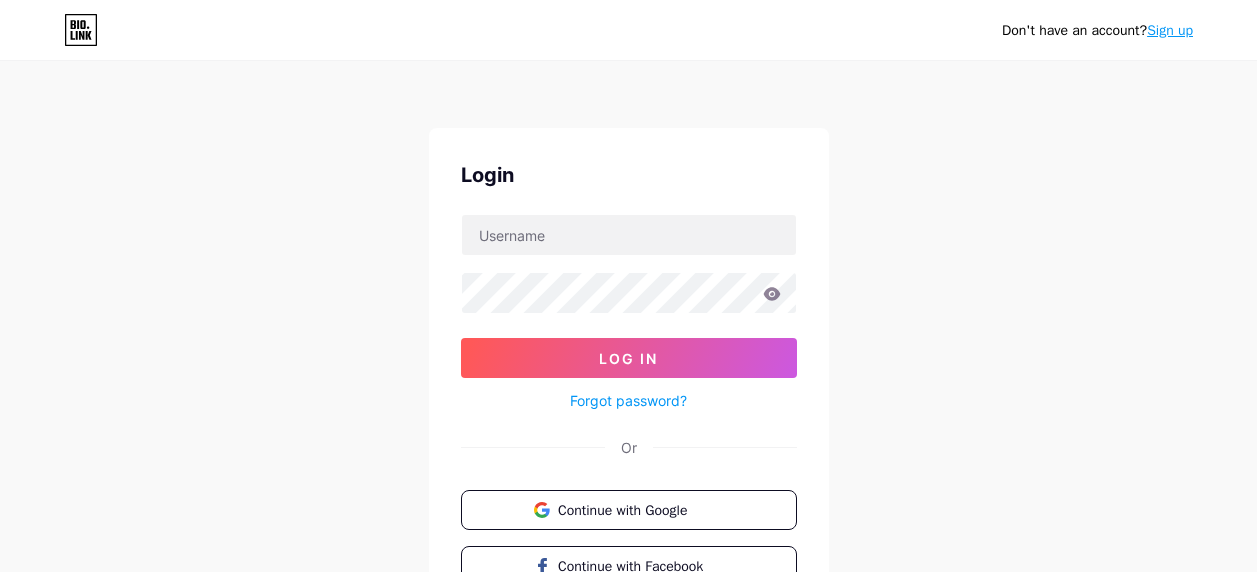 scroll, scrollTop: 0, scrollLeft: 0, axis: both 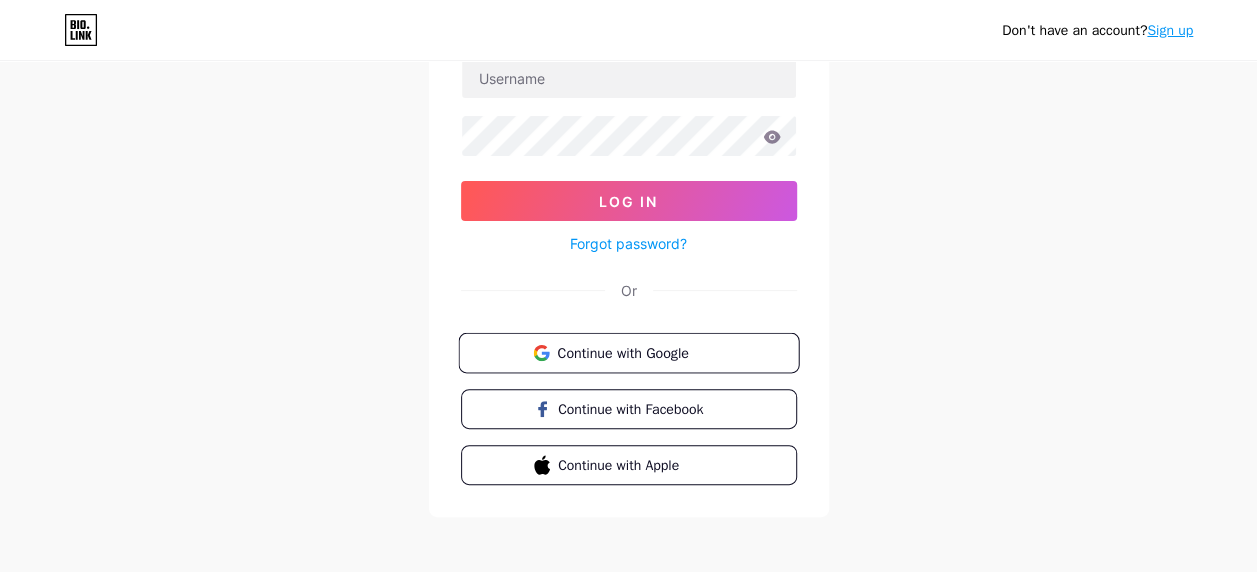 click on "Continue with Google" at bounding box center [640, 352] 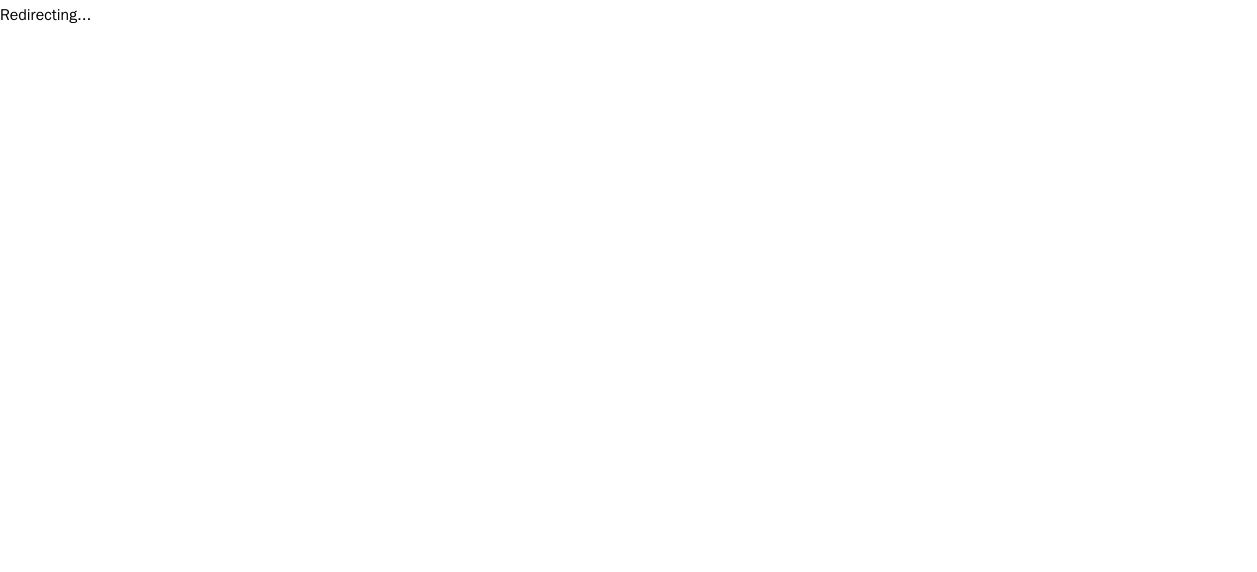 scroll, scrollTop: 0, scrollLeft: 0, axis: both 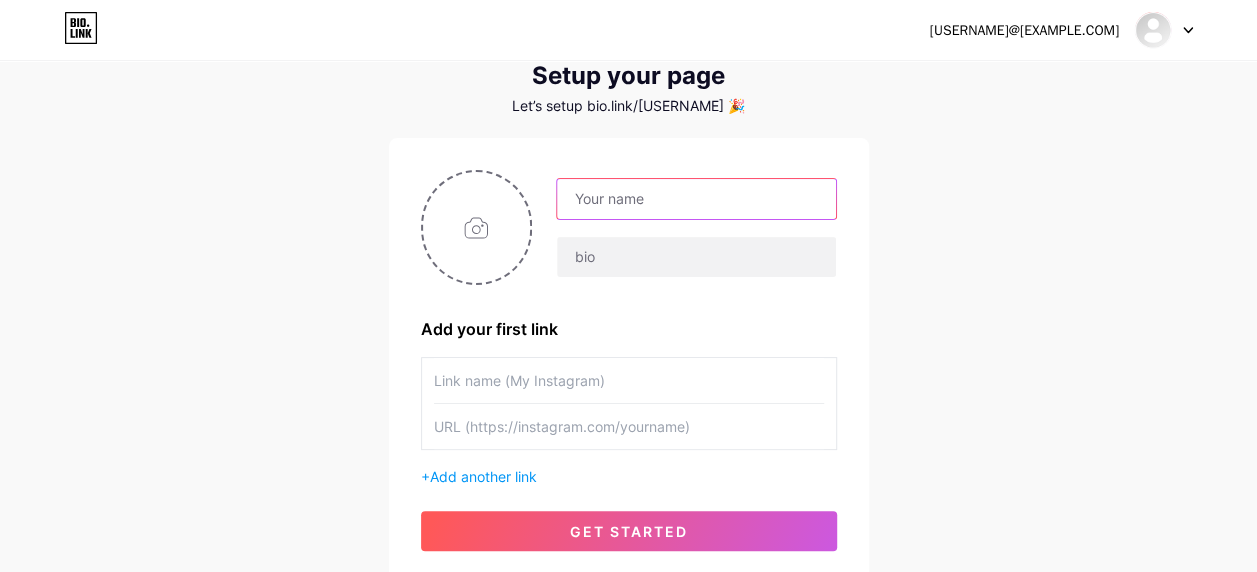 click at bounding box center (696, 199) 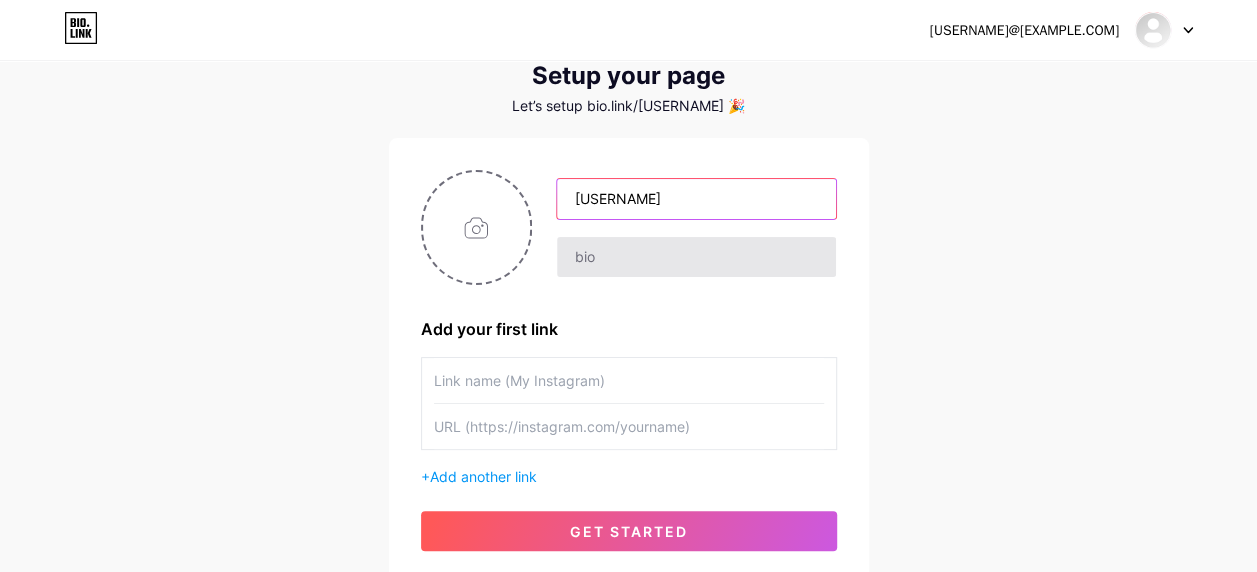 type on "[USERNAME]" 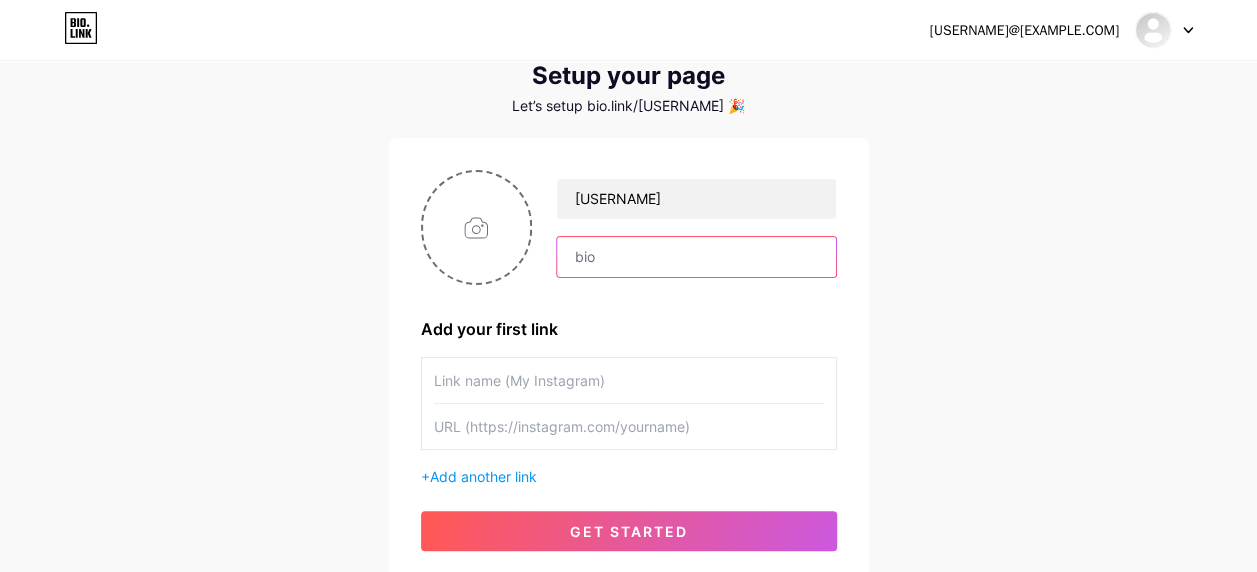 click at bounding box center (696, 257) 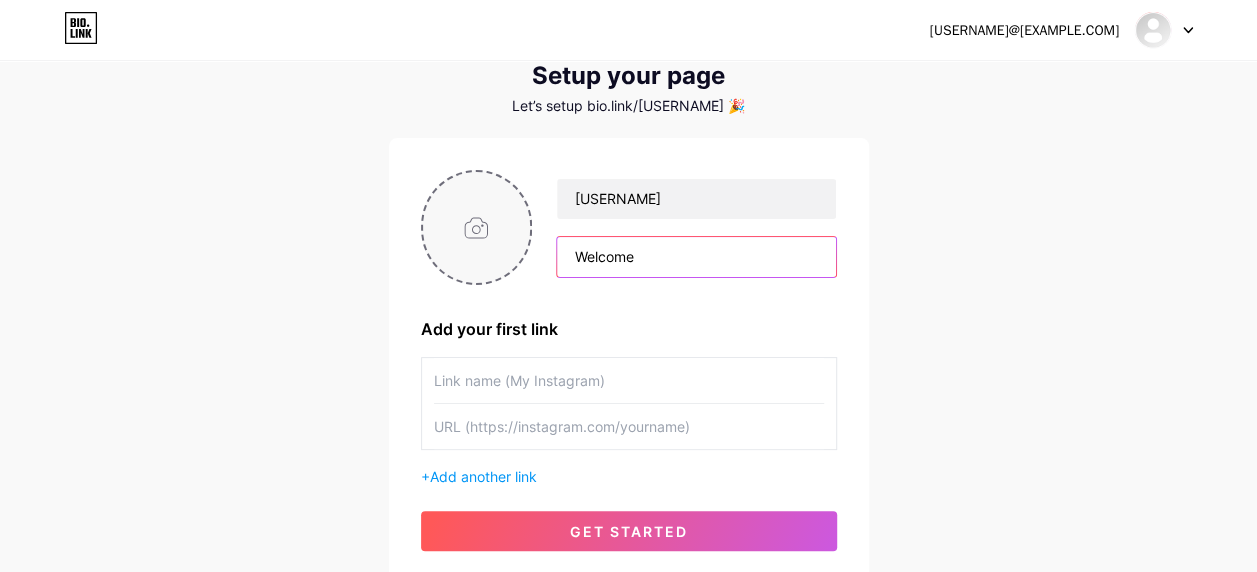 type on "Welcome" 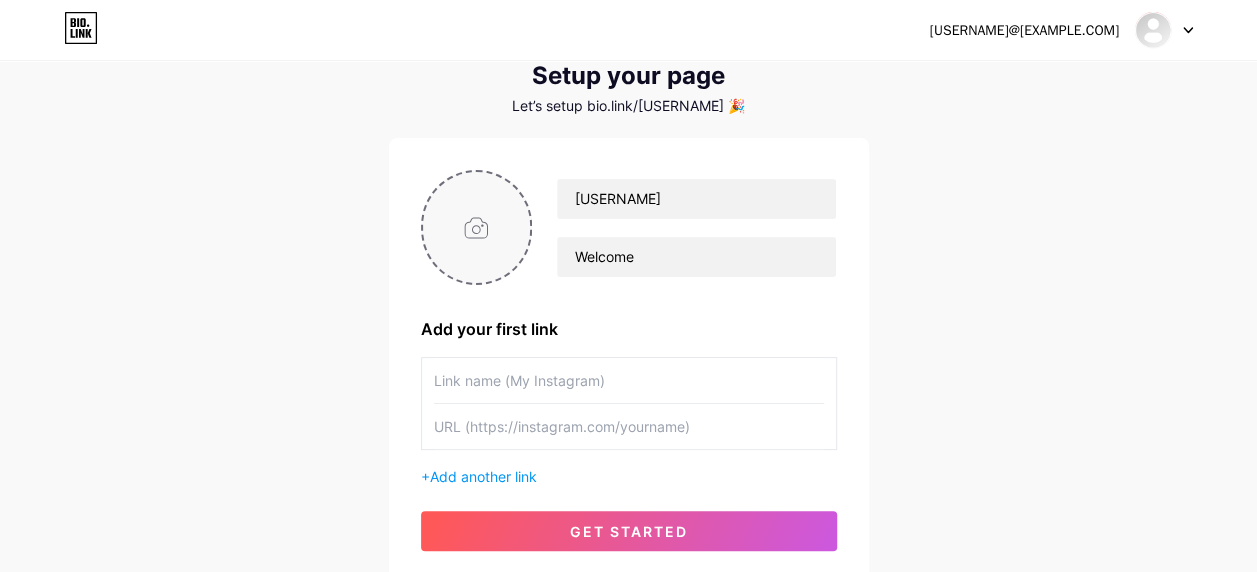 click at bounding box center (477, 227) 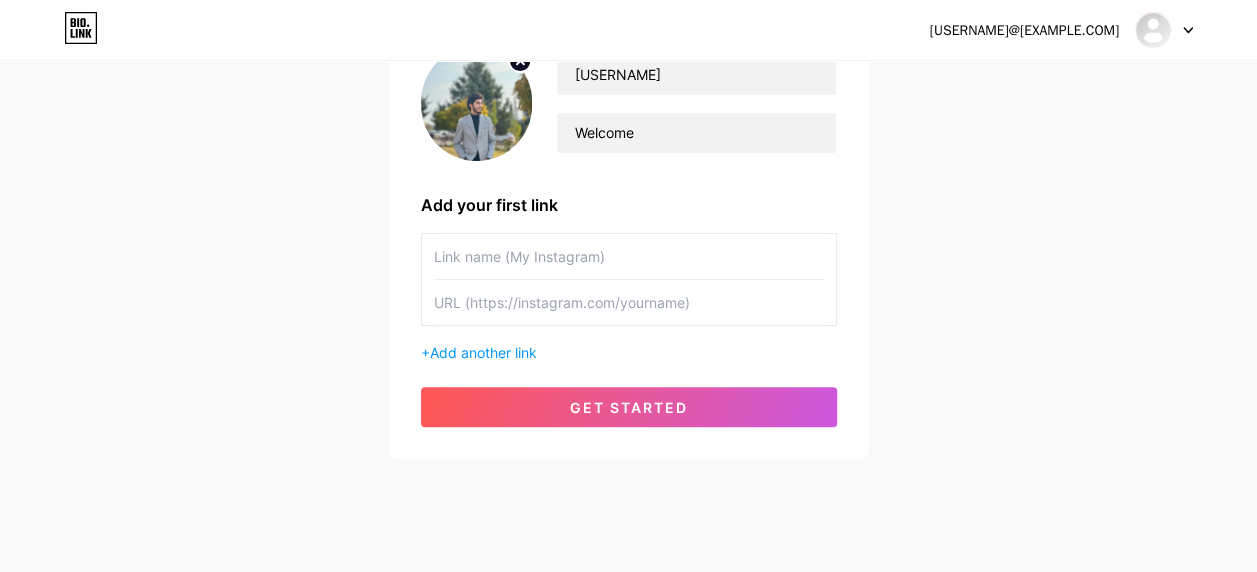 scroll, scrollTop: 190, scrollLeft: 0, axis: vertical 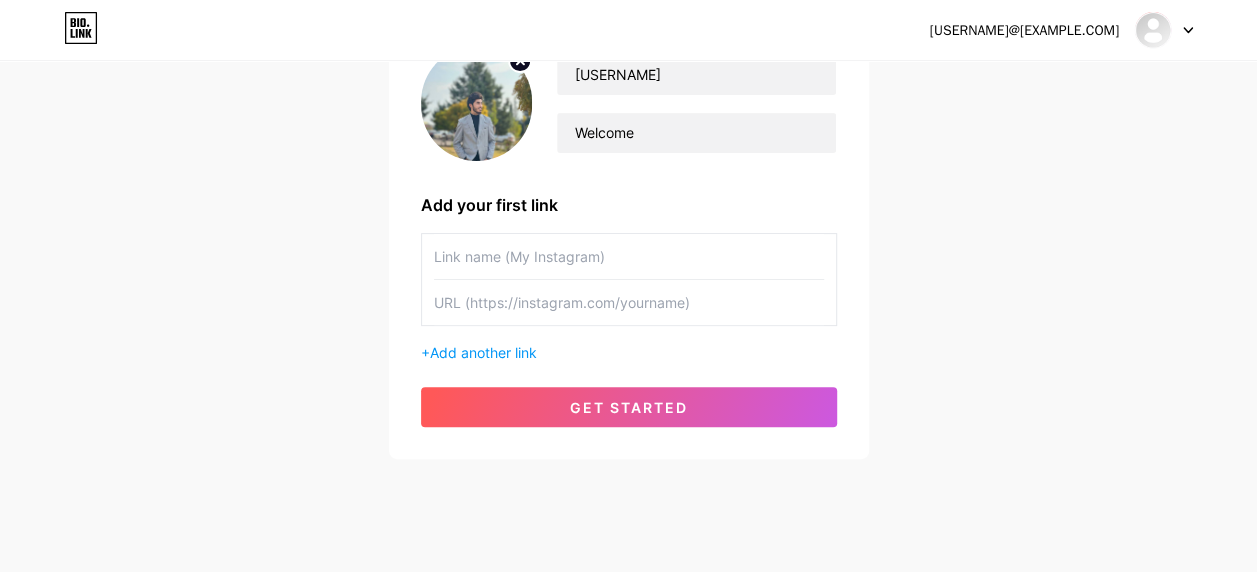 click at bounding box center (629, 256) 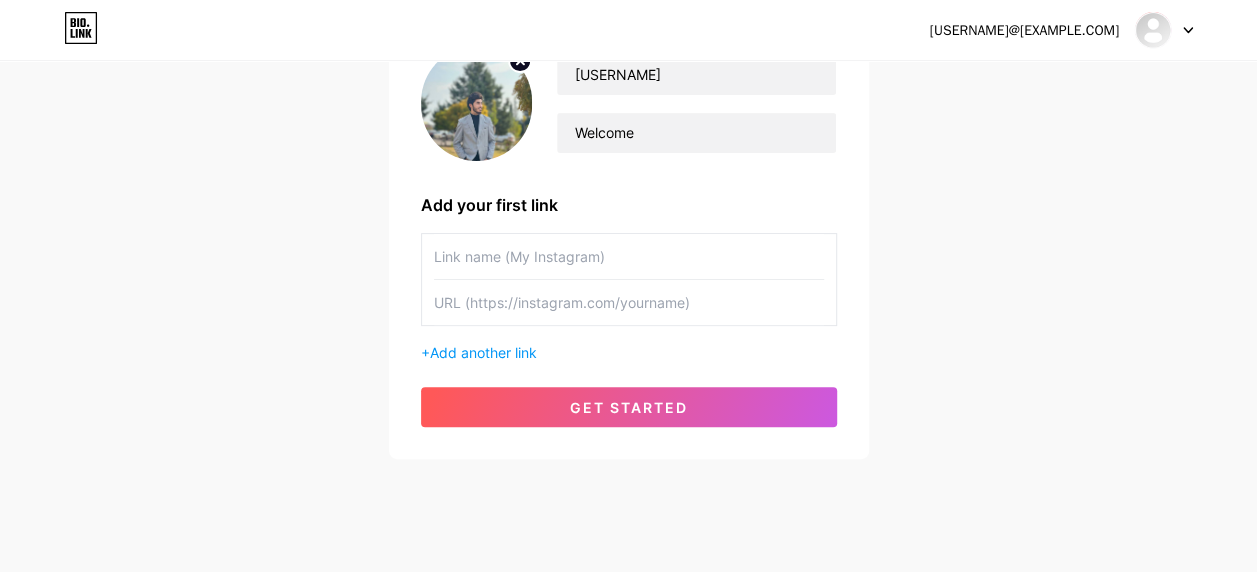 type on "i" 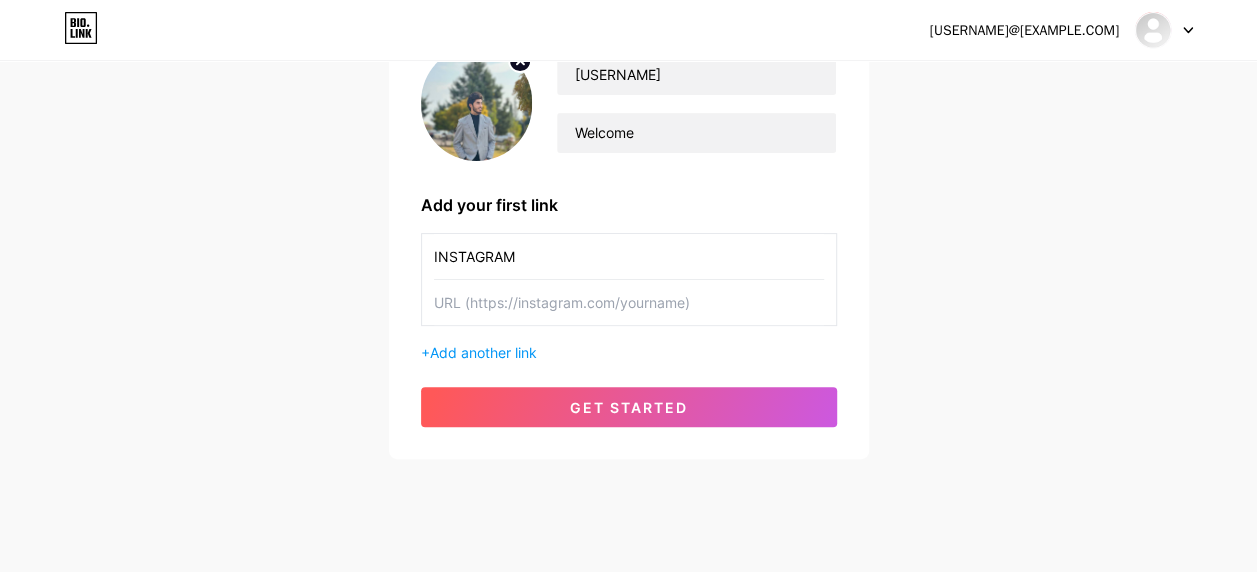 type on "INSTAGRAM" 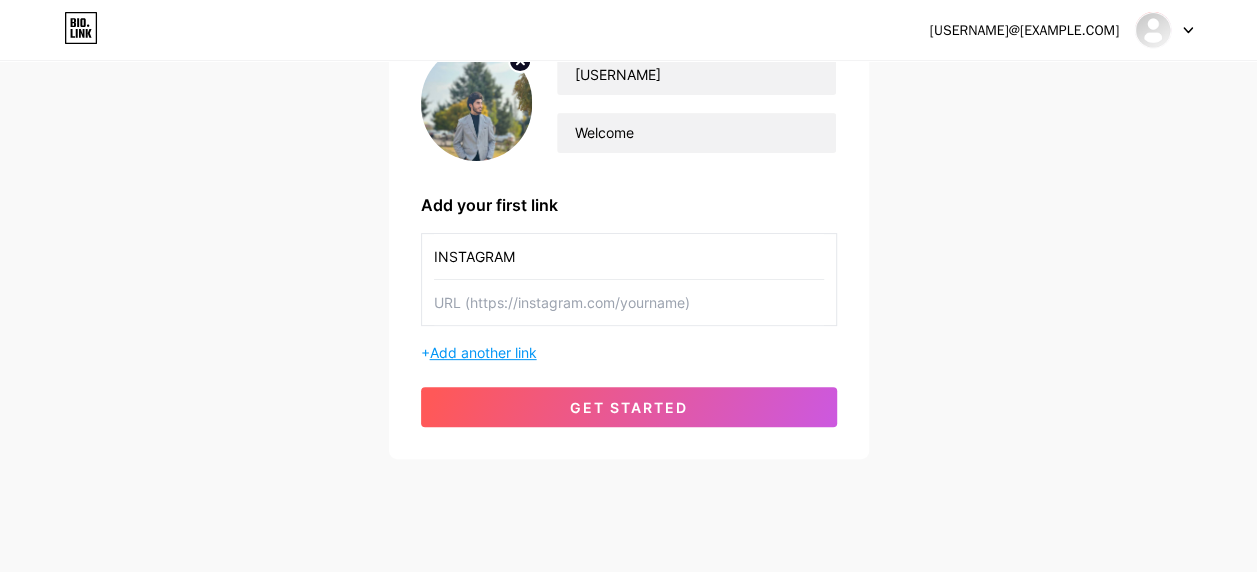 click on "Add another link" at bounding box center (483, 352) 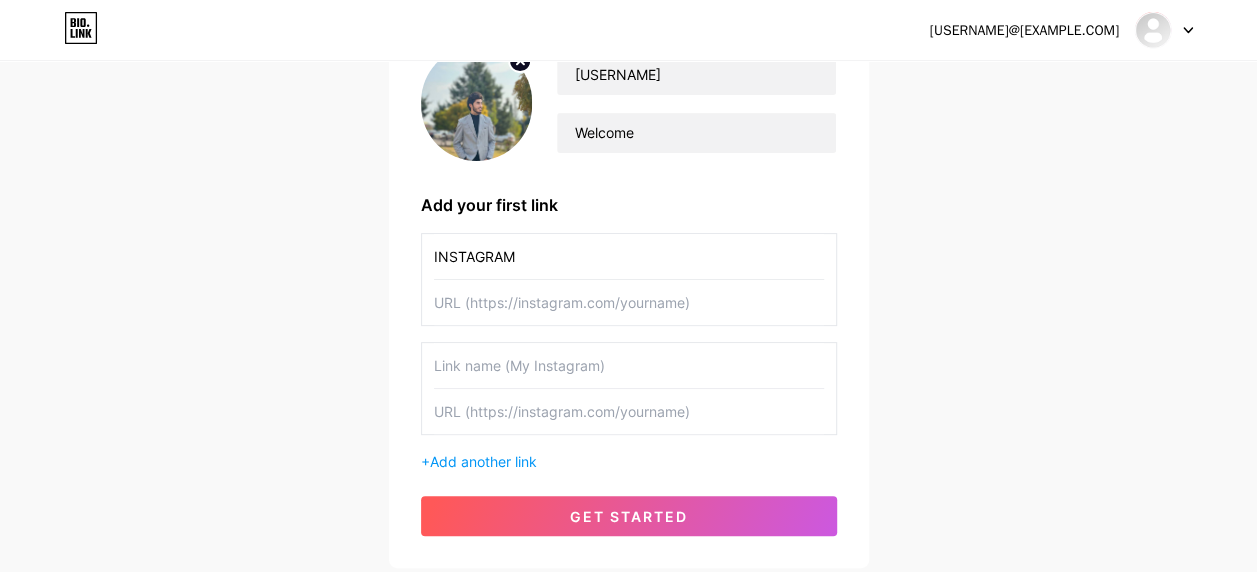click at bounding box center [629, 365] 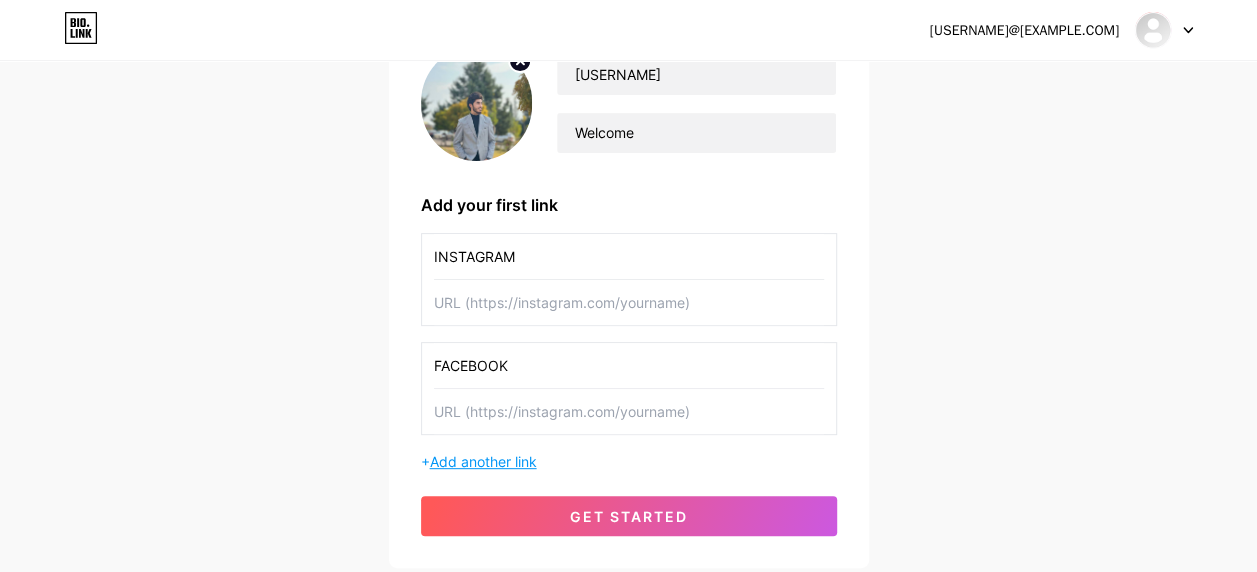type on "FACEBOOK" 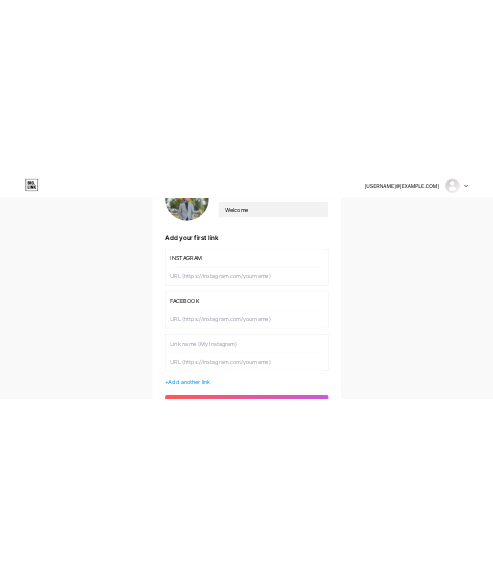 scroll, scrollTop: 235, scrollLeft: 0, axis: vertical 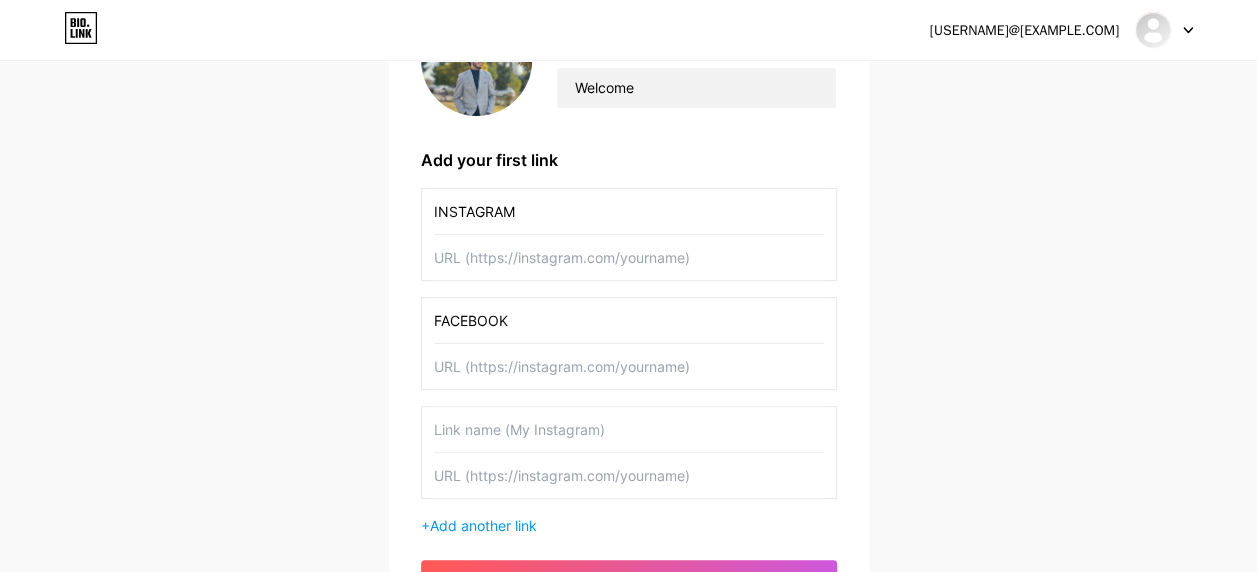 click at bounding box center [629, 429] 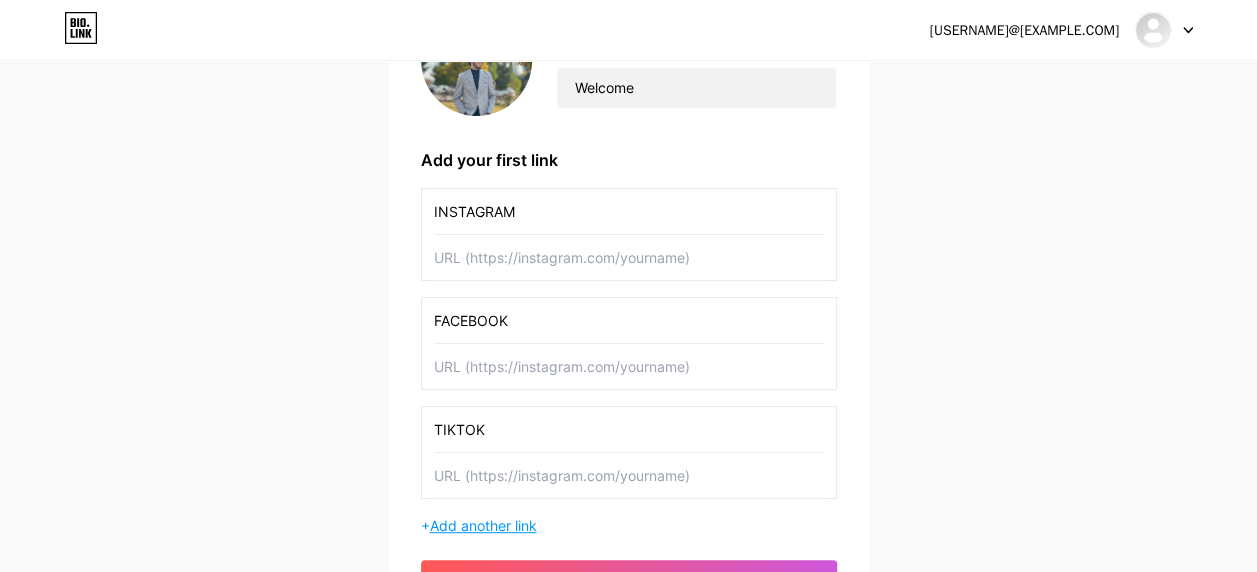 type on "TIKTOK" 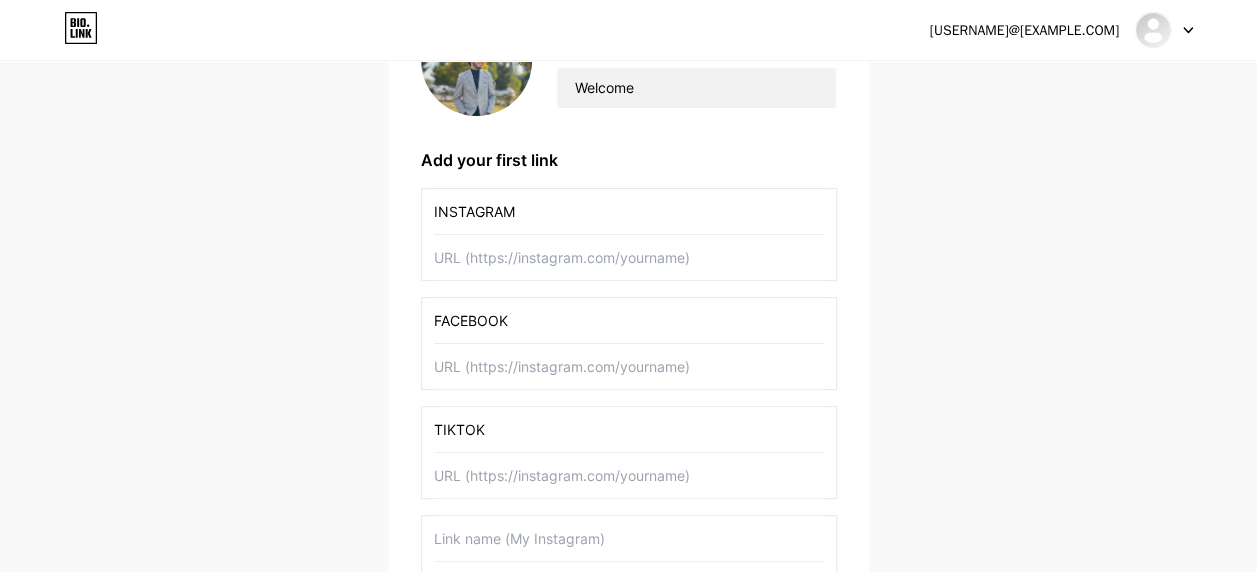 click at bounding box center [629, 538] 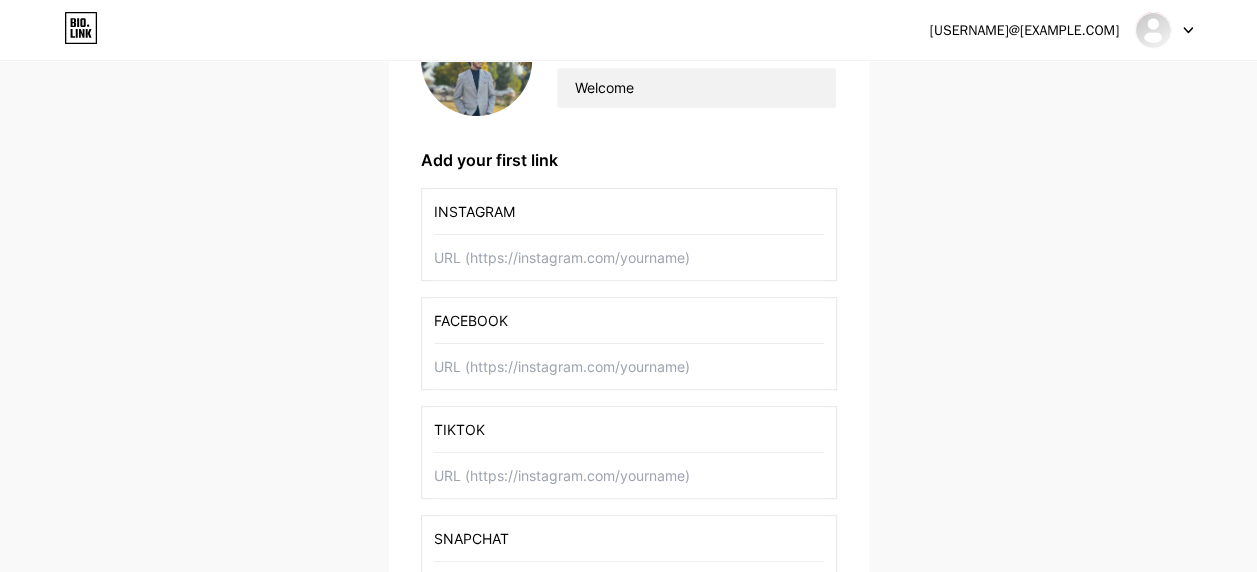 type on "SNAPCHAT" 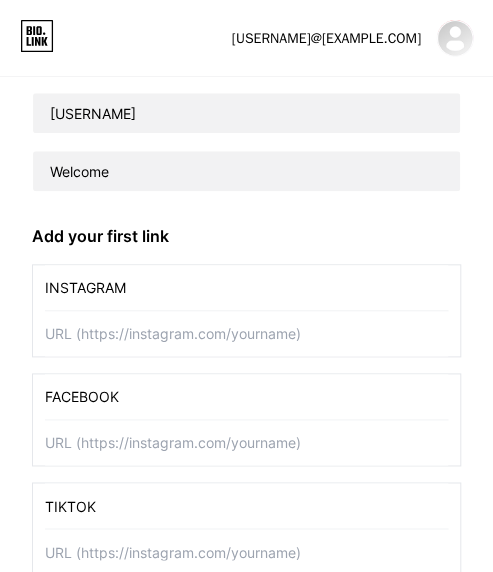 click at bounding box center (246, 333) 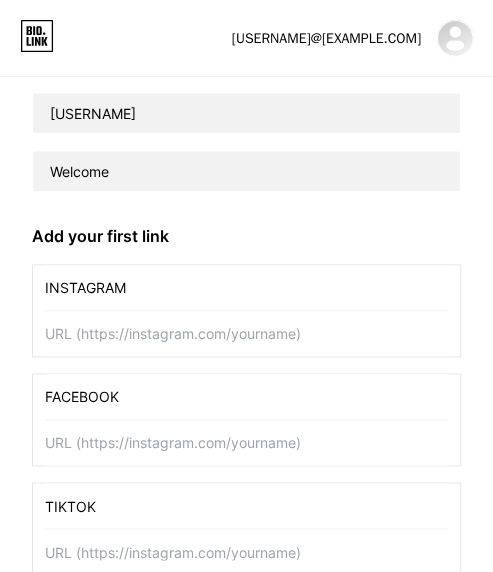 click at bounding box center (246, 333) 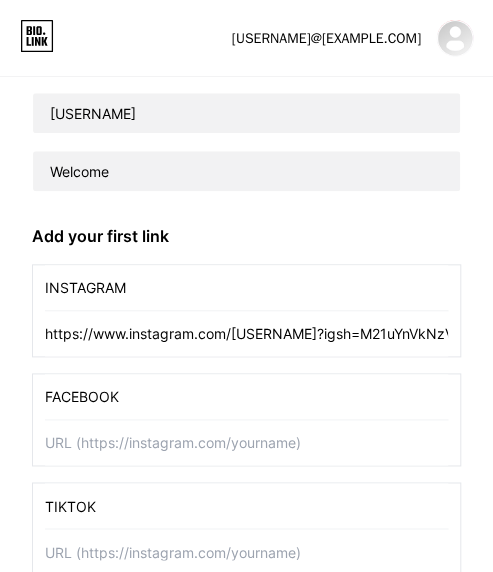 scroll, scrollTop: 0, scrollLeft: 155, axis: horizontal 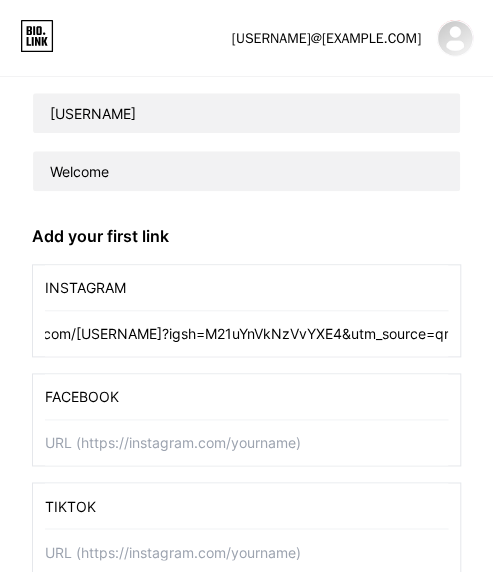 type on "https://www.instagram.com/[USERNAME]?igsh=M21uYnVkNzVvYXE4&utm_source=qr" 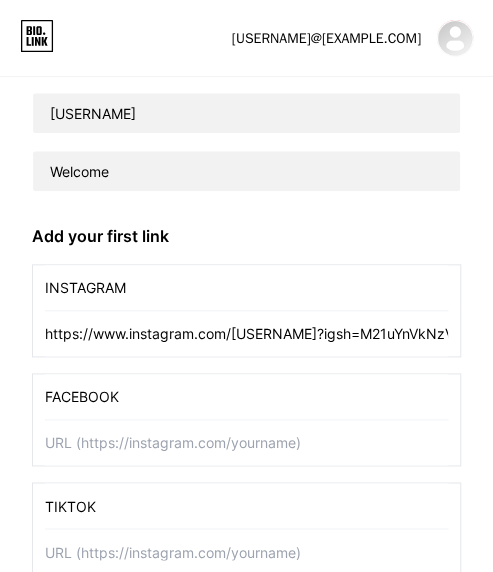 click at bounding box center [246, 442] 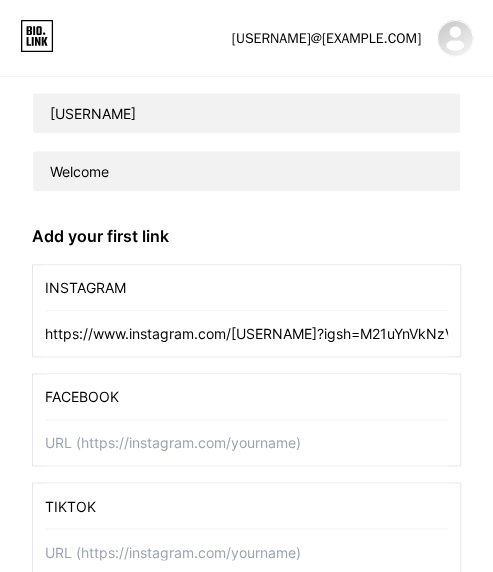 paste on "https://www.facebook.com/share/1XkSMf7iuW/?mibextid=wwXIfr" 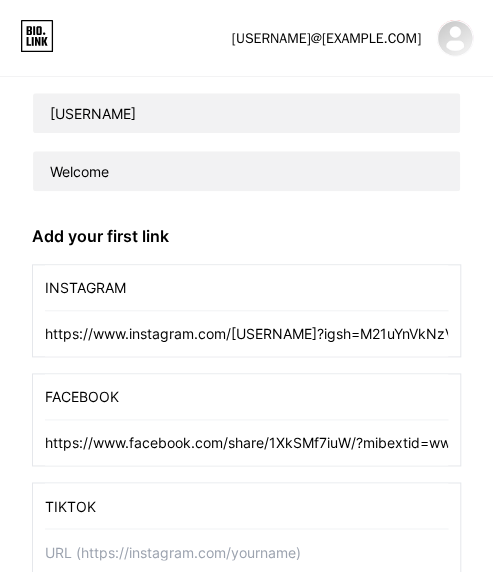scroll, scrollTop: 0, scrollLeft: 28, axis: horizontal 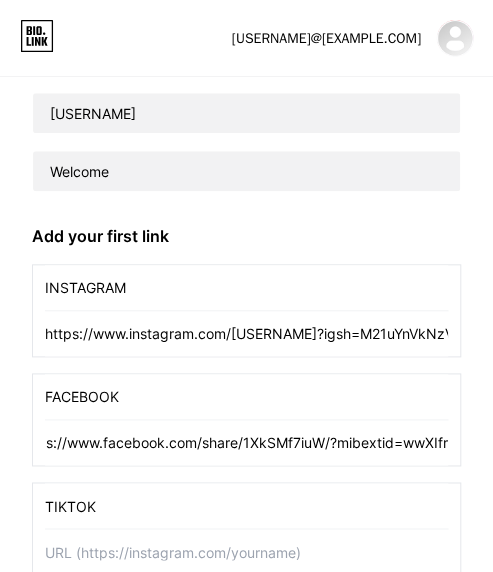 type on "https://www.facebook.com/share/1XkSMf7iuW/?mibextid=wwXIfr" 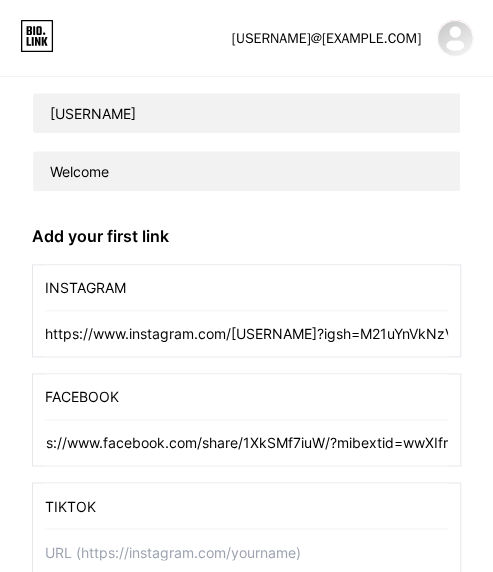 scroll, scrollTop: 0, scrollLeft: 0, axis: both 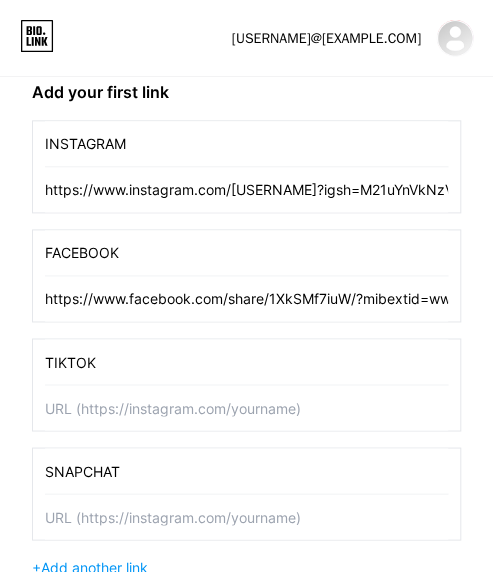 click at bounding box center [246, 407] 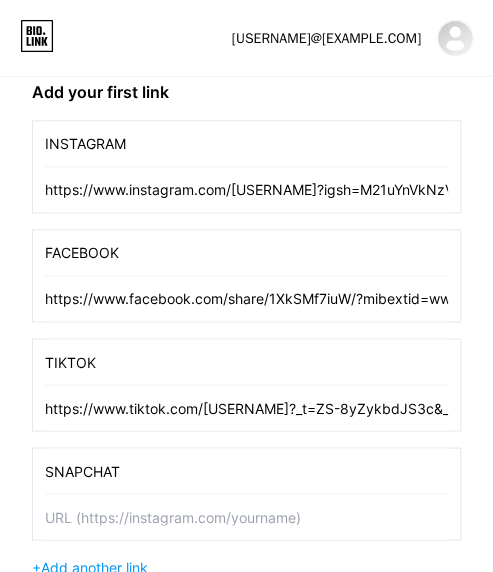 scroll, scrollTop: 0, scrollLeft: 29, axis: horizontal 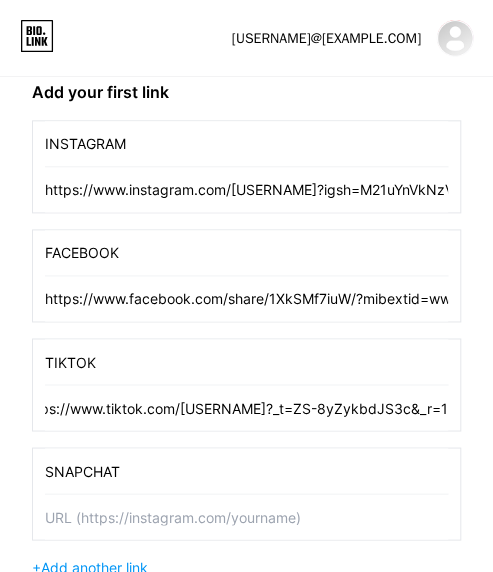 type on "https://www.tiktok.com/[USERNAME]?_t=ZS-8yZykbdJS3c&_r=1" 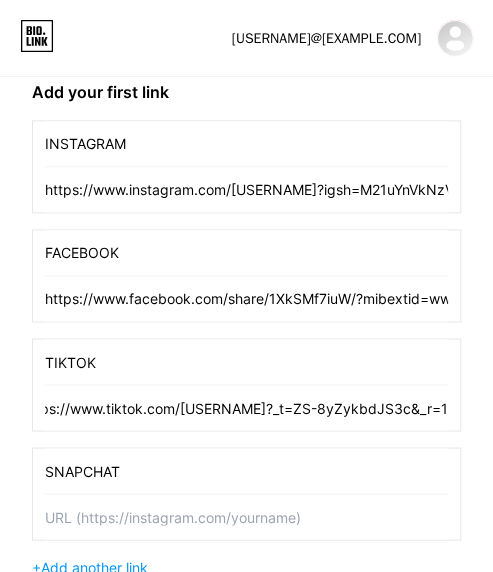 scroll, scrollTop: 0, scrollLeft: 0, axis: both 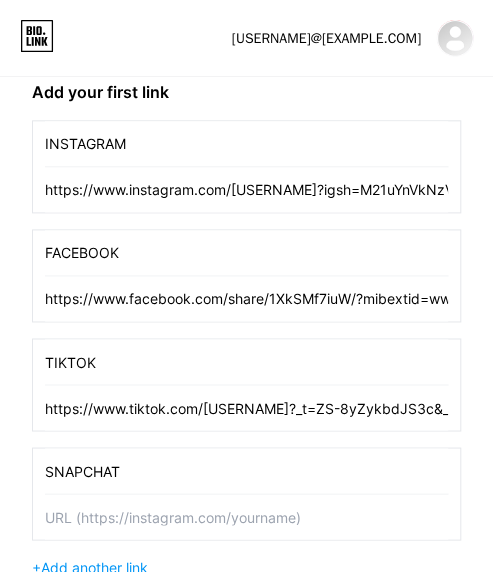 click at bounding box center (246, 516) 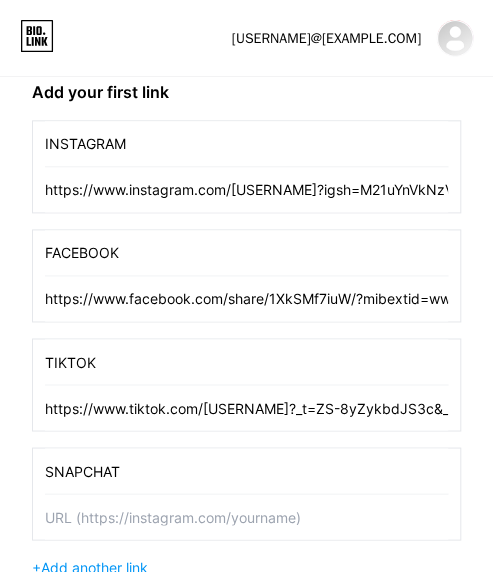paste on "https://t.snapchat.com/tP8aAqeM" 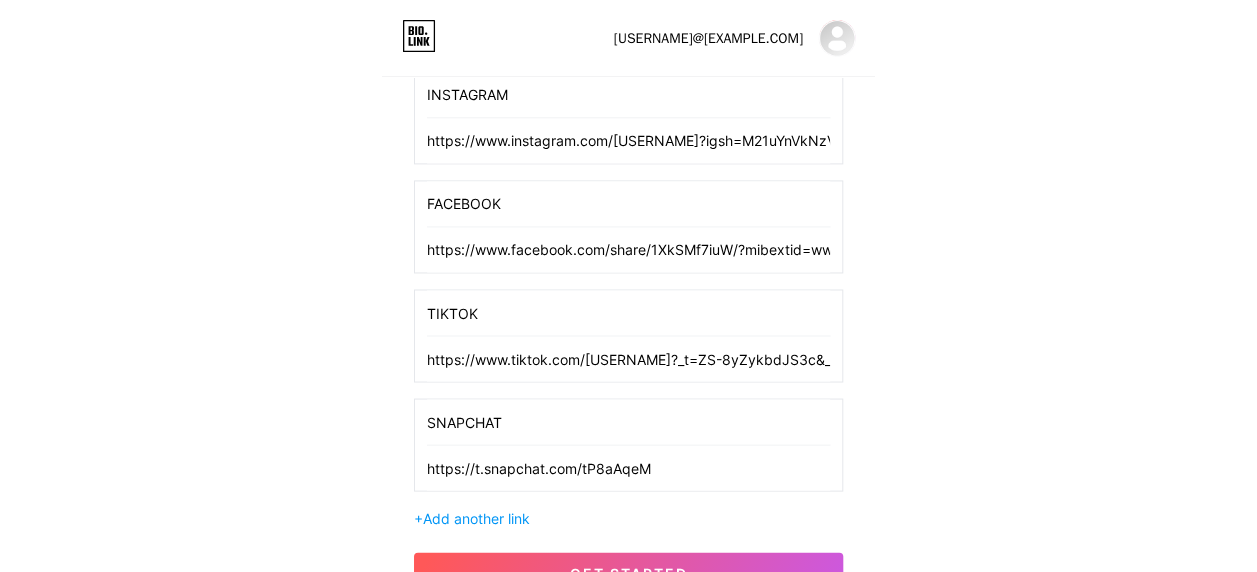 scroll, scrollTop: 467, scrollLeft: 0, axis: vertical 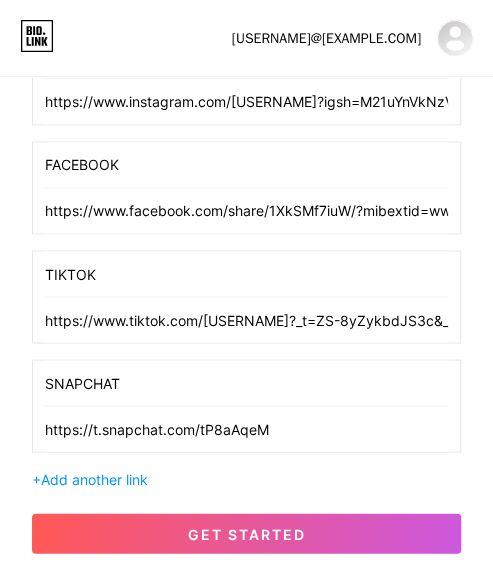 type on "https://t.snapchat.com/tP8aAqeM" 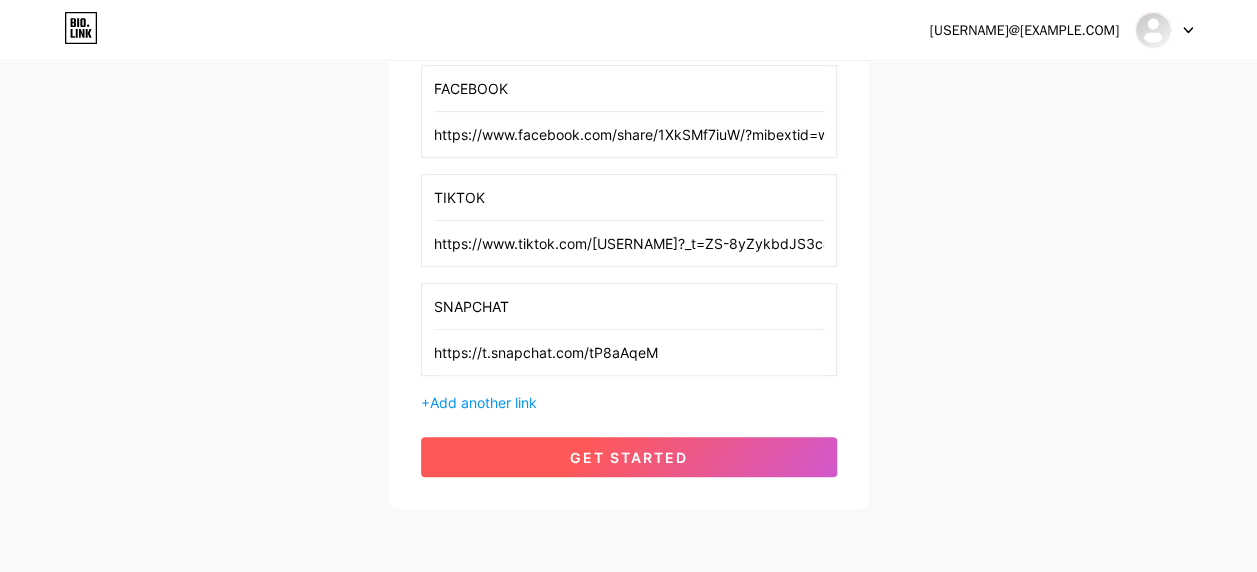 click on "get started" at bounding box center [629, 457] 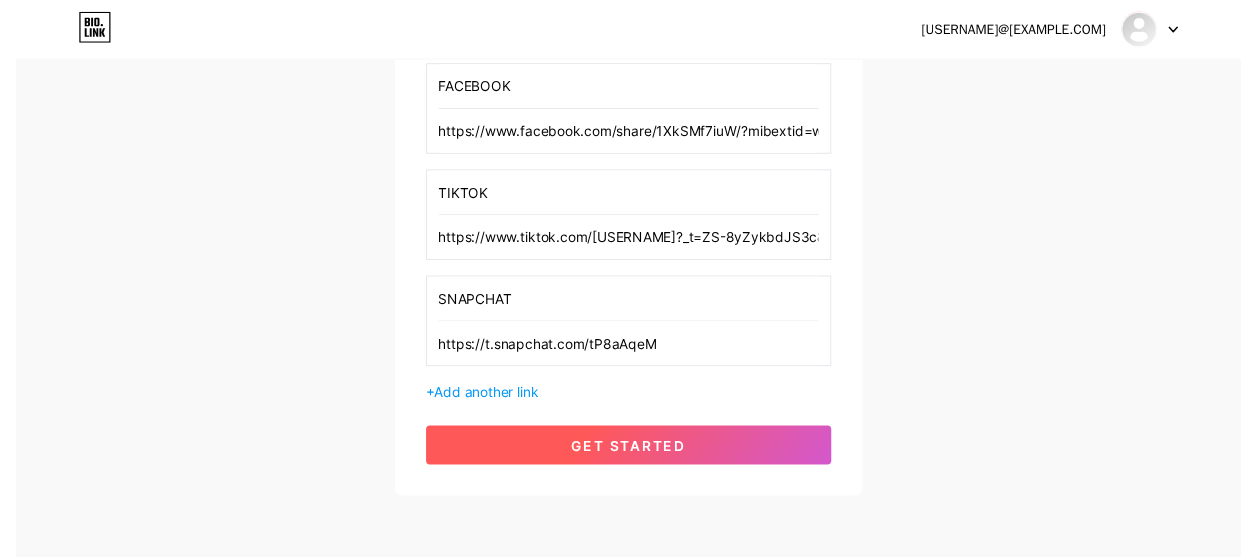 scroll, scrollTop: 0, scrollLeft: 0, axis: both 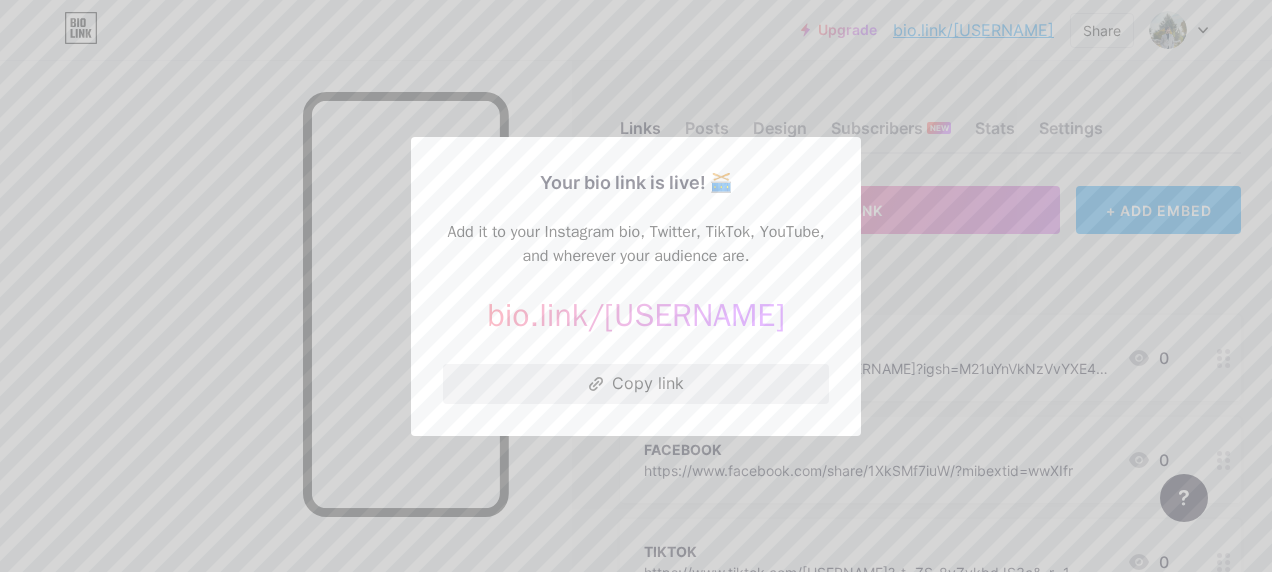 click on "Copy link" at bounding box center [636, 384] 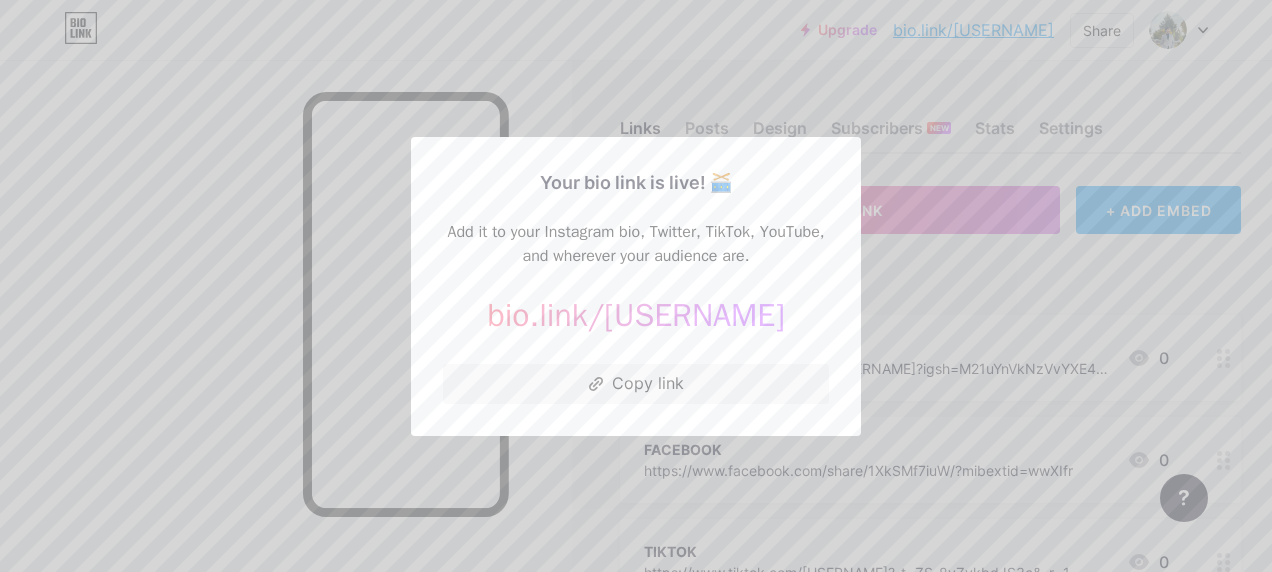 click at bounding box center (636, 286) 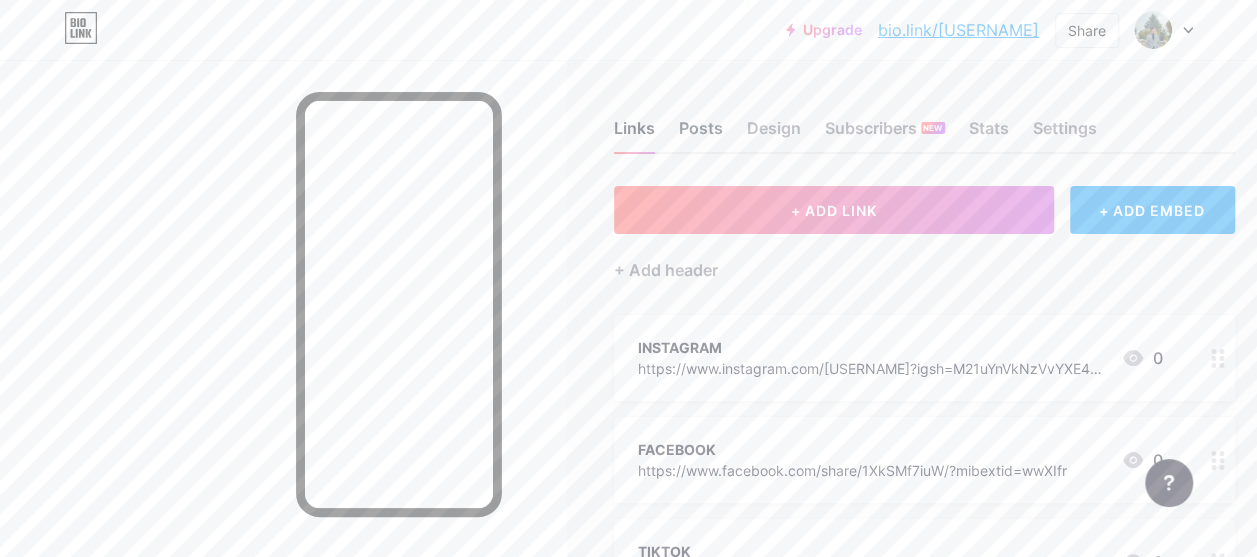 click on "Posts" at bounding box center [701, 134] 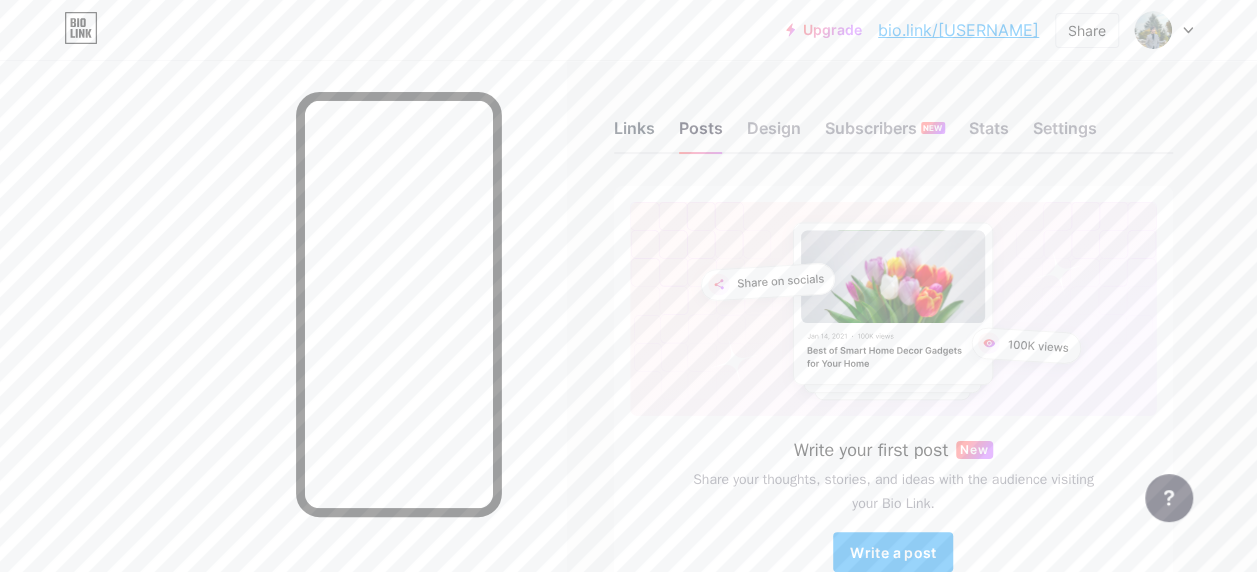 click on "Links" at bounding box center (634, 134) 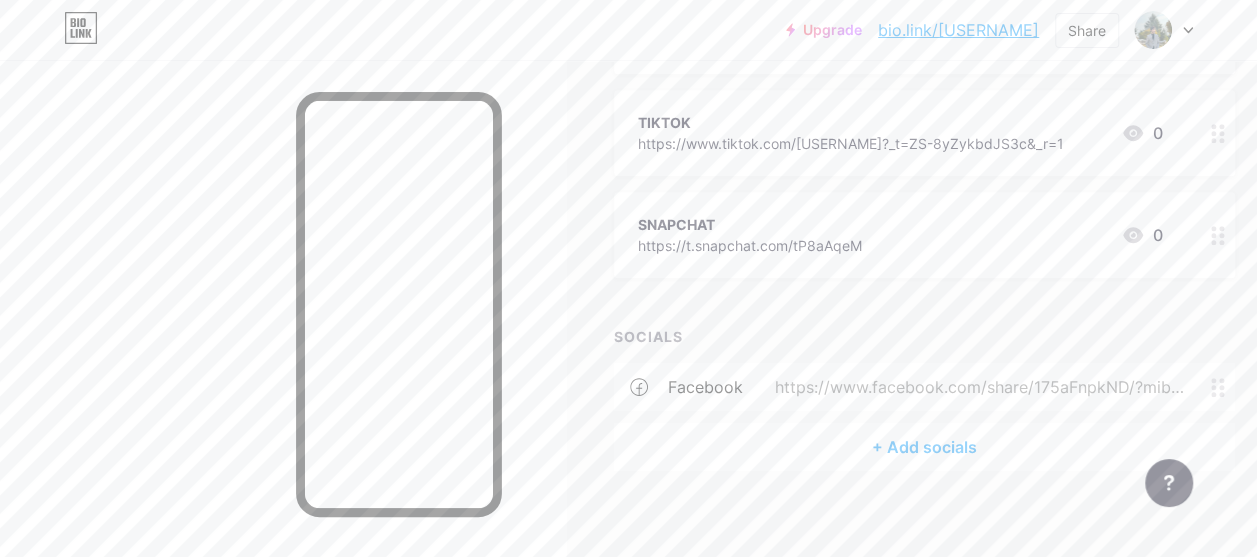 scroll, scrollTop: 442, scrollLeft: 0, axis: vertical 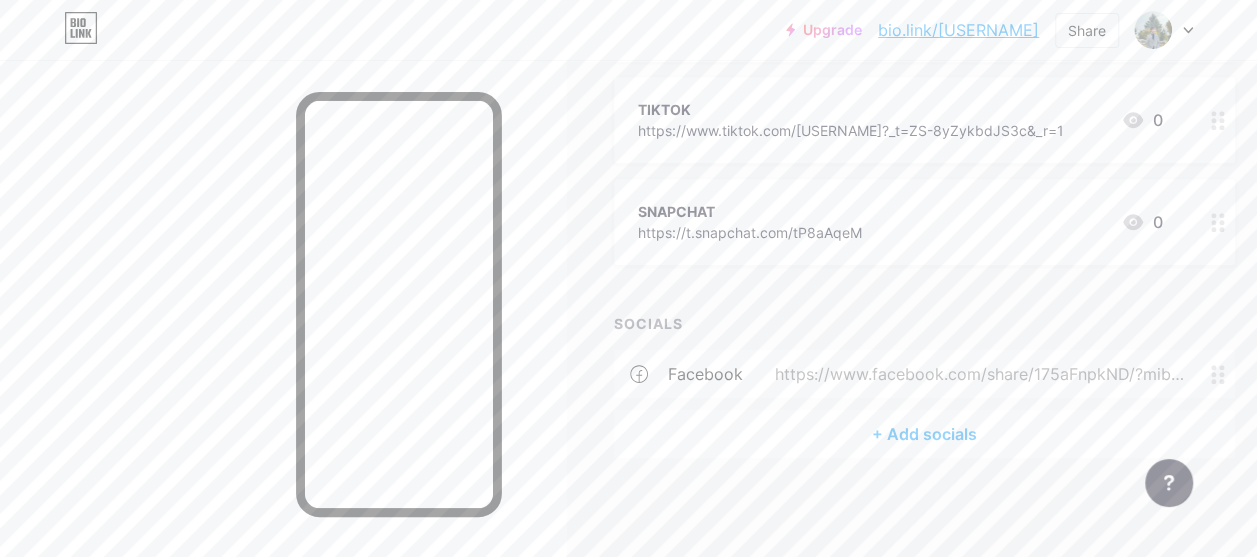 click 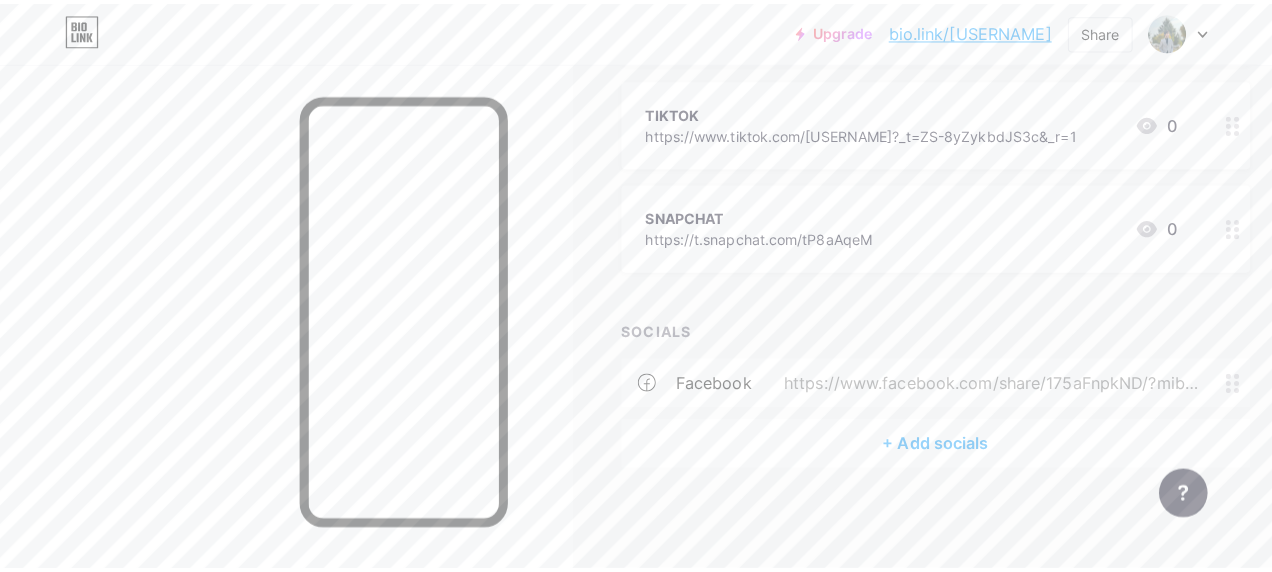 scroll, scrollTop: 427, scrollLeft: 0, axis: vertical 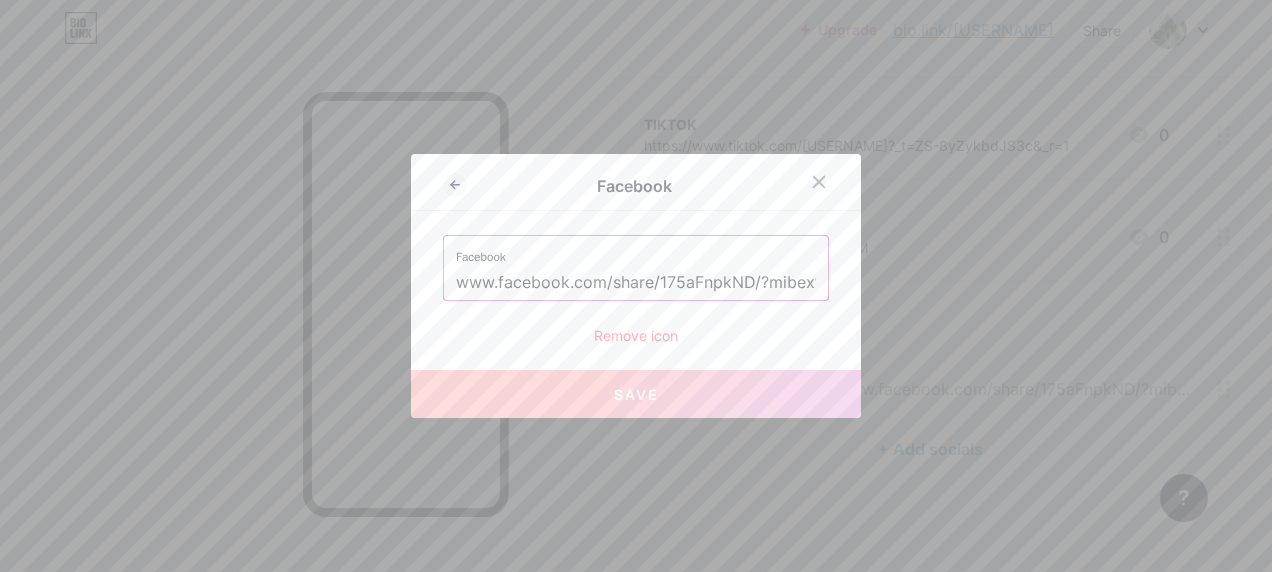 click on "Remove icon" at bounding box center (636, 335) 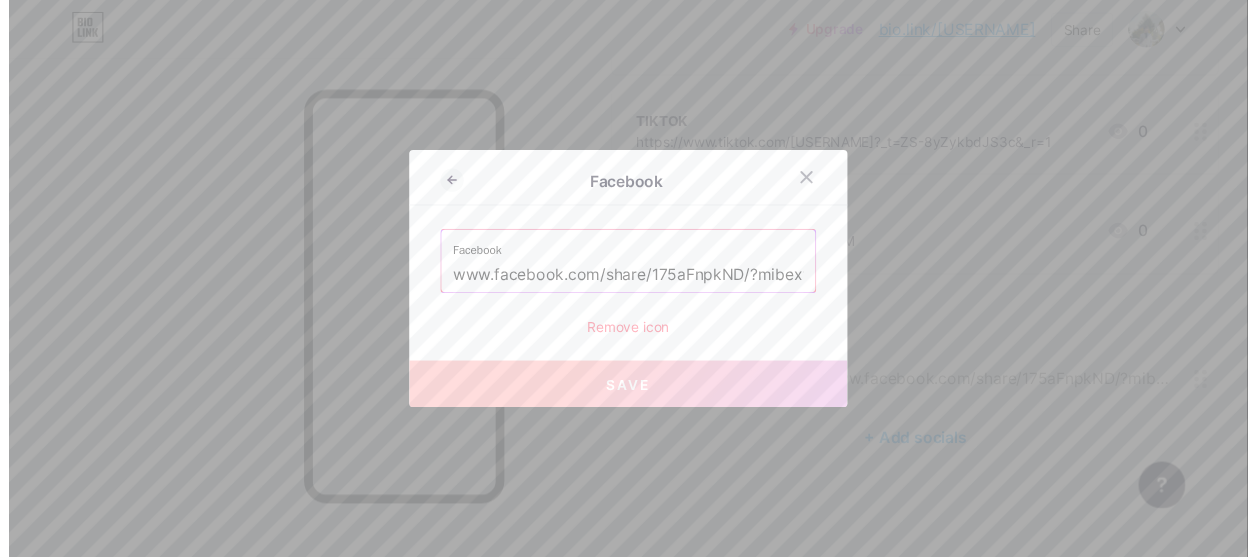 scroll, scrollTop: 442, scrollLeft: 0, axis: vertical 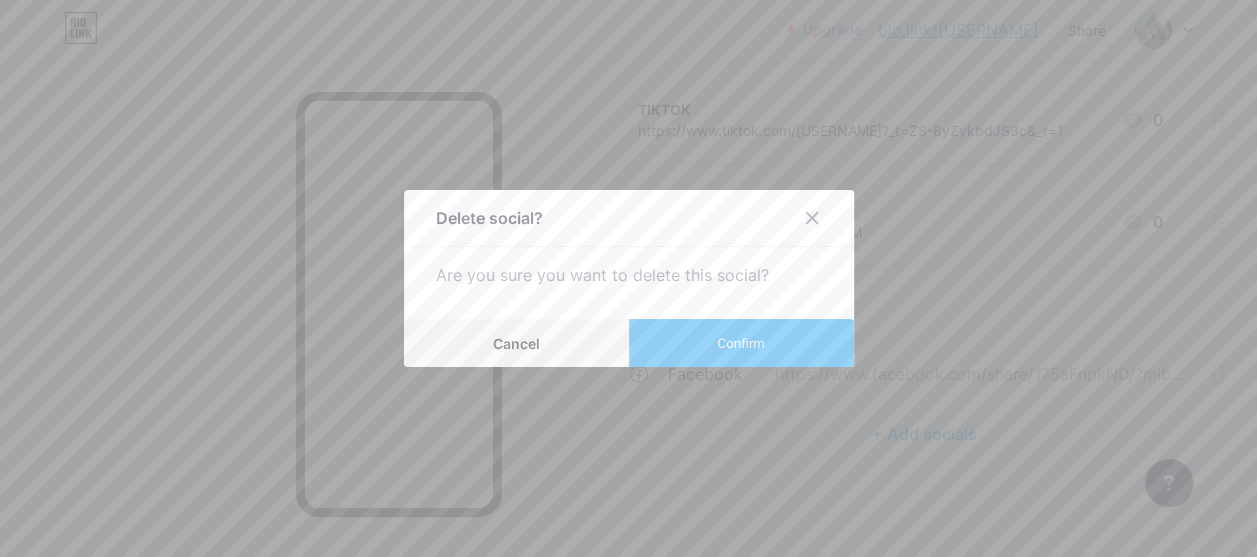 click on "Confirm" at bounding box center (741, 343) 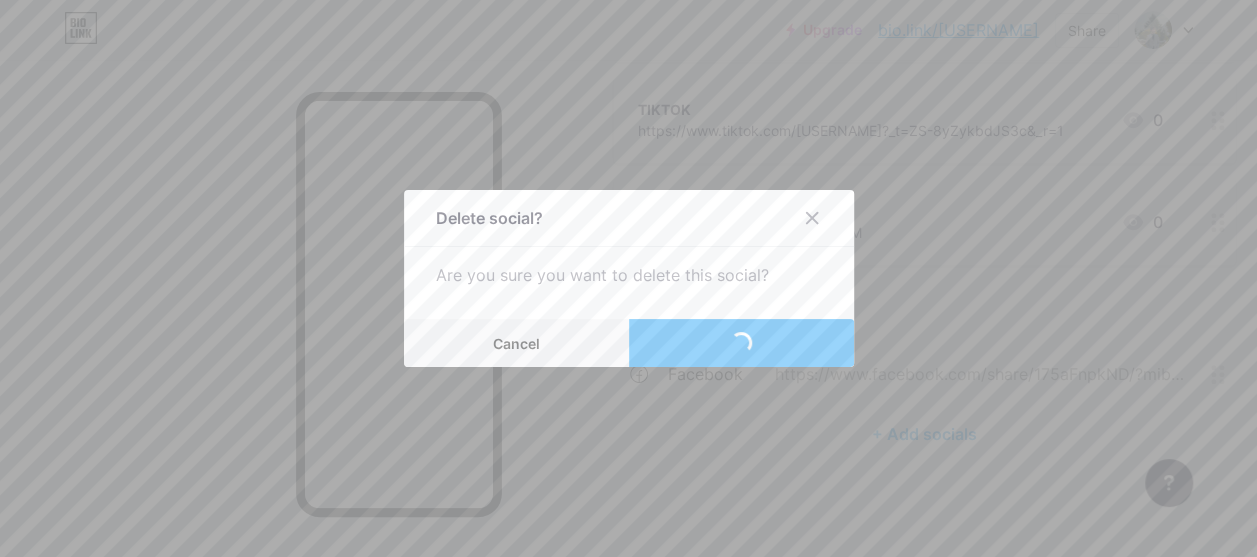 scroll, scrollTop: 382, scrollLeft: 0, axis: vertical 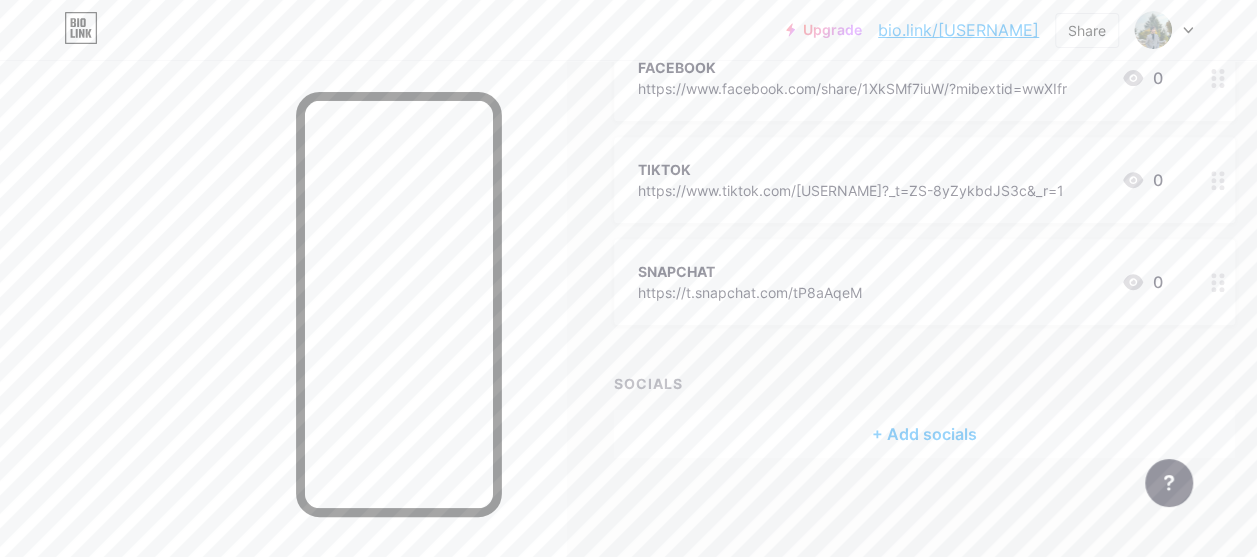 click on "+ Add socials" at bounding box center (924, 434) 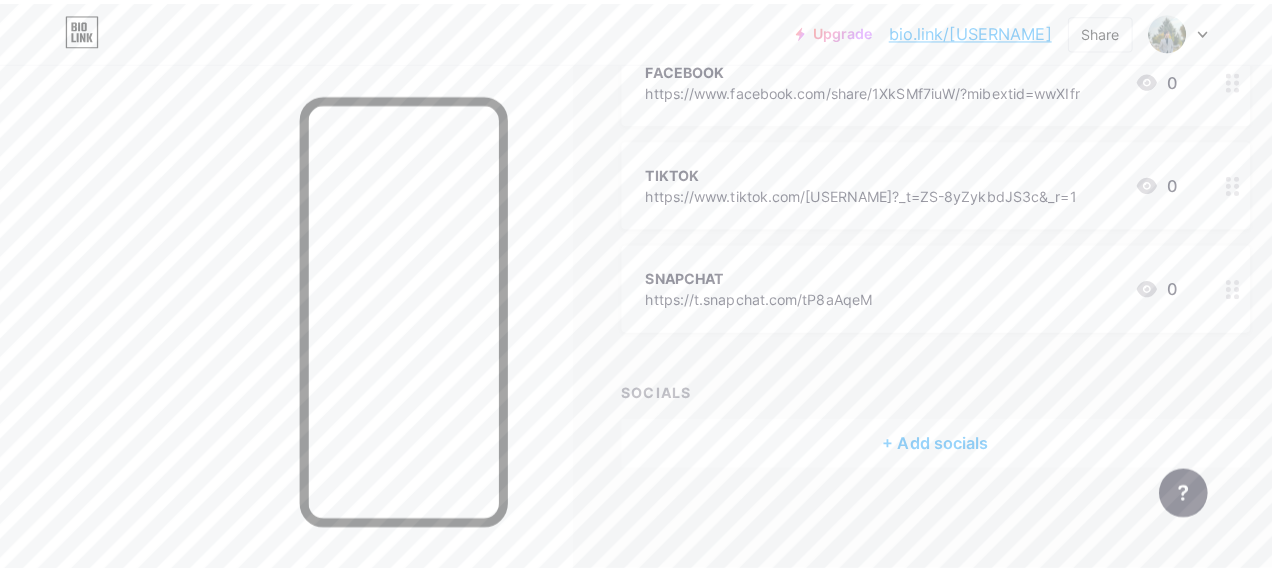 scroll, scrollTop: 367, scrollLeft: 0, axis: vertical 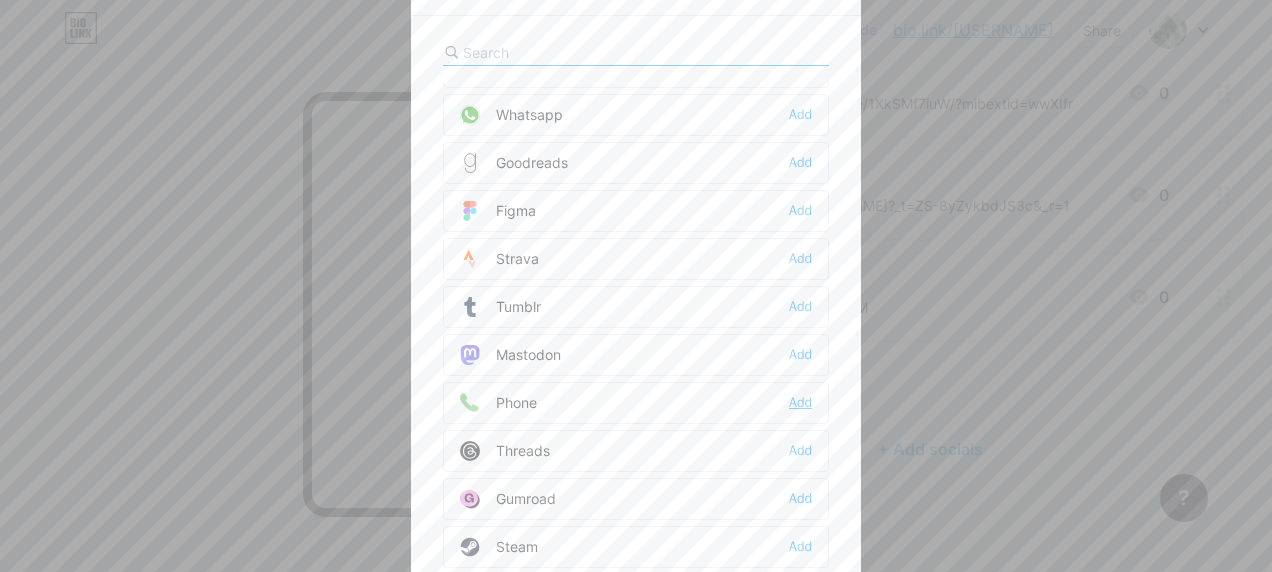 click on "Add" at bounding box center [800, 403] 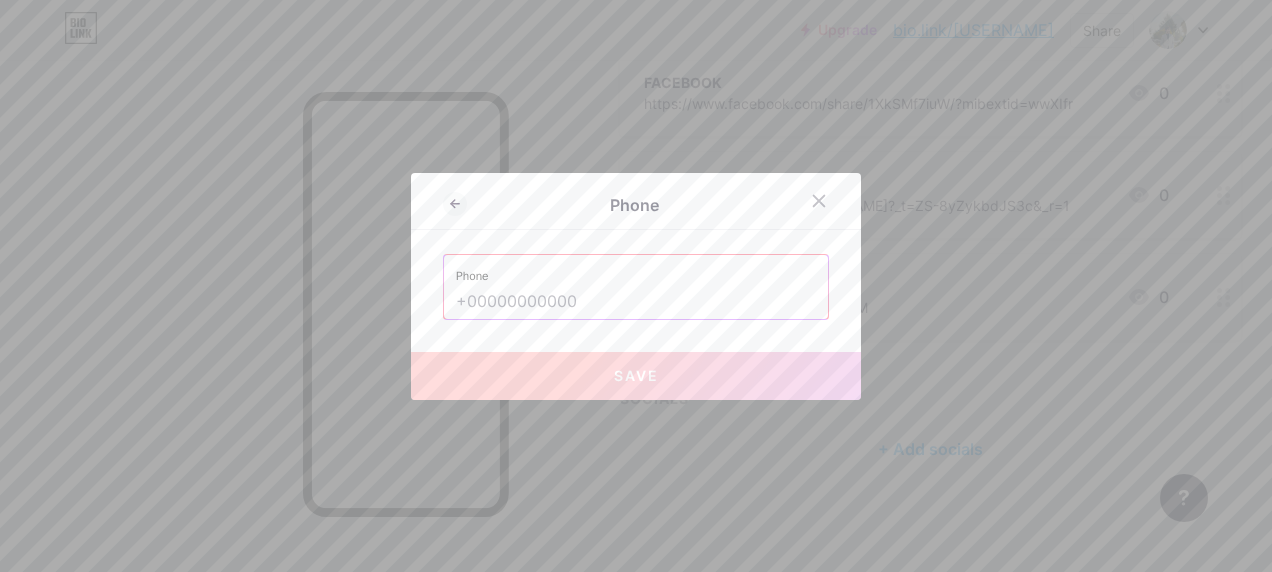 click at bounding box center (636, 302) 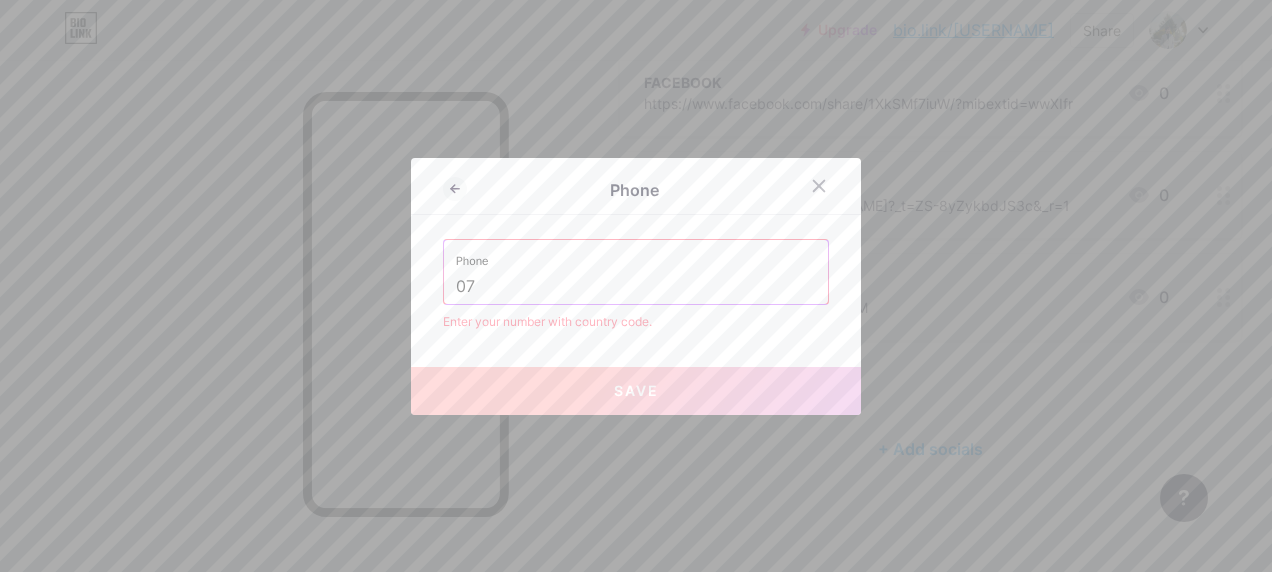 type on "0" 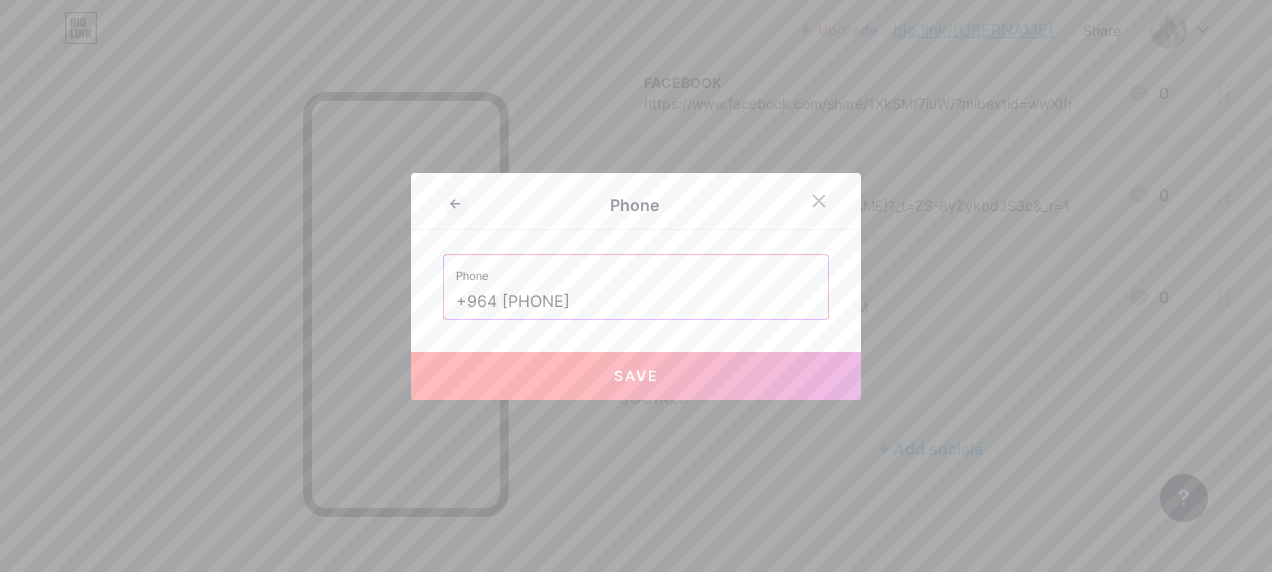 click on "+964 7517850595" at bounding box center (636, 302) 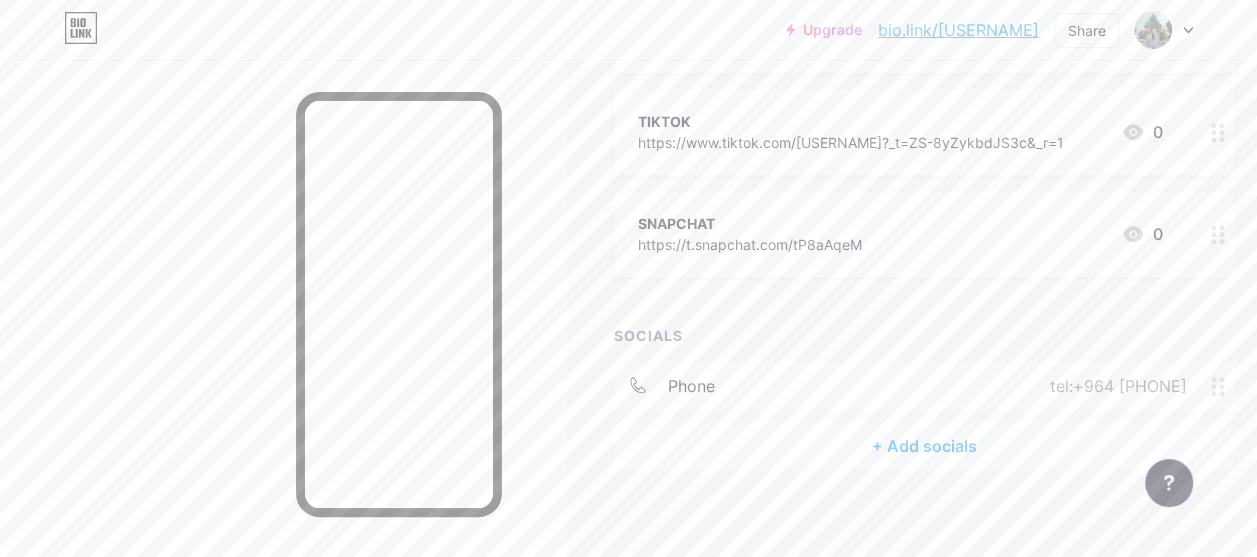 scroll, scrollTop: 431, scrollLeft: 0, axis: vertical 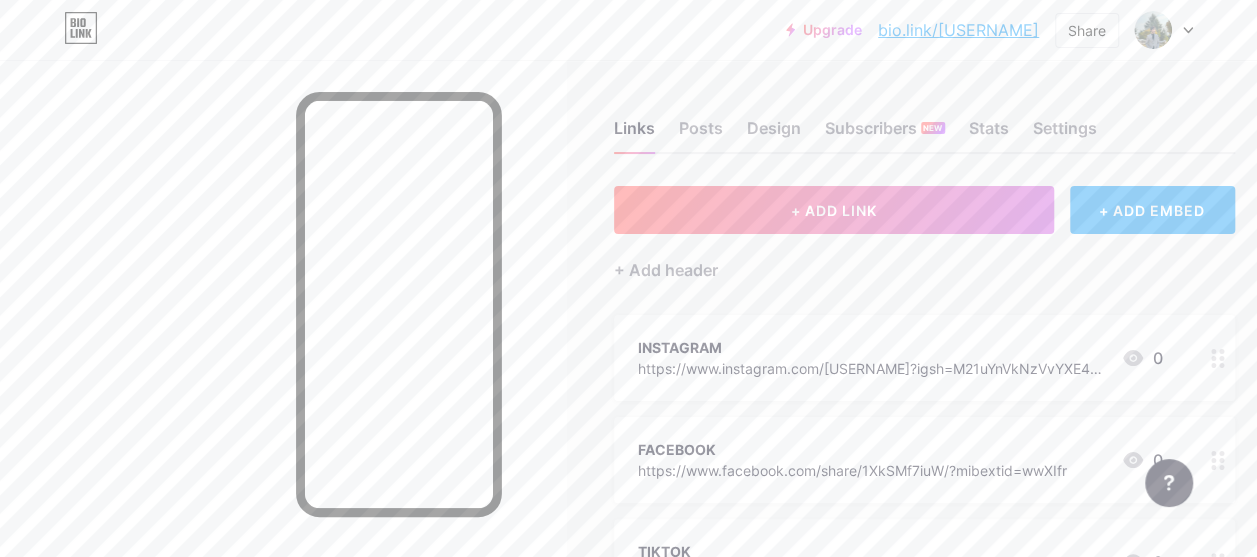 click on "+ ADD EMBED" at bounding box center (1152, 210) 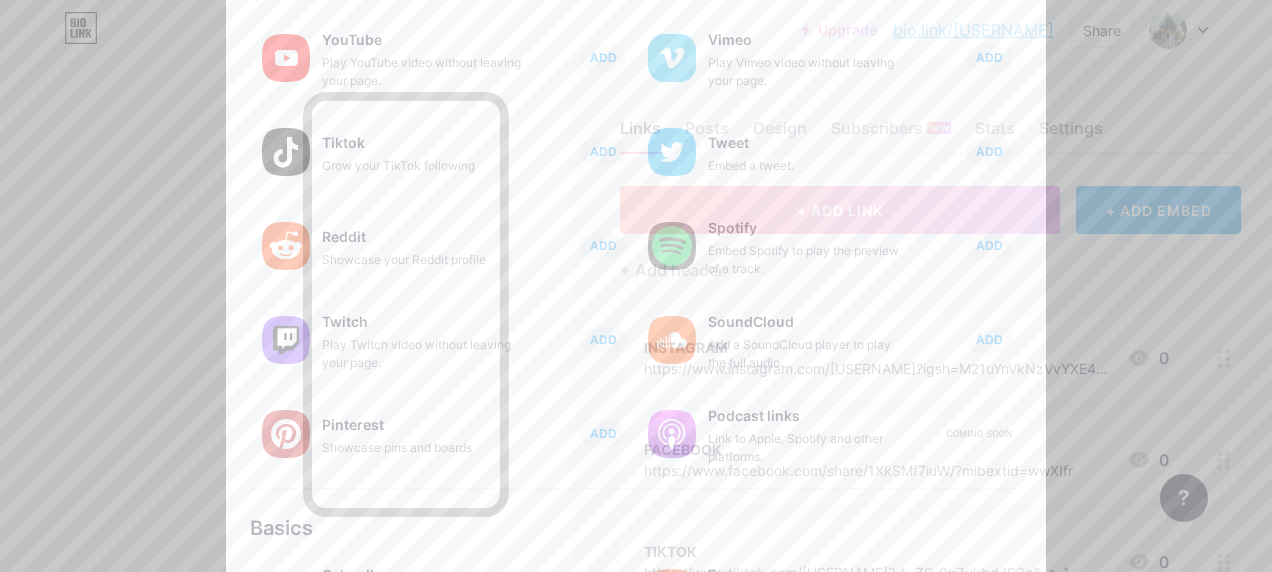 scroll, scrollTop: 144, scrollLeft: 0, axis: vertical 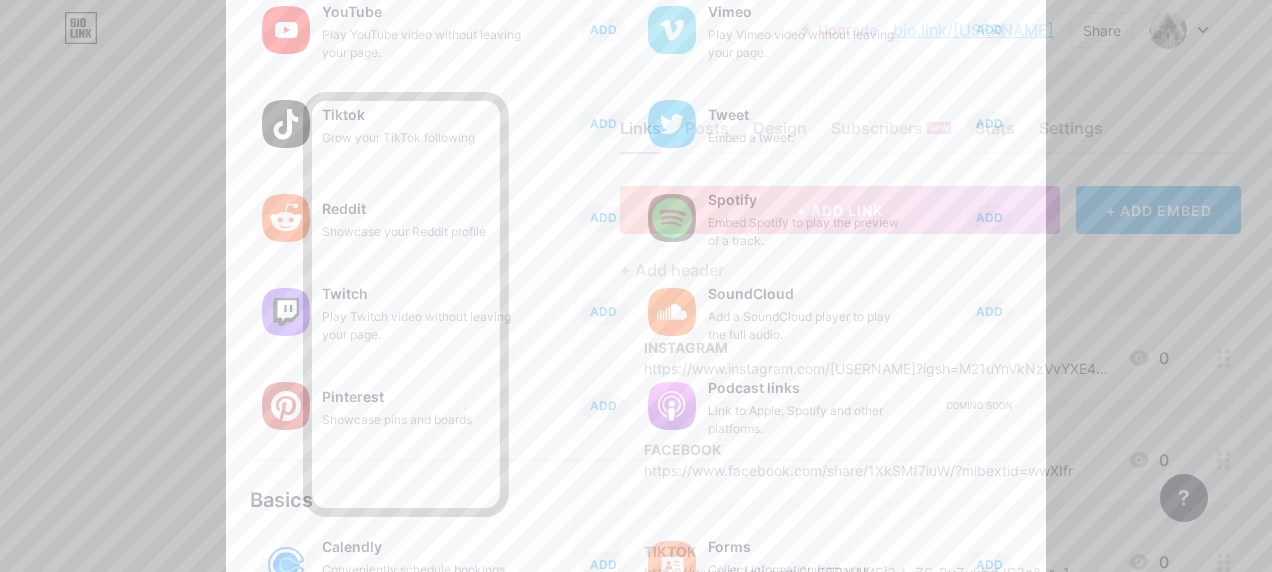 click at bounding box center (636, 286) 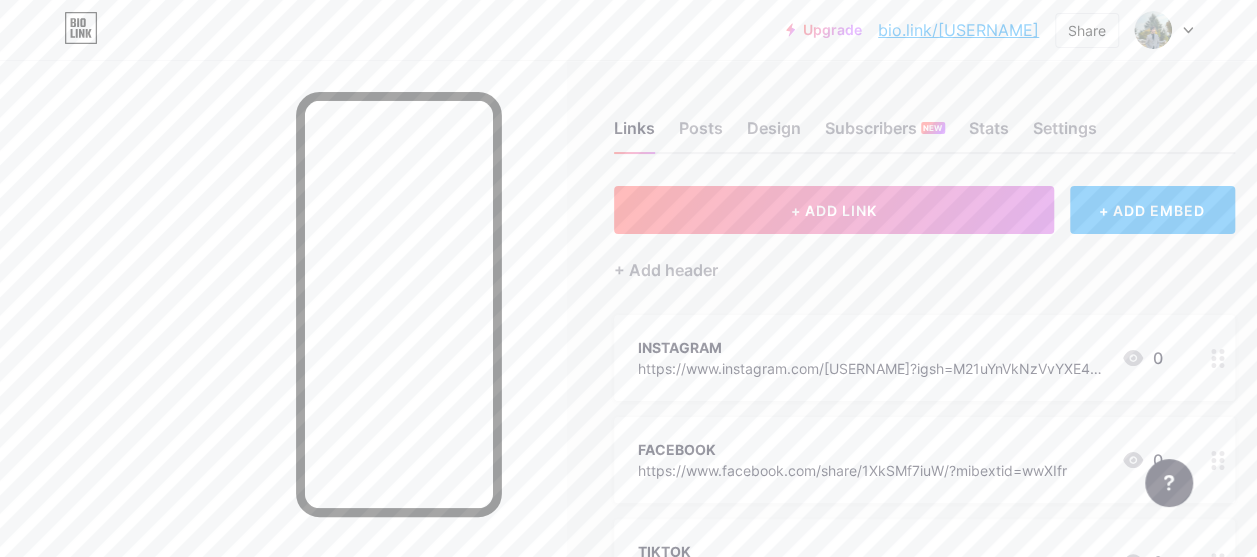 click on "+ ADD EMBED" at bounding box center [1152, 210] 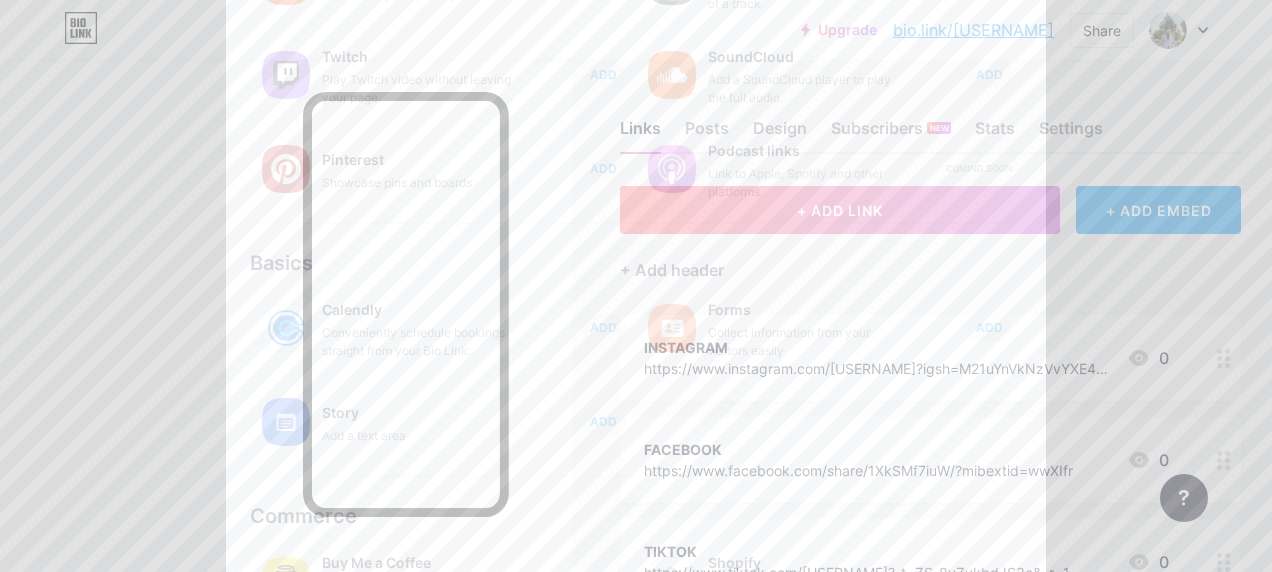 scroll, scrollTop: 439, scrollLeft: 0, axis: vertical 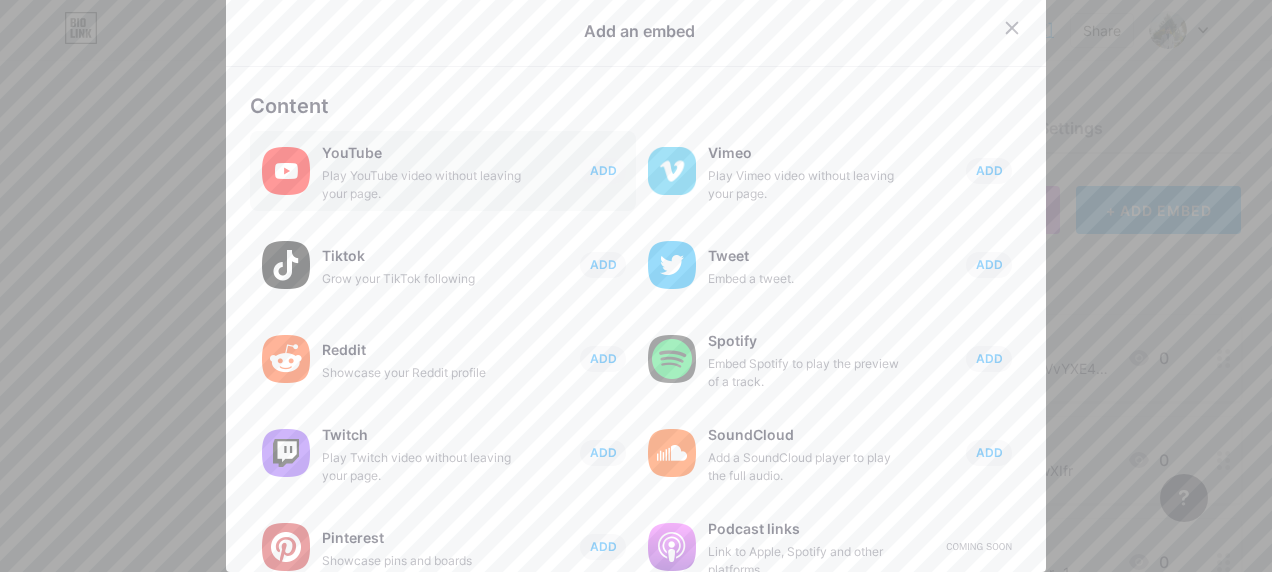 click on "YouTube" at bounding box center (422, 153) 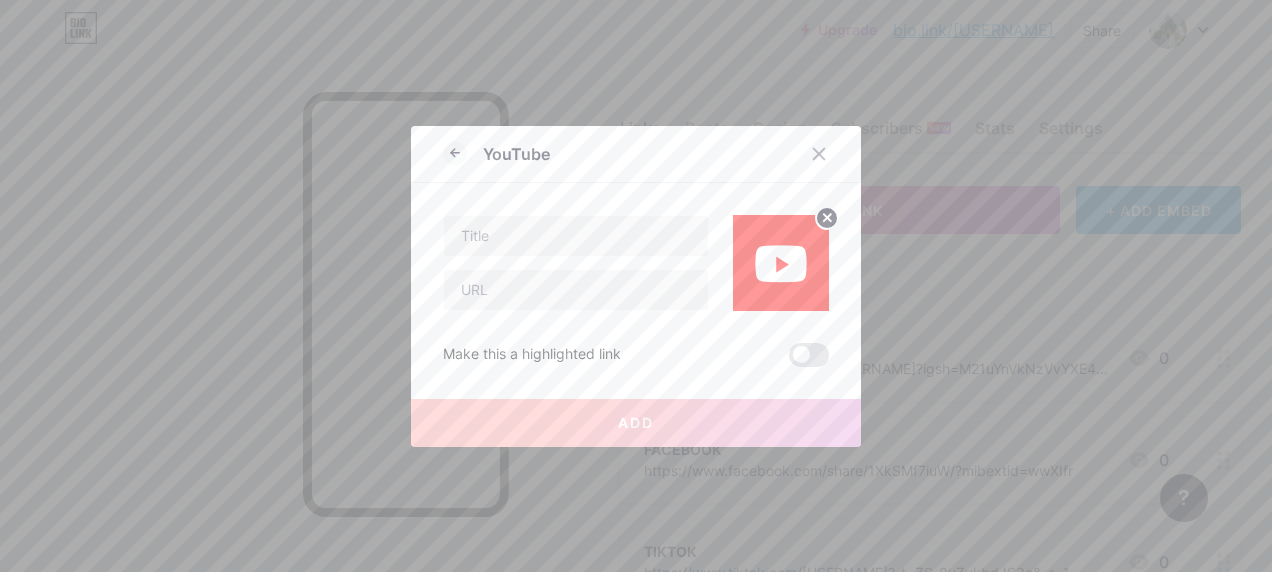 scroll, scrollTop: 0, scrollLeft: 0, axis: both 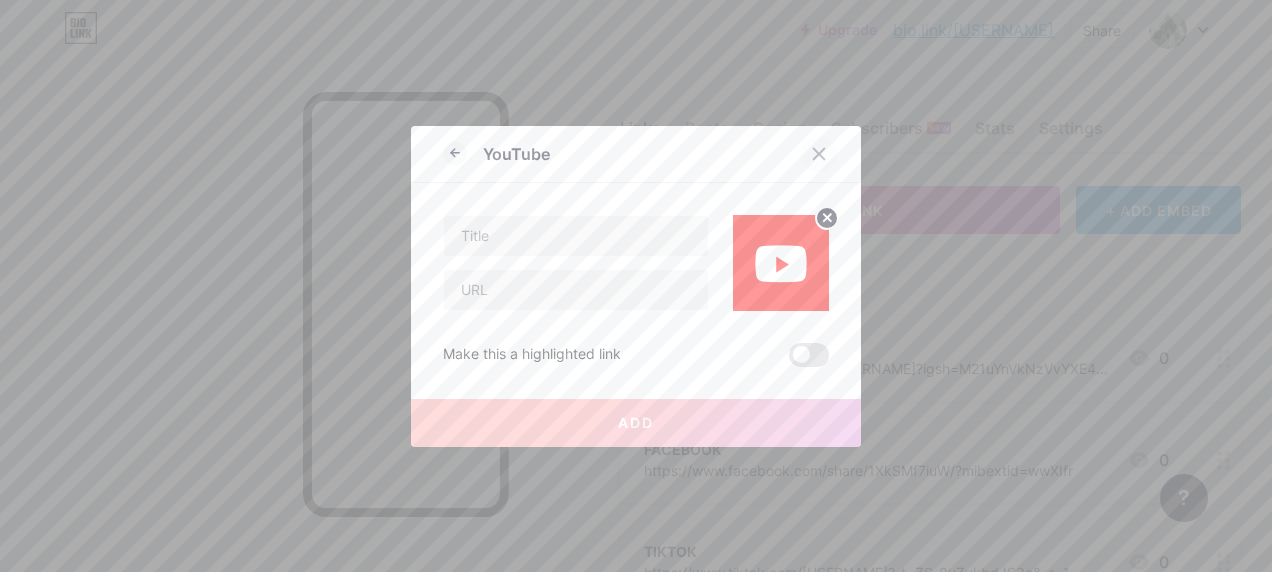 click at bounding box center [819, 154] 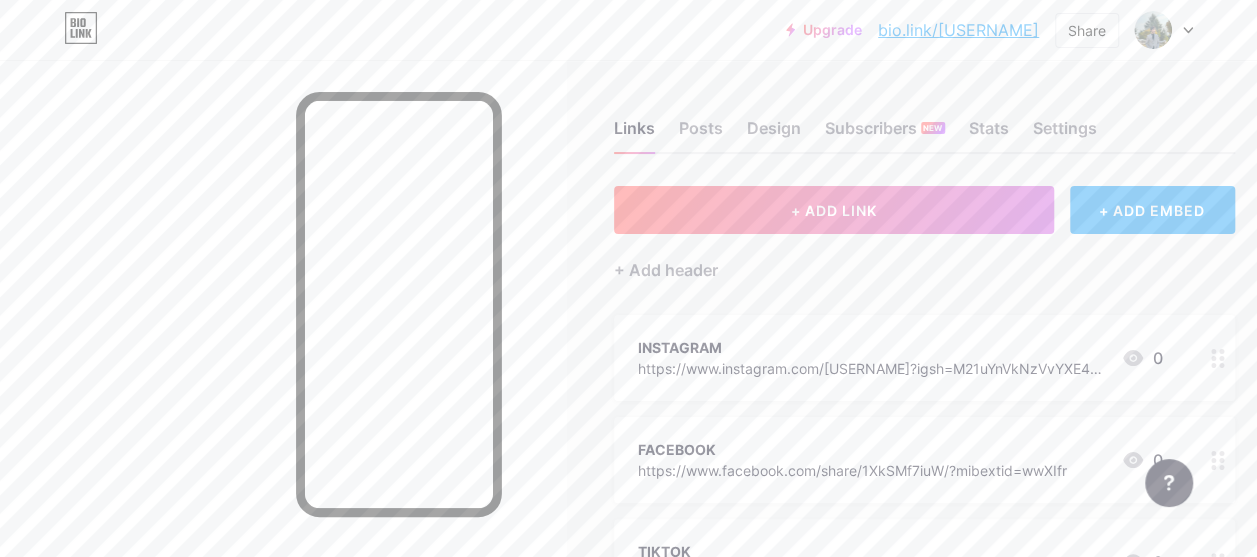 click on "+ ADD EMBED" at bounding box center (1152, 210) 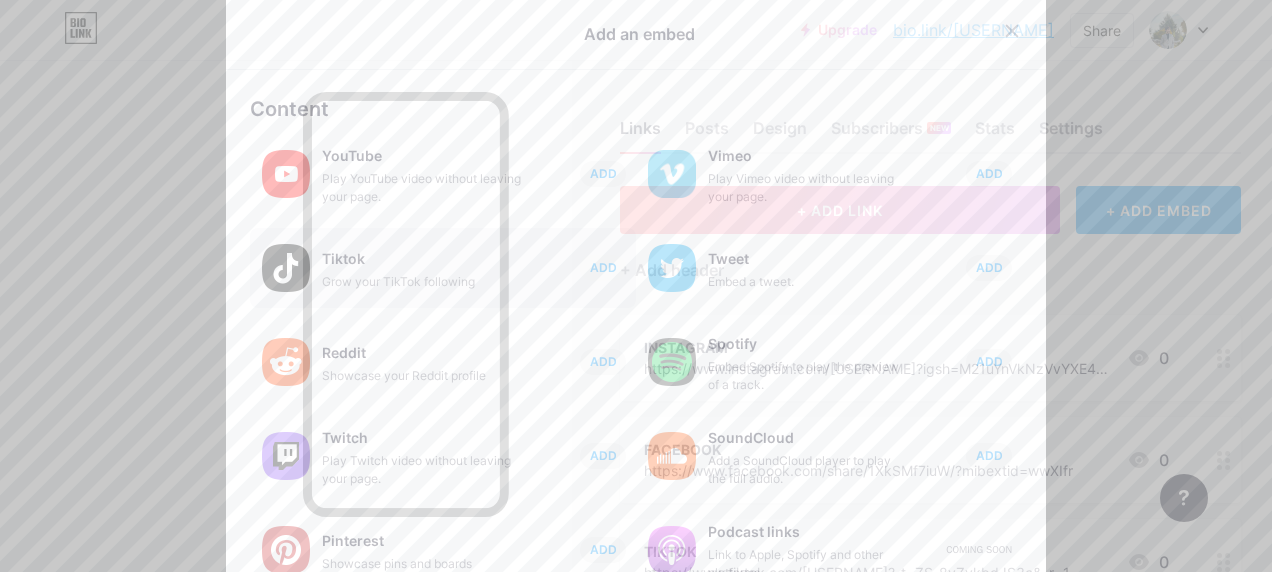 click on "Tiktok" at bounding box center [422, 259] 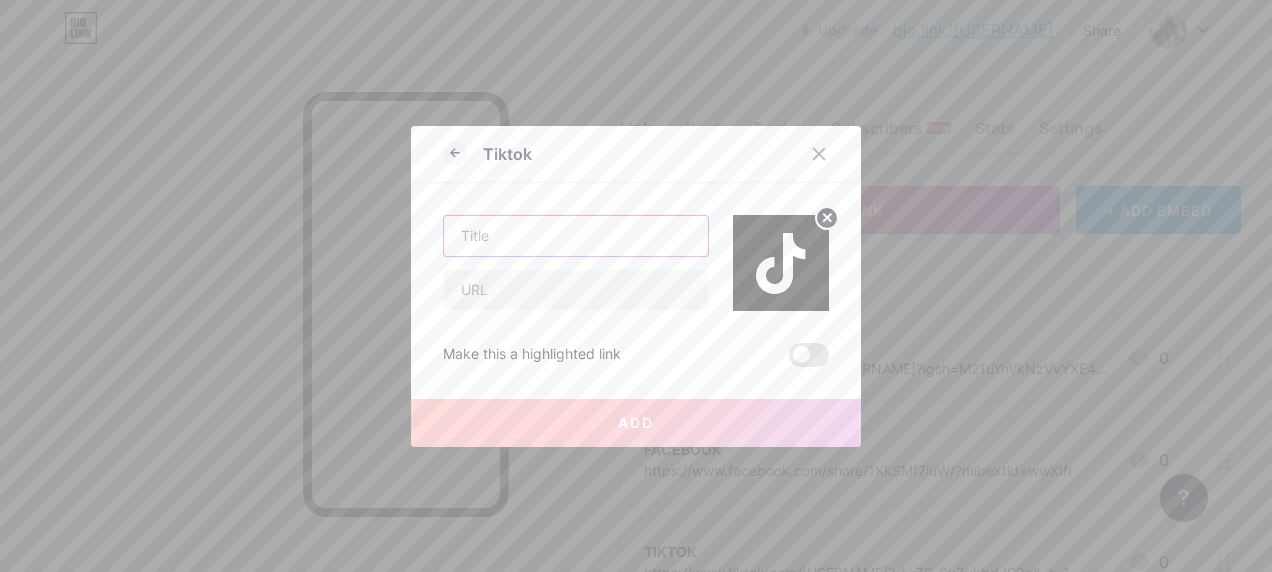 click at bounding box center [576, 236] 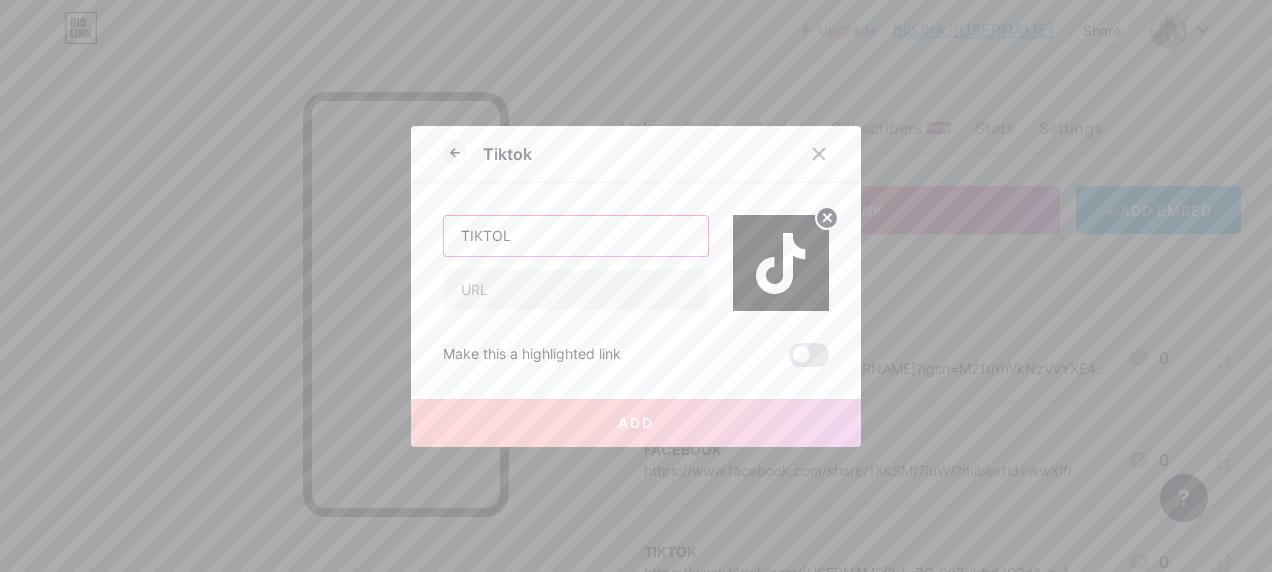 click on "TIKTOL" at bounding box center [576, 236] 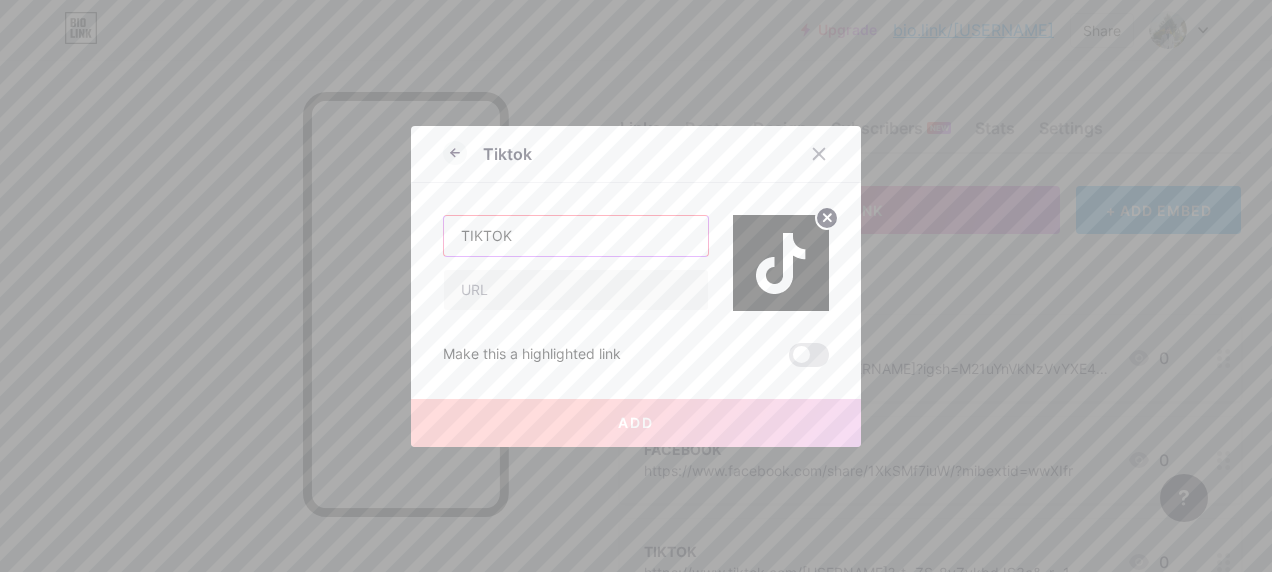 type on "TIKTOK" 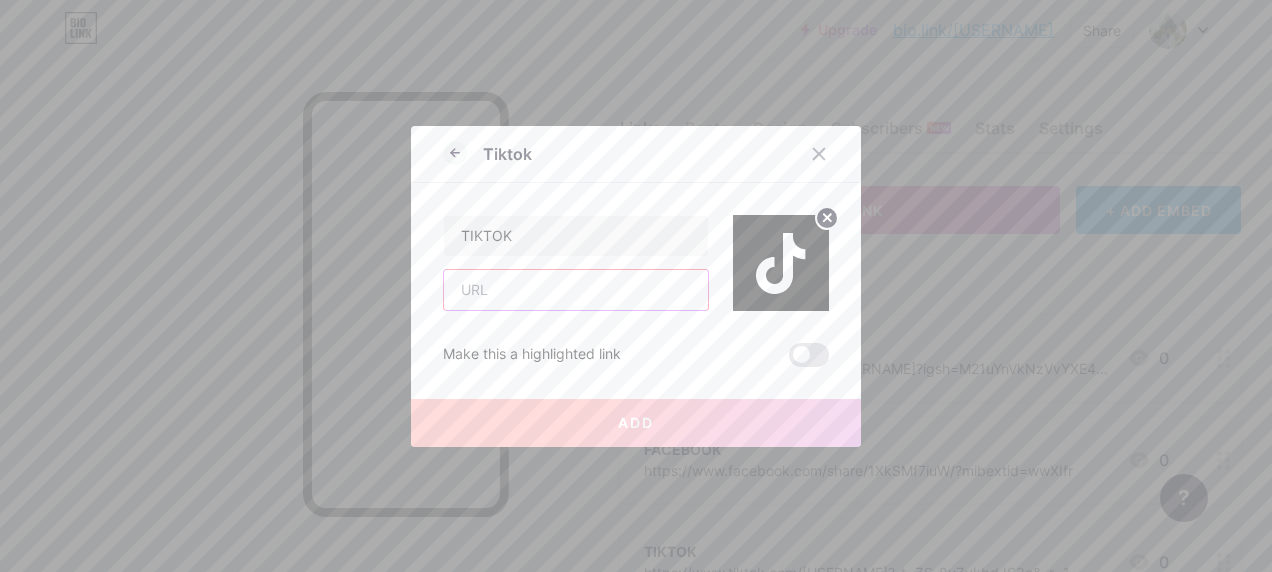 click at bounding box center (576, 290) 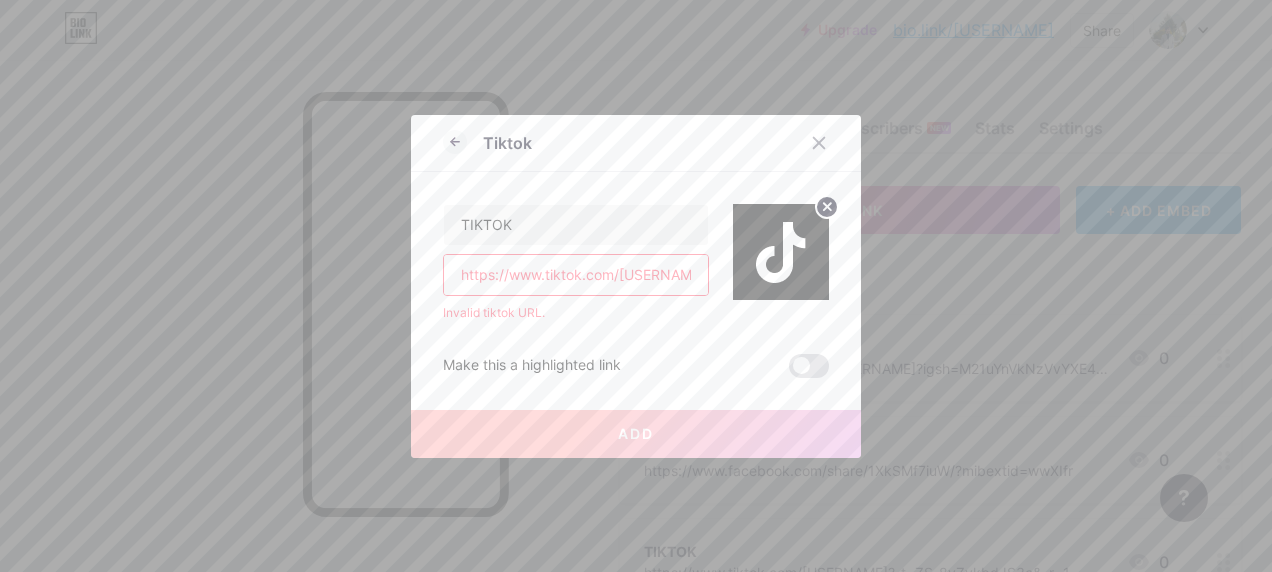 scroll, scrollTop: 0, scrollLeft: 201, axis: horizontal 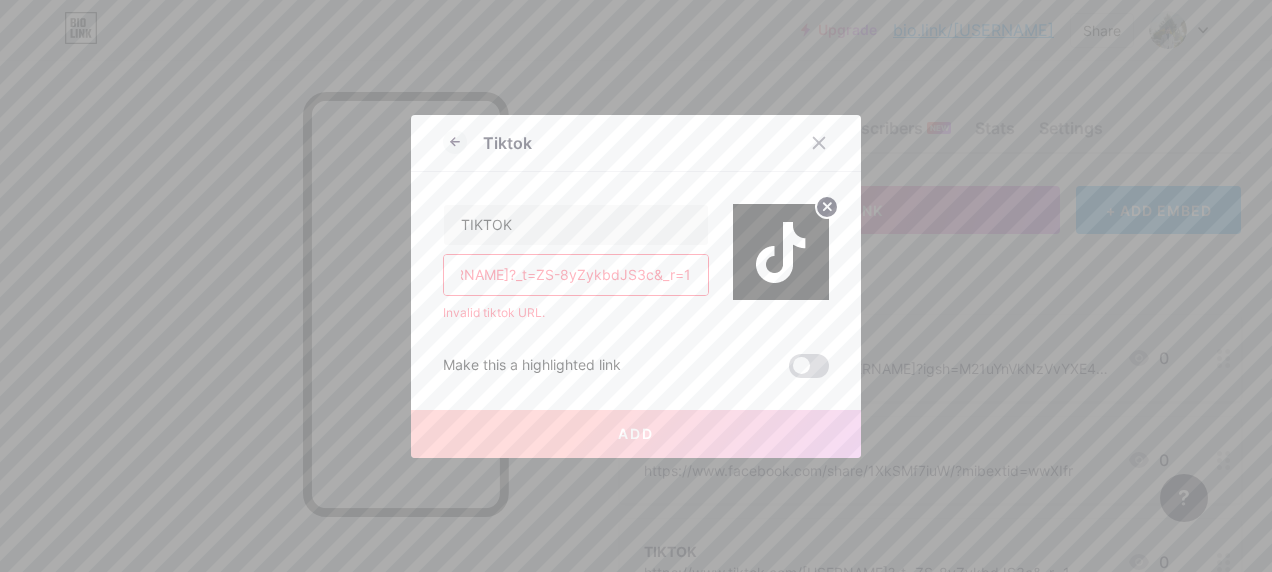 type on "https://www.tiktok.com/@[USERNAME]?_t=ZS-8yZykbdJS3c&_r=1" 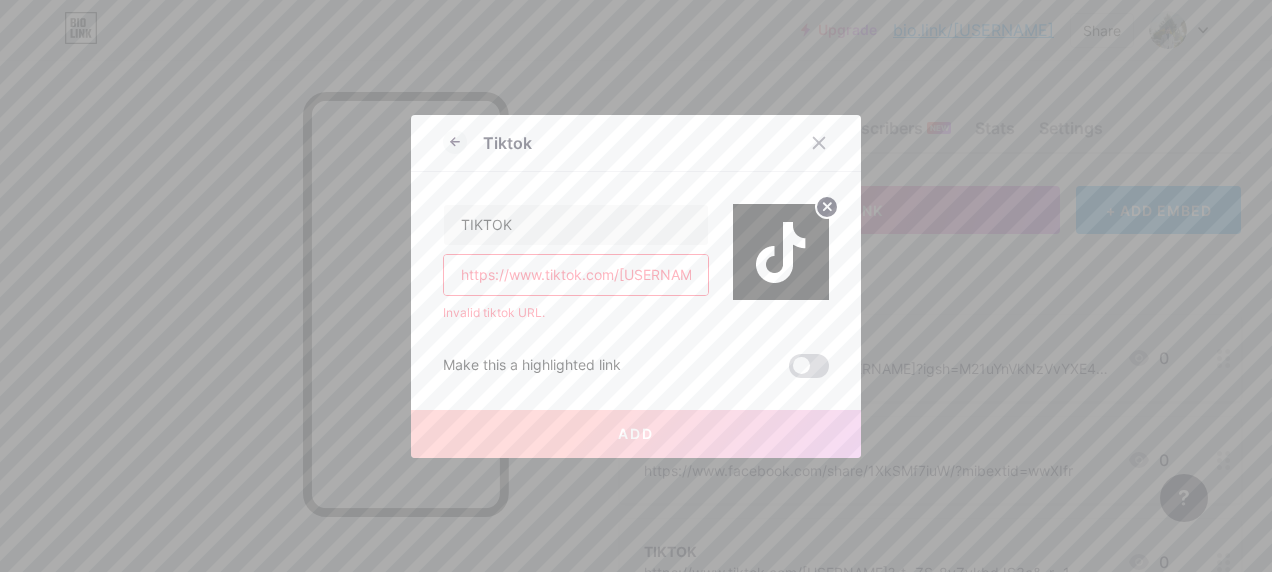 click at bounding box center [809, 366] 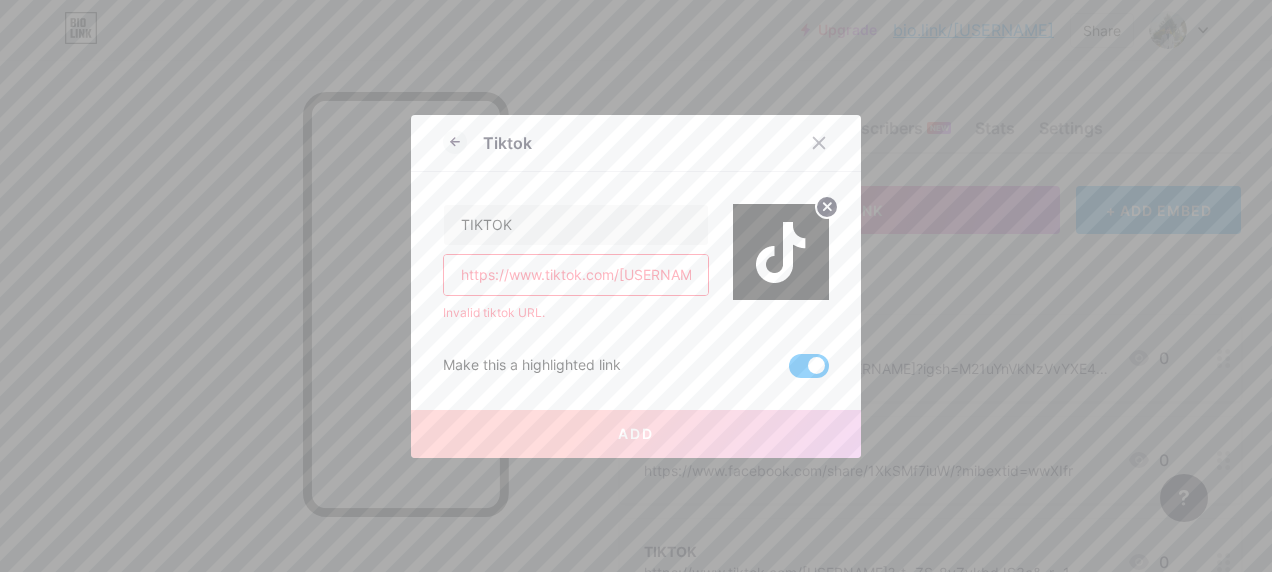 click on "Add" at bounding box center [636, 434] 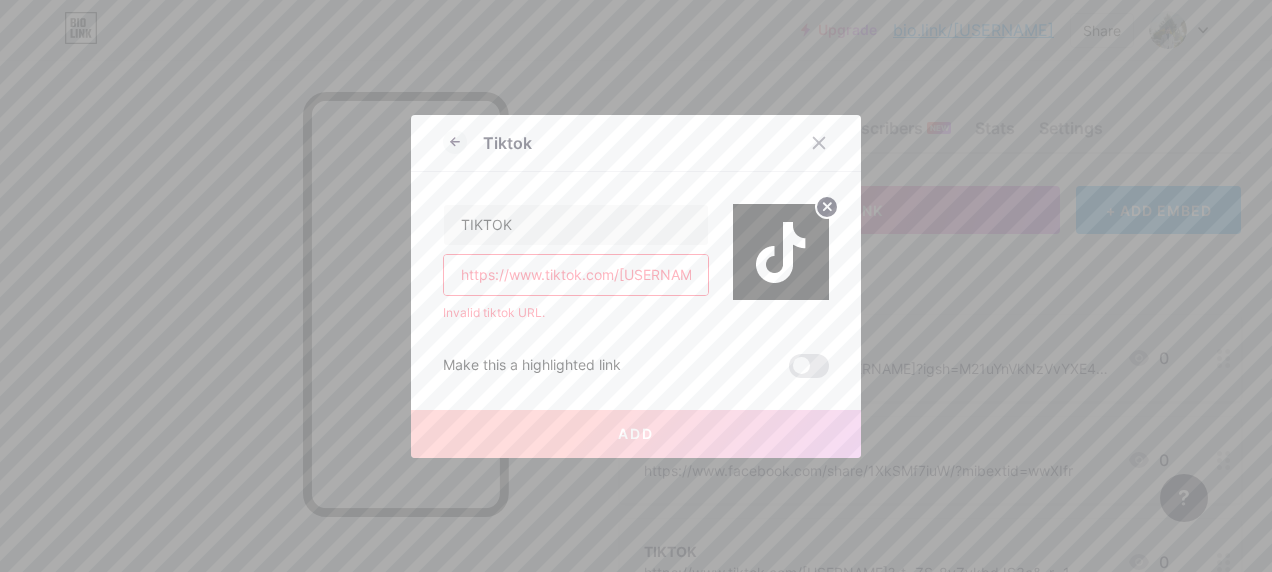 click on "Add" at bounding box center [636, 434] 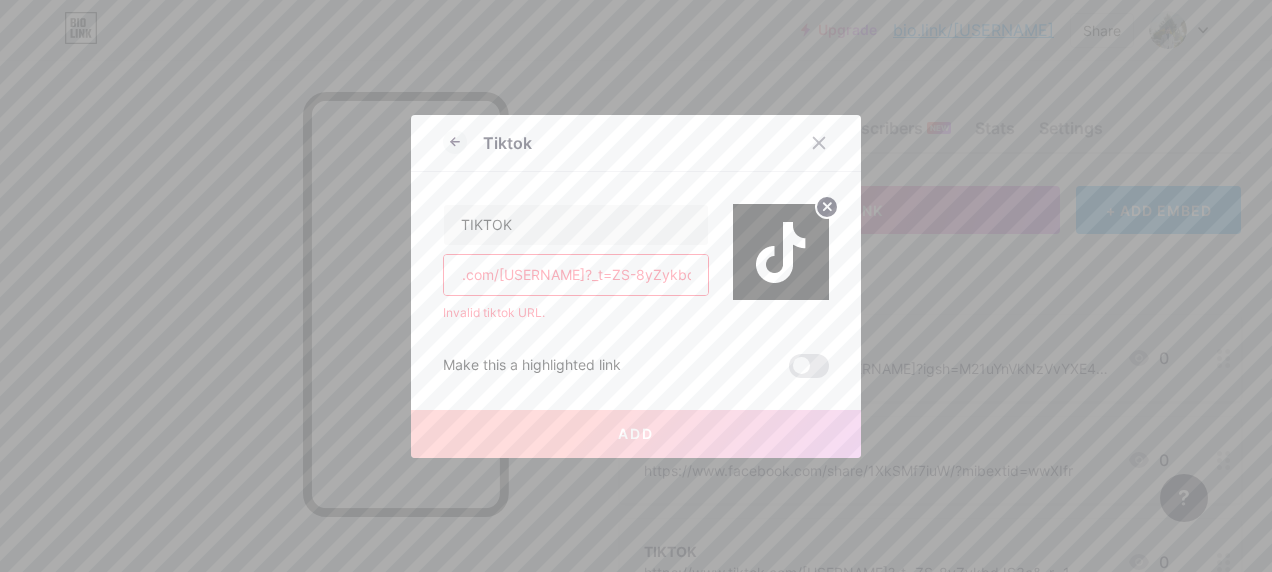 scroll, scrollTop: 0, scrollLeft: 201, axis: horizontal 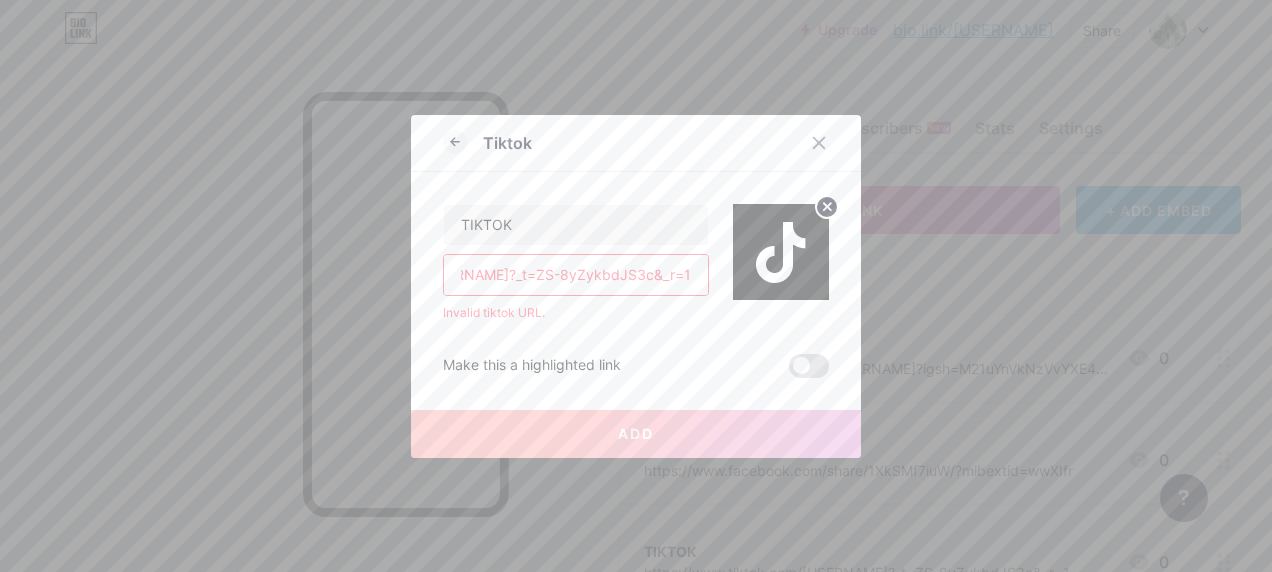 drag, startPoint x: 447, startPoint y: 275, endPoint x: 768, endPoint y: 296, distance: 321.6862 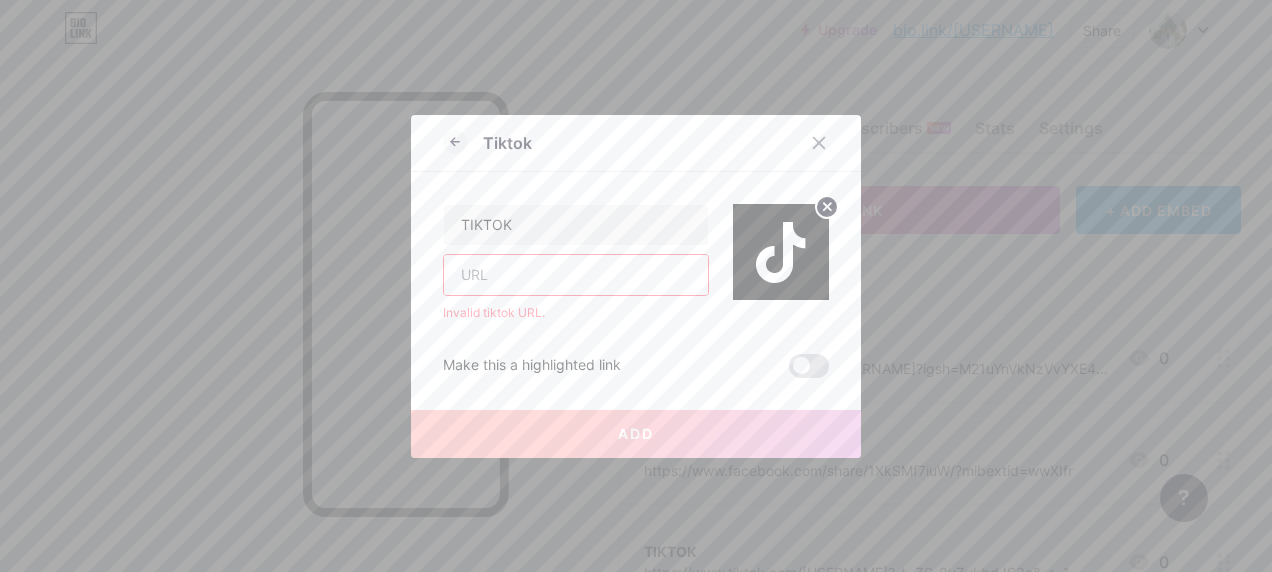 scroll, scrollTop: 0, scrollLeft: 0, axis: both 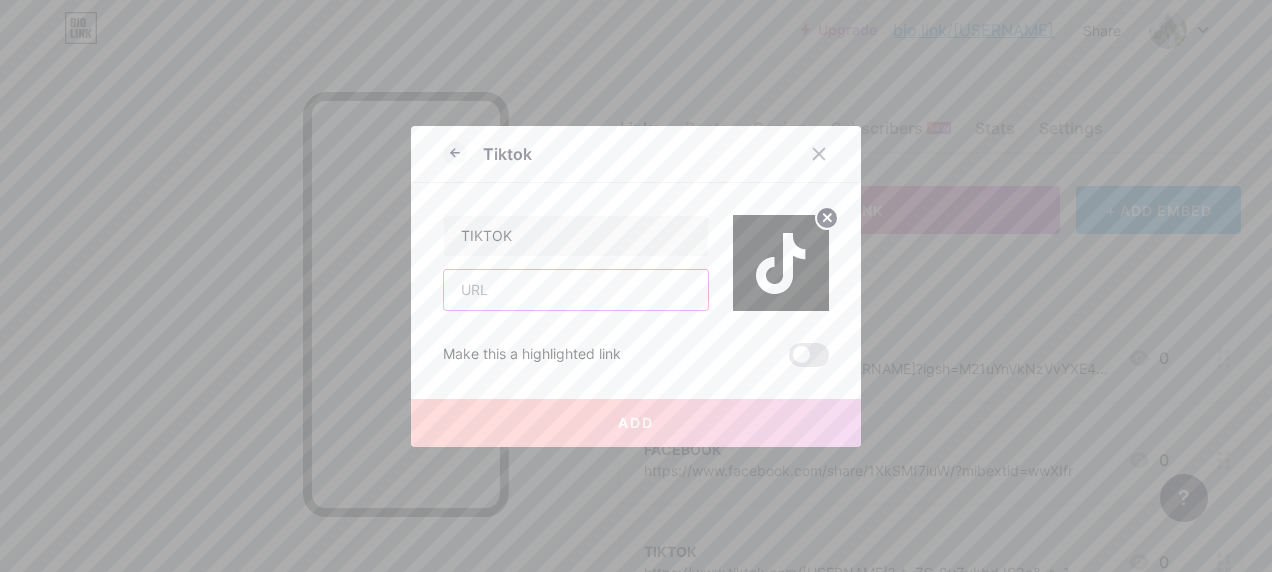 click at bounding box center [576, 290] 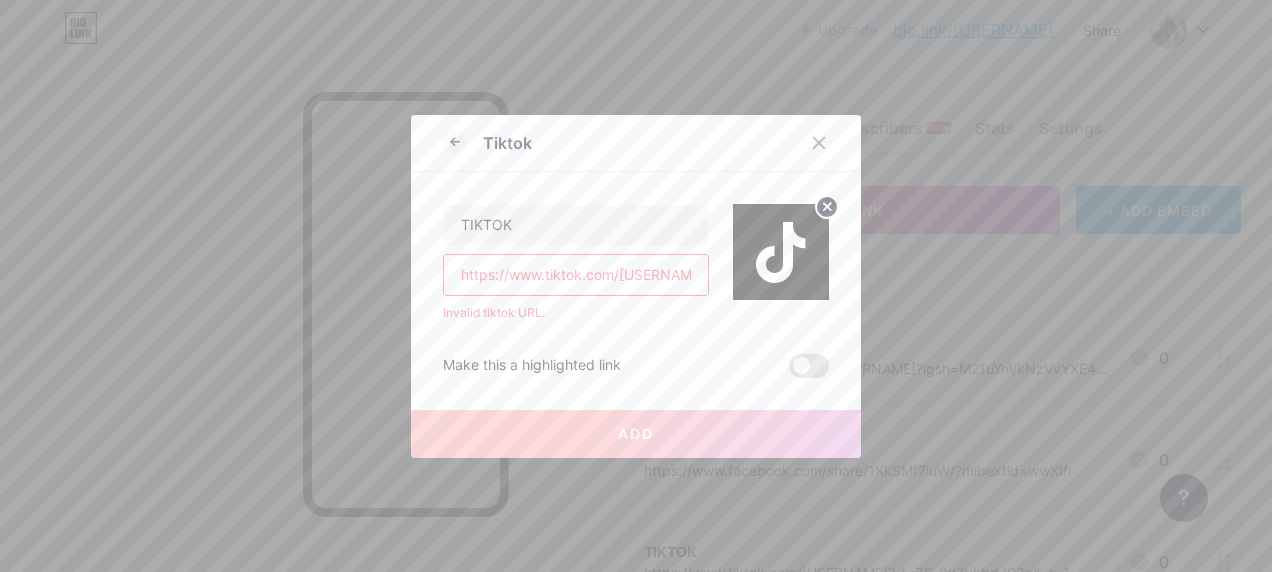 scroll, scrollTop: 0, scrollLeft: 201, axis: horizontal 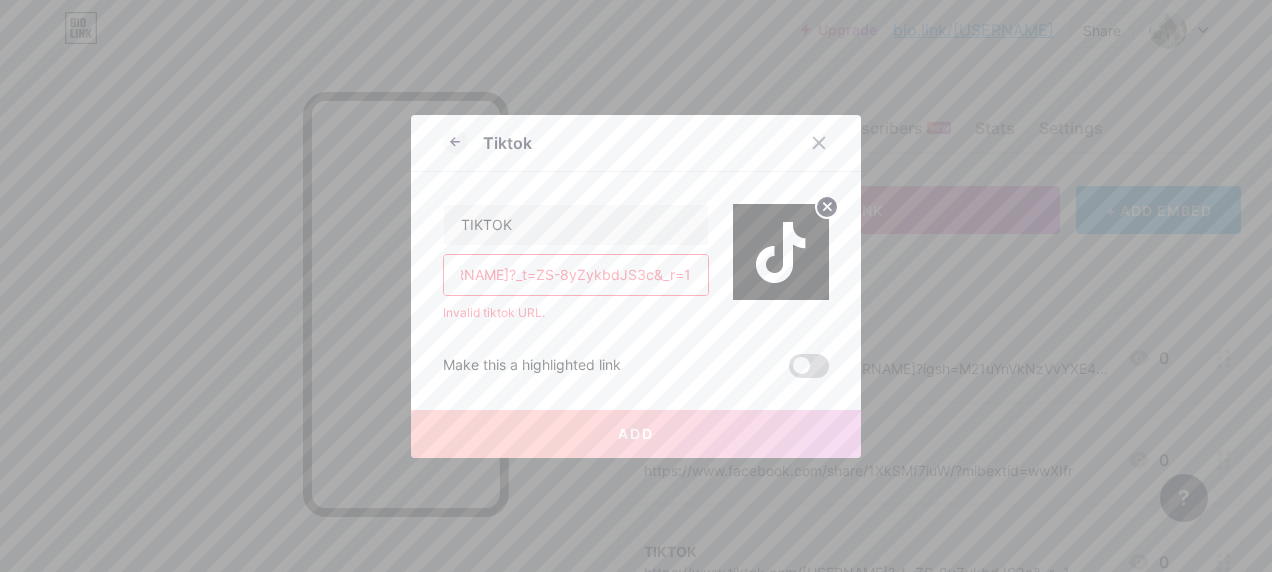 type on "https://www.tiktok.com/@[USERNAME]?_t=ZS-8yZykbdJS3c&_r=1" 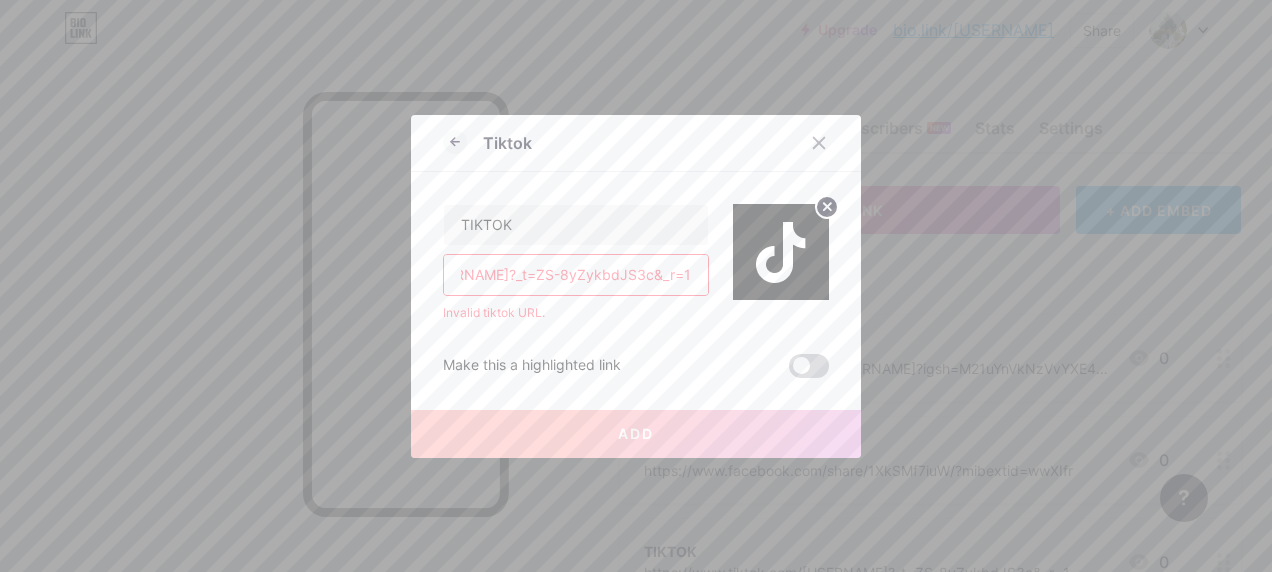 scroll, scrollTop: 0, scrollLeft: 0, axis: both 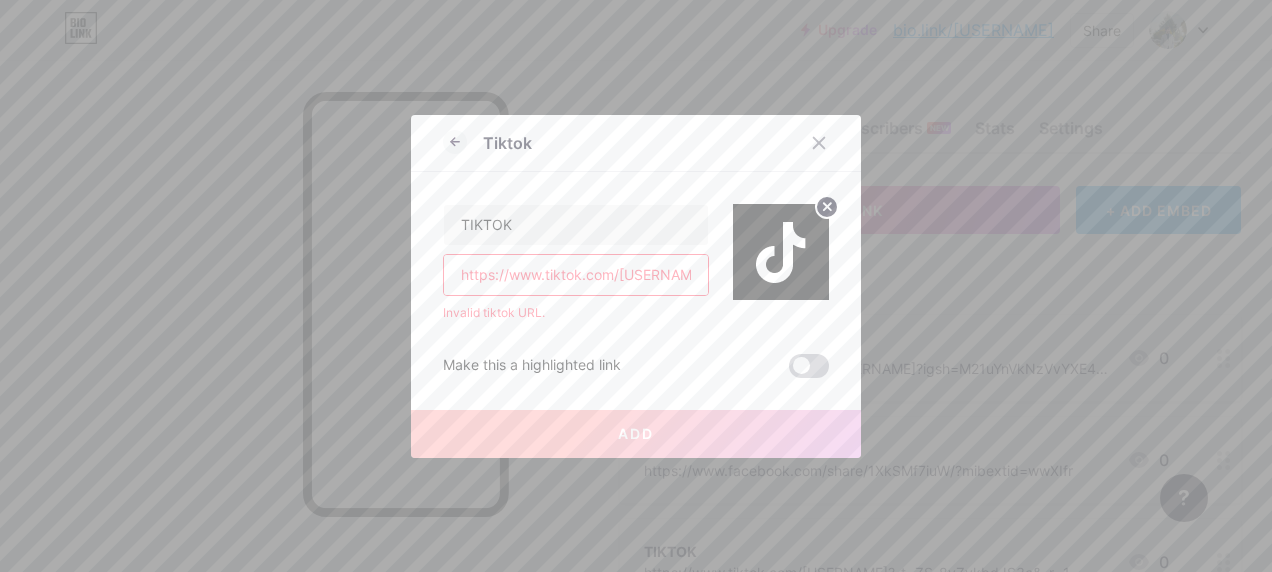click at bounding box center [809, 366] 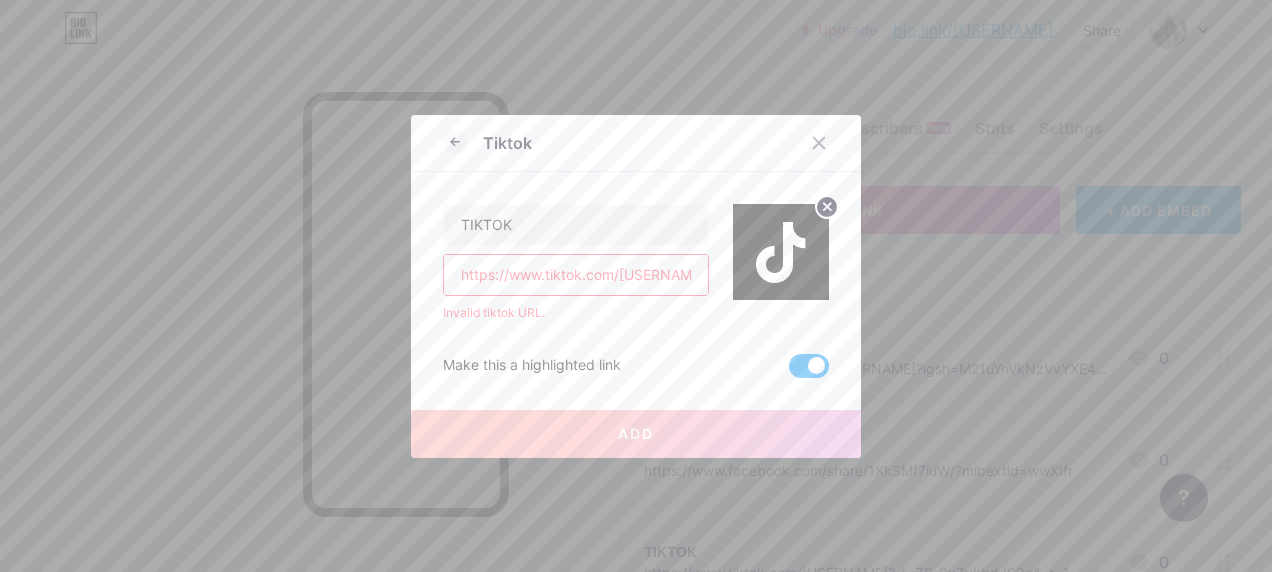 click on "Add" at bounding box center [636, 434] 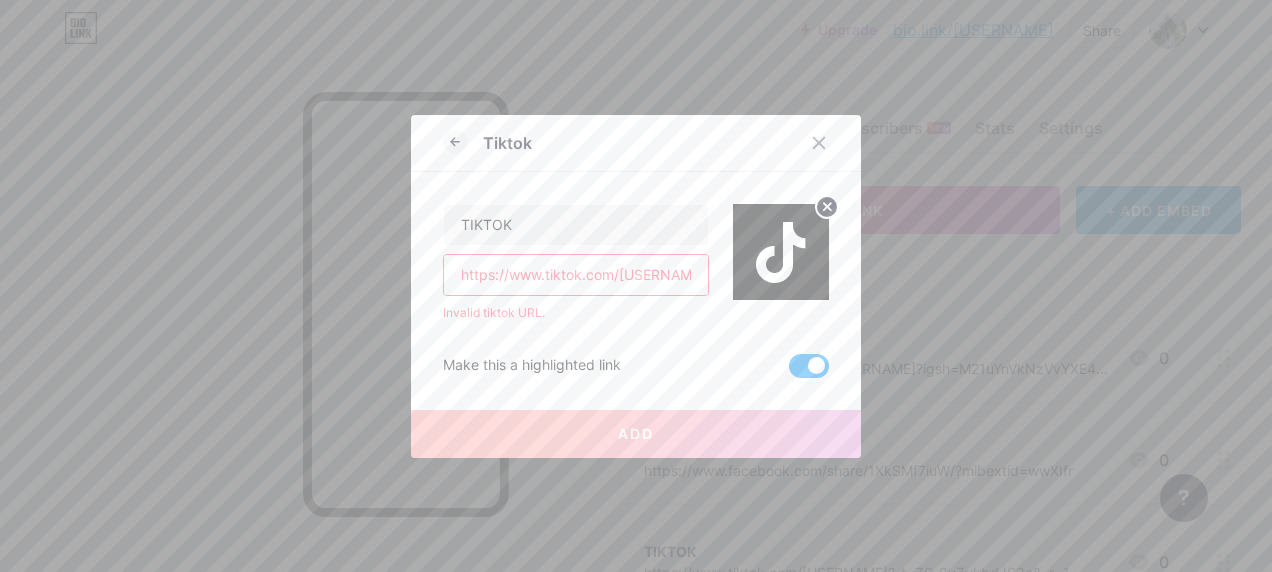 click 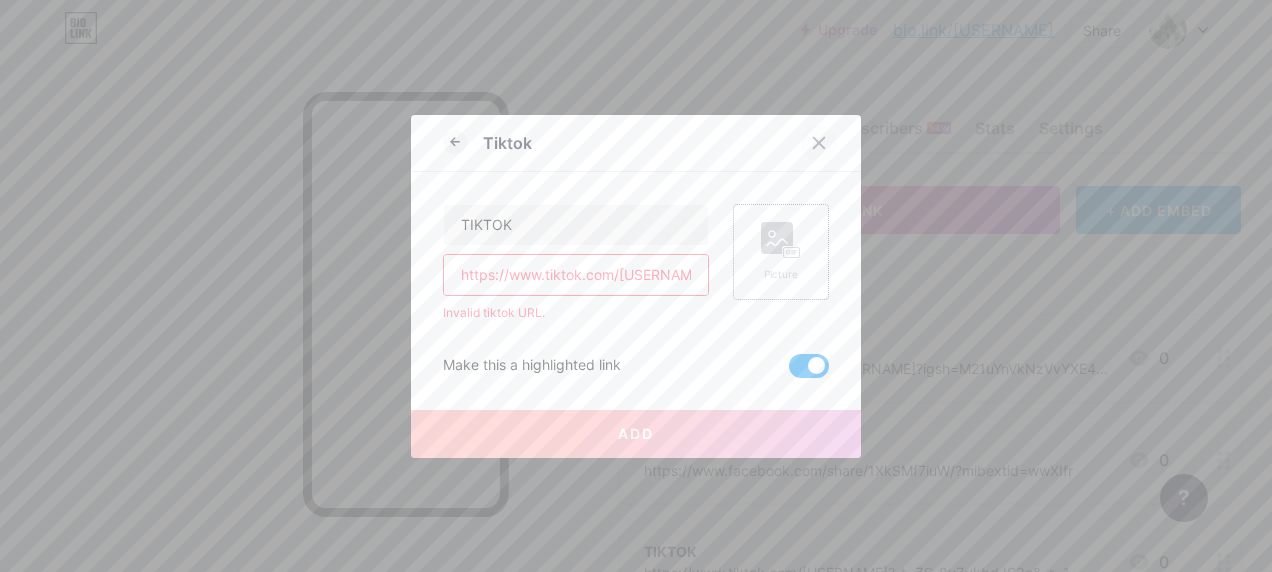 click 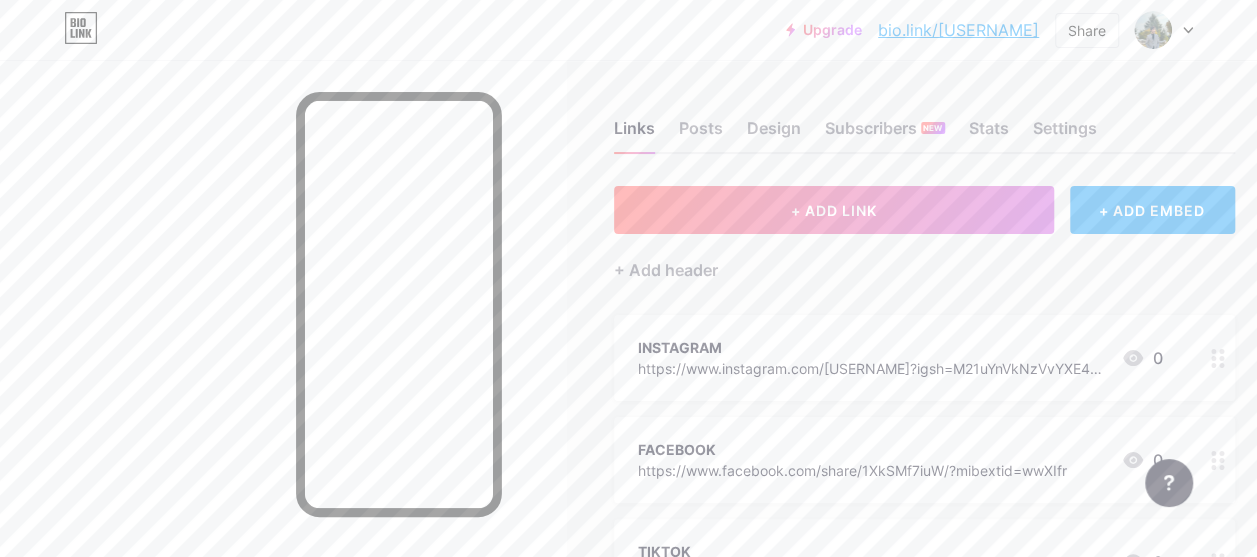 click on "+ ADD EMBED" at bounding box center (1152, 210) 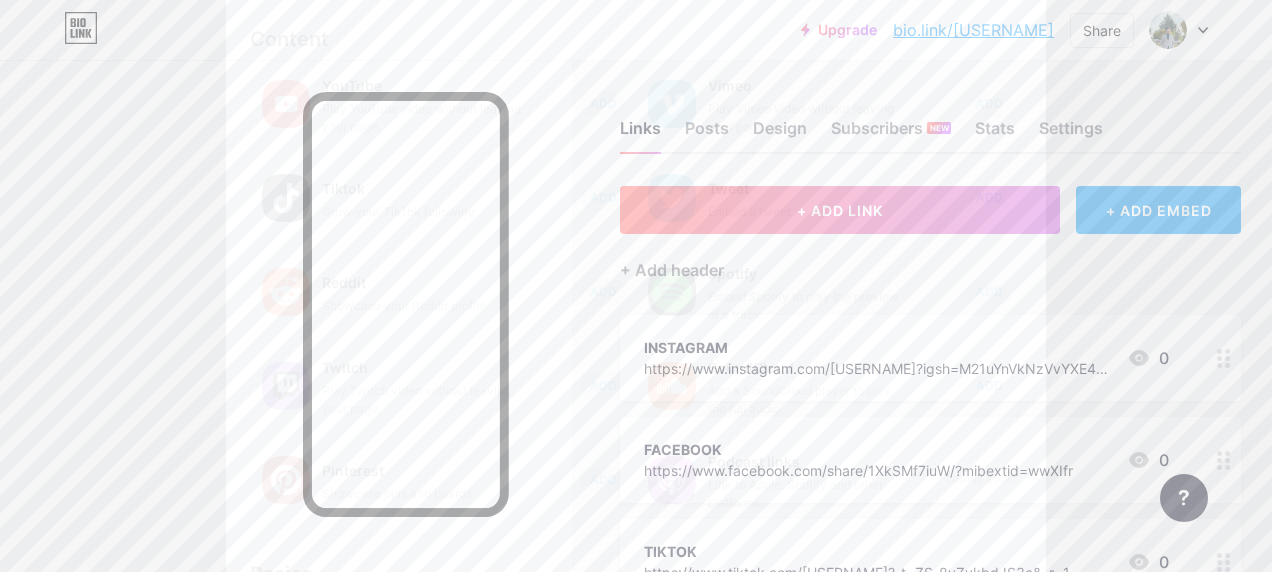 scroll, scrollTop: 64, scrollLeft: 0, axis: vertical 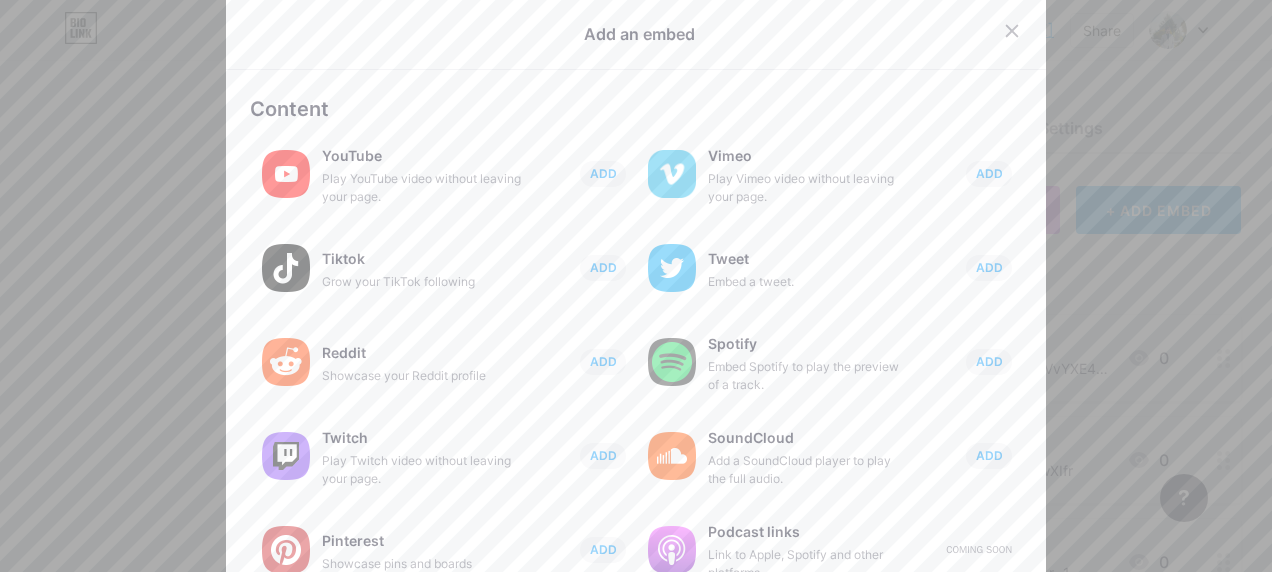 click on "Add an embed" at bounding box center [636, 41] 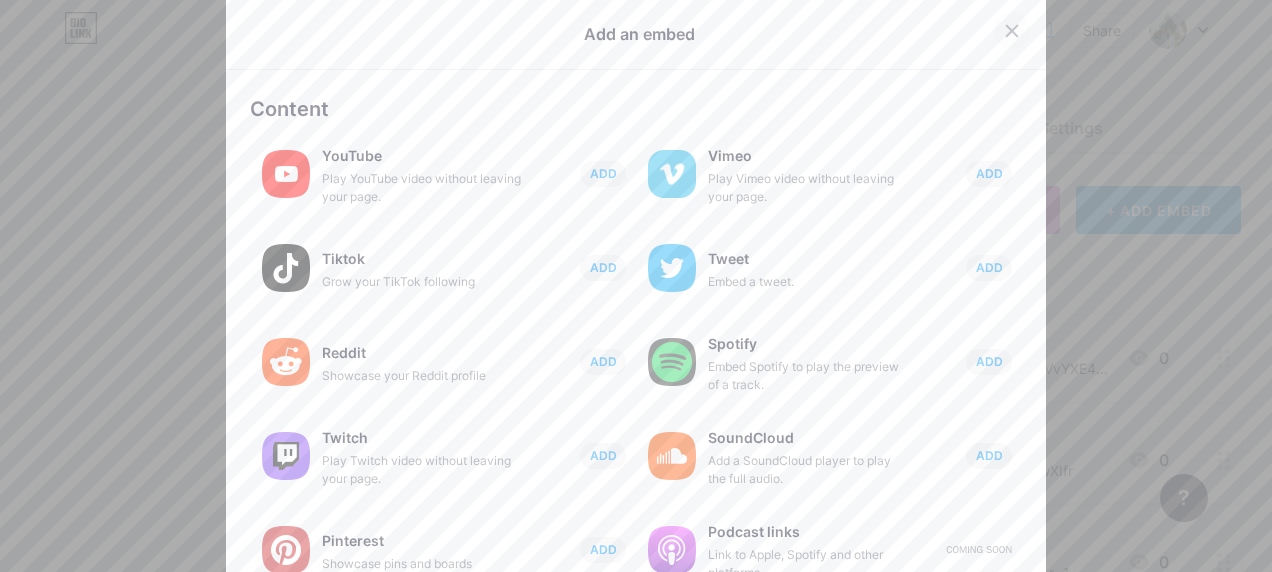 click 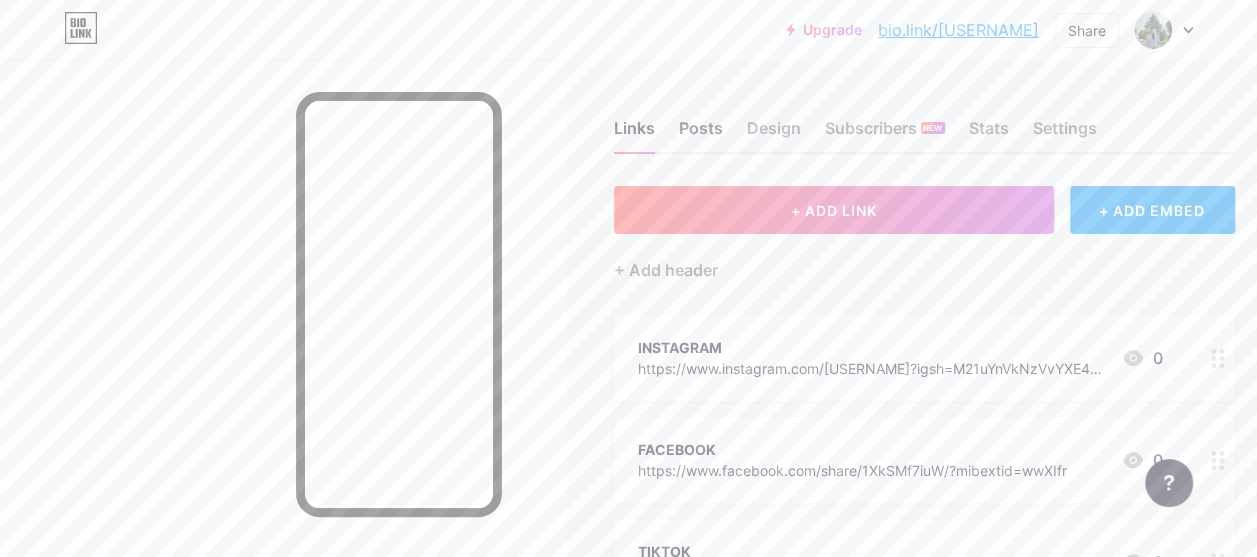 click on "Posts" at bounding box center (701, 134) 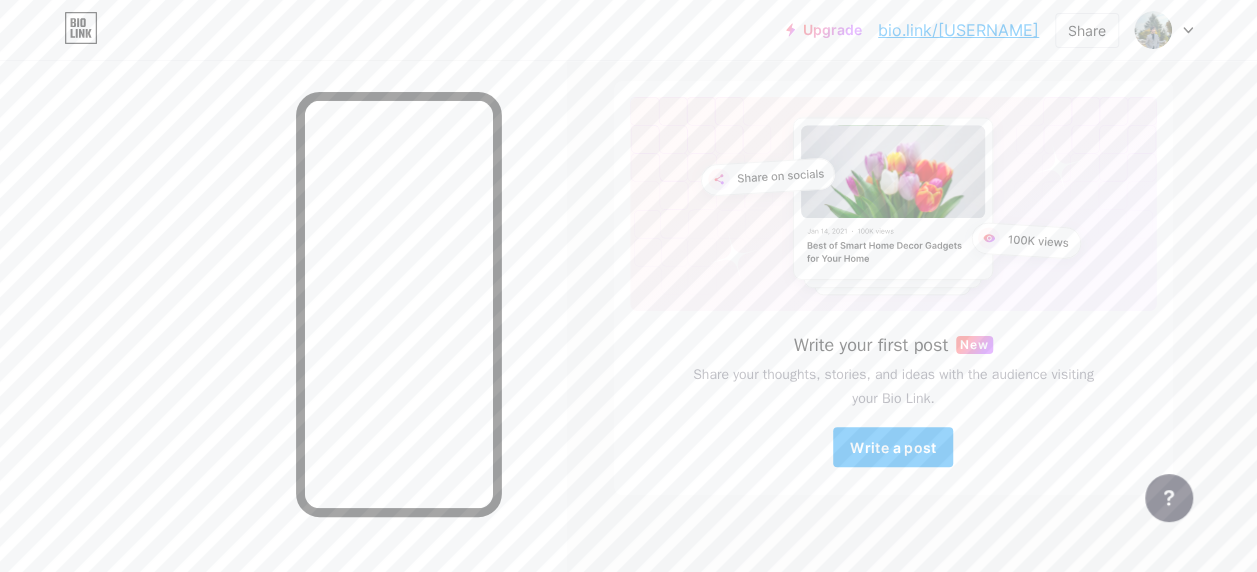 scroll, scrollTop: 85, scrollLeft: 0, axis: vertical 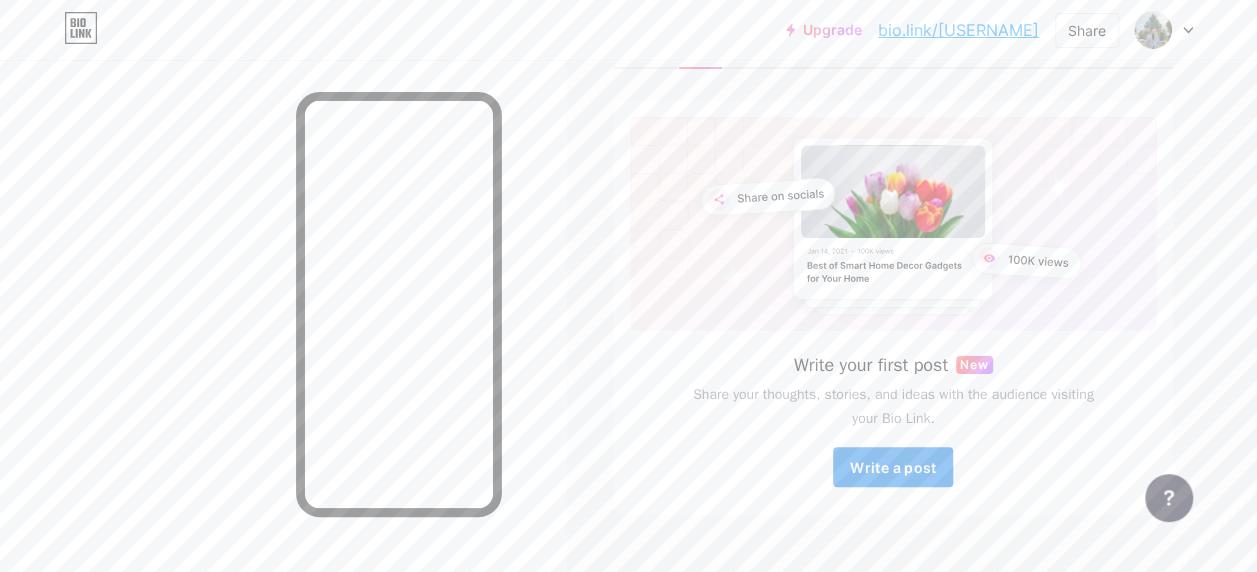 click on "Write a post" at bounding box center [893, 467] 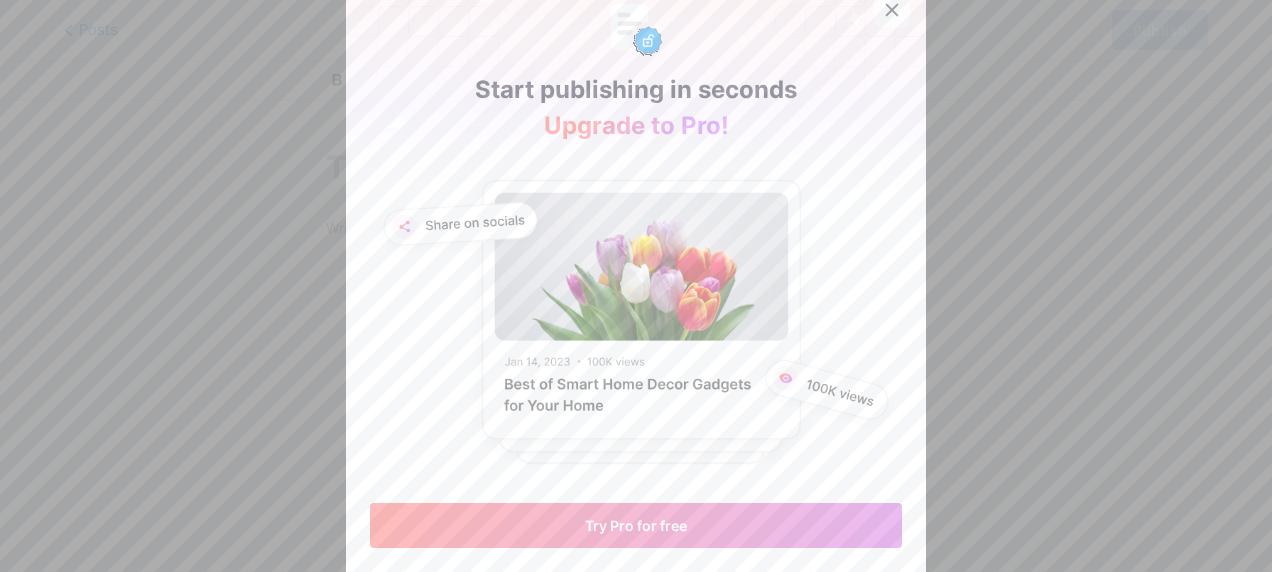 click 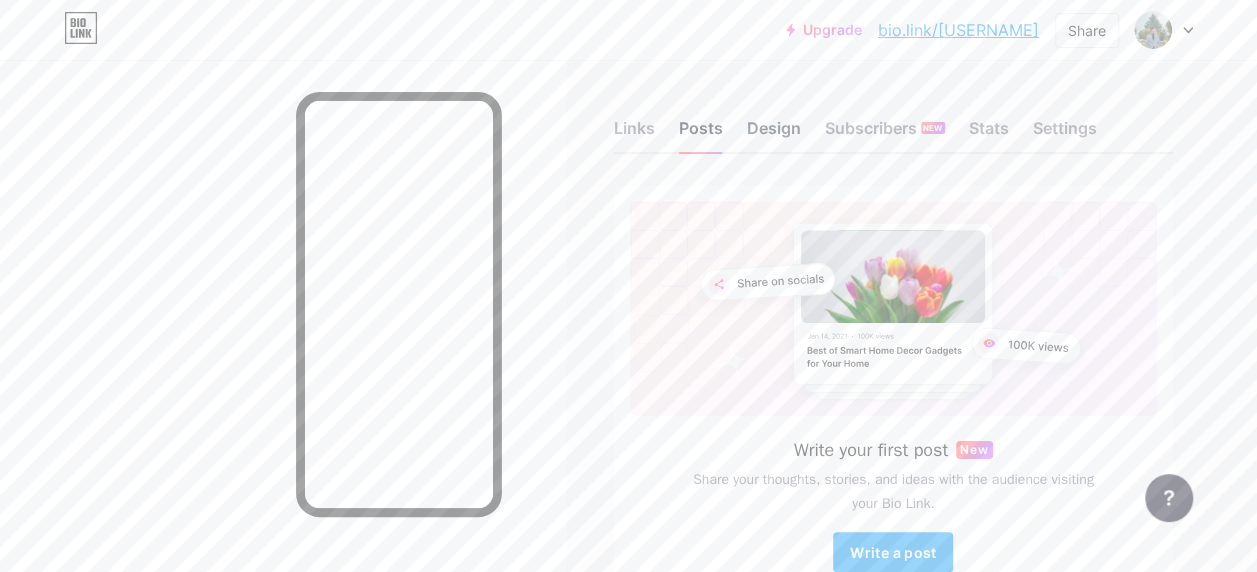 click on "Design" at bounding box center (774, 134) 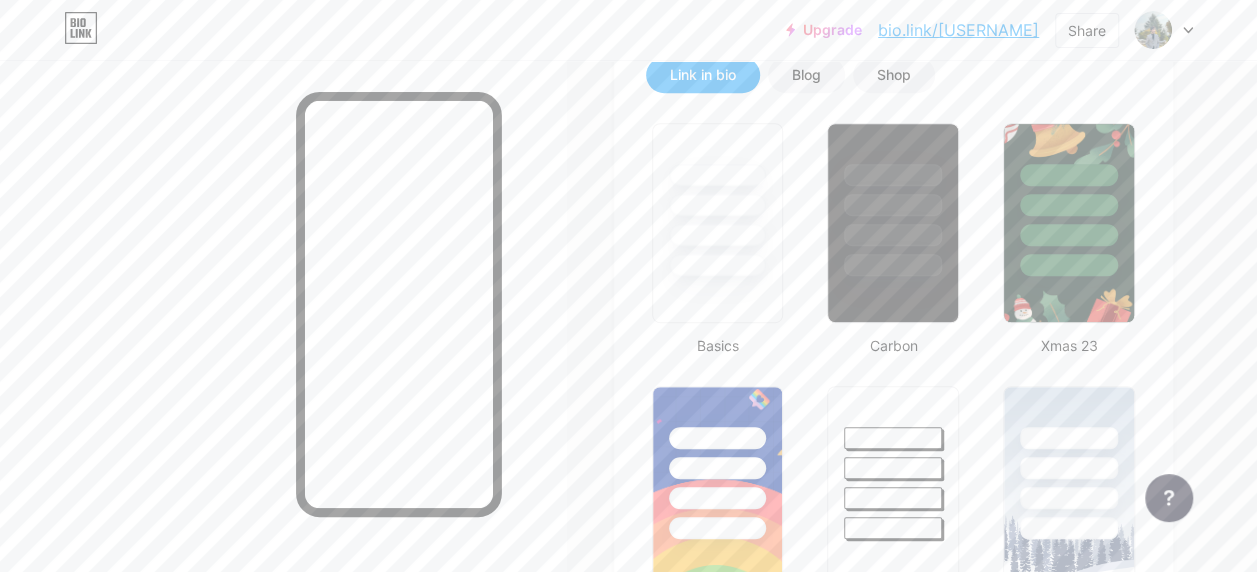 scroll, scrollTop: 478, scrollLeft: 0, axis: vertical 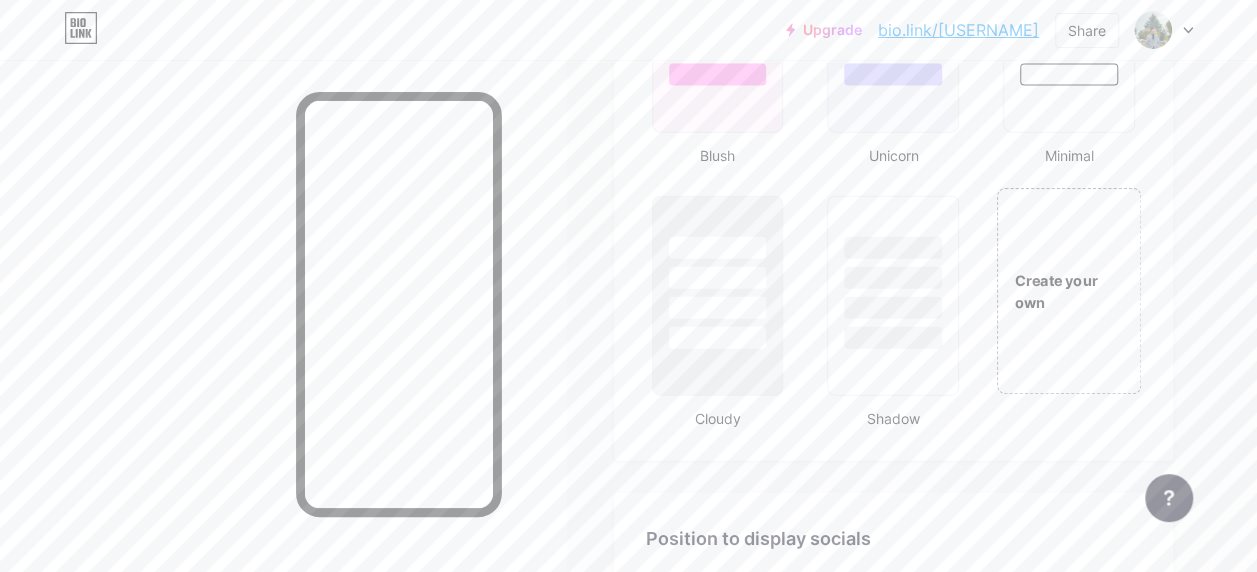 click on "Create your own" at bounding box center [1069, 291] 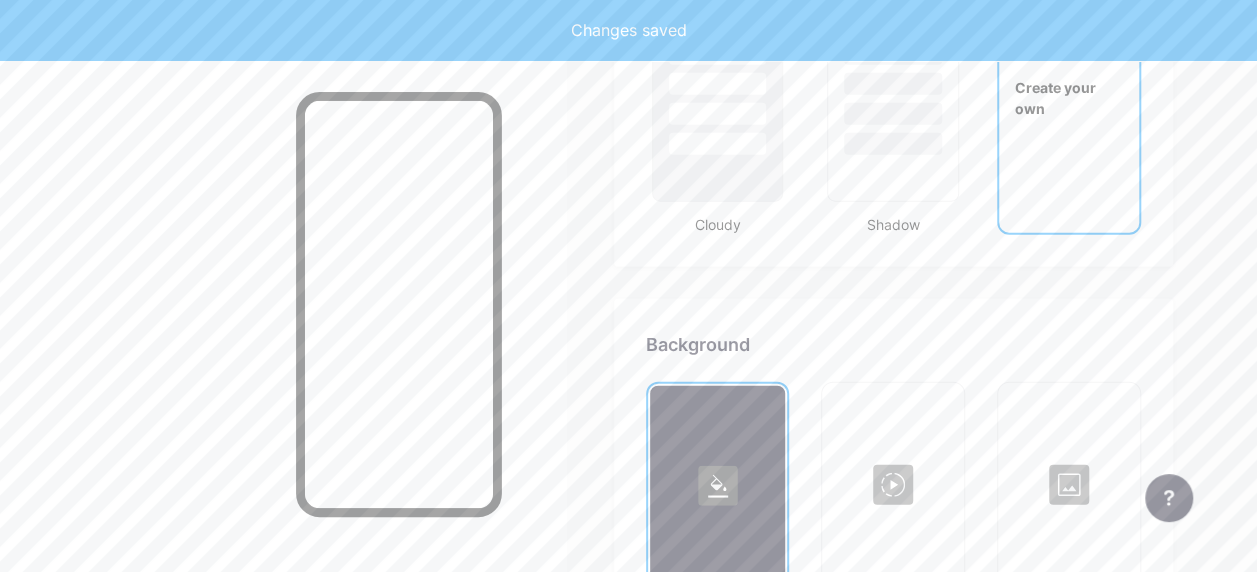 scroll, scrollTop: 2655, scrollLeft: 0, axis: vertical 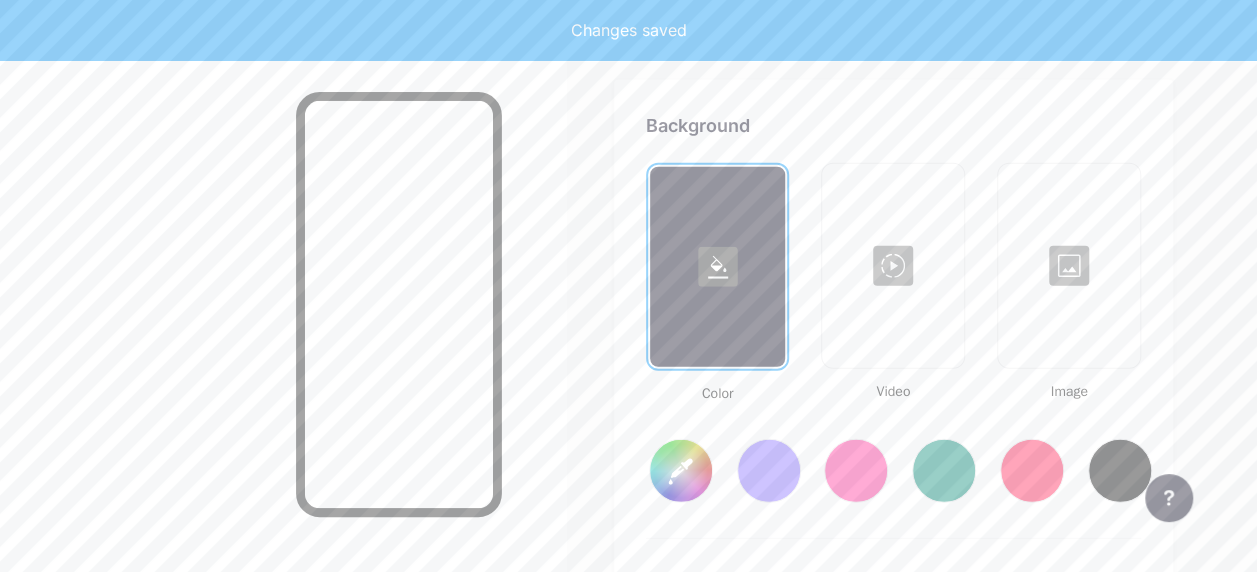 type on "#ffffff" 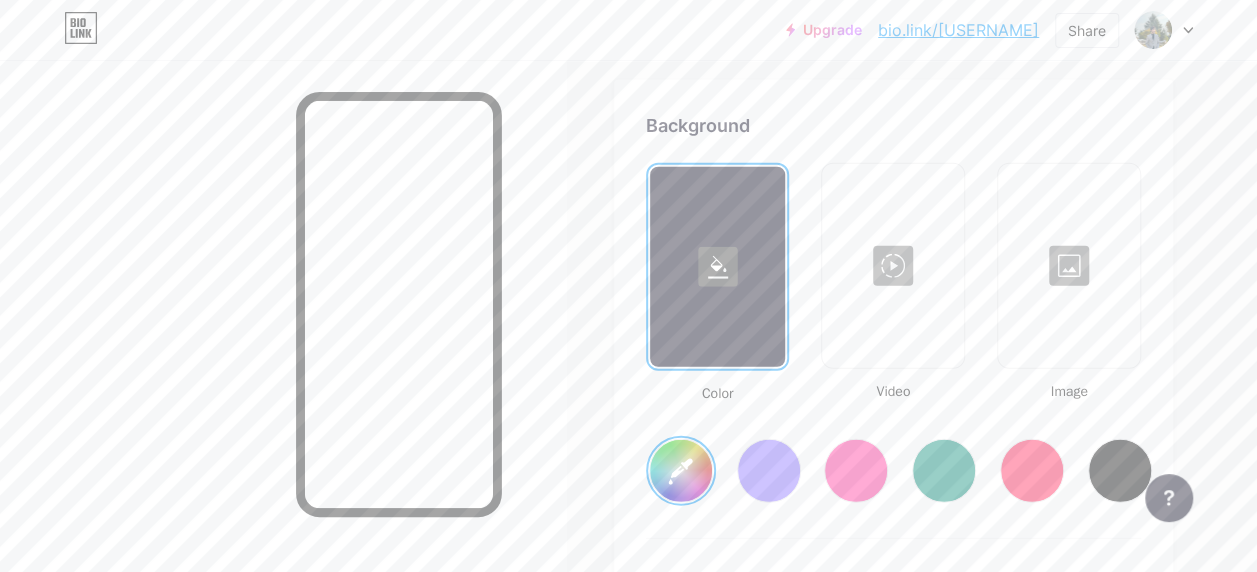 click at bounding box center (1069, 266) 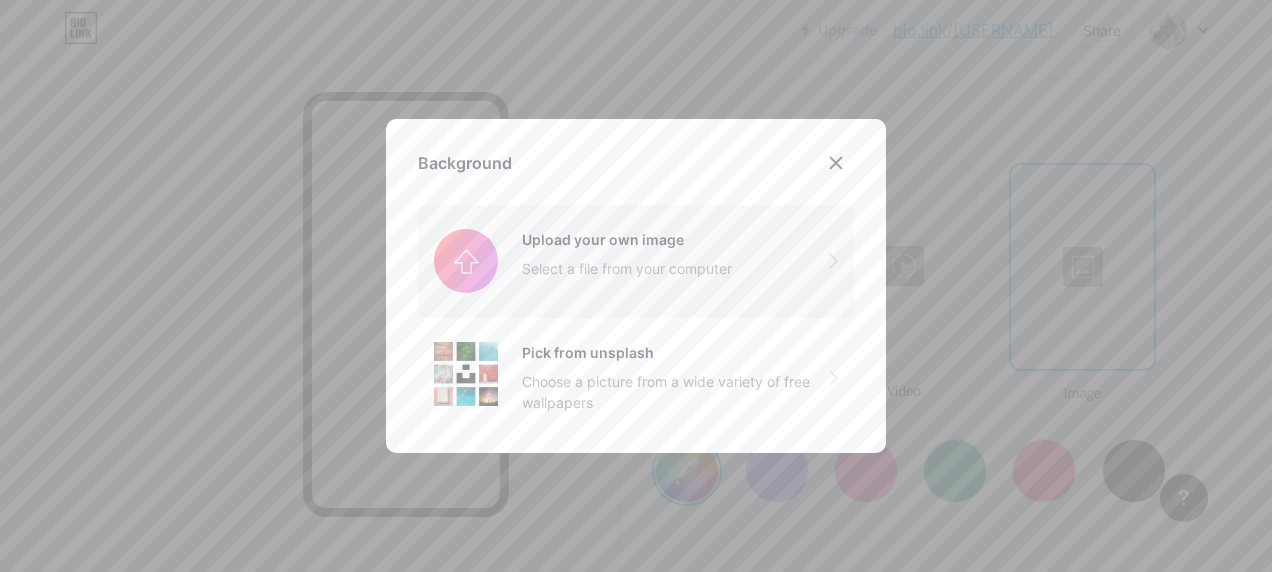 click at bounding box center [636, 261] 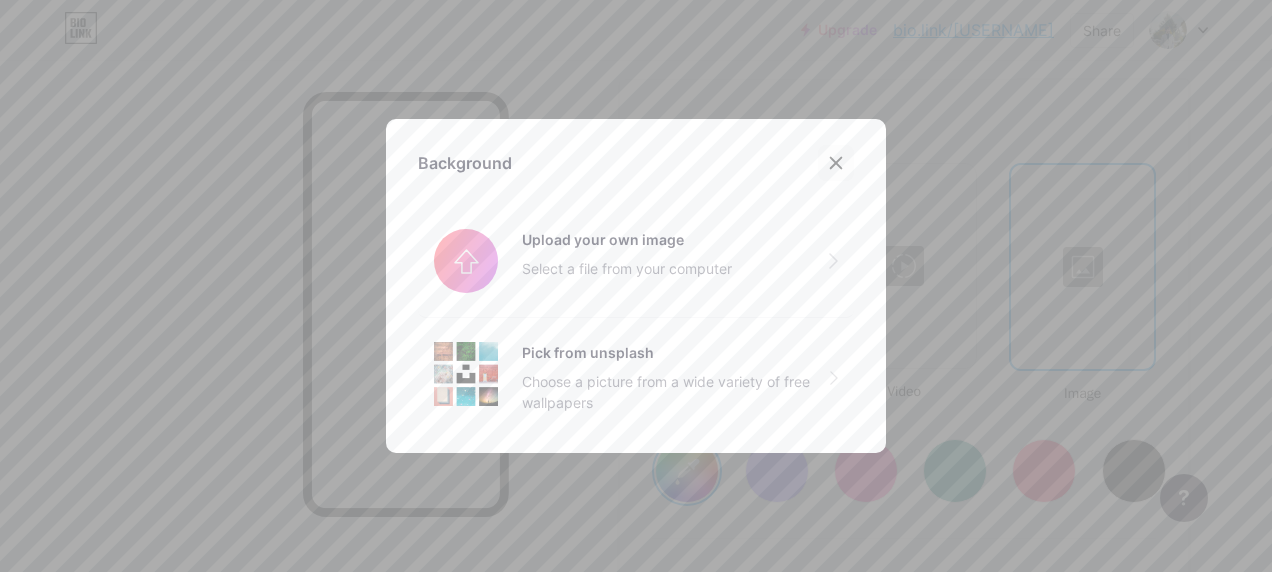 click 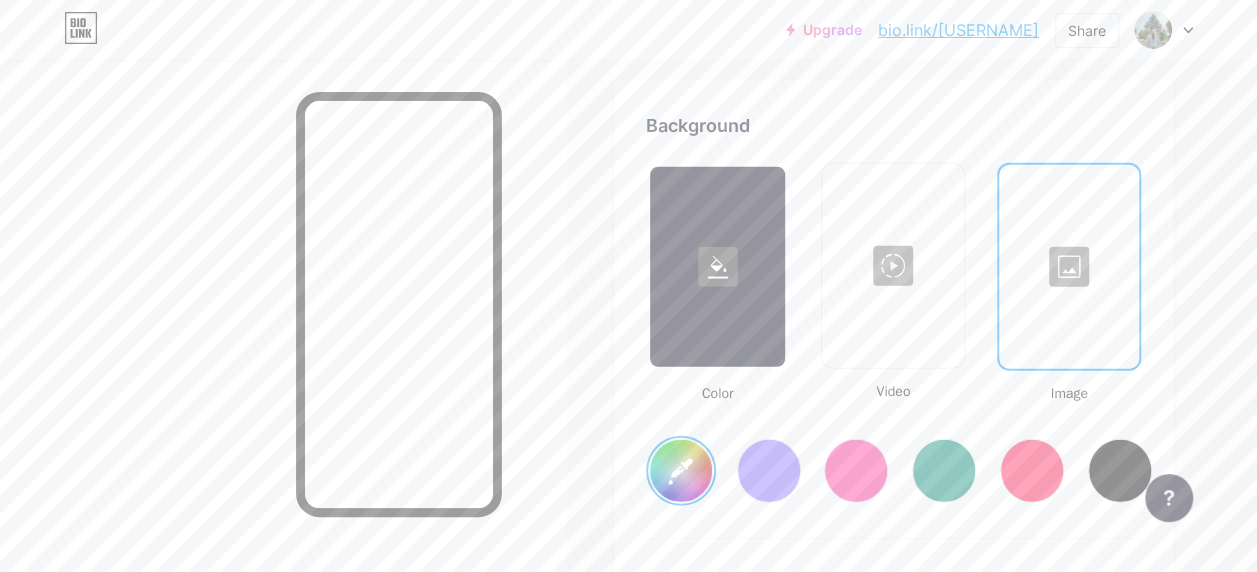 click at bounding box center [1120, 471] 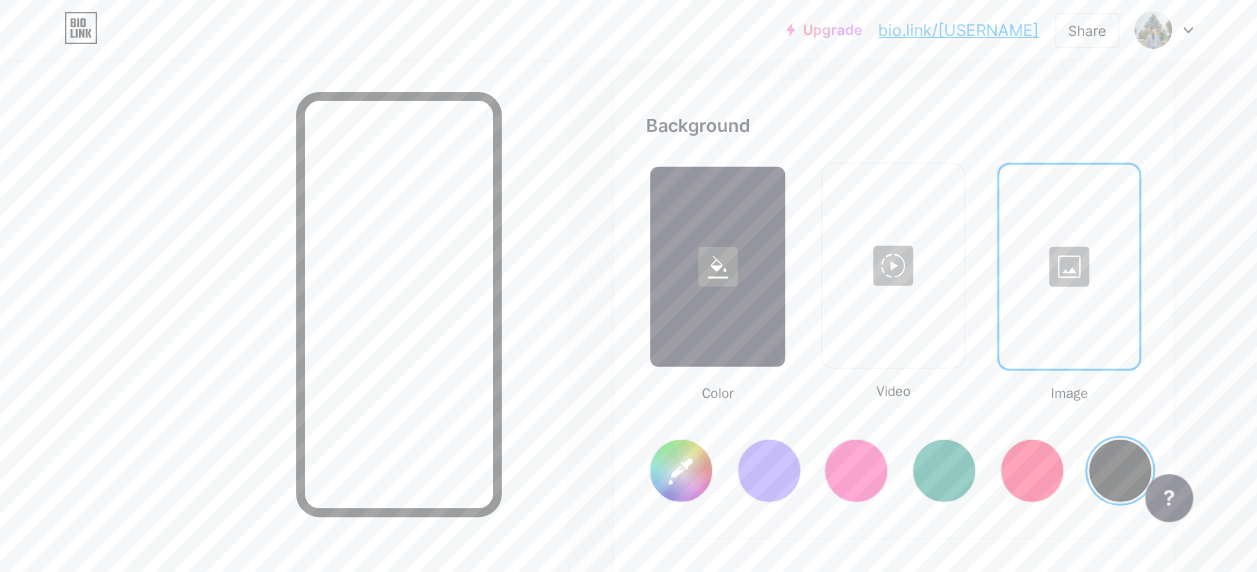 click at bounding box center [1120, 471] 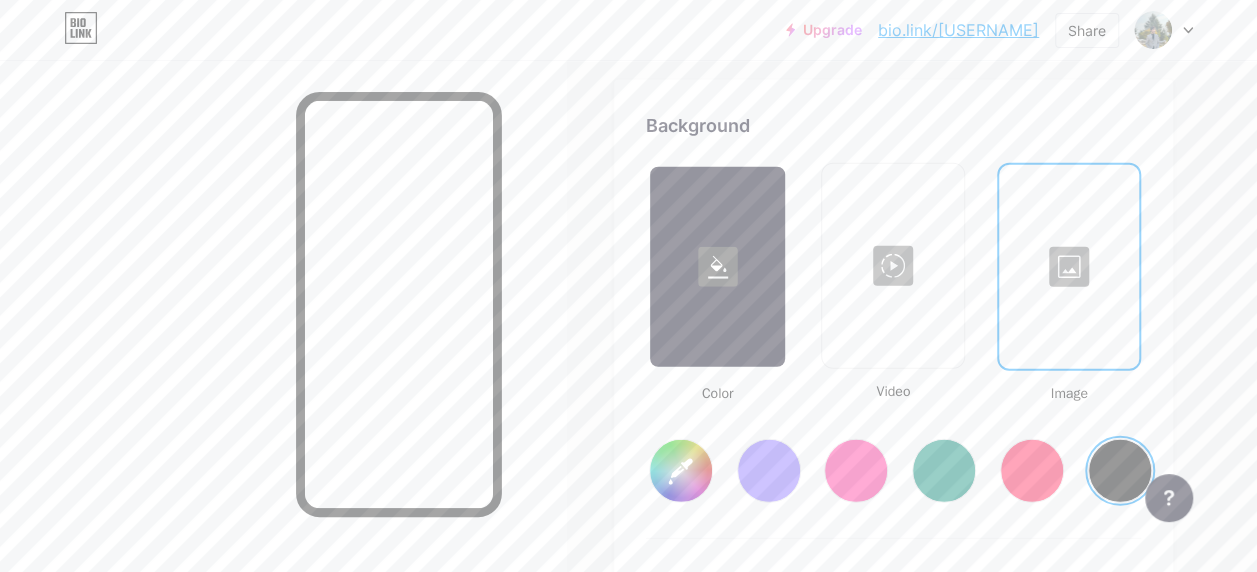 click at bounding box center (1032, 471) 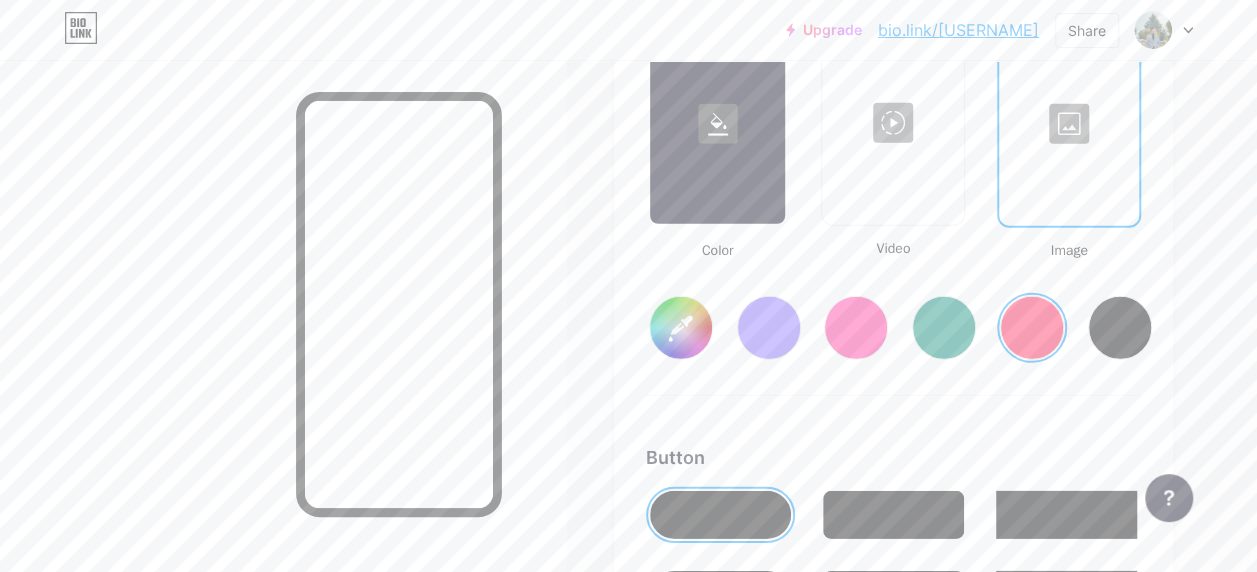 scroll, scrollTop: 2726, scrollLeft: 0, axis: vertical 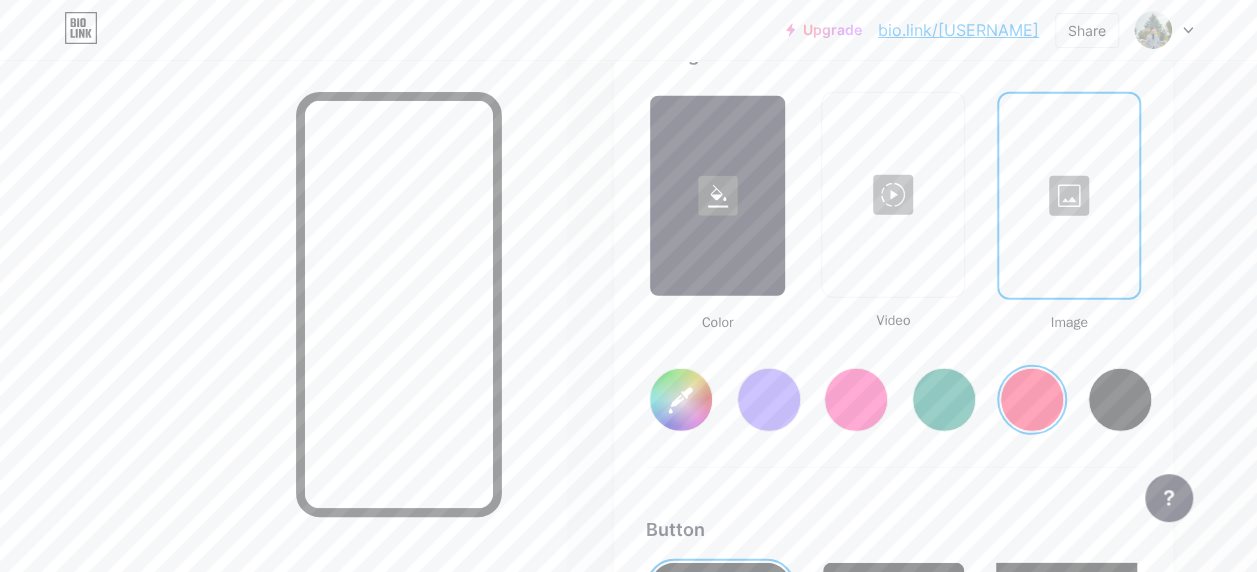 click on "Links
Posts
Design
Subscribers
NEW
Stats
Settings     Profile   Rabi3_Surchi     Welcome                   Themes   Link in bio   Blog   Shop       Basics       Carbon       Xmas 23       Pride       Glitch       Winter · Live       Glassy · Live       Chameleon · Live       Rainy Night · Live       Neon · Live       Summer       Retro       Strawberry · Live       Desert       Sunny       Autumn       Leaf       Clear Sky       Blush       Unicorn       Minimal       Cloudy       Shadow     Create your own           Changes saved     Background         Color           Video             Image           #ff1f54     Button       #000000   Font   Inter Poppins EB Garamond TEKO BALSAMIQ SANS Kite One PT Sans Quicksand DM Sans     #000000   Changes saved     Position to display socials                 Top                     Bottom
Disable Bio Link branding
Display Share button" at bounding box center [628, -358] 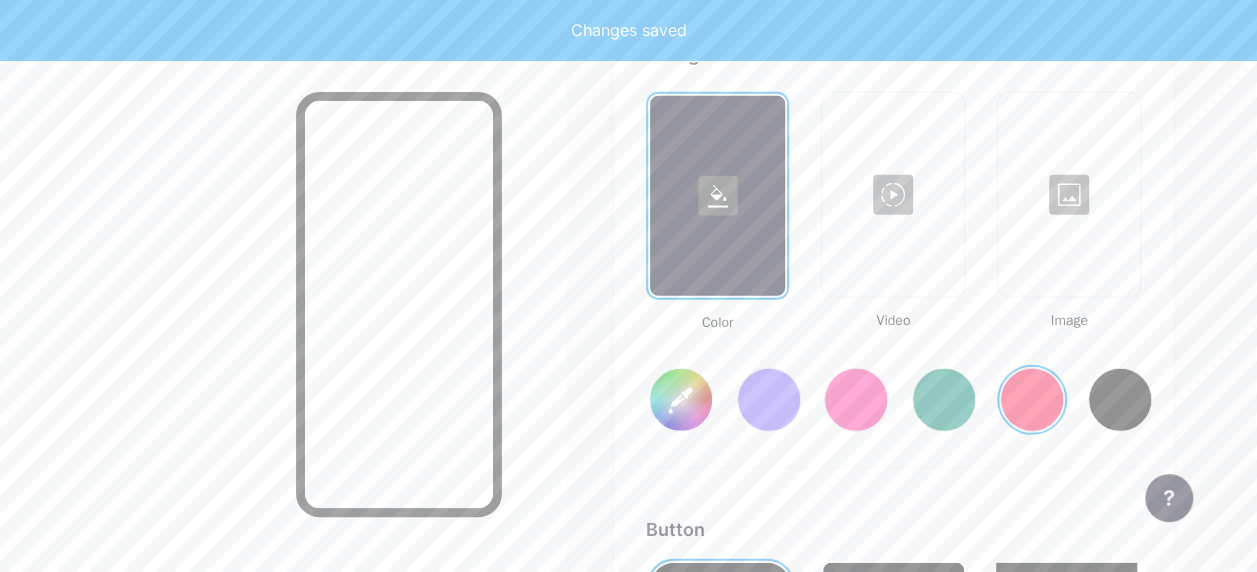 click at bounding box center (1032, 400) 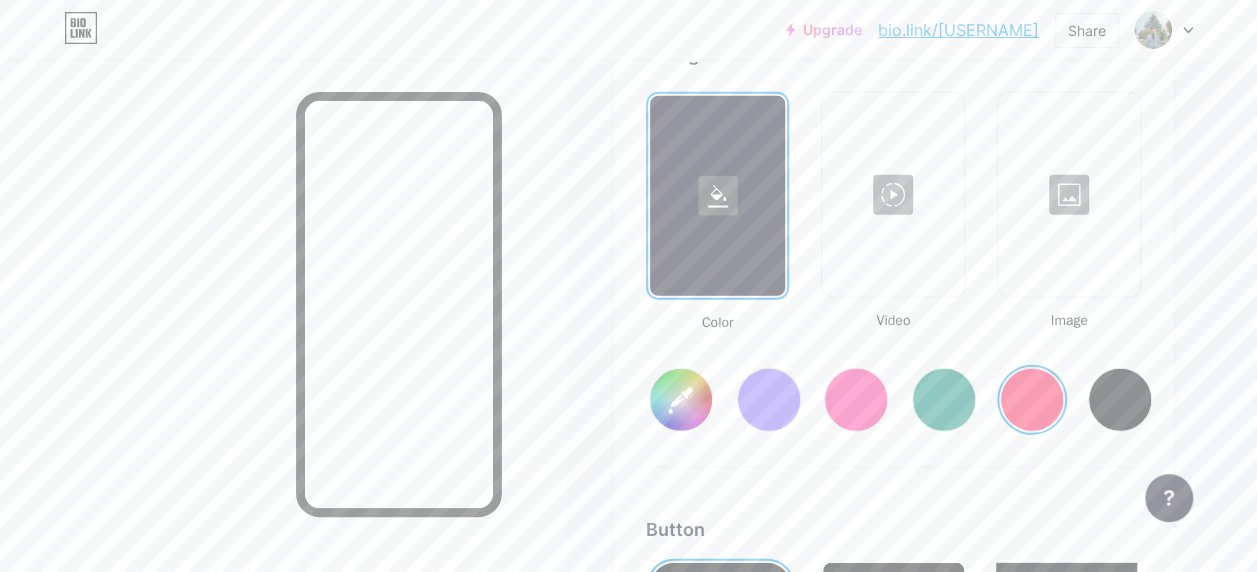 click at bounding box center [1120, 400] 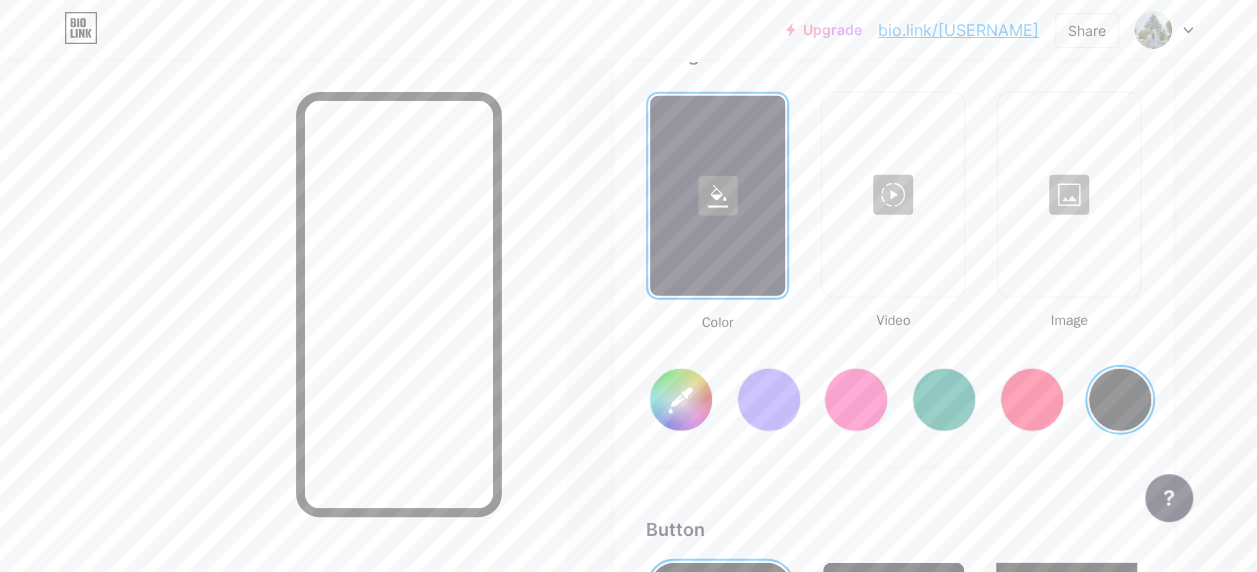 click at bounding box center [1069, 195] 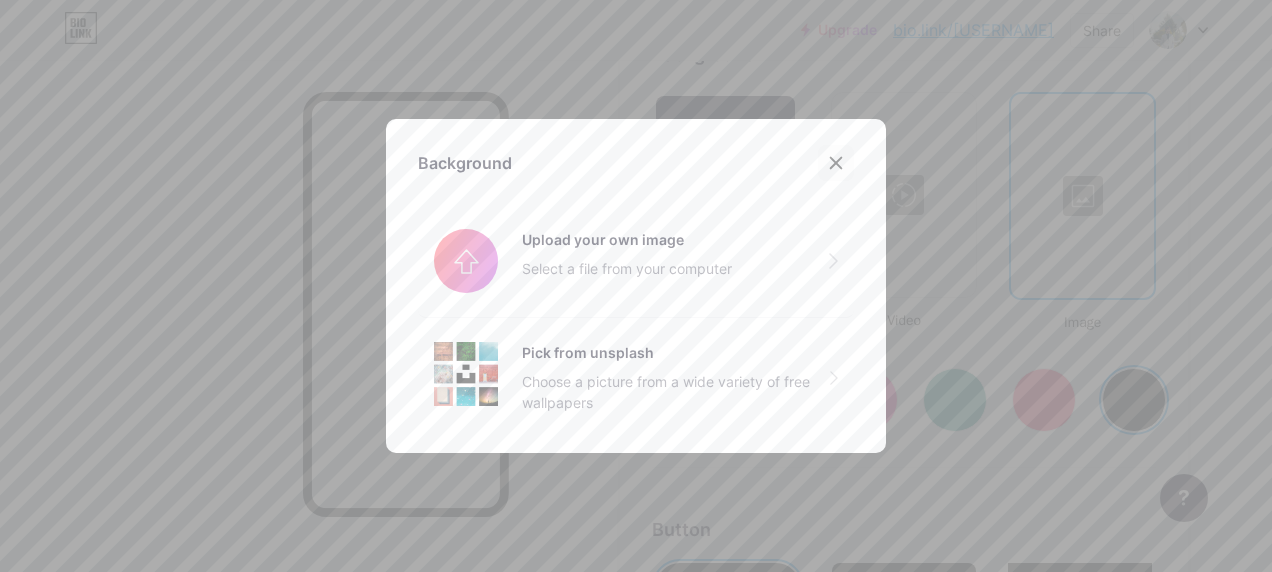click at bounding box center [836, 163] 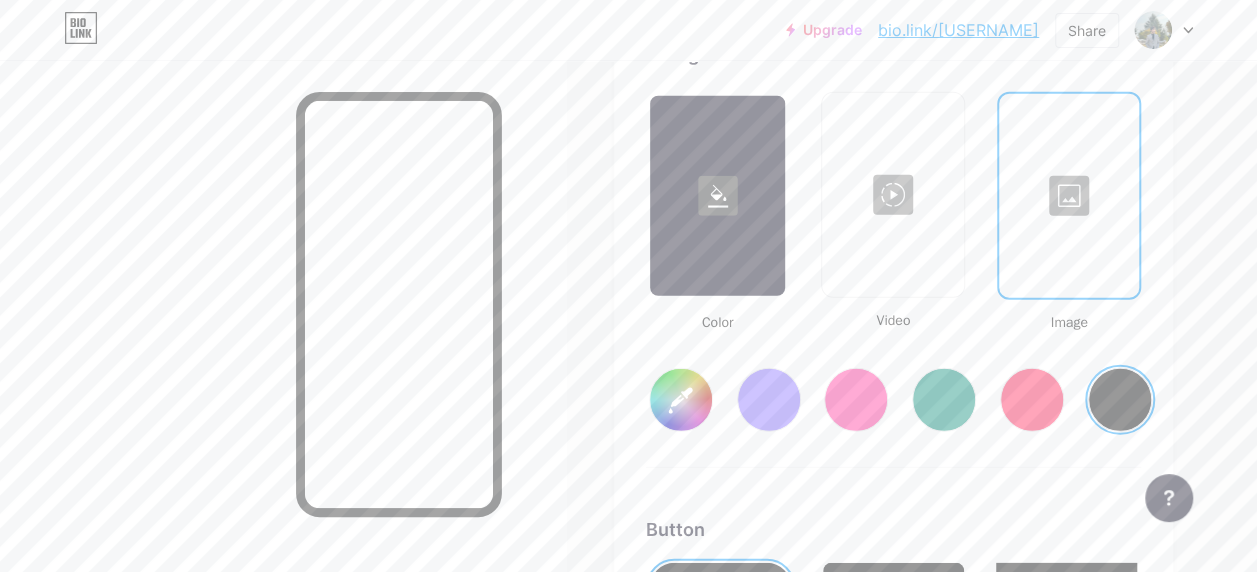 click at bounding box center (1120, 400) 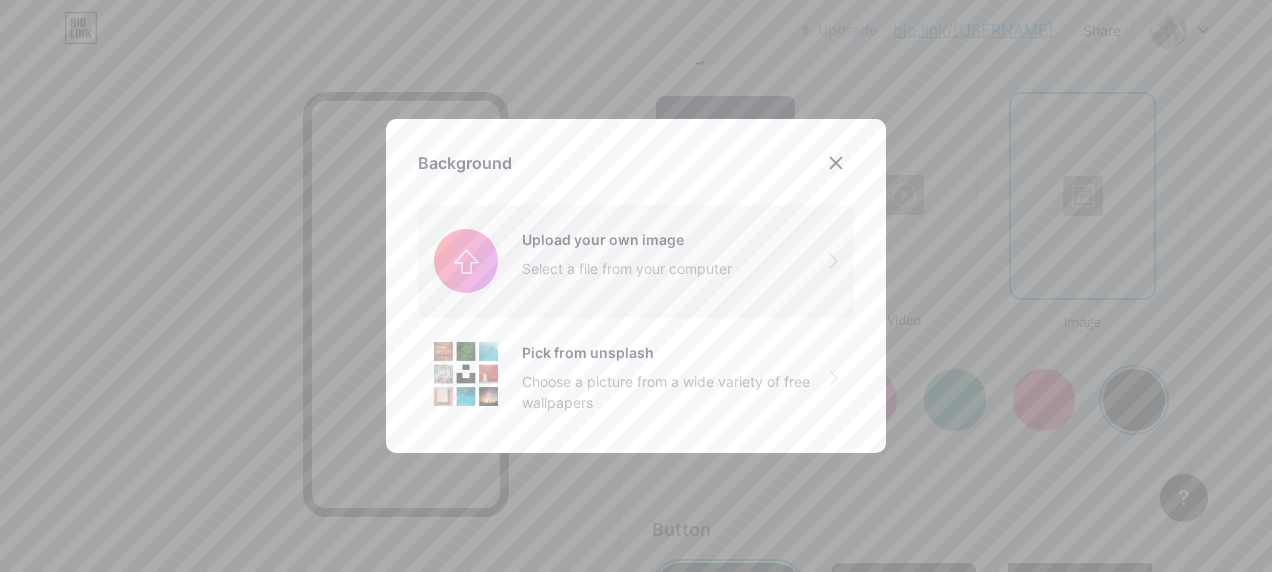 click at bounding box center (636, 261) 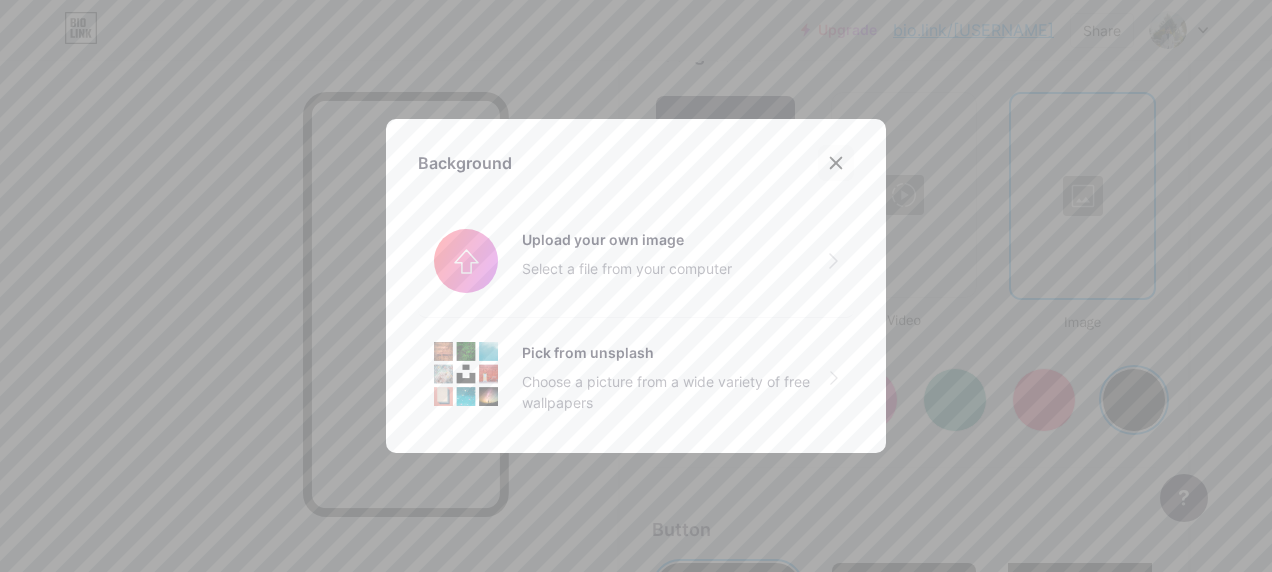 click 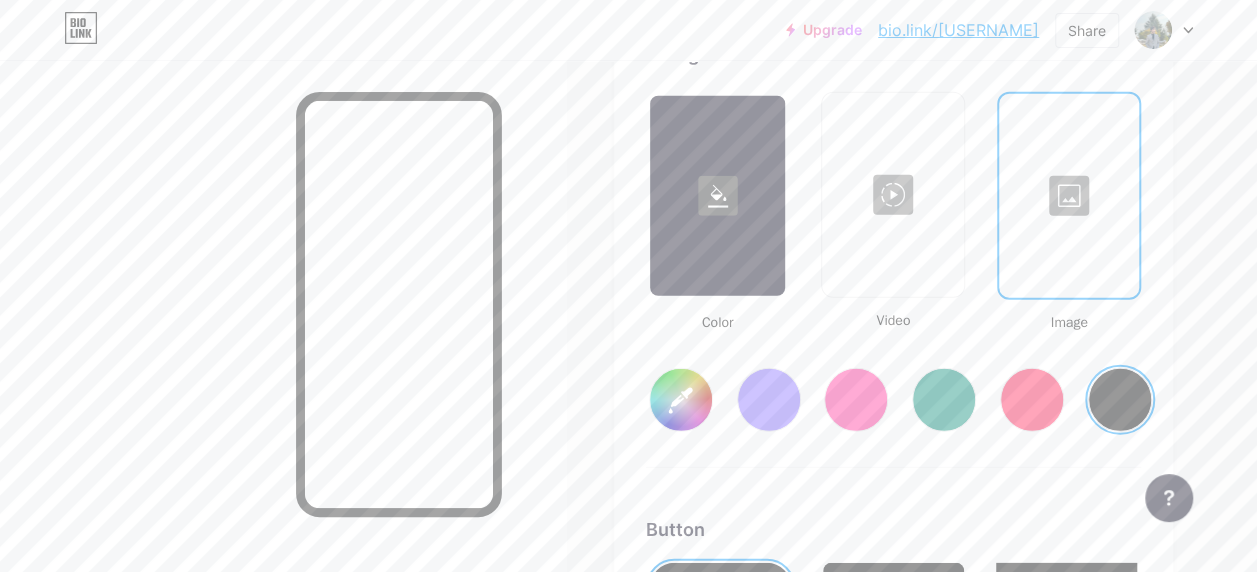 click 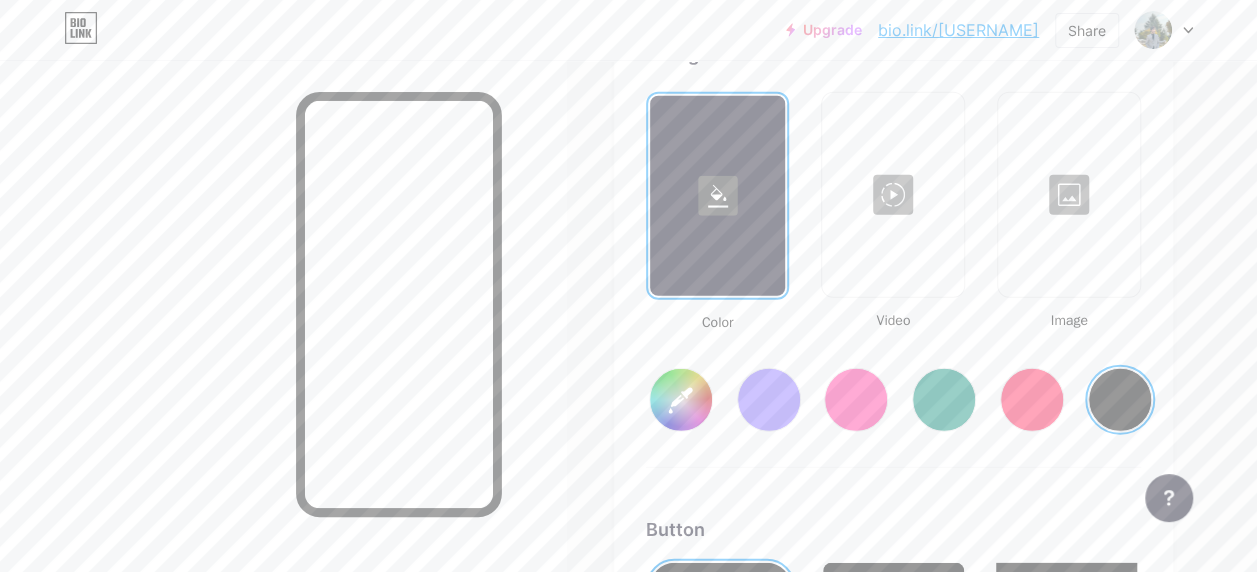 click at bounding box center [1069, 195] 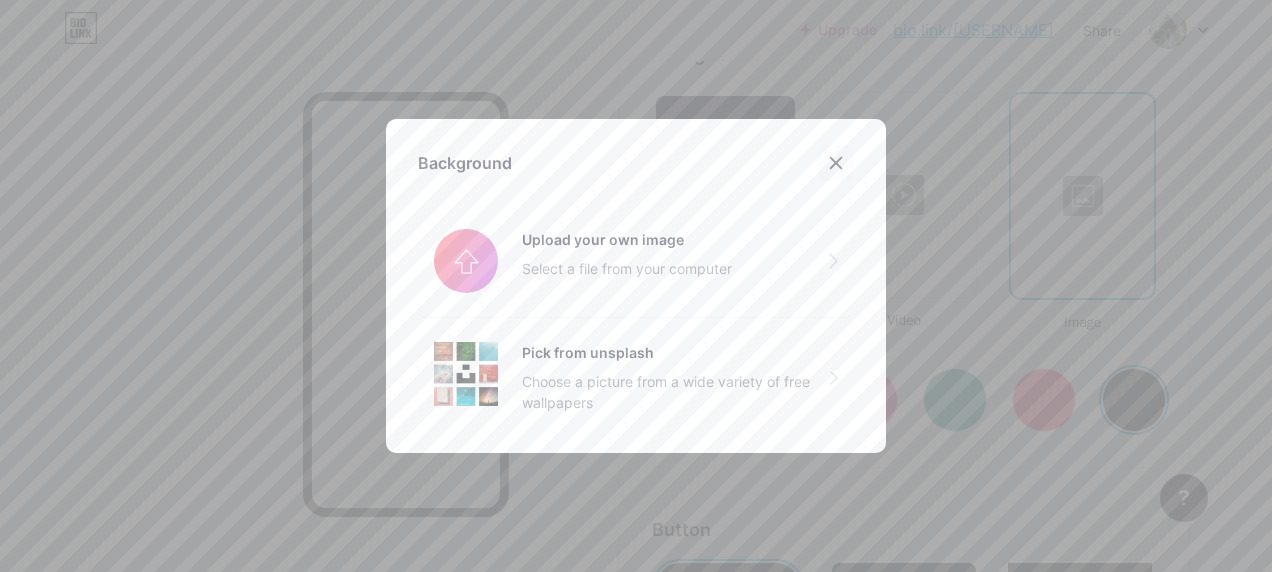 click 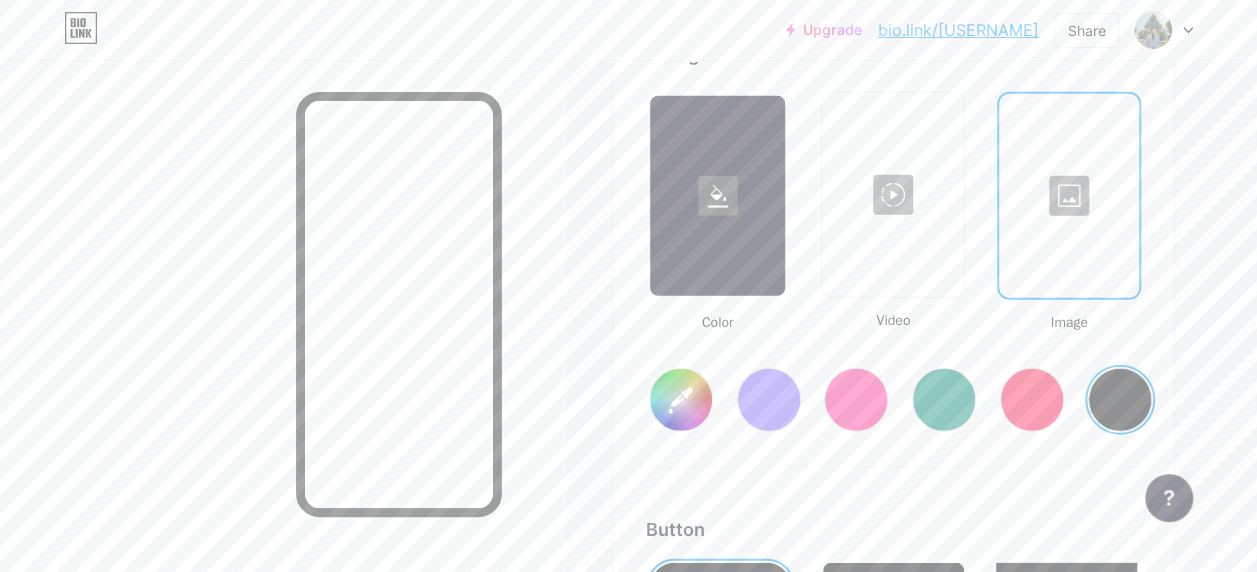 click at bounding box center (1069, 196) 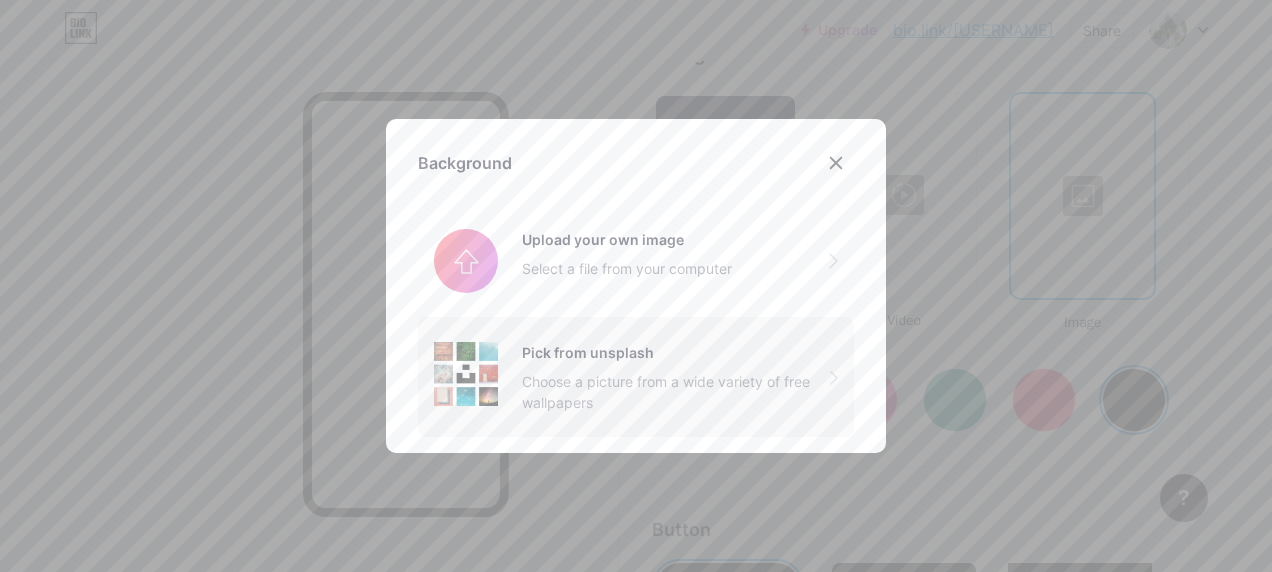 click on "Pick from unsplash   Choose a picture from a wide variety of
free wallpapers" at bounding box center (676, 377) 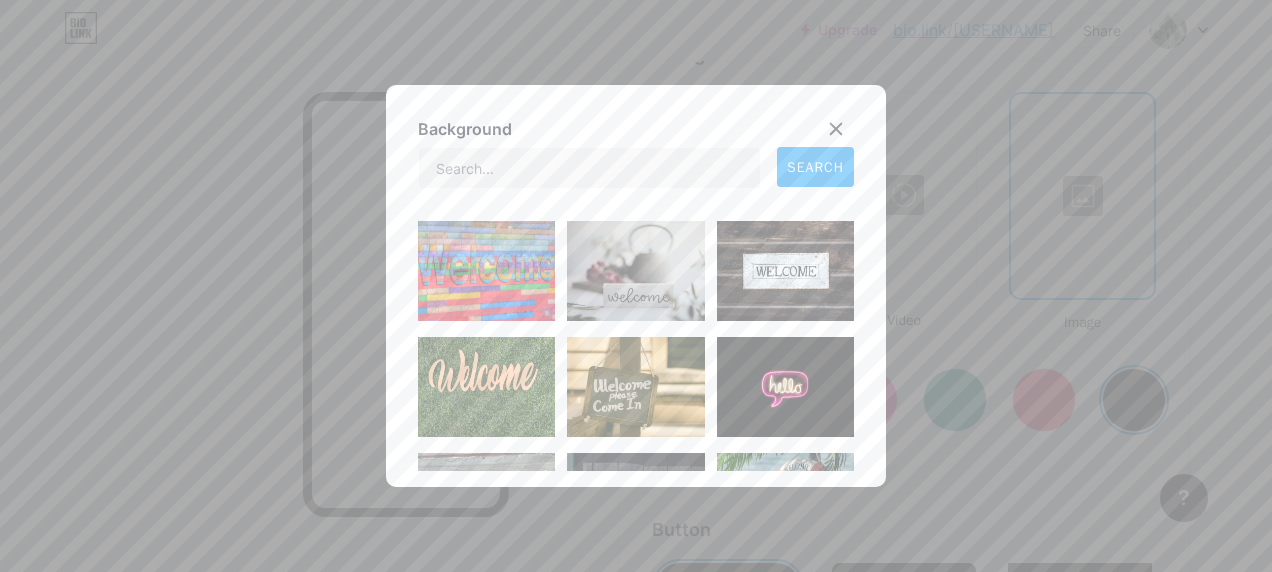 click at bounding box center [785, 387] 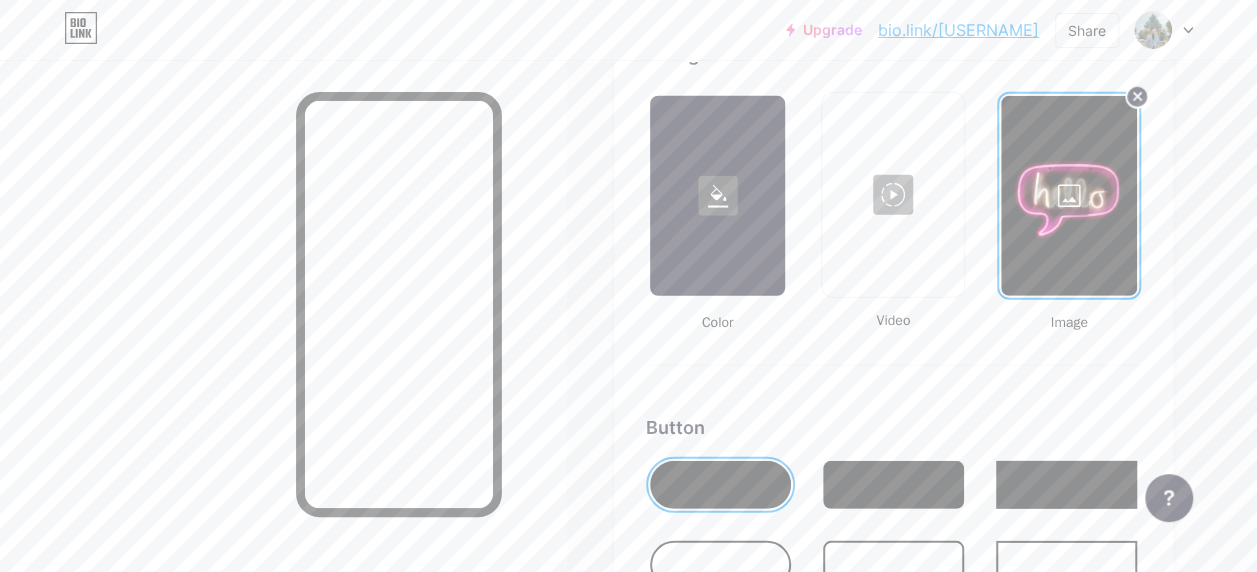 click at bounding box center (1069, 196) 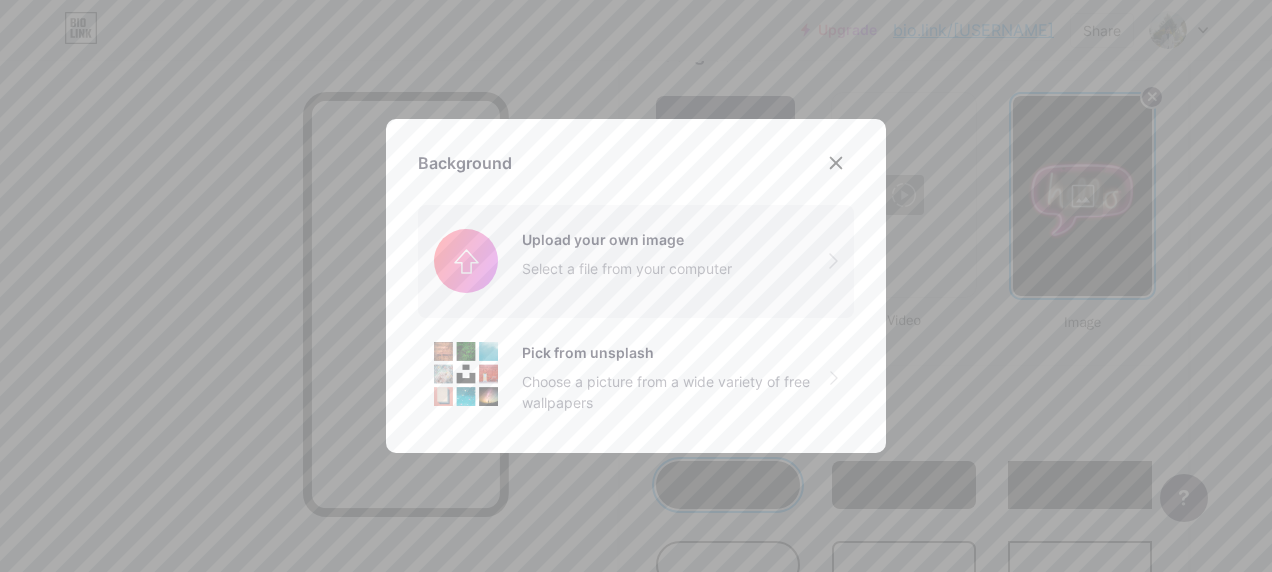 click at bounding box center [636, 261] 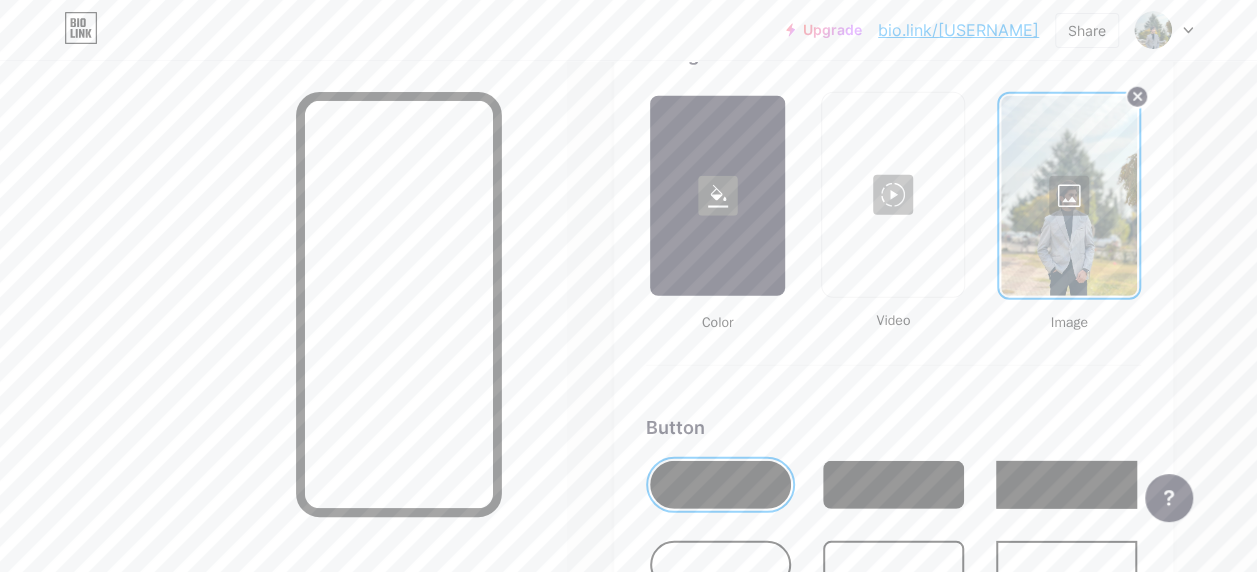 click 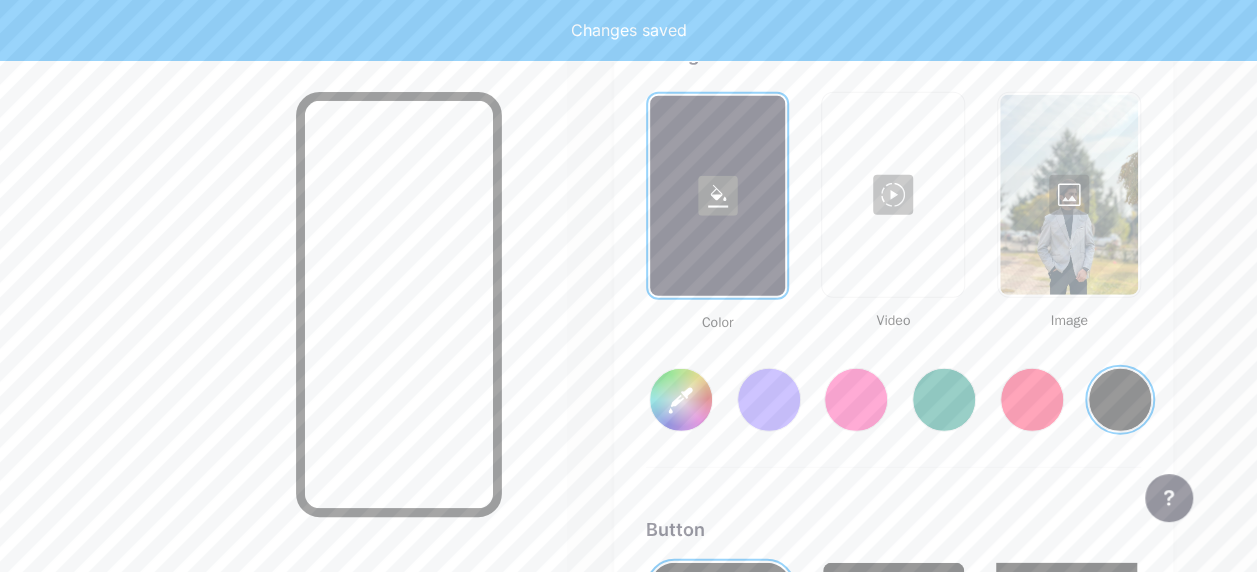 click at bounding box center [1032, 400] 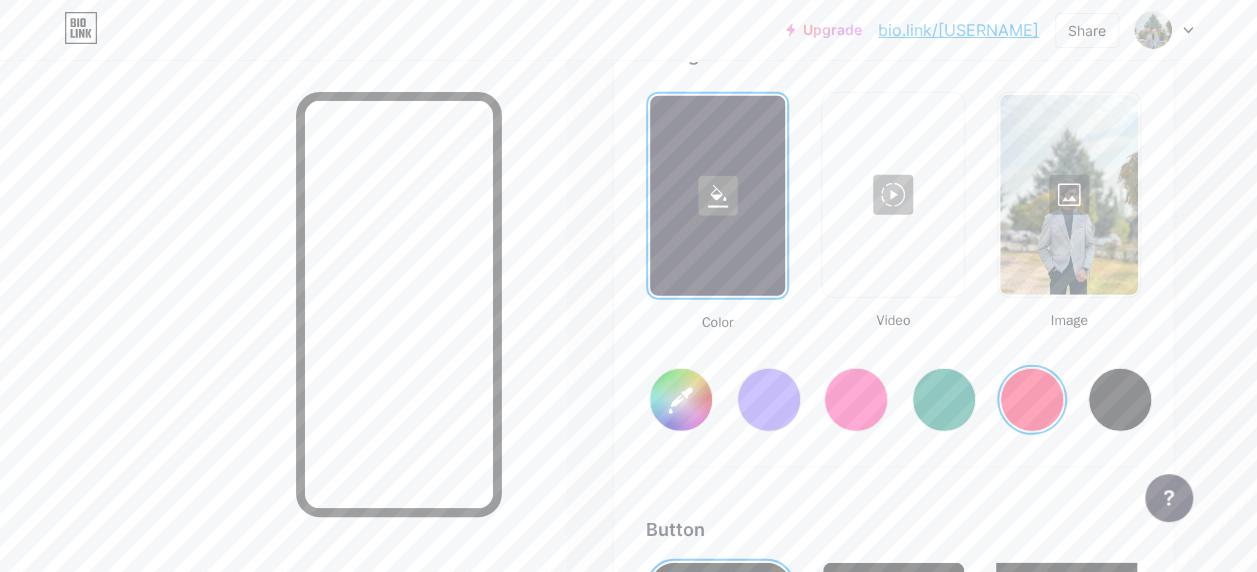 type on "#ff1f54" 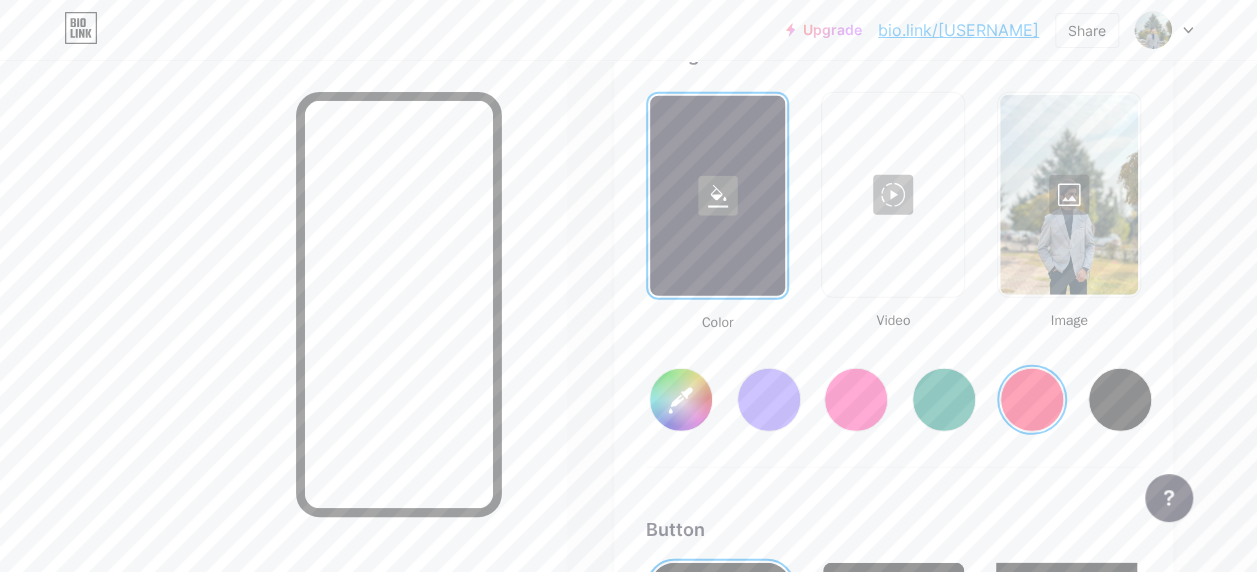 click at bounding box center (1069, 195) 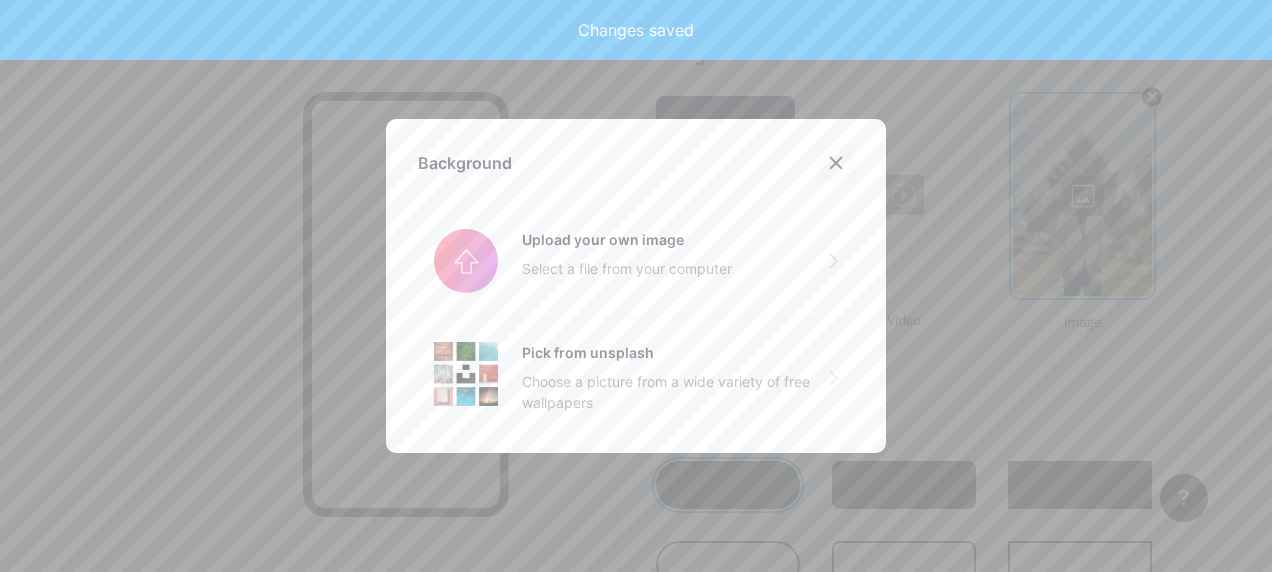 click at bounding box center [836, 163] 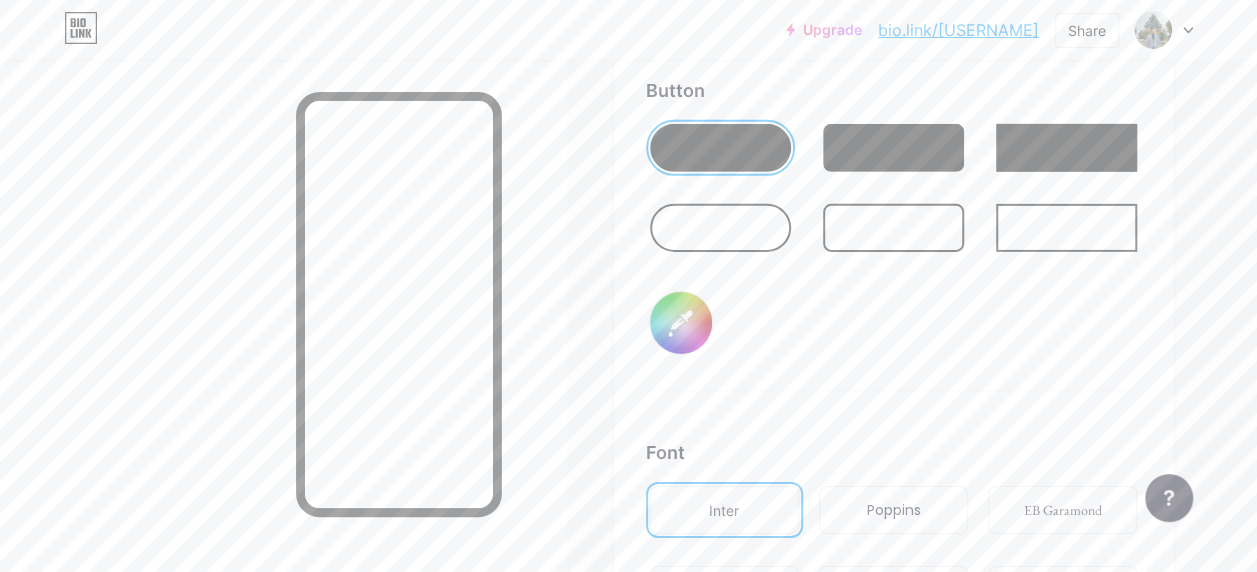 scroll, scrollTop: 3075, scrollLeft: 0, axis: vertical 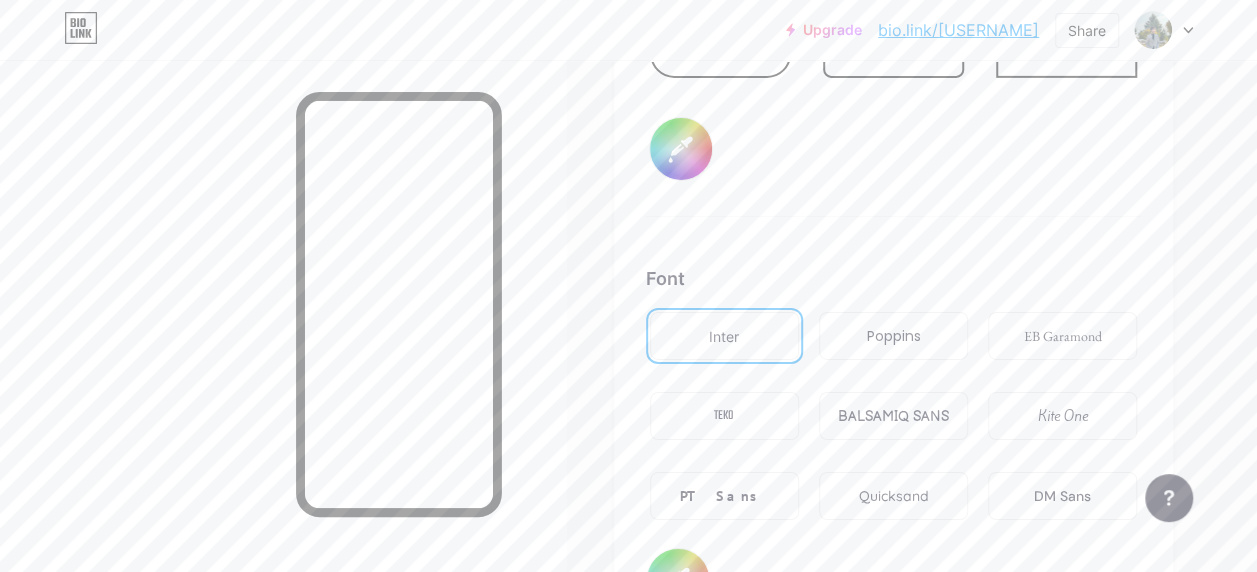 click on "Poppins" at bounding box center [893, 336] 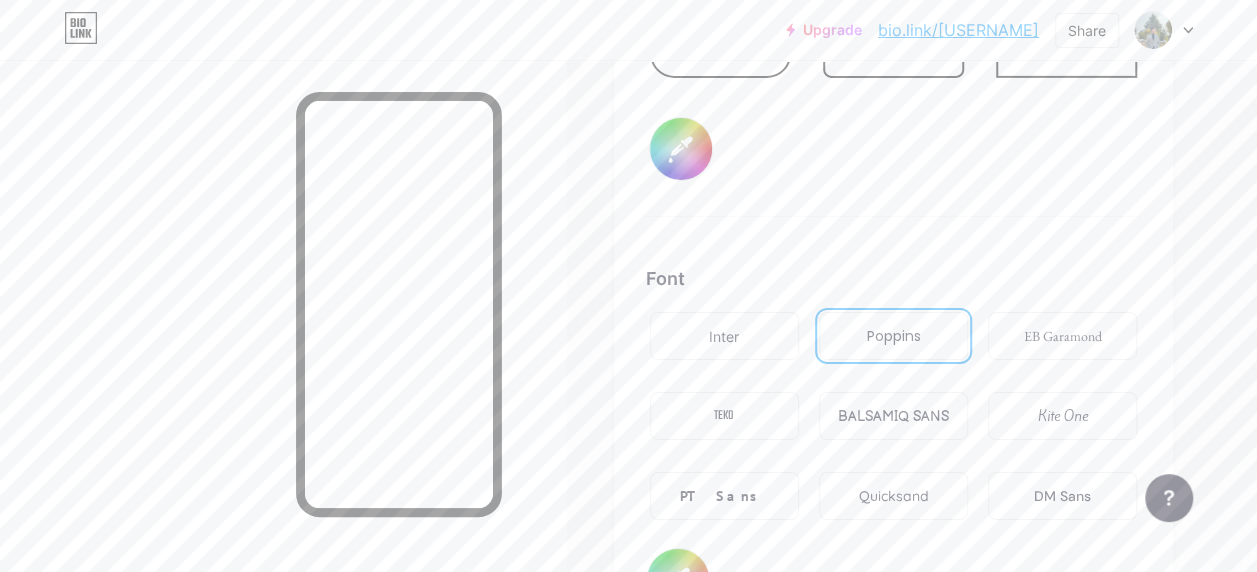 click on "Kite One" at bounding box center (1062, 416) 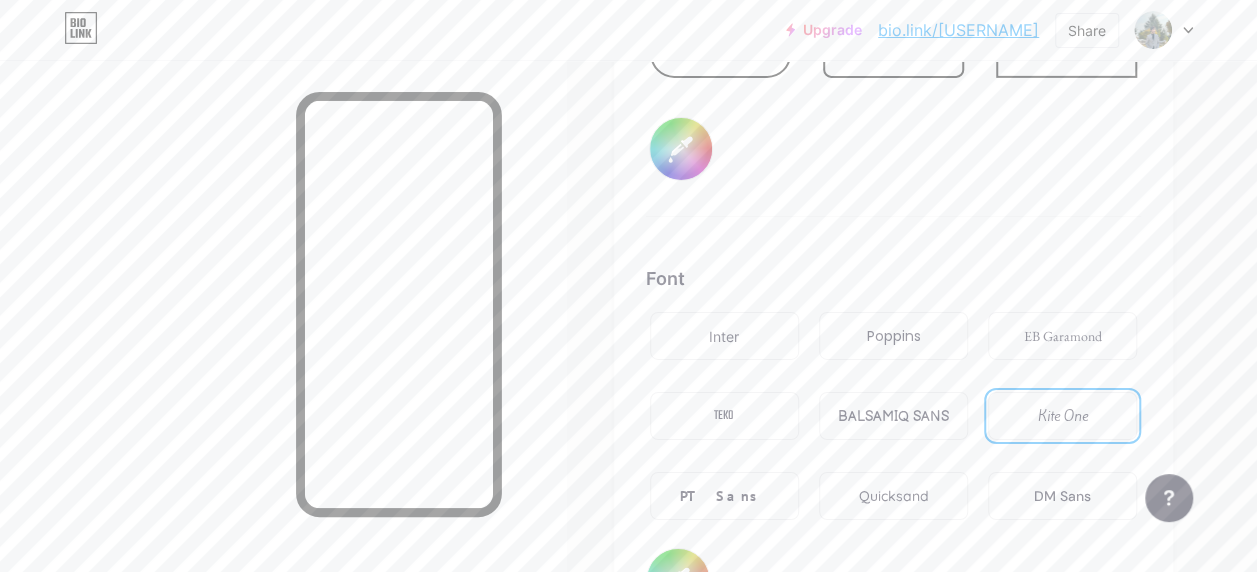 click on "DM Sans" at bounding box center [1062, 496] 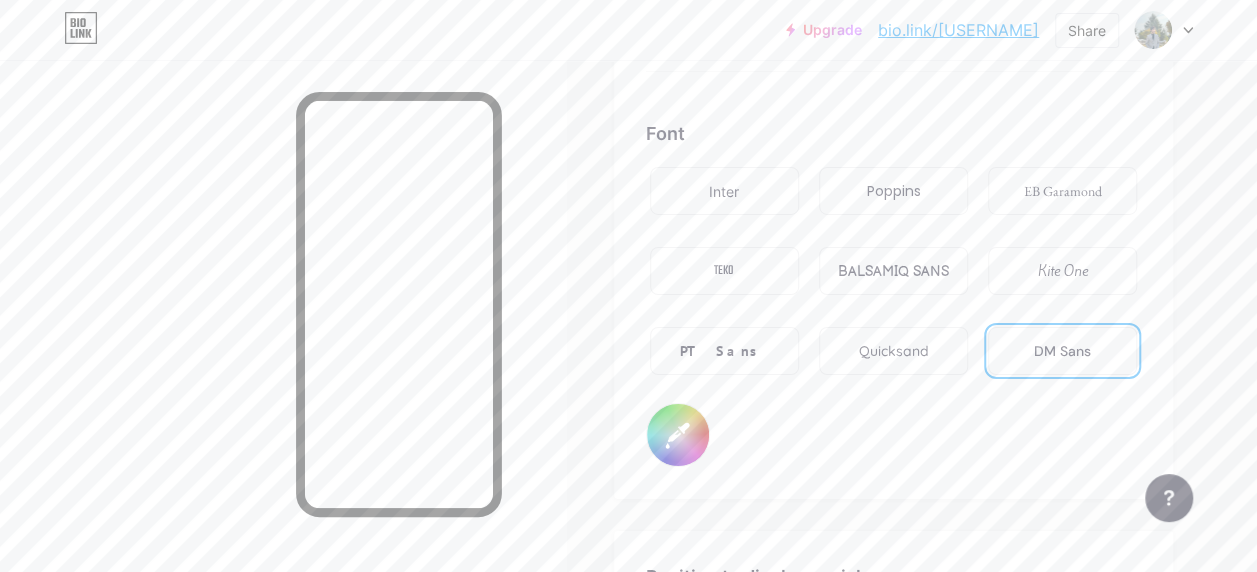 scroll, scrollTop: 3388, scrollLeft: 0, axis: vertical 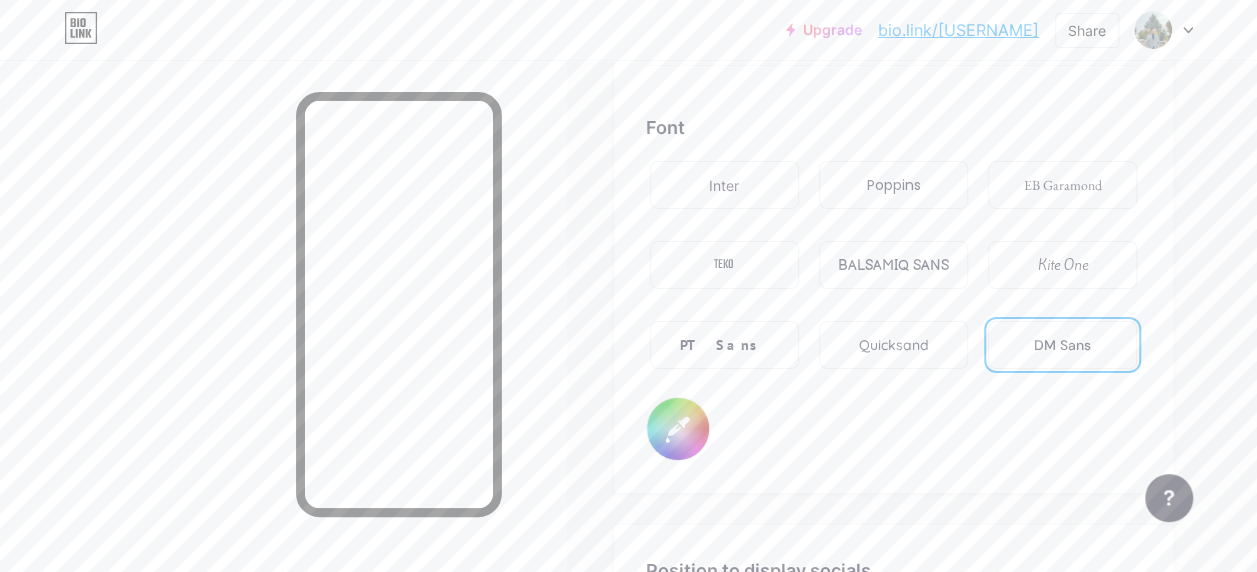 click on "PT Sans" at bounding box center [724, 345] 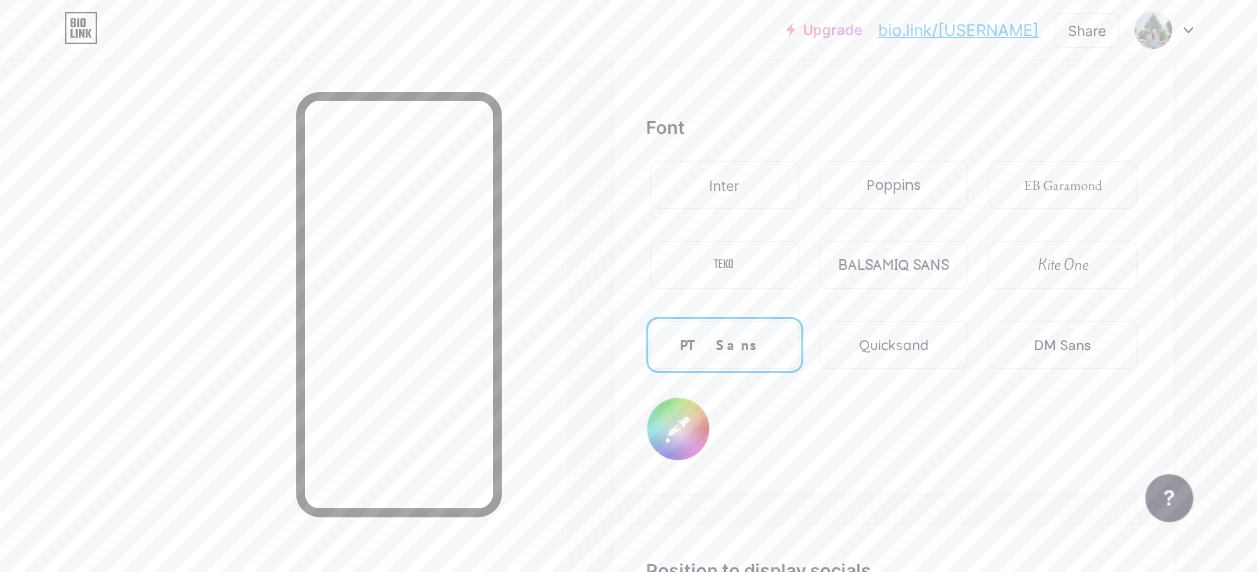click on "Inter" at bounding box center (724, 185) 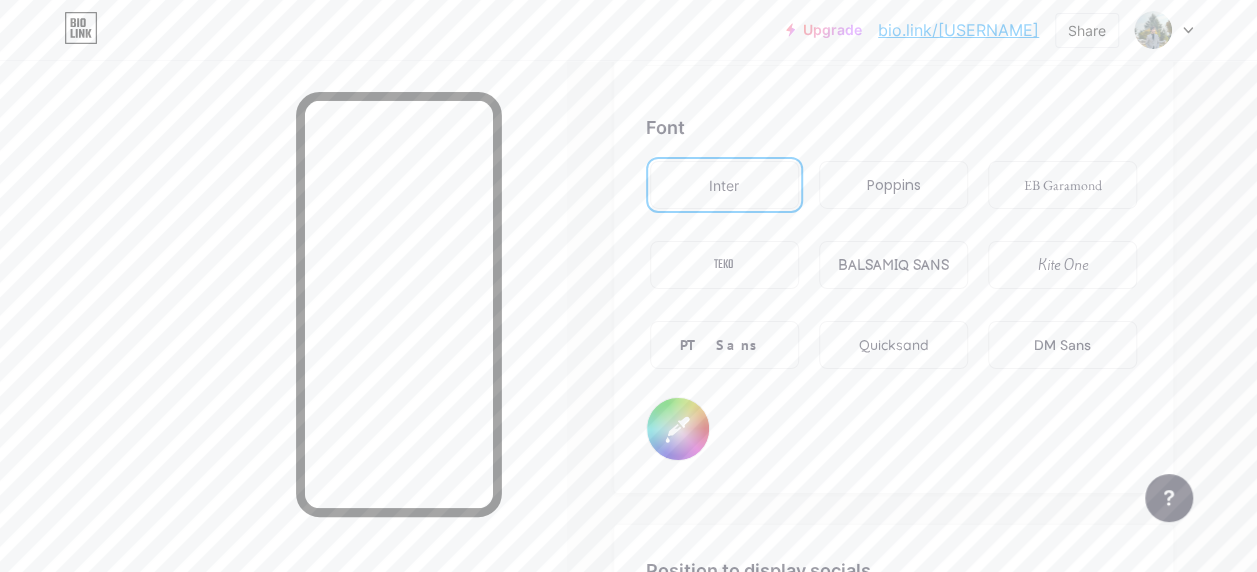click on "EB Garamond" at bounding box center (1062, 185) 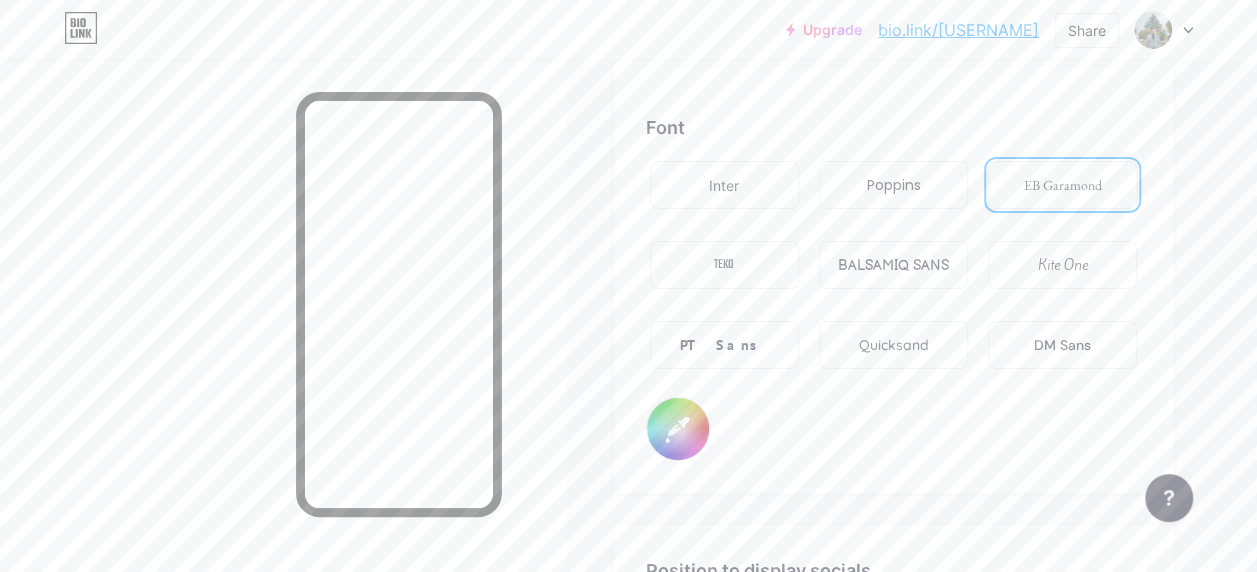 click on "BALSAMIQ SANS" at bounding box center [893, 265] 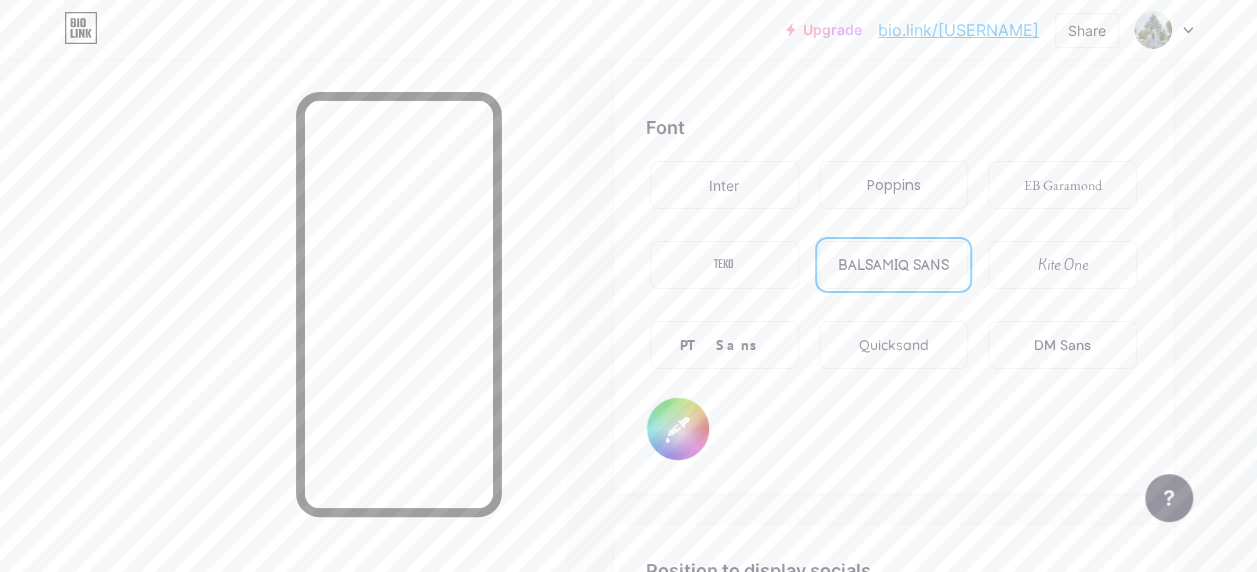 click on "TEKO" at bounding box center [724, 265] 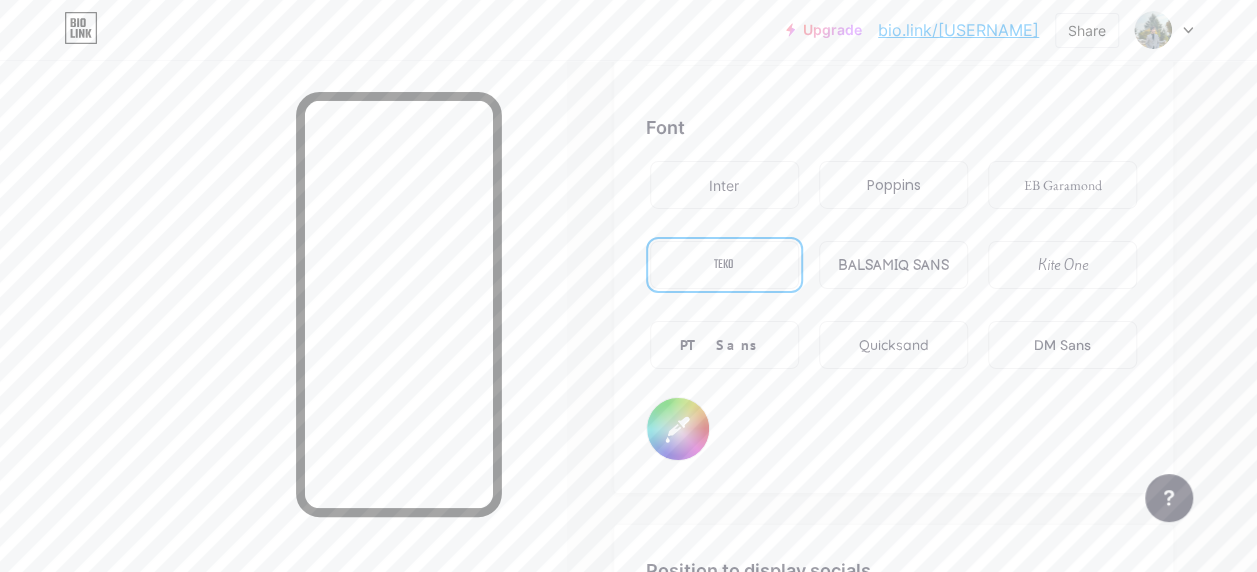click on "Inter" at bounding box center (724, 185) 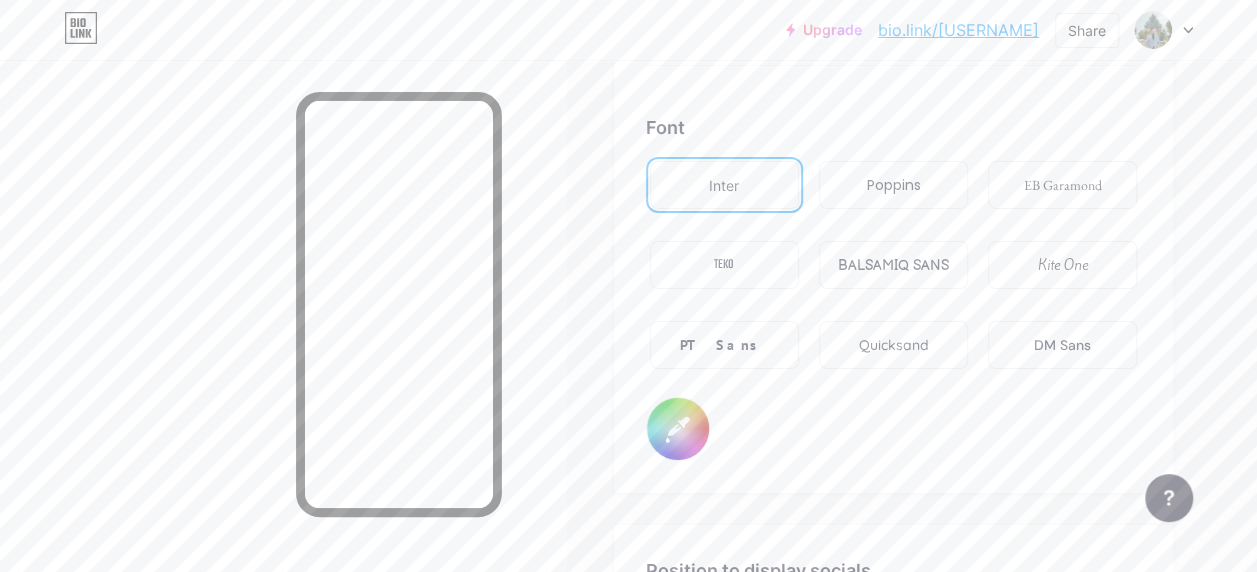 click on "#000000" at bounding box center [678, 429] 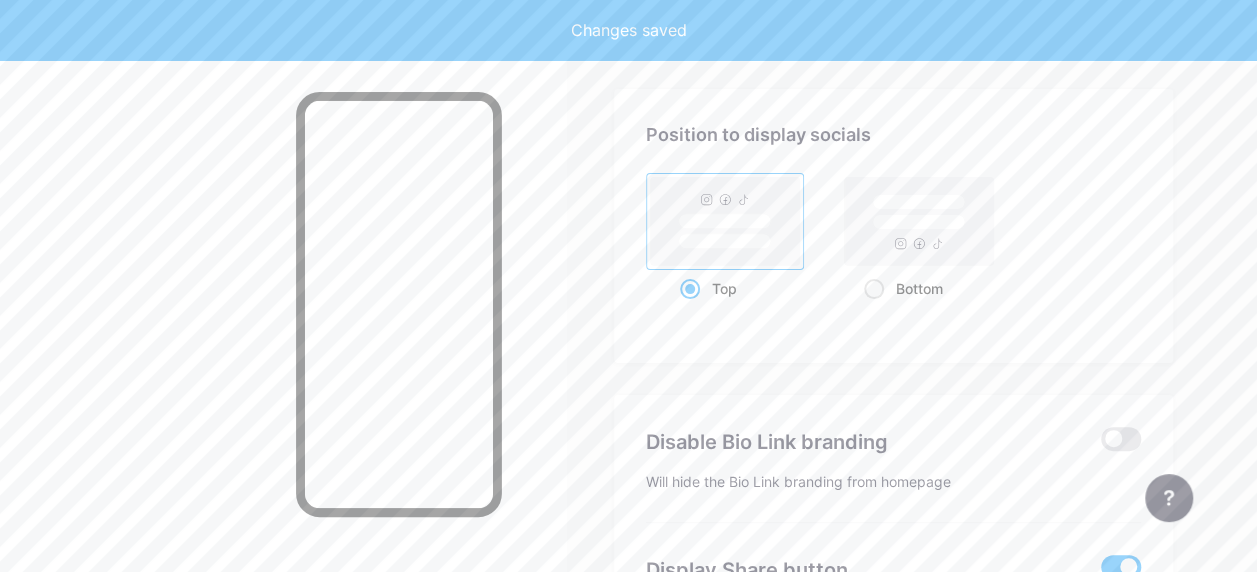 scroll, scrollTop: 3754, scrollLeft: 0, axis: vertical 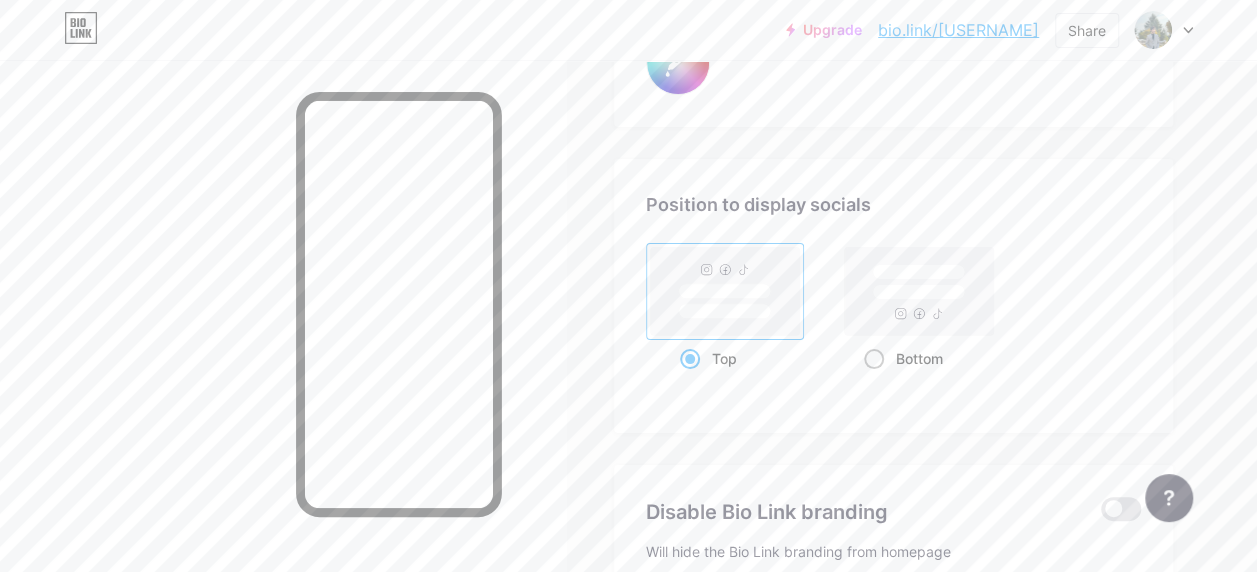 click at bounding box center (874, 359) 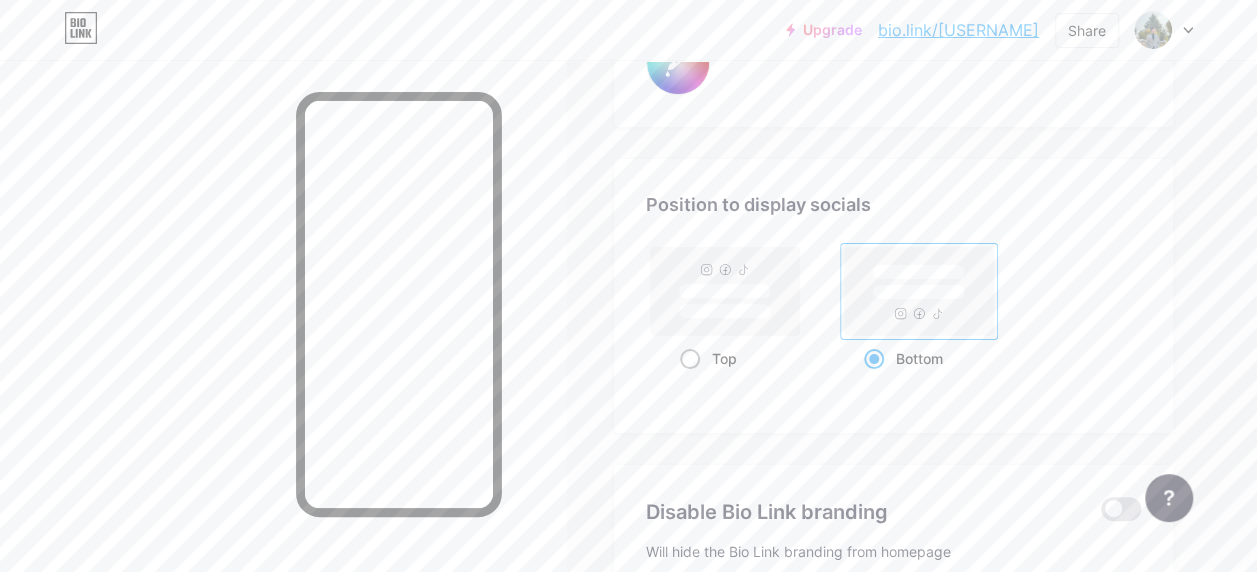 click at bounding box center [690, 359] 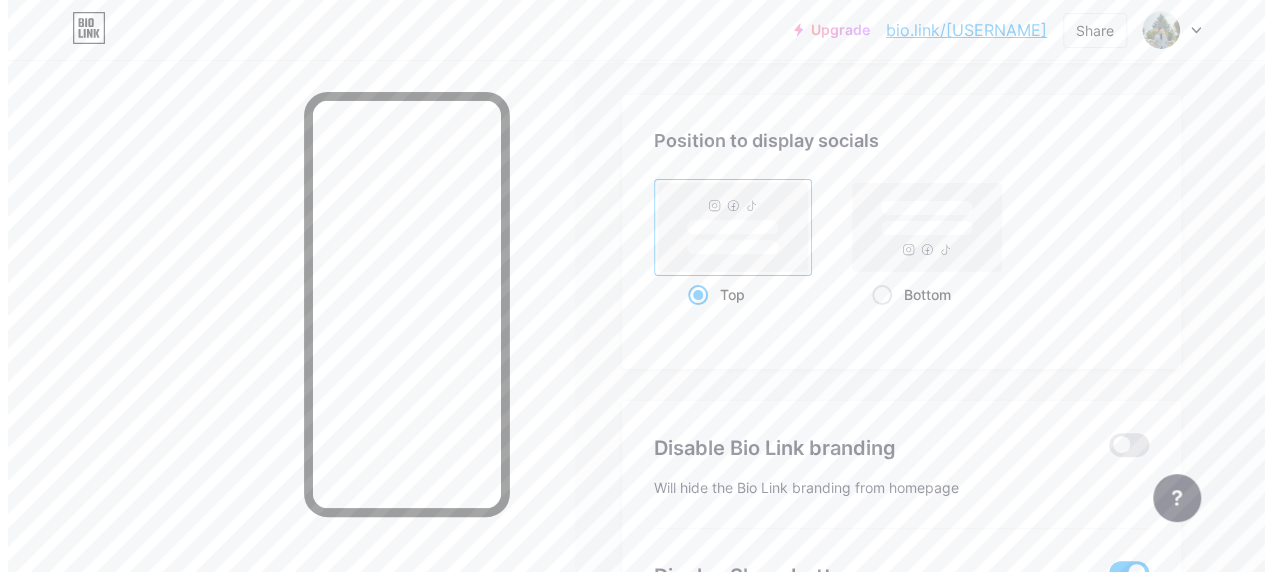 scroll, scrollTop: 3911, scrollLeft: 0, axis: vertical 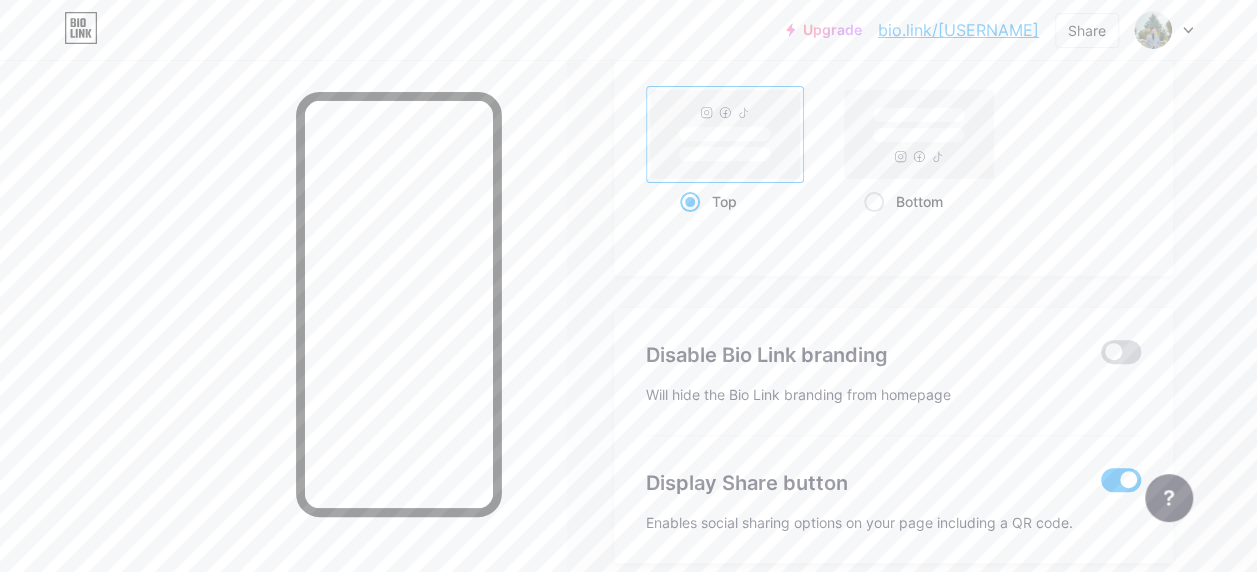 click at bounding box center [1121, 352] 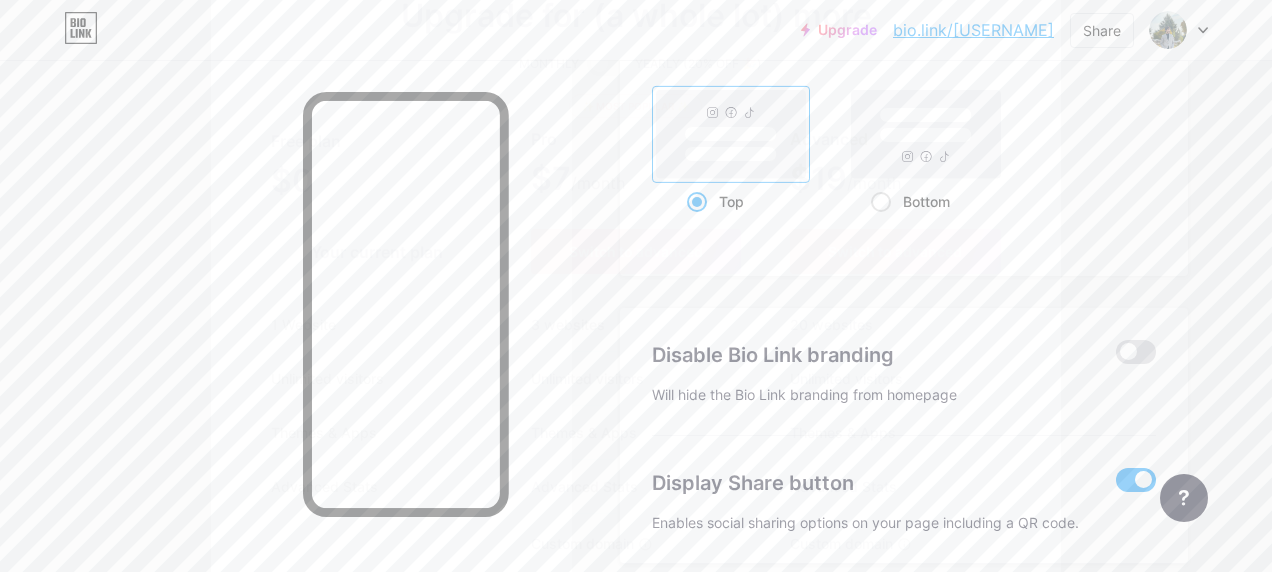 scroll, scrollTop: 103, scrollLeft: 0, axis: vertical 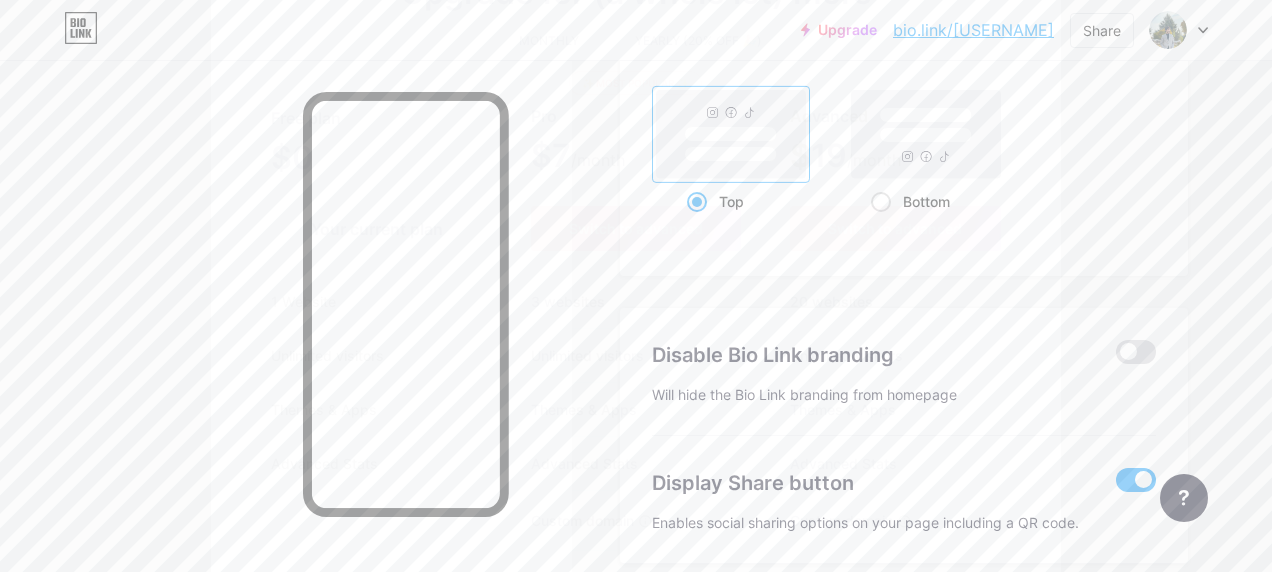 click on "Your current plan" at bounding box center [376, 228] 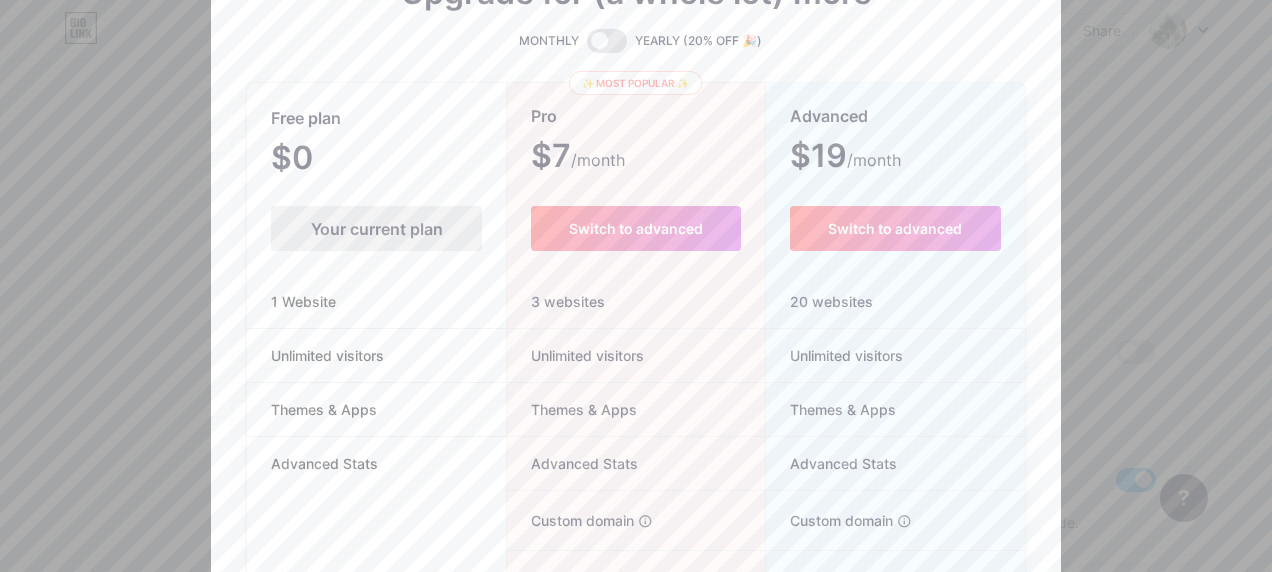 click on "$0   /month" at bounding box center [319, 160] 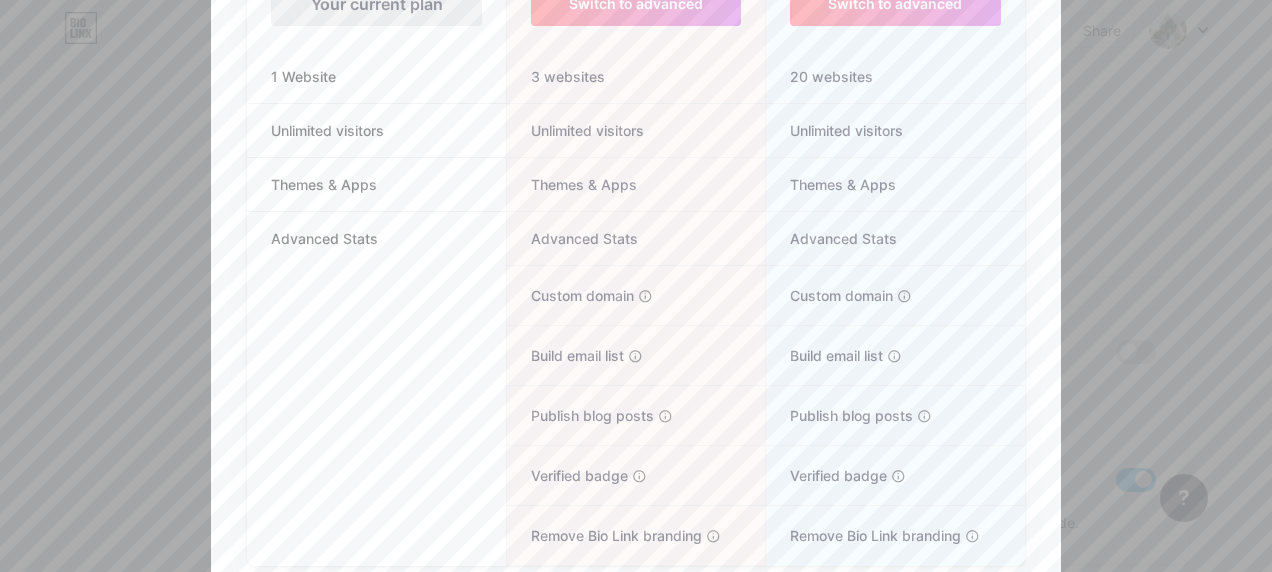 scroll, scrollTop: 356, scrollLeft: 0, axis: vertical 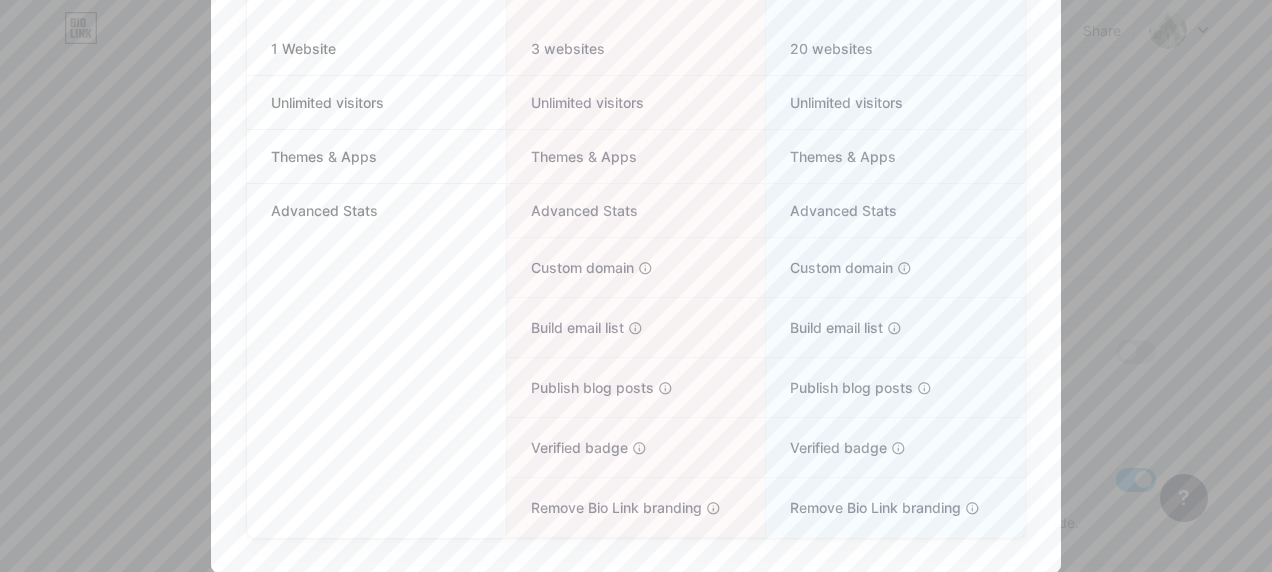 click on "Free plan   $0   /month
Your current plan   1 Website Unlimited visitors Themes & Apps Advanced Stats" at bounding box center [376, 185] 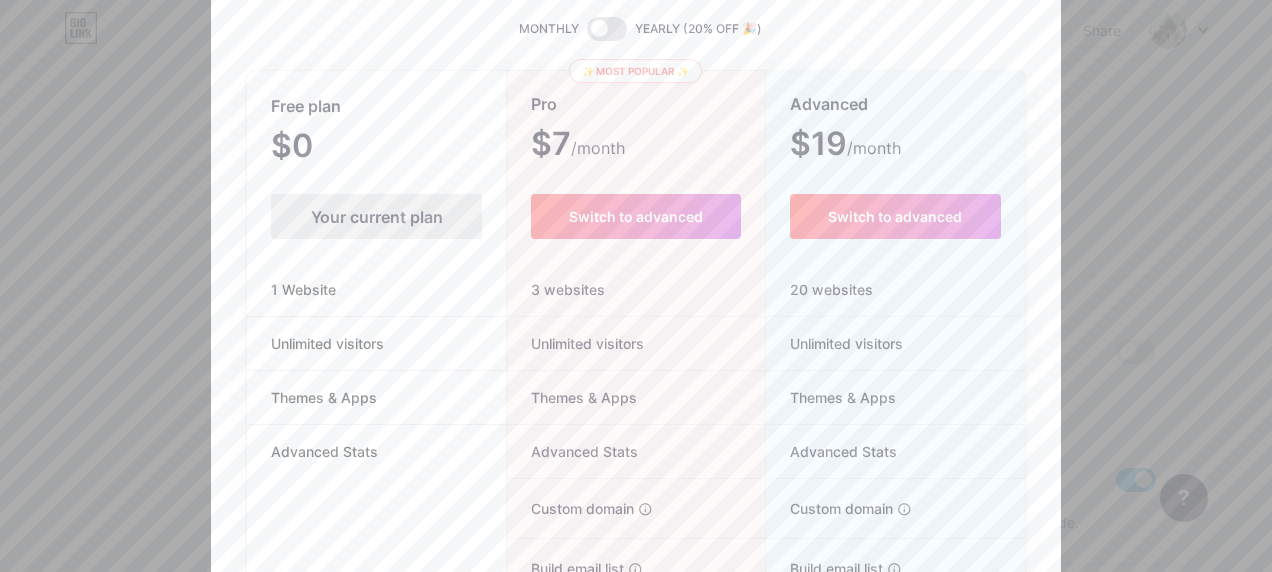 scroll, scrollTop: 114, scrollLeft: 0, axis: vertical 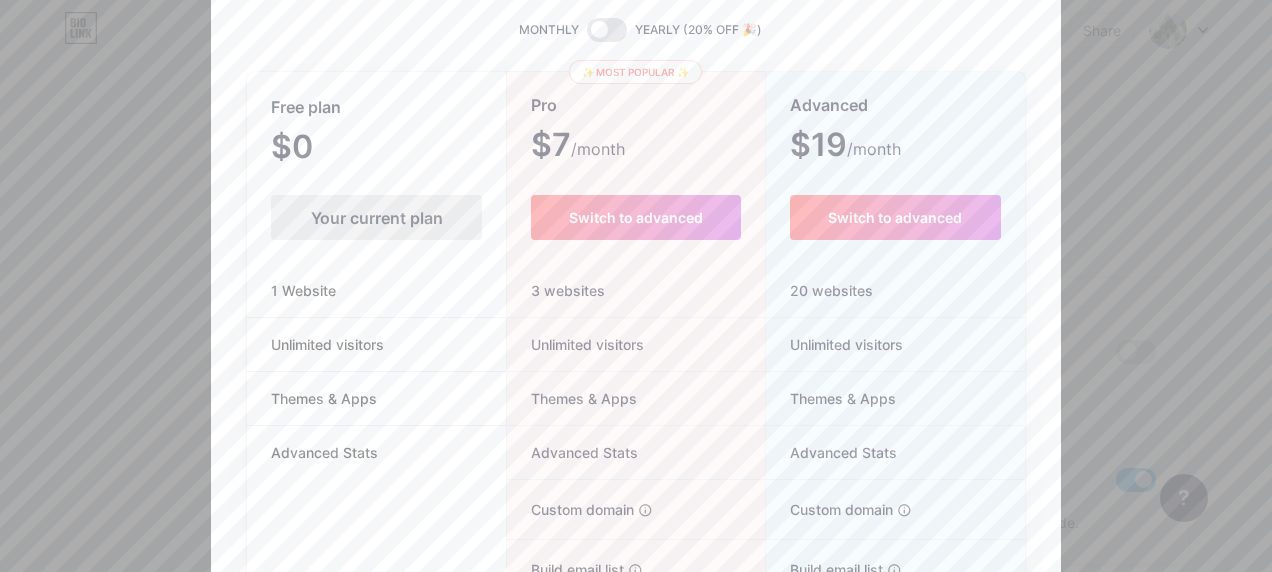 click on "Your current plan" at bounding box center [376, 217] 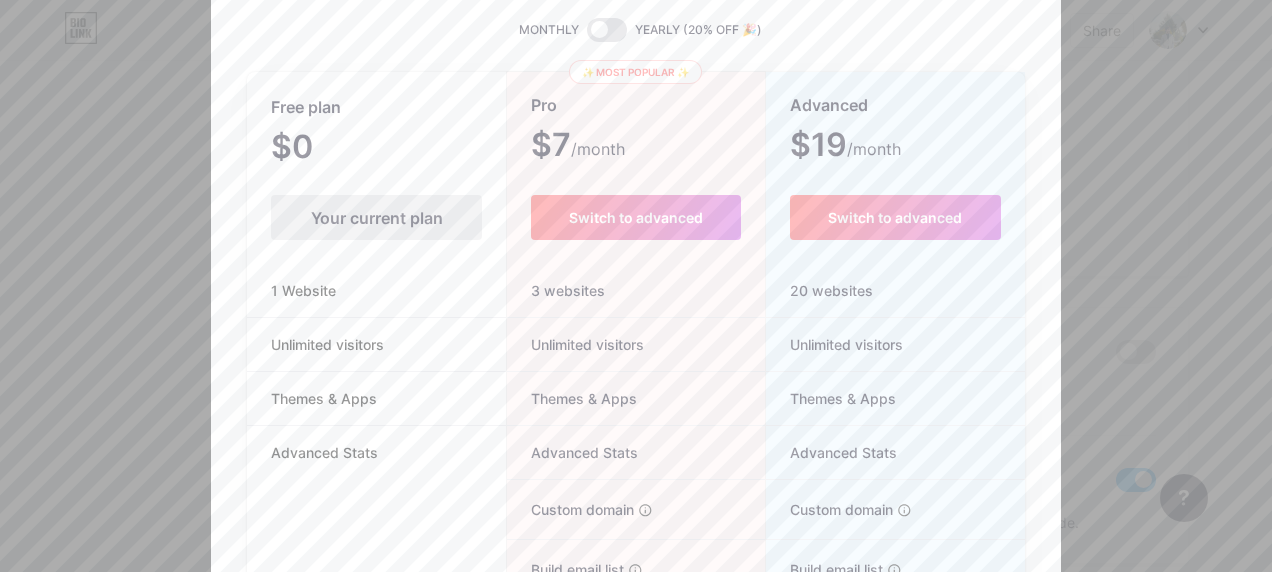 click on "$0   /month" at bounding box center [319, 149] 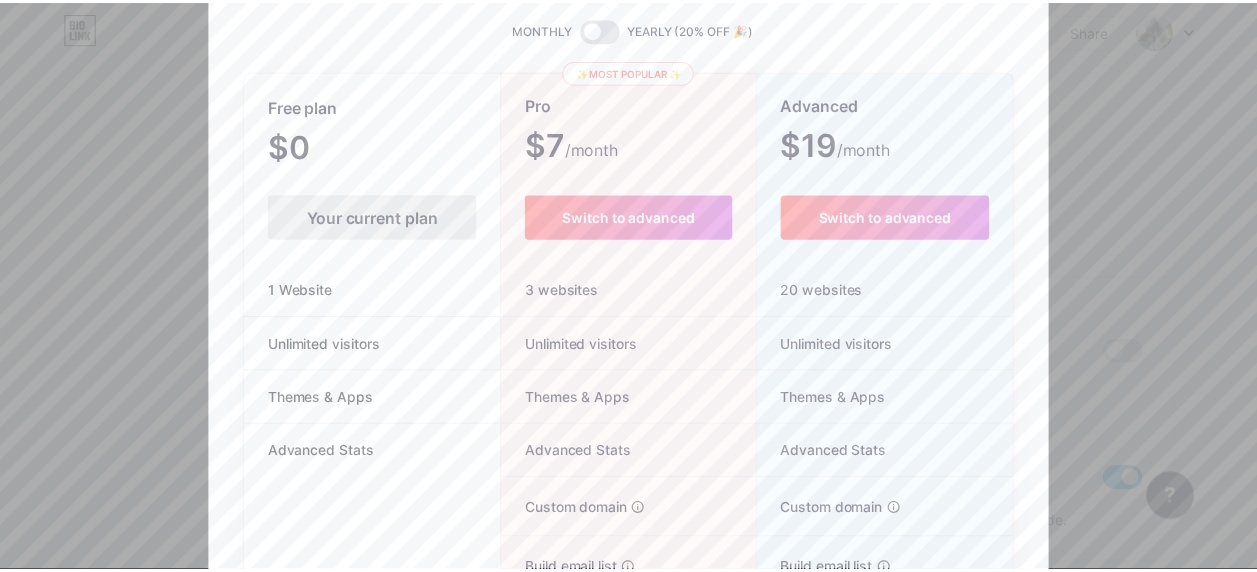 scroll, scrollTop: 0, scrollLeft: 0, axis: both 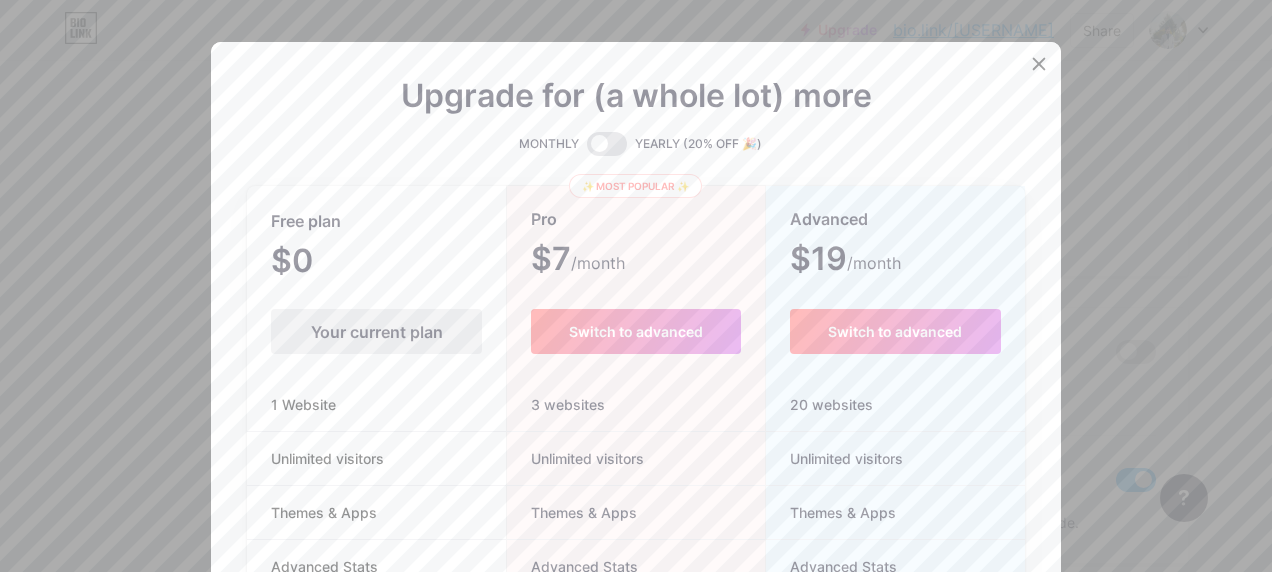 click on "Your current plan" at bounding box center (376, 331) 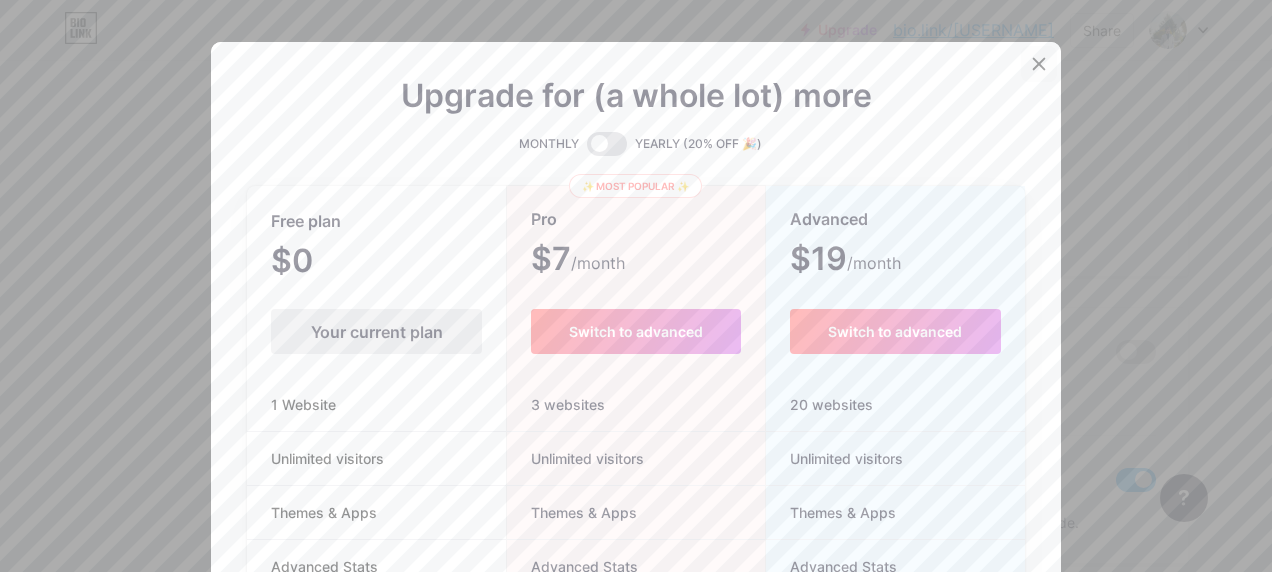 click 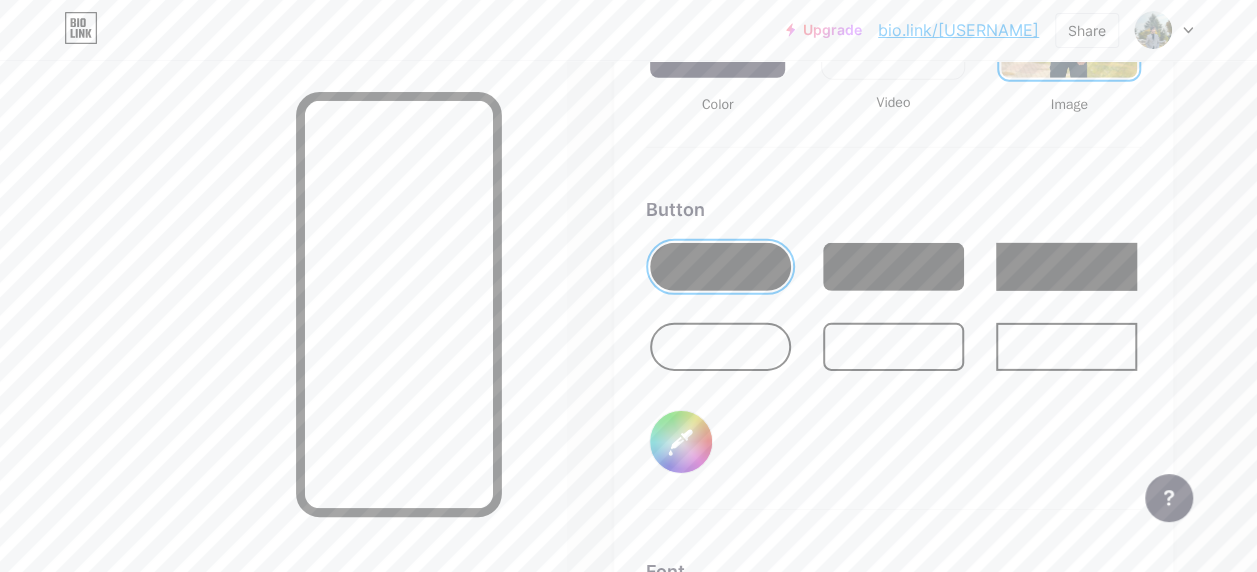 scroll, scrollTop: 2950, scrollLeft: 0, axis: vertical 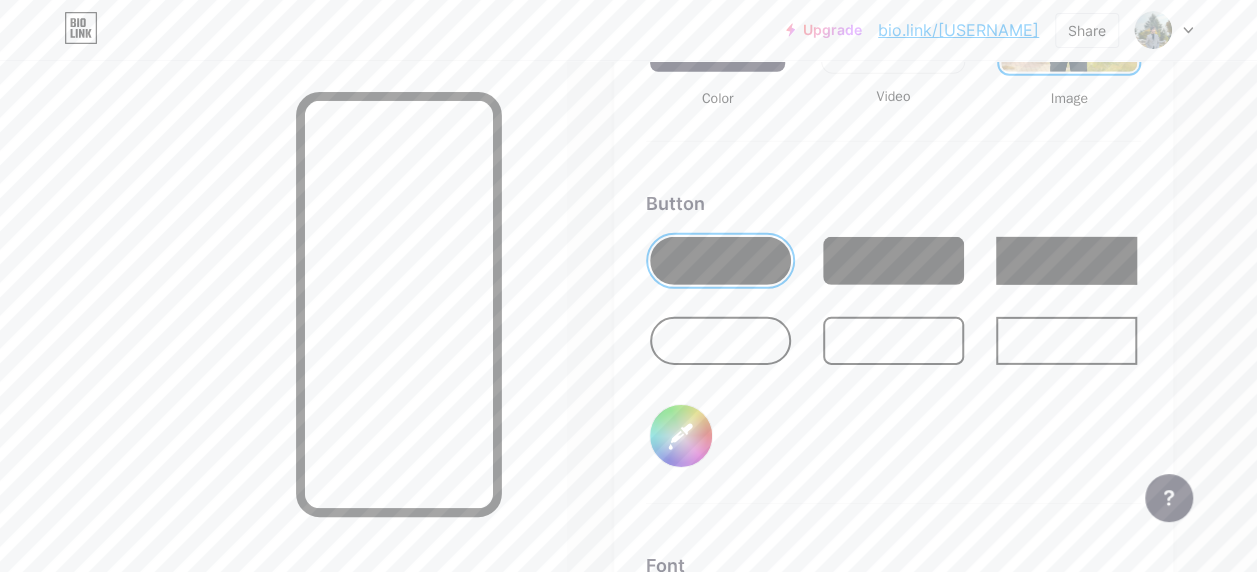 click at bounding box center [720, 341] 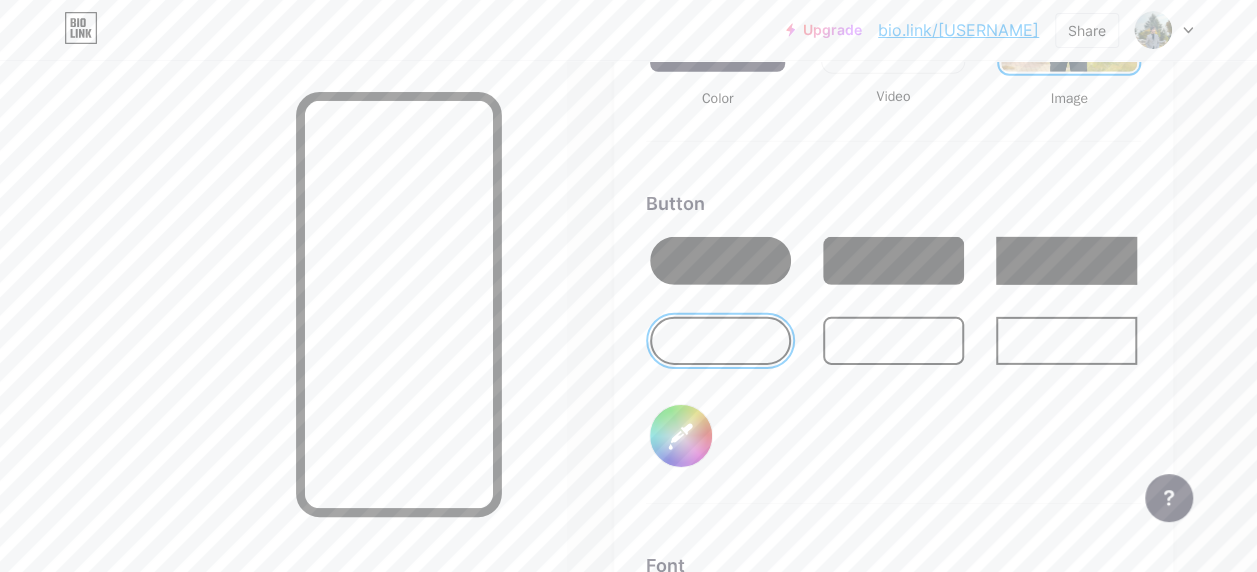 click on "#000000" at bounding box center [681, 436] 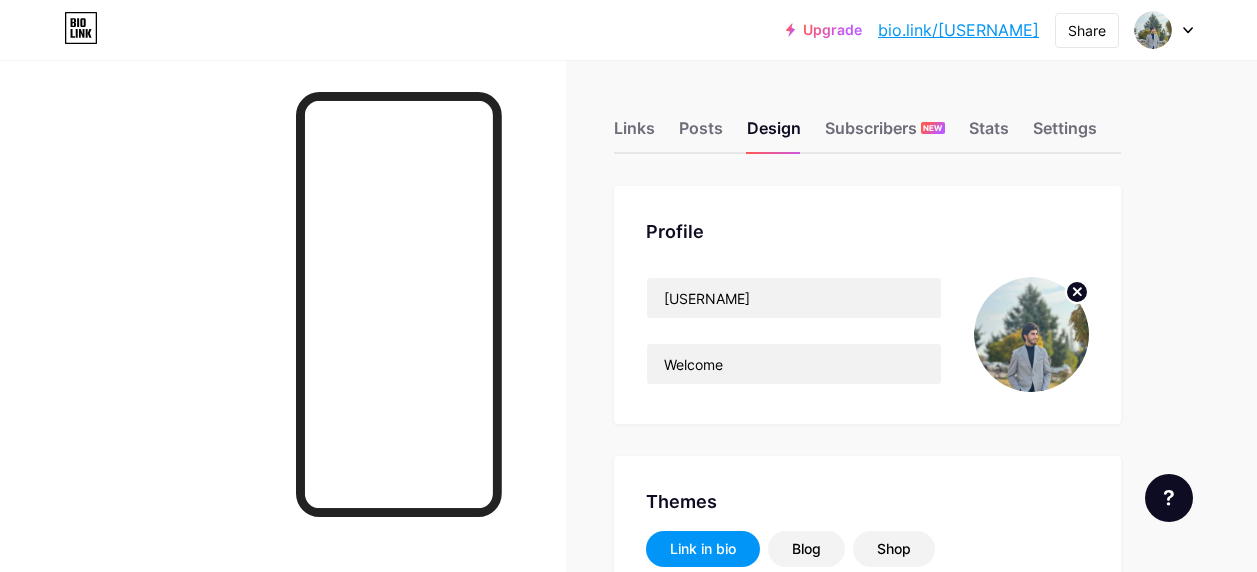 scroll, scrollTop: 0, scrollLeft: 0, axis: both 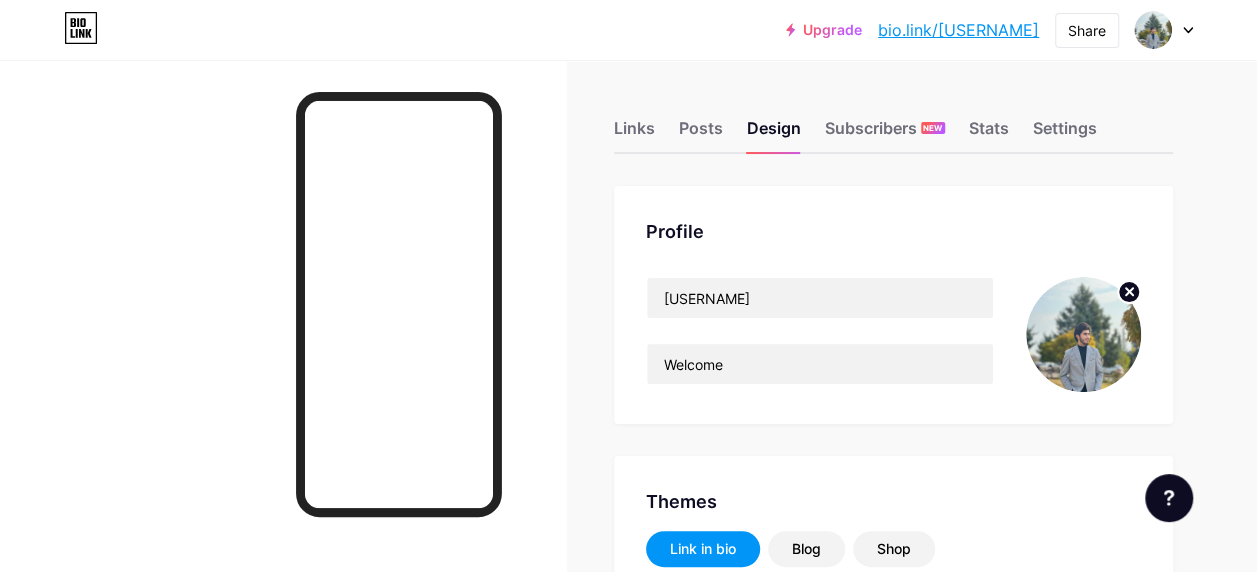 type on "#000000" 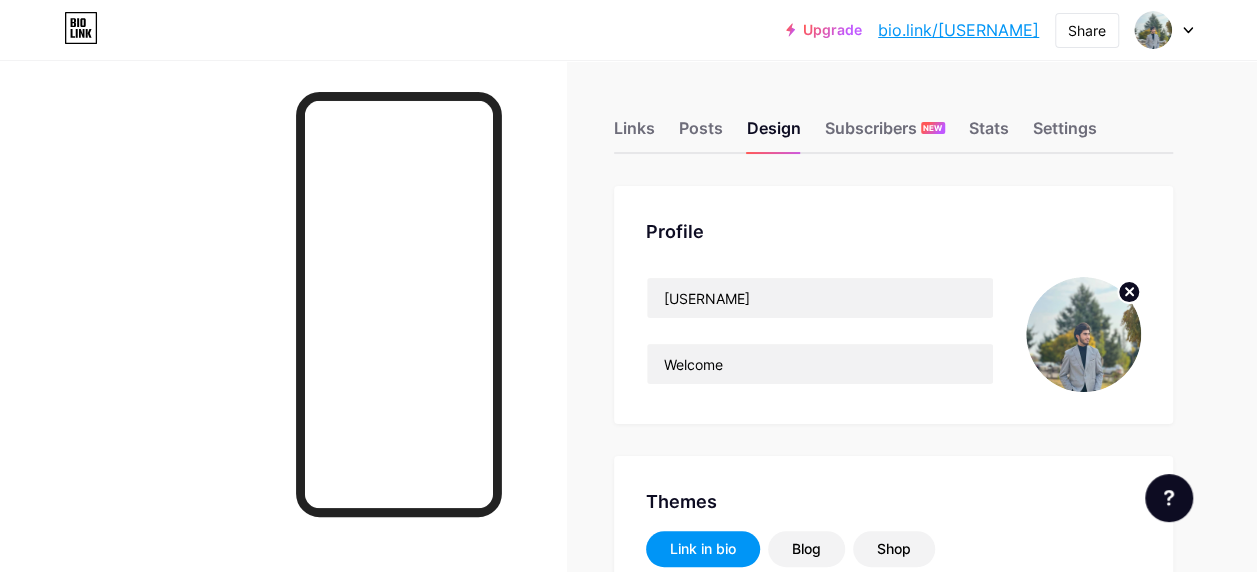type on "#808131" 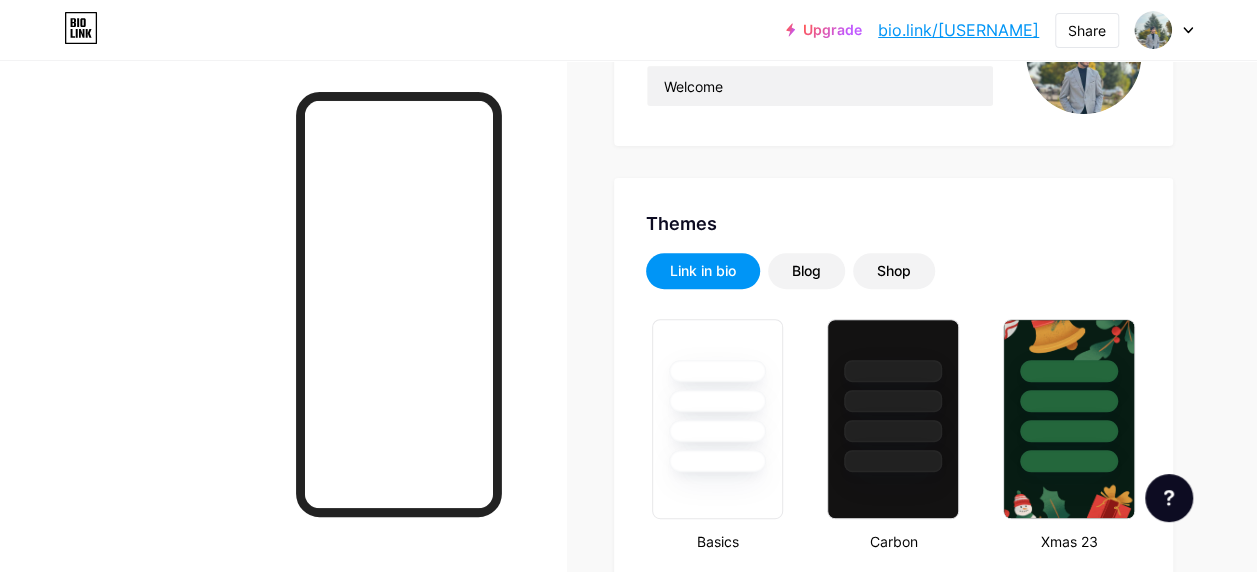 scroll, scrollTop: 348, scrollLeft: 0, axis: vertical 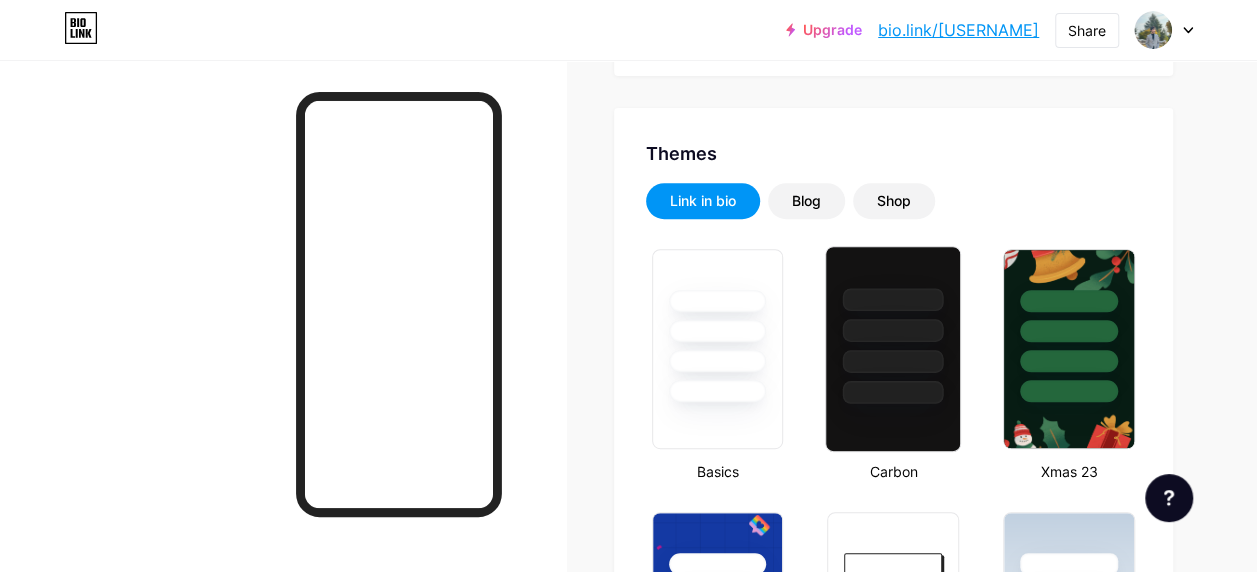 click at bounding box center [893, 392] 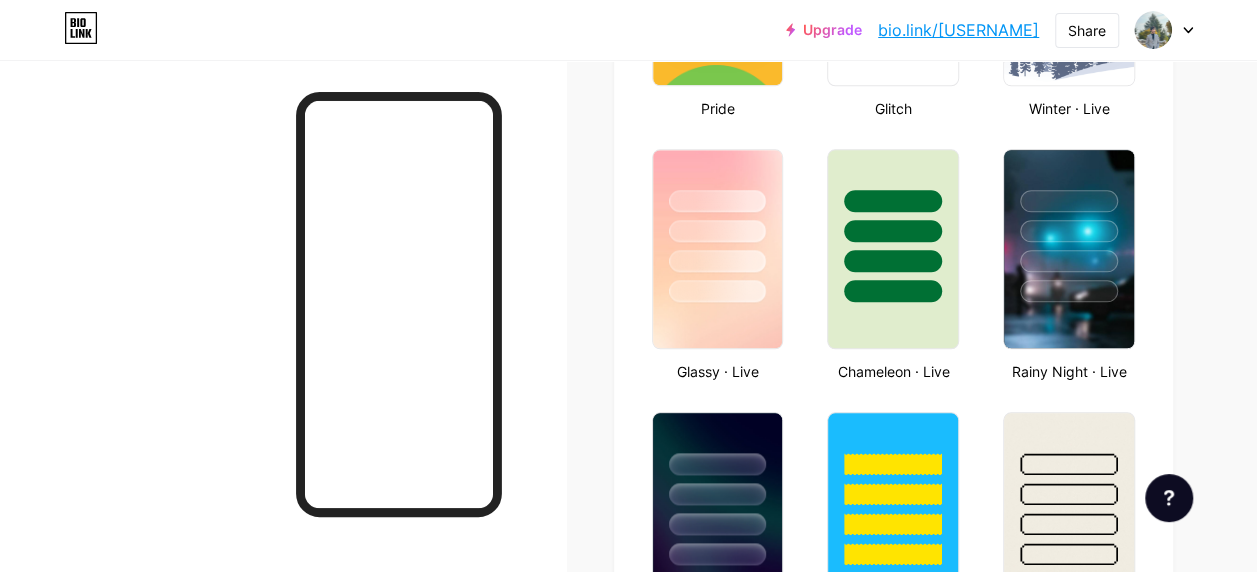 scroll, scrollTop: 1103, scrollLeft: 0, axis: vertical 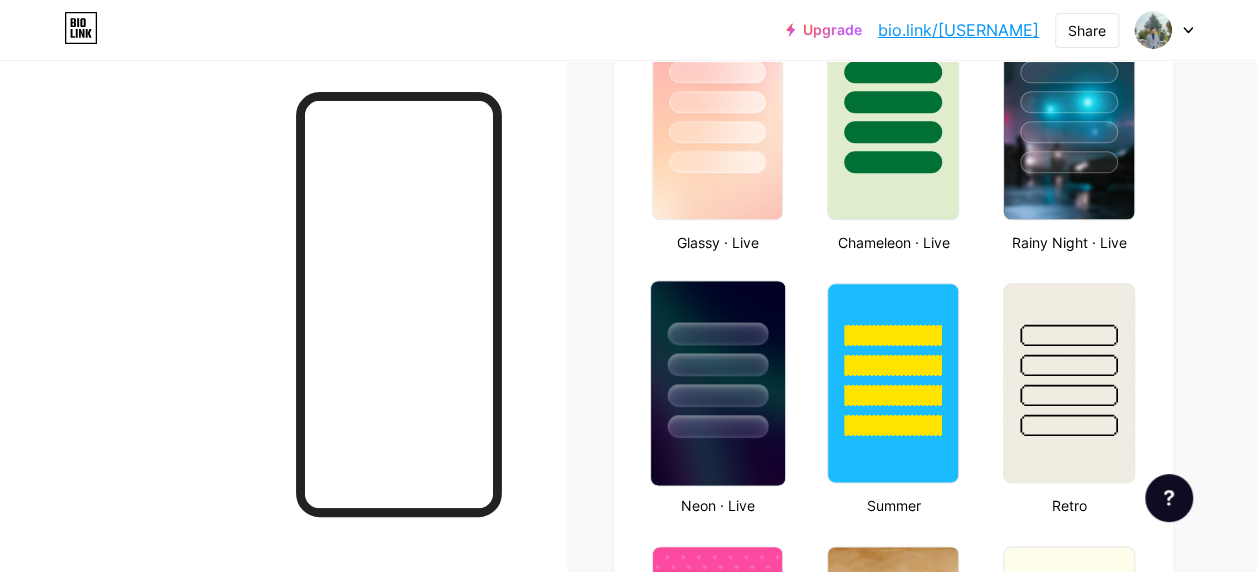 click at bounding box center (718, 359) 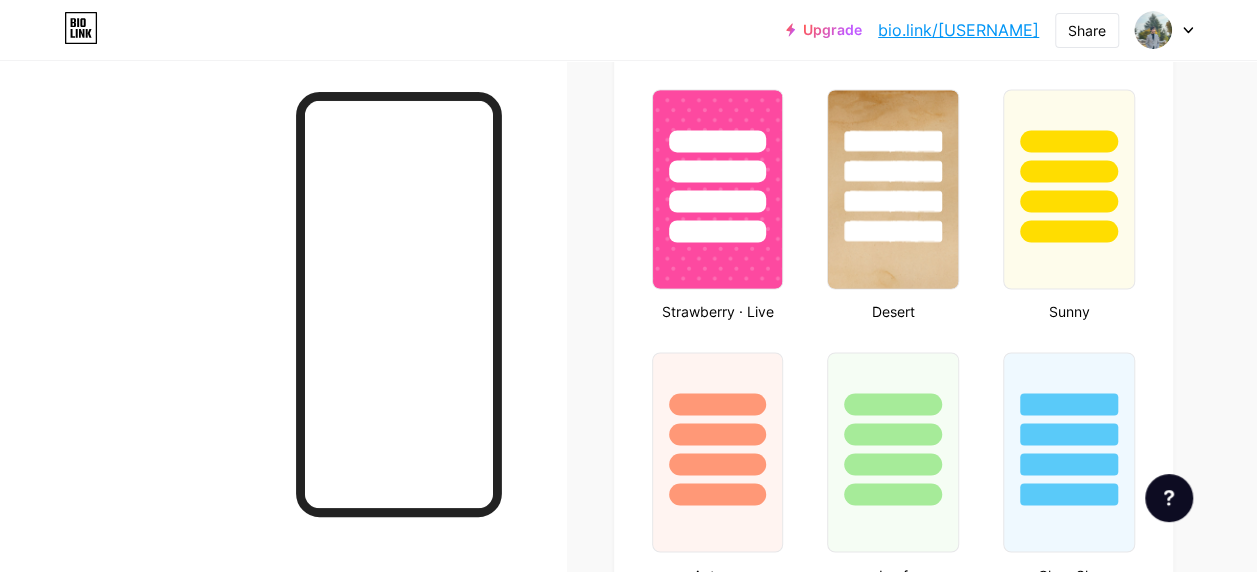 scroll, scrollTop: 1754, scrollLeft: 0, axis: vertical 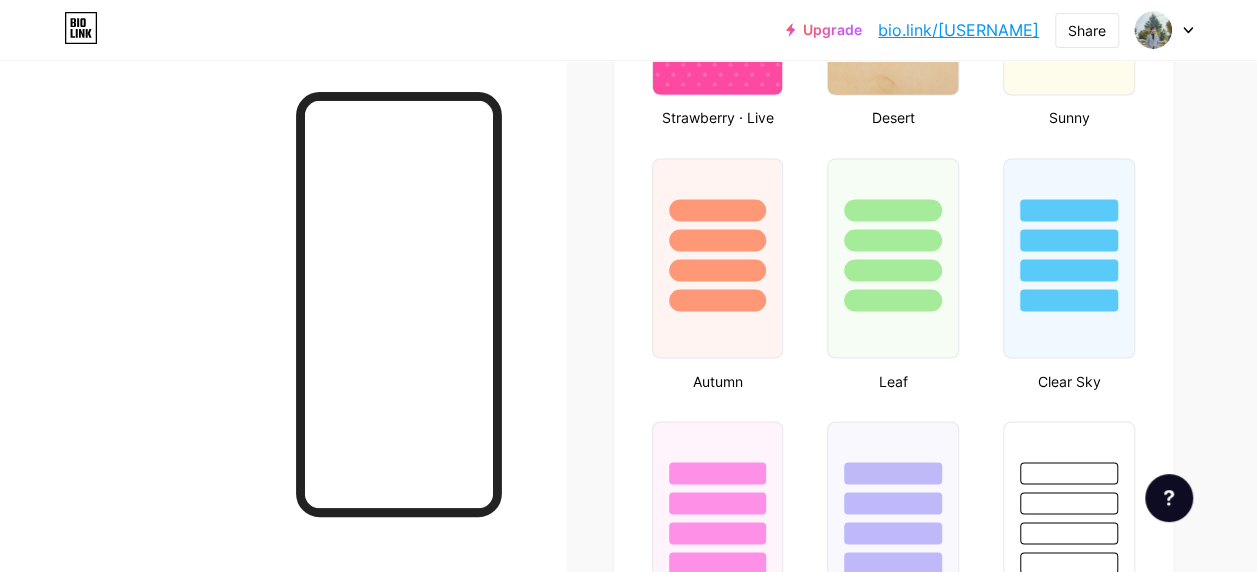 drag, startPoint x: 1254, startPoint y: 338, endPoint x: 1249, endPoint y: 363, distance: 25.495098 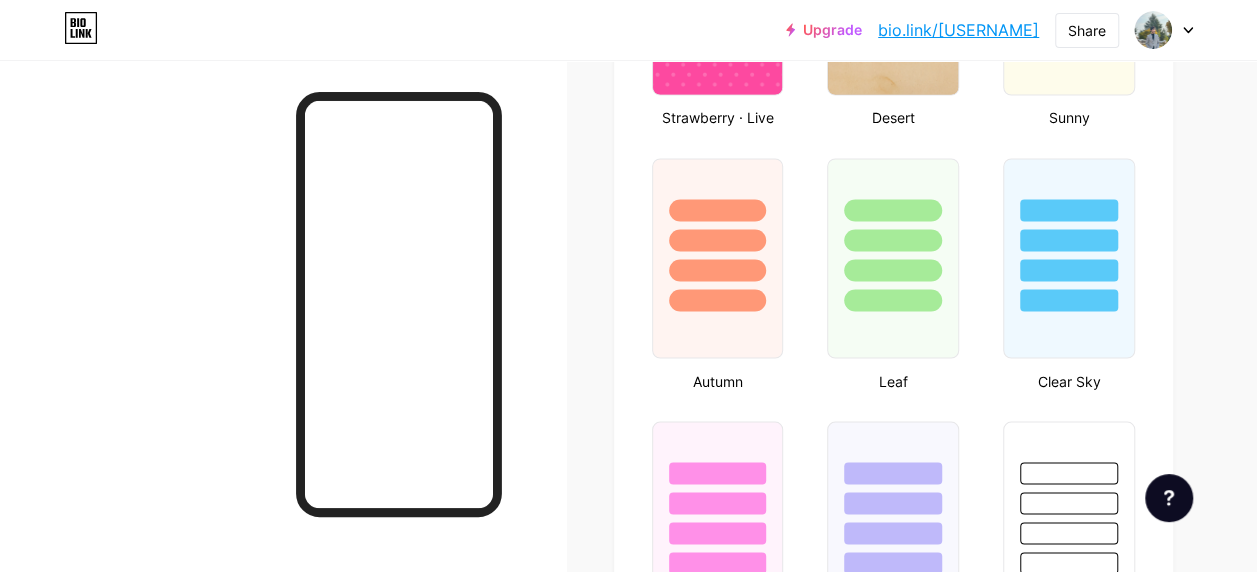 click on "Links
Posts
Design
Subscribers
NEW
Stats
Settings     Profile   [USERNAME]     Welcome                   Themes   Link in bio   Blog   Shop       Basics       Carbon       Xmas 23       Pride       Glitch       Winter · Live       Glassy · Live       Chameleon · Live       Rainy Night · Live       Neon · Live       Summer       Retro       Strawberry · Live       Desert       Sunny       Autumn       Leaf       Clear Sky       Blush       Unicorn       Minimal       Cloudy       Shadow     Create your own           Changes saved       Position to display socials                 Top                     Bottom
Disable Bio Link branding
Will hide the Bio Link branding from homepage     Display Share button
Enables social sharing options on your page including a QR code.   Changes saved           Feature requests             Help center         Contact support" at bounding box center [628, -26] 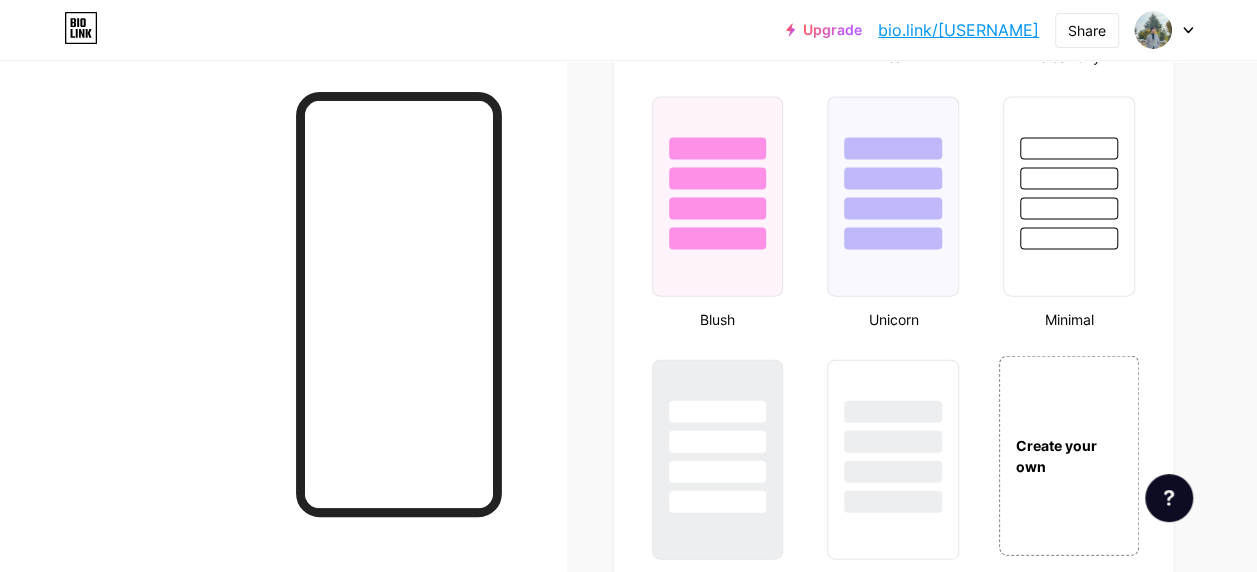 scroll, scrollTop: 2134, scrollLeft: 0, axis: vertical 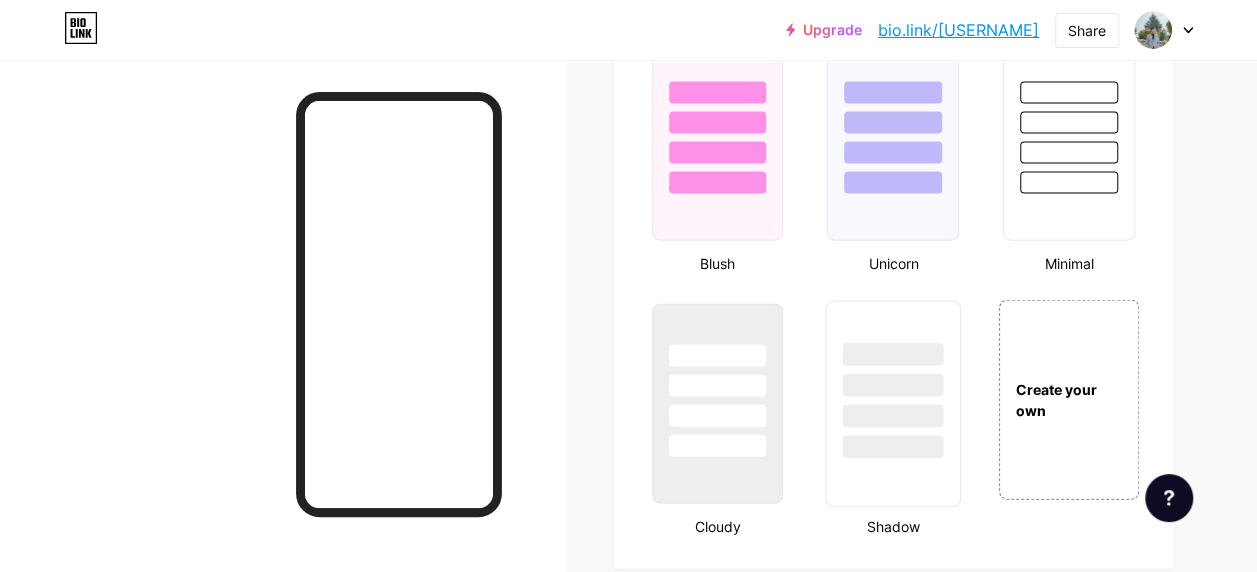 click at bounding box center (893, 416) 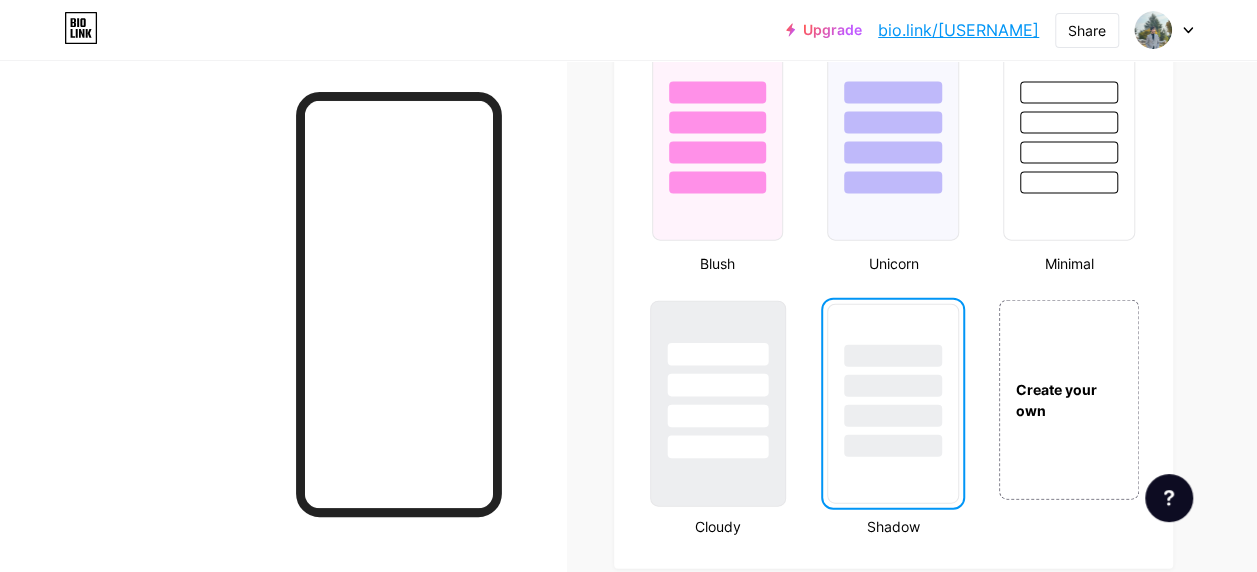 click at bounding box center (717, 385) 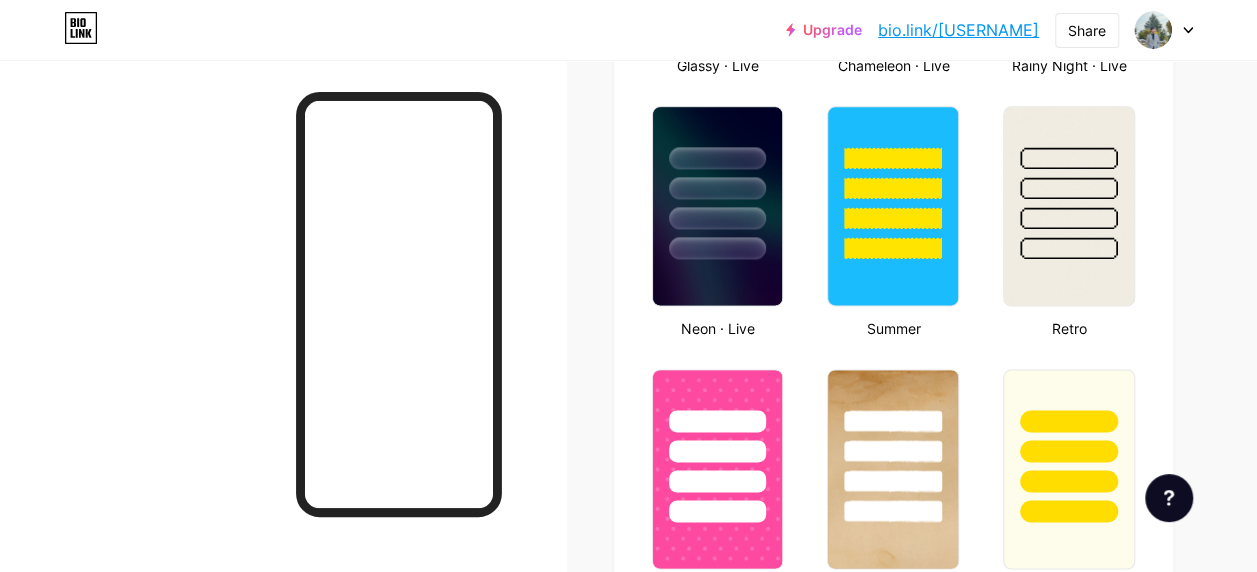 scroll, scrollTop: 1256, scrollLeft: 0, axis: vertical 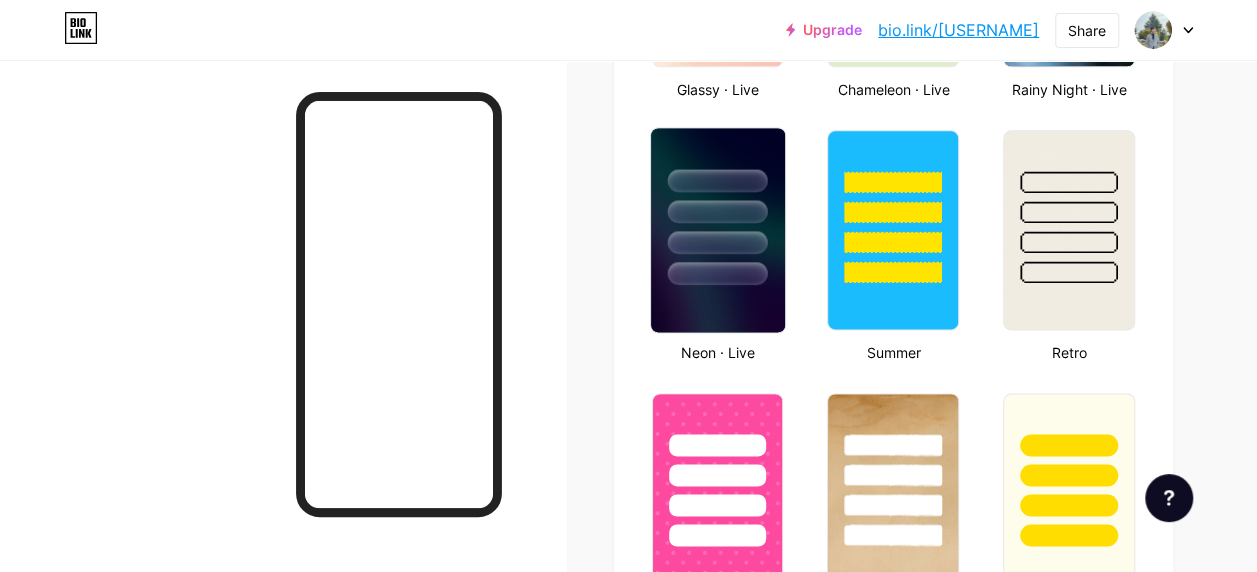 click at bounding box center (718, 206) 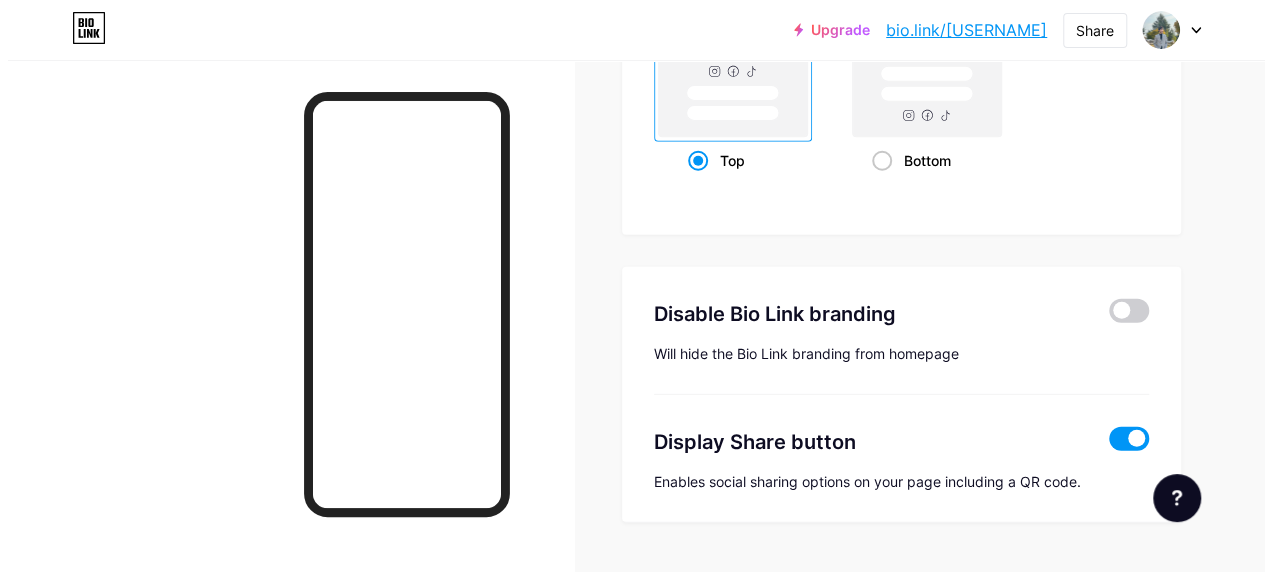 scroll, scrollTop: 2787, scrollLeft: 0, axis: vertical 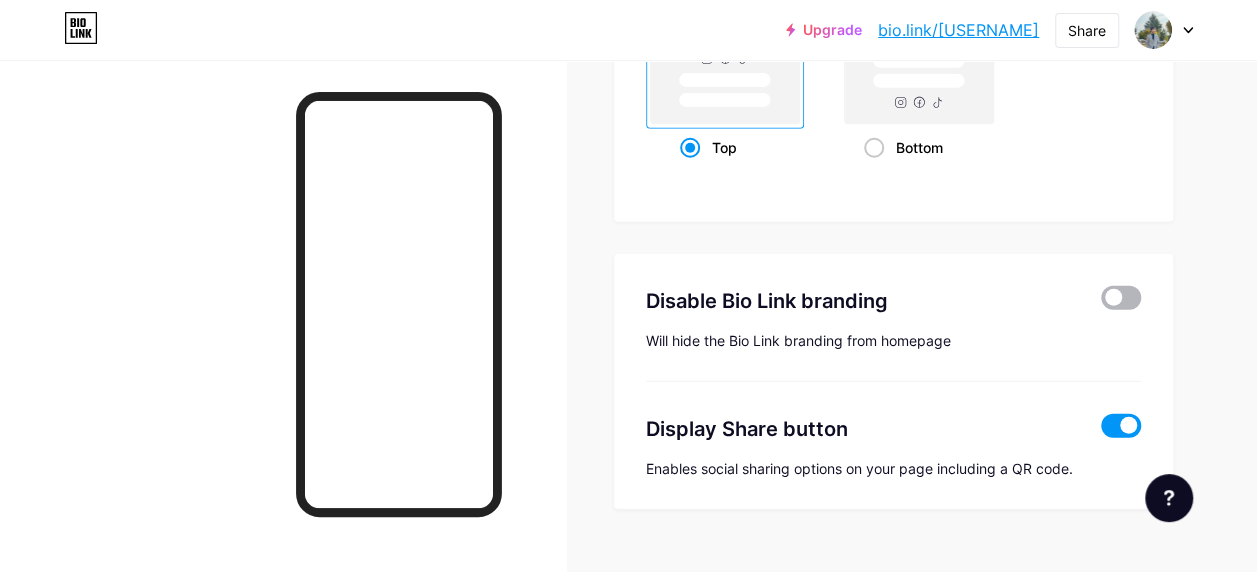 click at bounding box center [1121, 298] 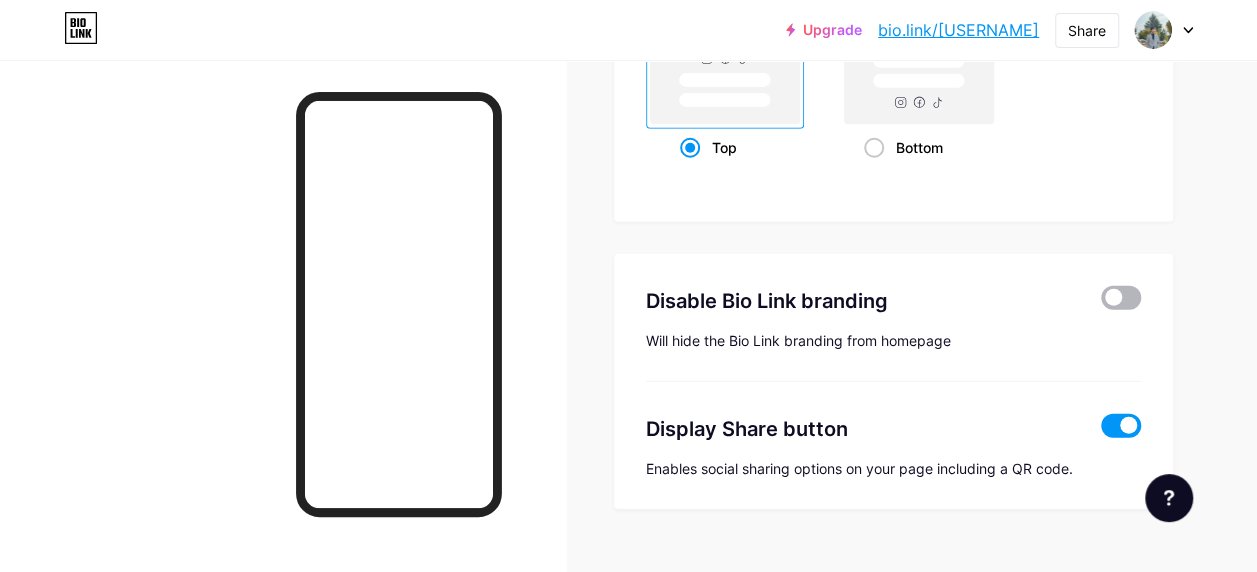 click at bounding box center [1101, 303] 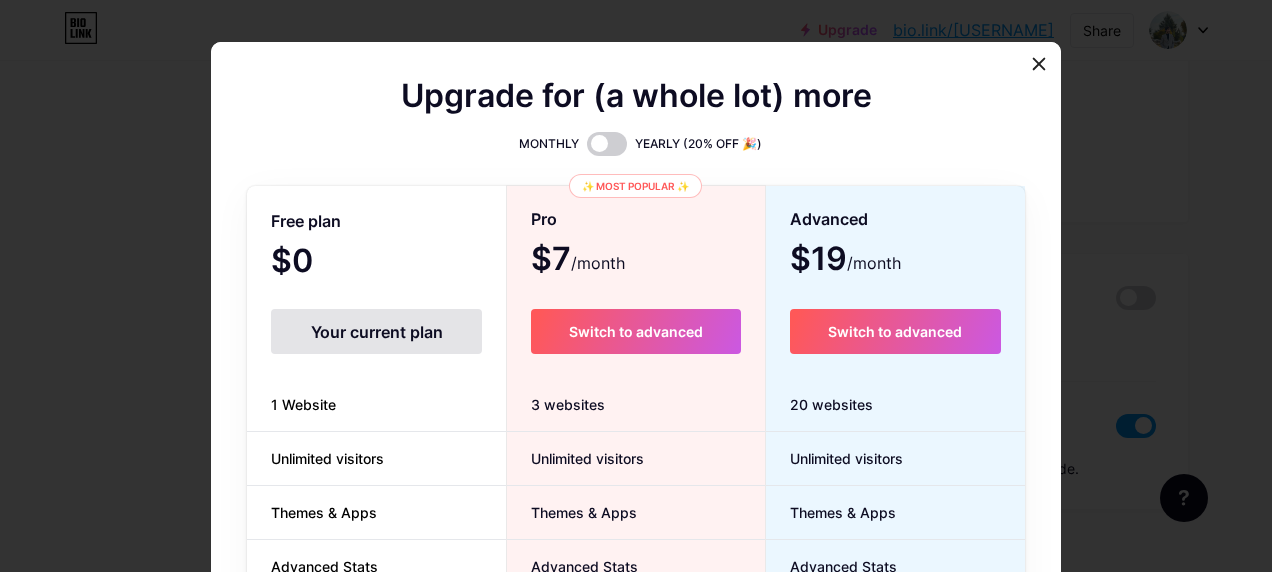 click on "$0   /month" at bounding box center (319, 263) 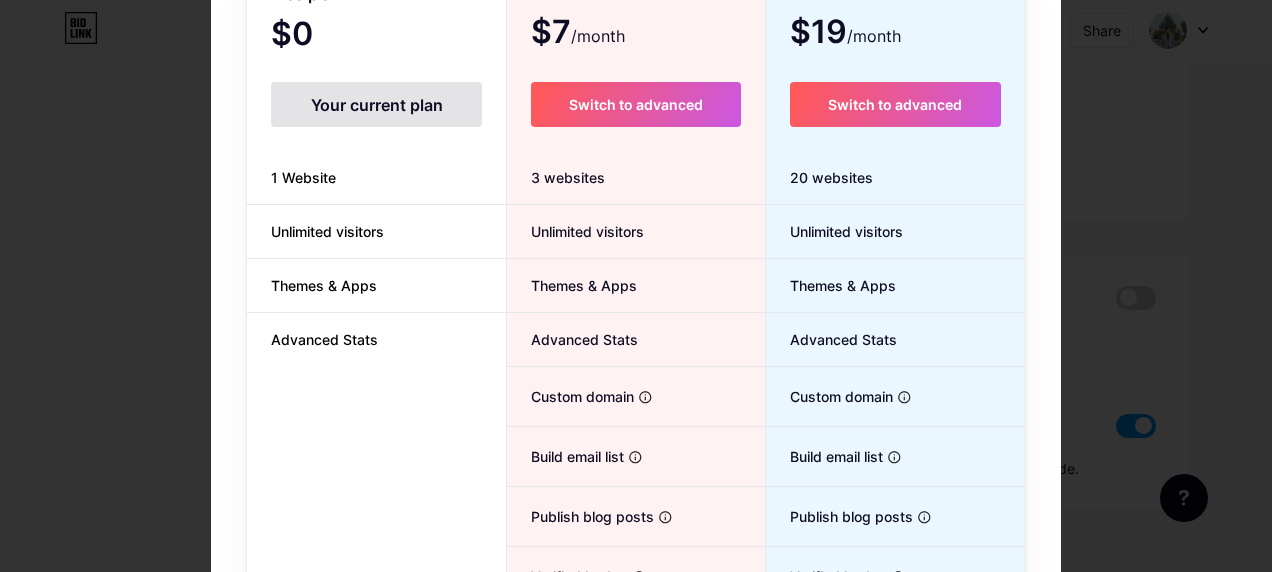 scroll, scrollTop: 226, scrollLeft: 0, axis: vertical 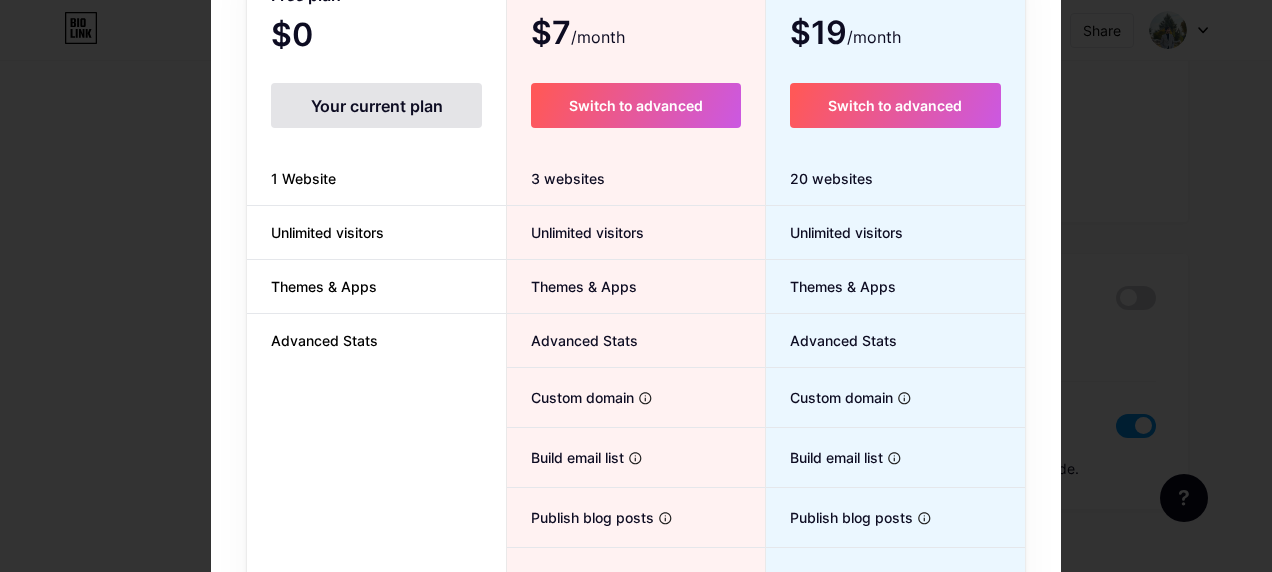 click on "1 Website" at bounding box center [303, 178] 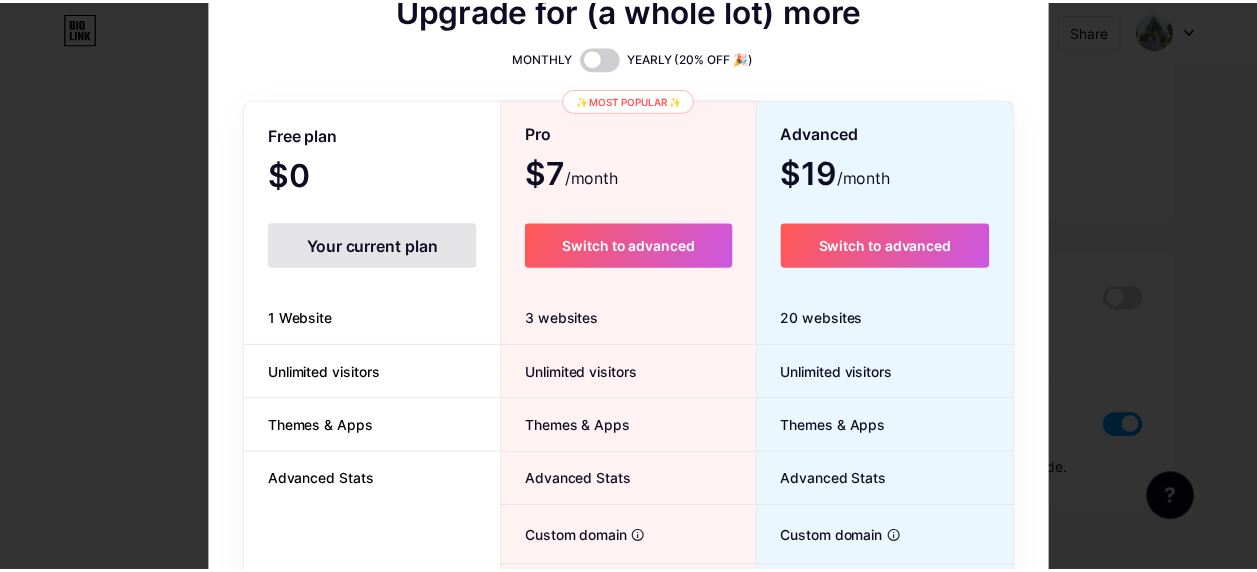 scroll, scrollTop: 0, scrollLeft: 0, axis: both 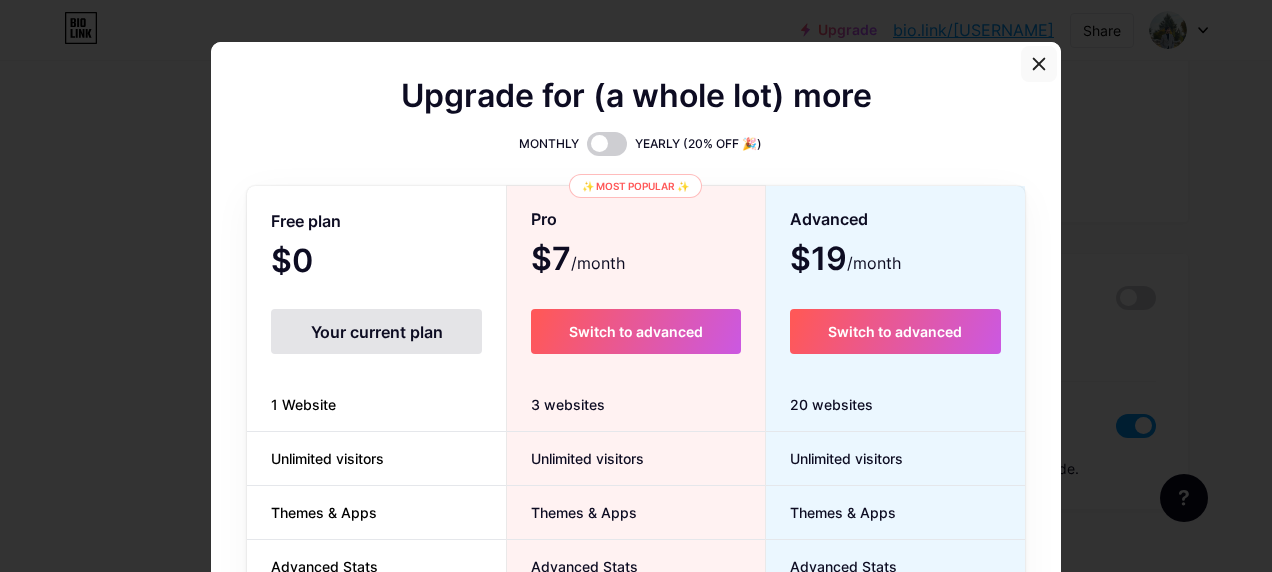 click 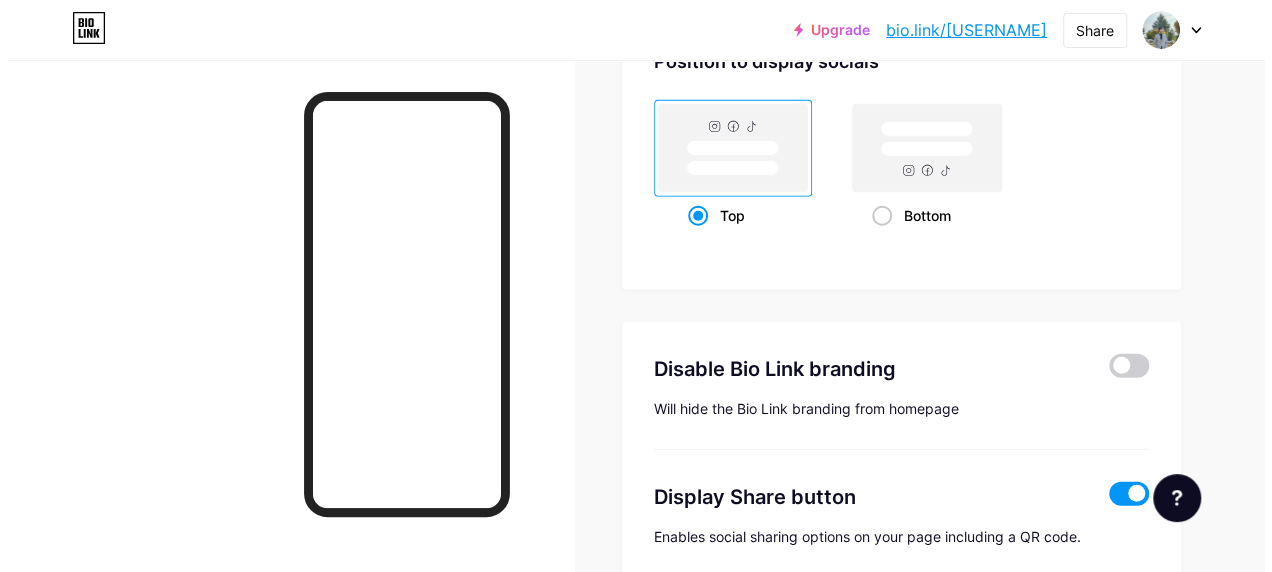 scroll, scrollTop: 2723, scrollLeft: 0, axis: vertical 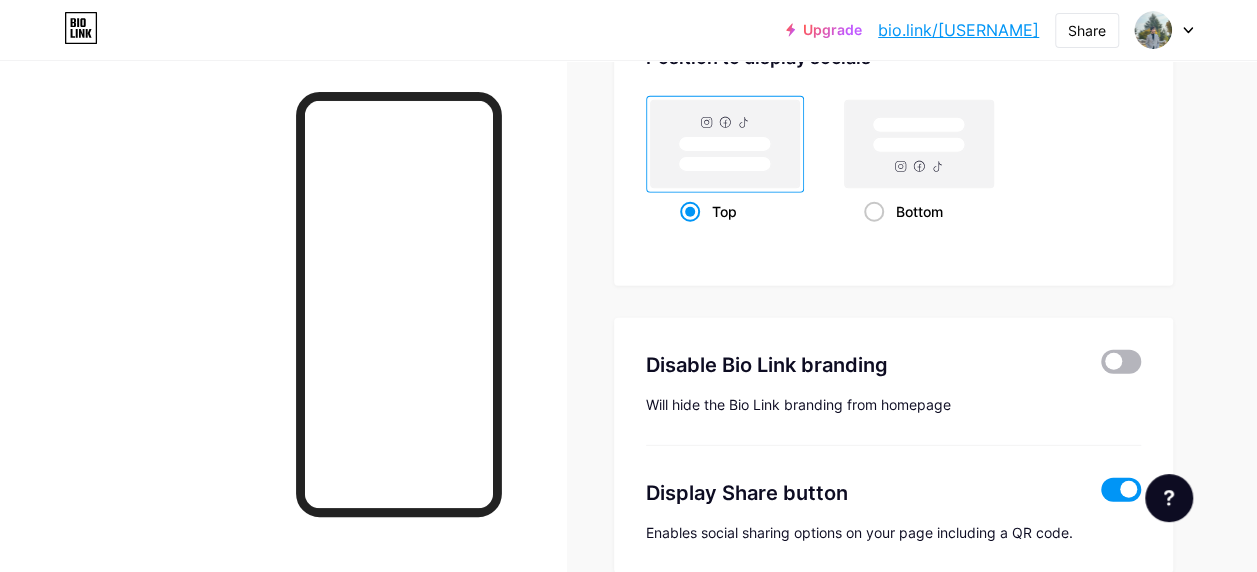 click at bounding box center [1121, 362] 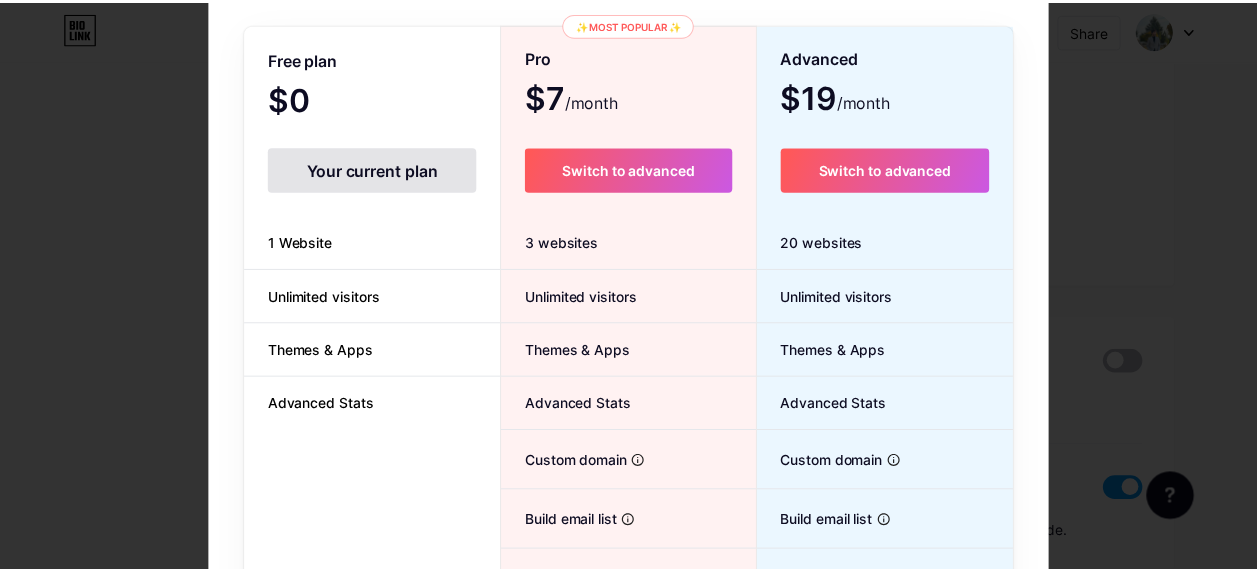 scroll, scrollTop: 0, scrollLeft: 0, axis: both 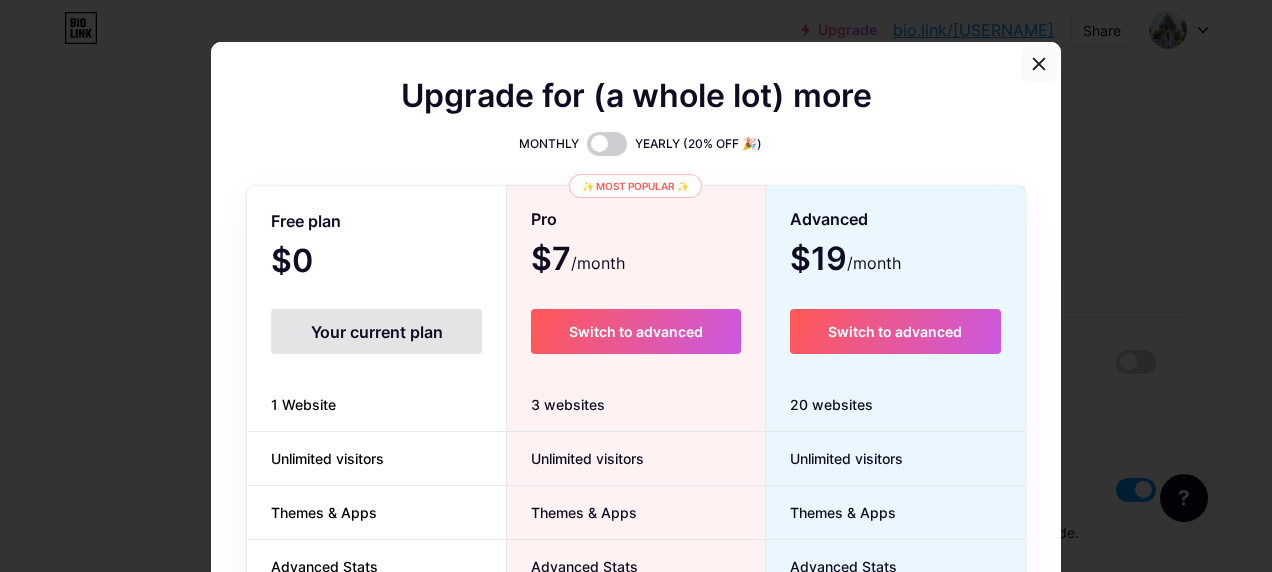 click 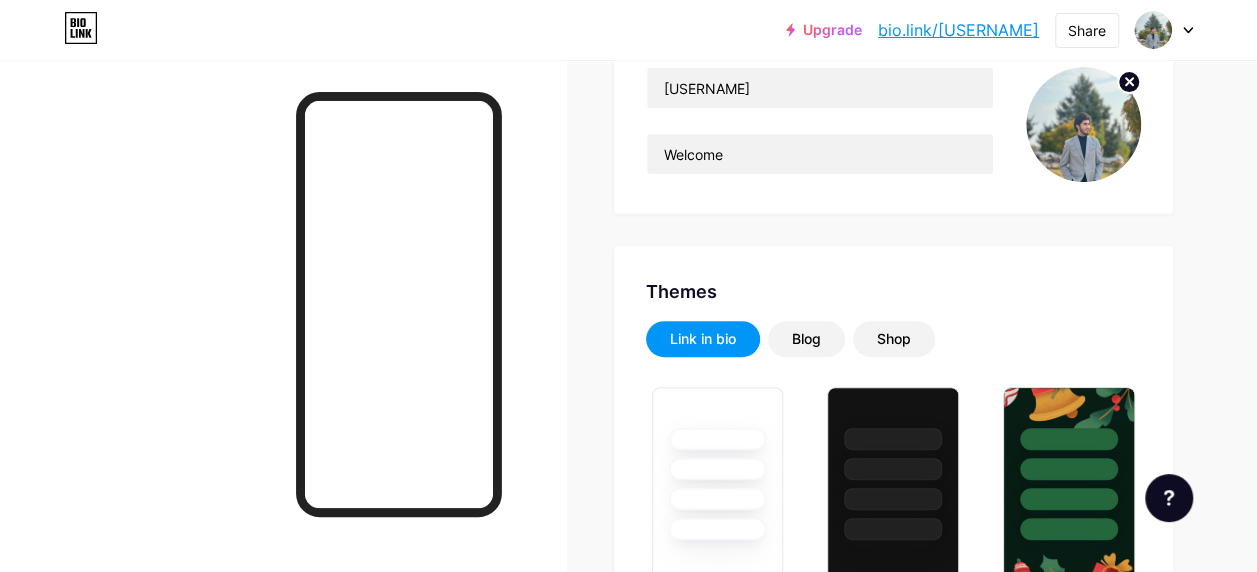 scroll, scrollTop: 224, scrollLeft: 0, axis: vertical 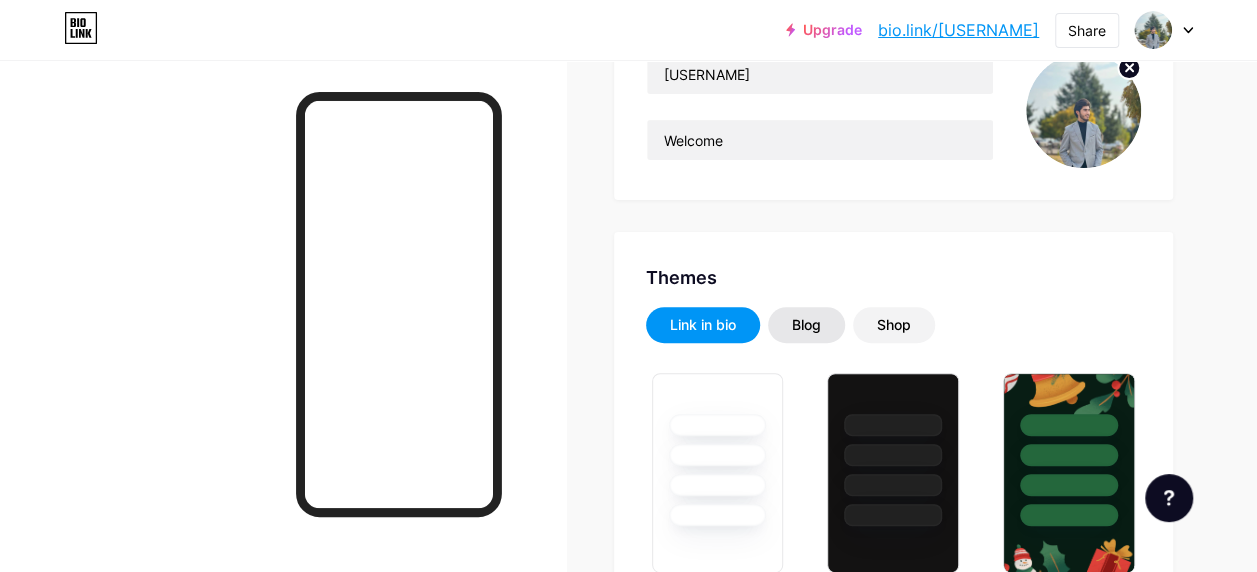 click on "Blog" at bounding box center [806, 325] 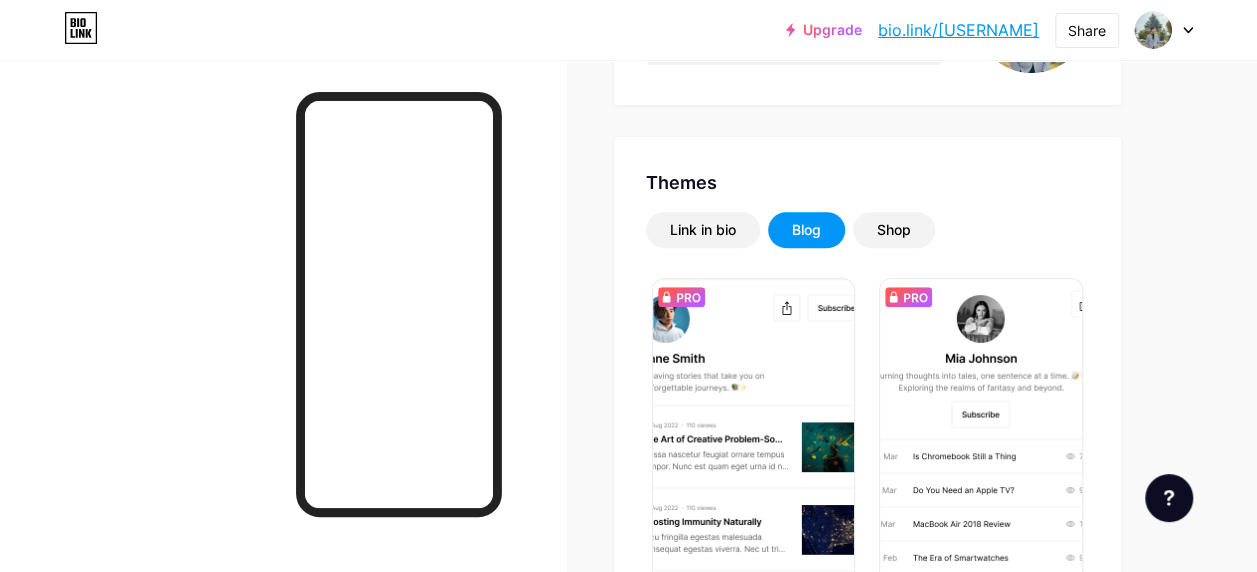 scroll, scrollTop: 362, scrollLeft: 0, axis: vertical 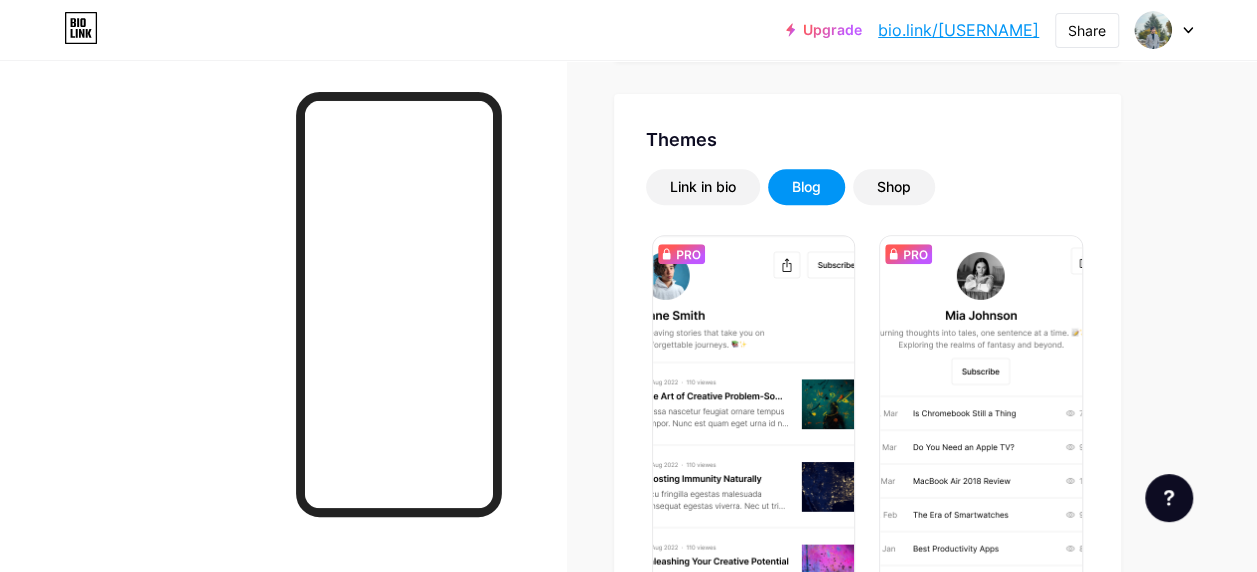 click on "Shop" at bounding box center (894, 187) 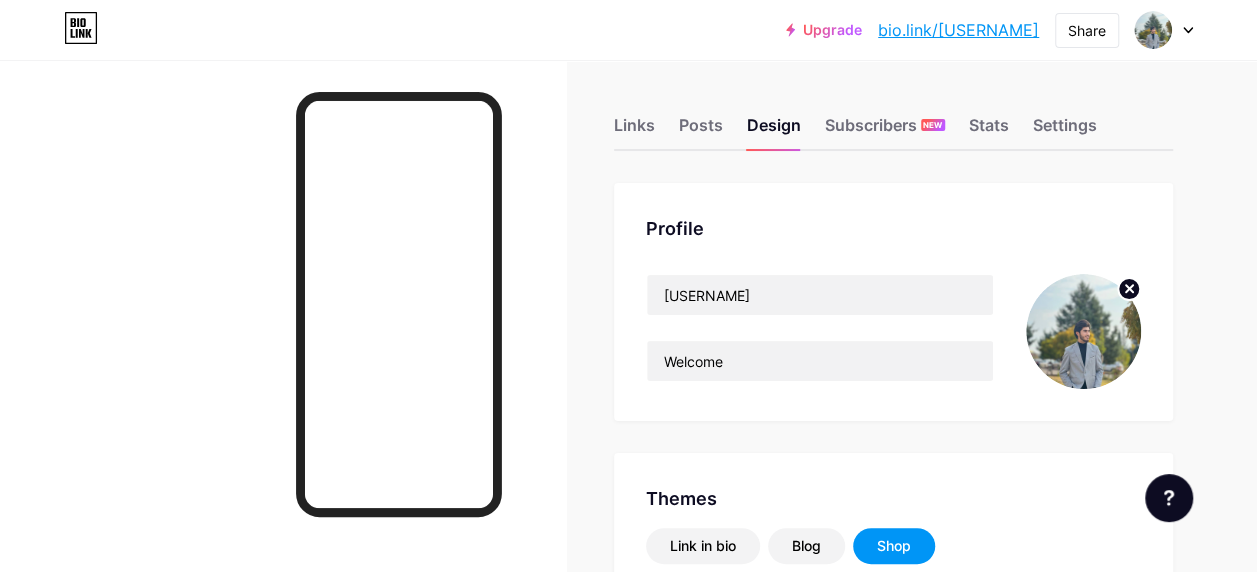 scroll, scrollTop: 0, scrollLeft: 0, axis: both 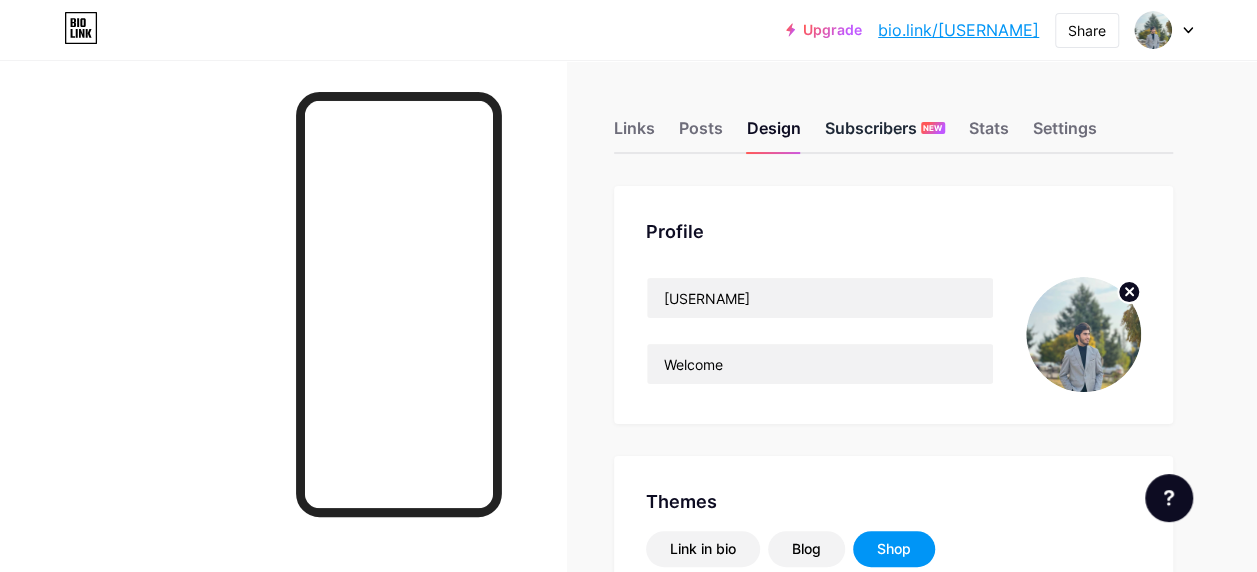click on "Subscribers
NEW" at bounding box center [885, 134] 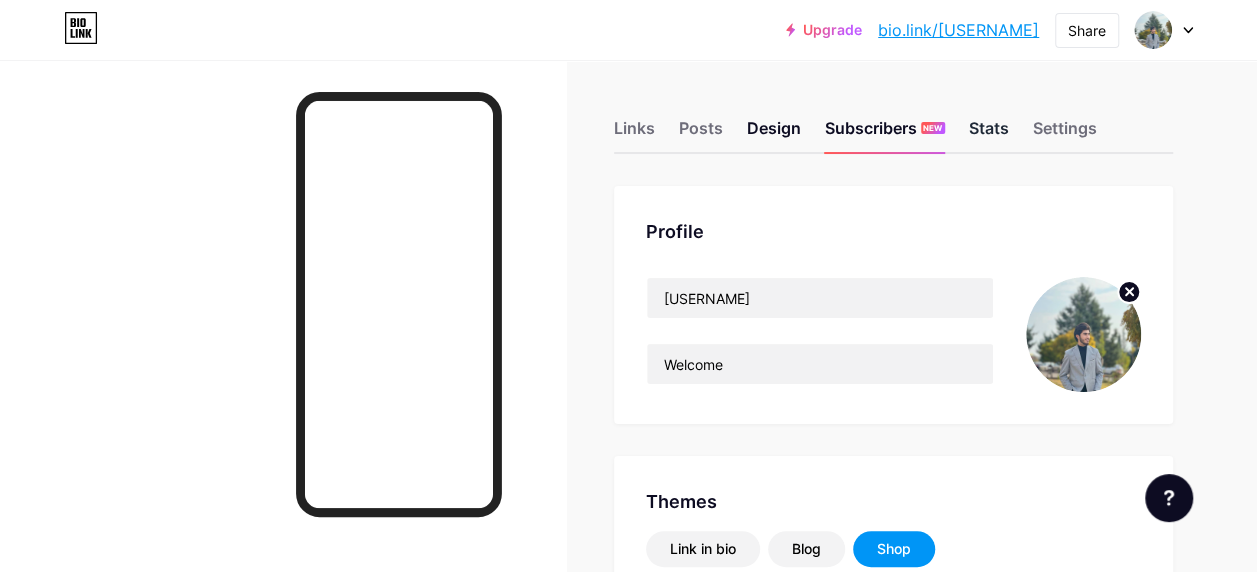 click on "Stats" at bounding box center [989, 134] 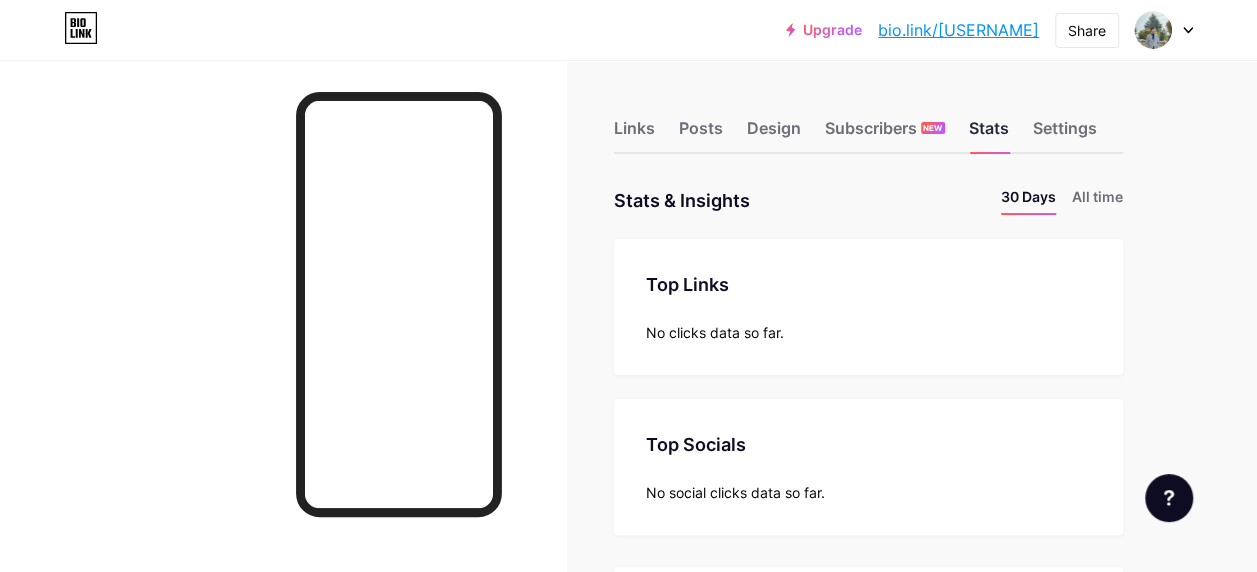 scroll, scrollTop: 999428, scrollLeft: 998743, axis: both 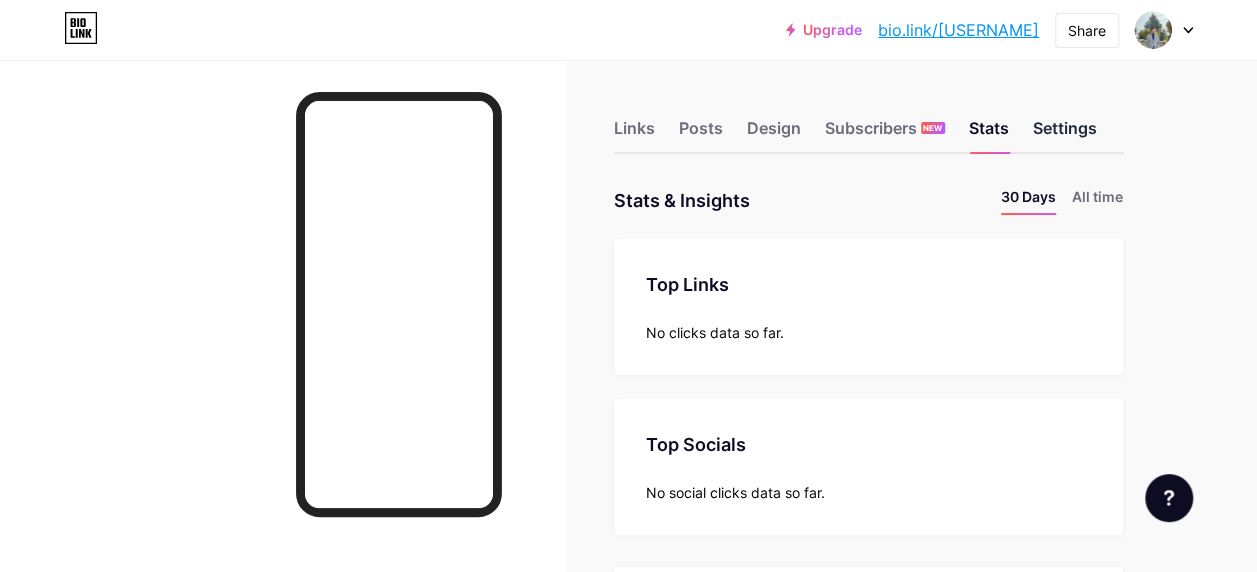 click on "Settings" at bounding box center (1065, 134) 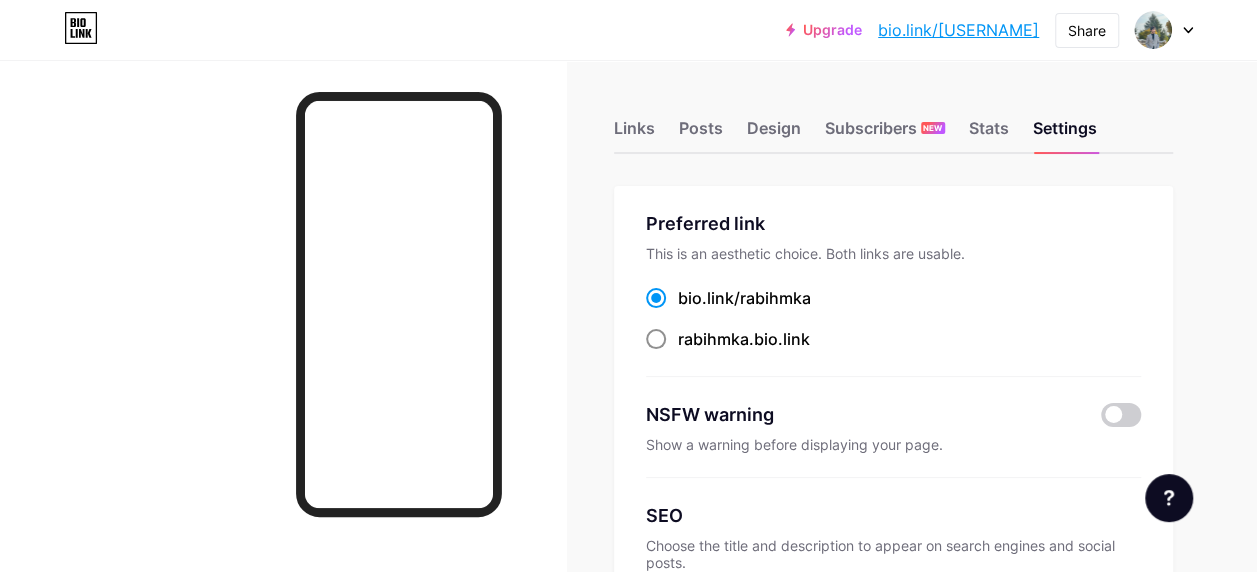 click on "[USERNAME] .bio.link" at bounding box center [744, 339] 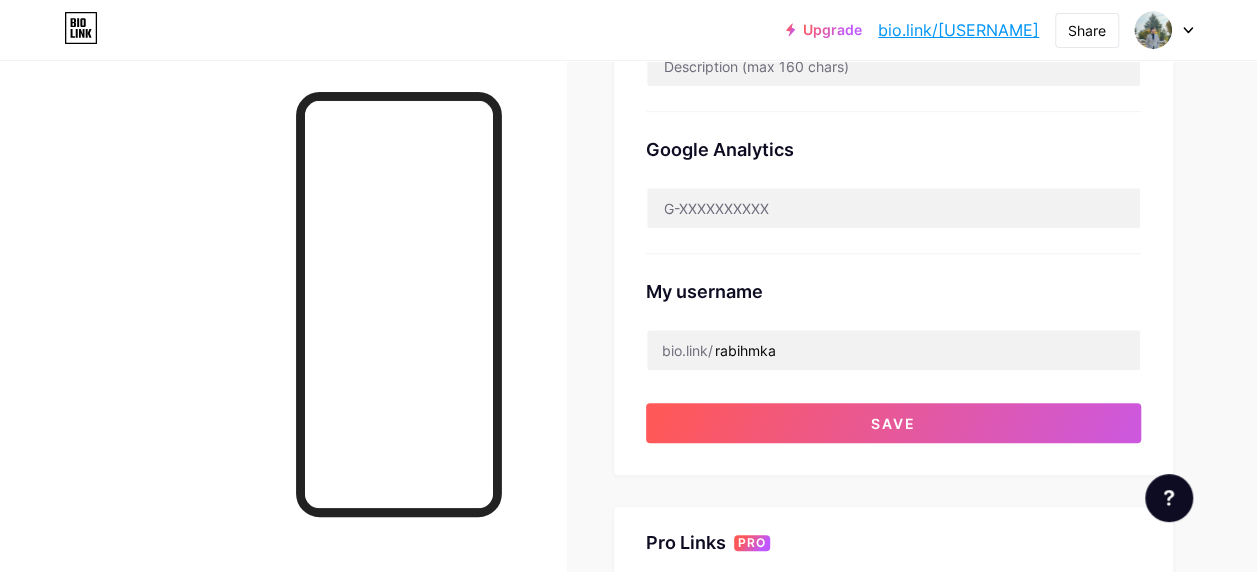 scroll, scrollTop: 606, scrollLeft: 0, axis: vertical 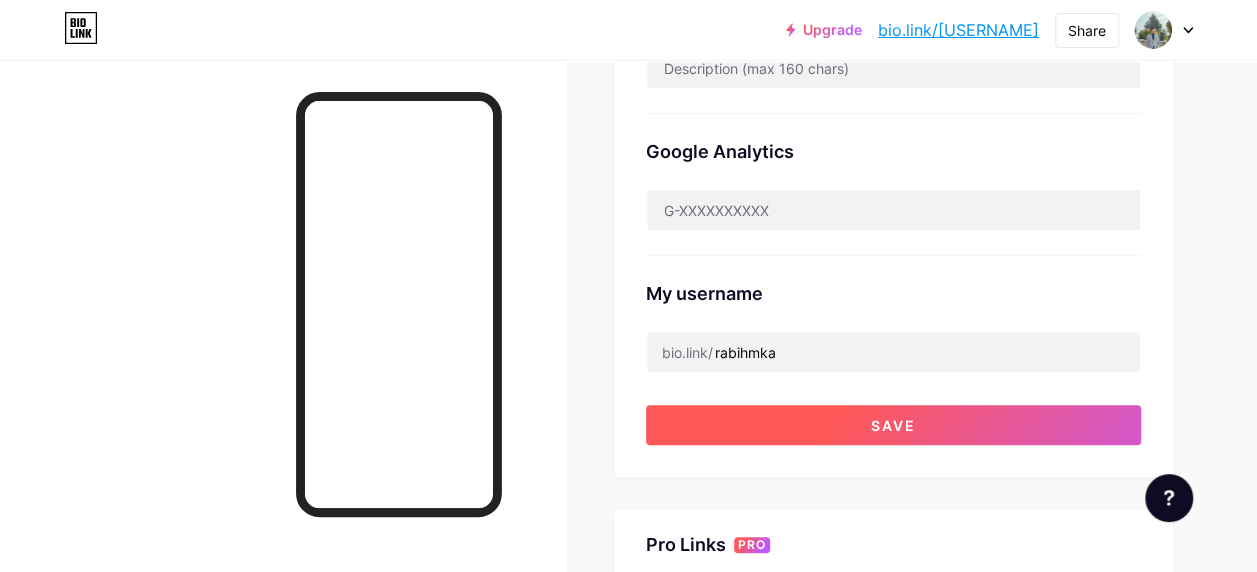 click on "Save" at bounding box center (893, 425) 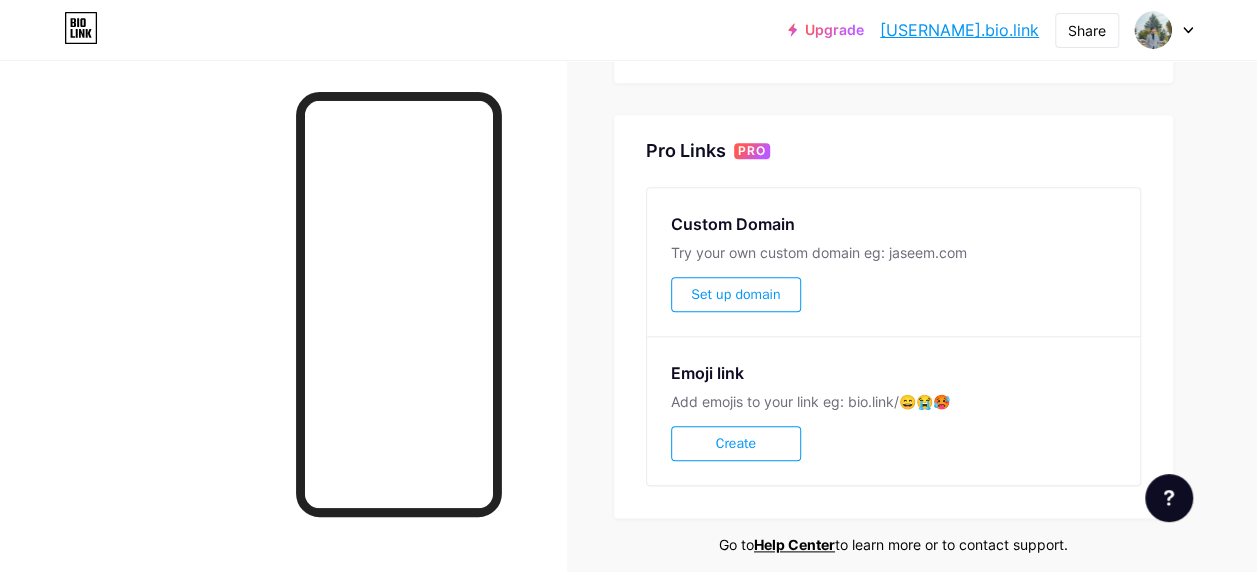 scroll, scrollTop: 920, scrollLeft: 0, axis: vertical 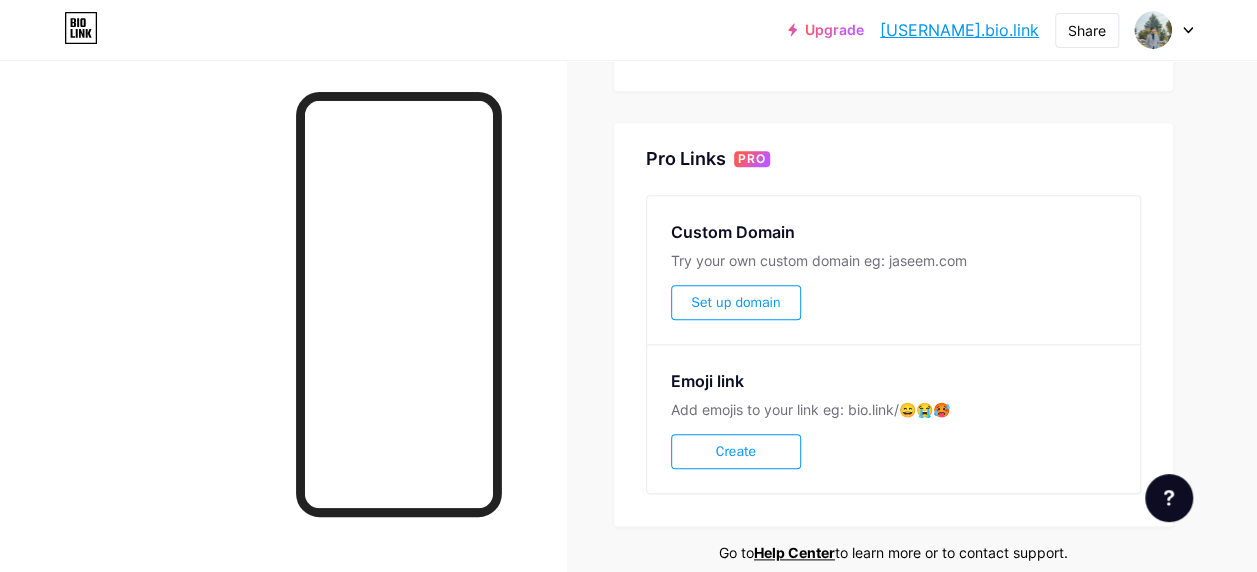 click on "Create" at bounding box center (736, 451) 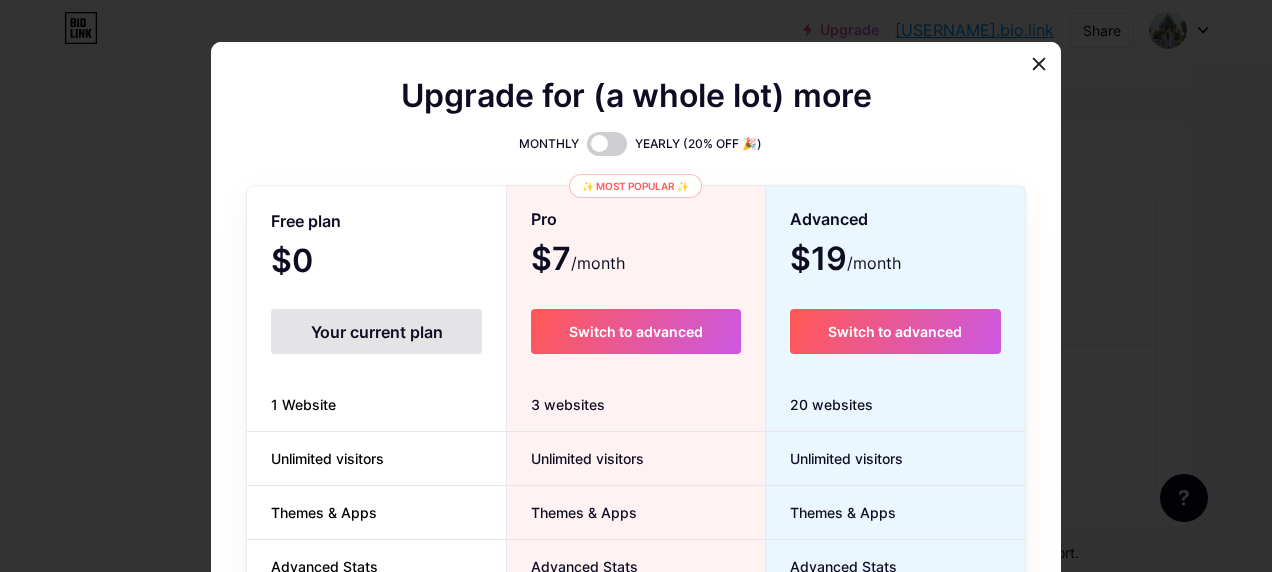 click on "Your current plan" at bounding box center (376, 331) 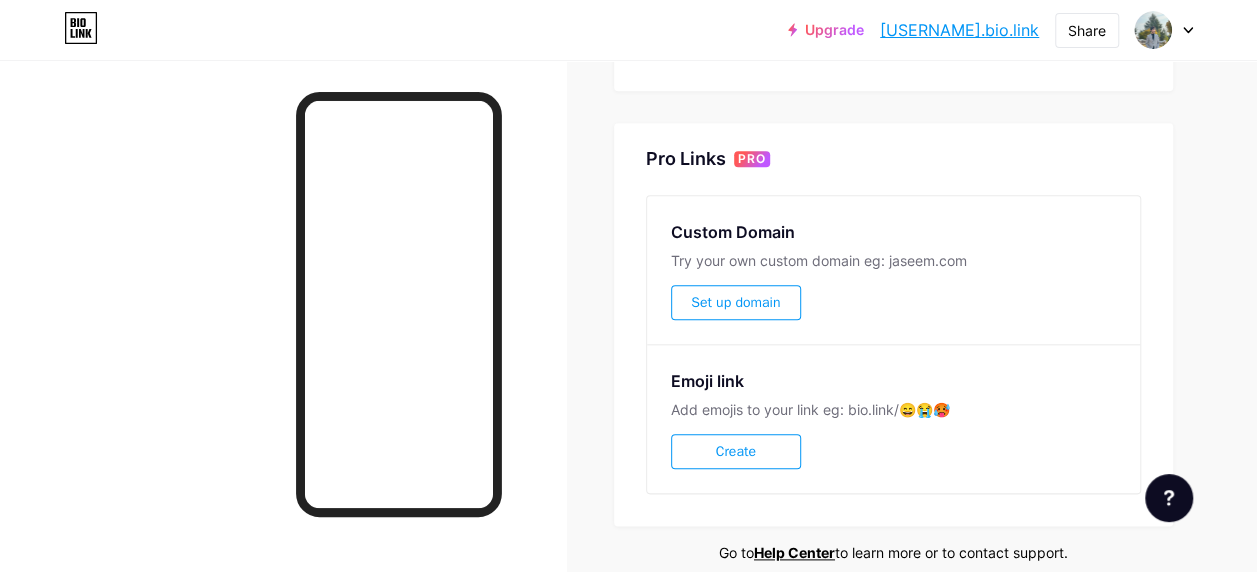 click on "Set
up domain" at bounding box center (736, 302) 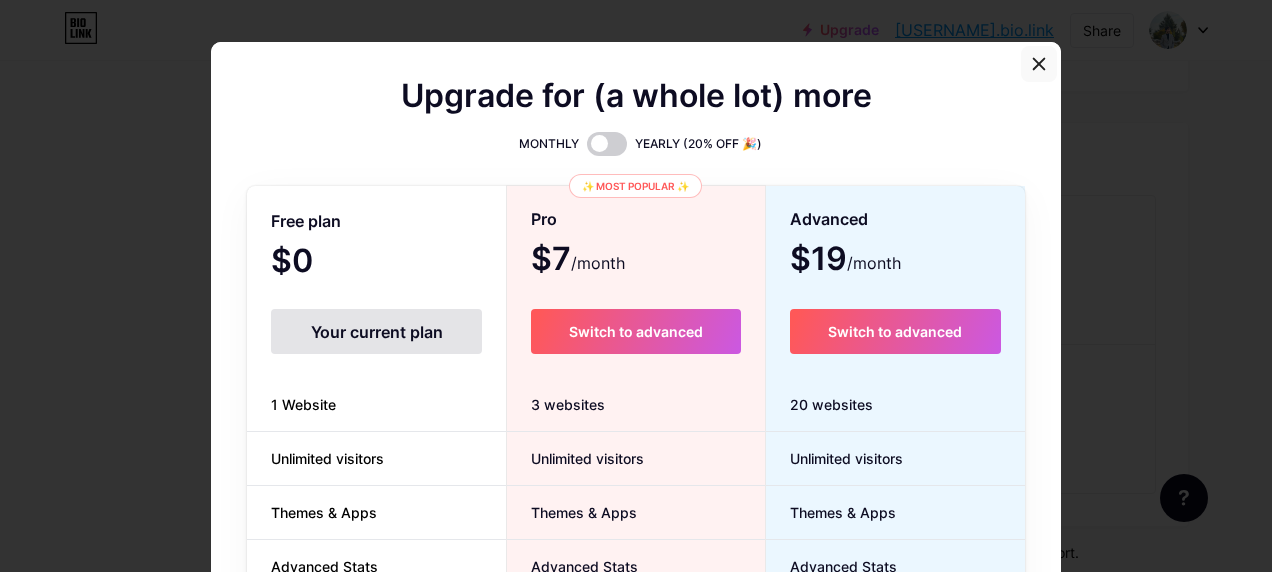 click 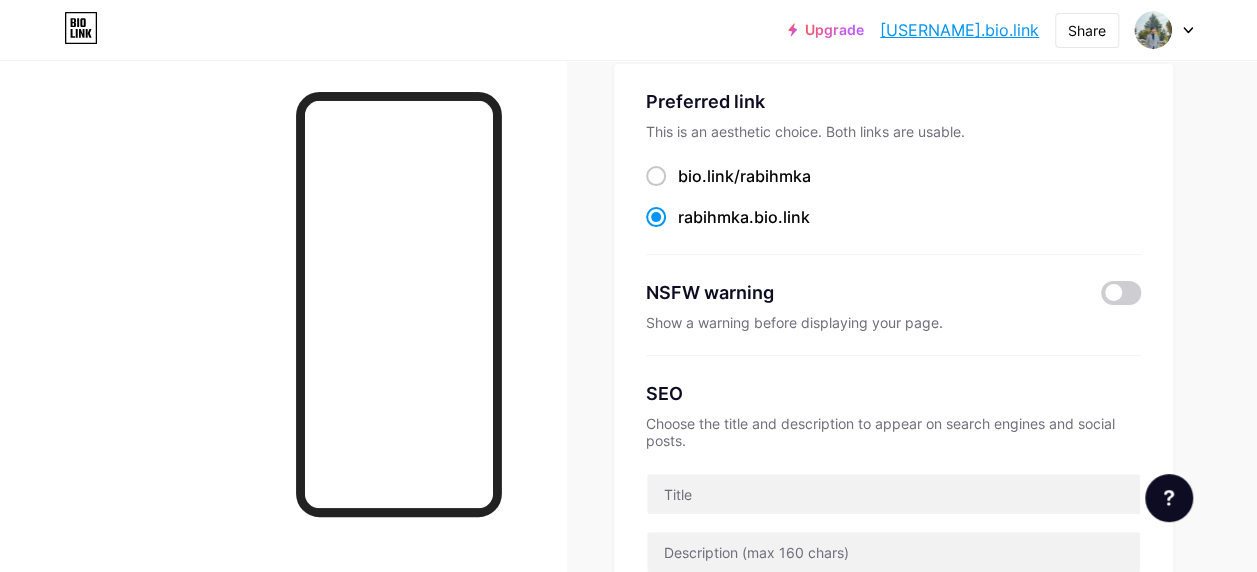 scroll, scrollTop: 0, scrollLeft: 0, axis: both 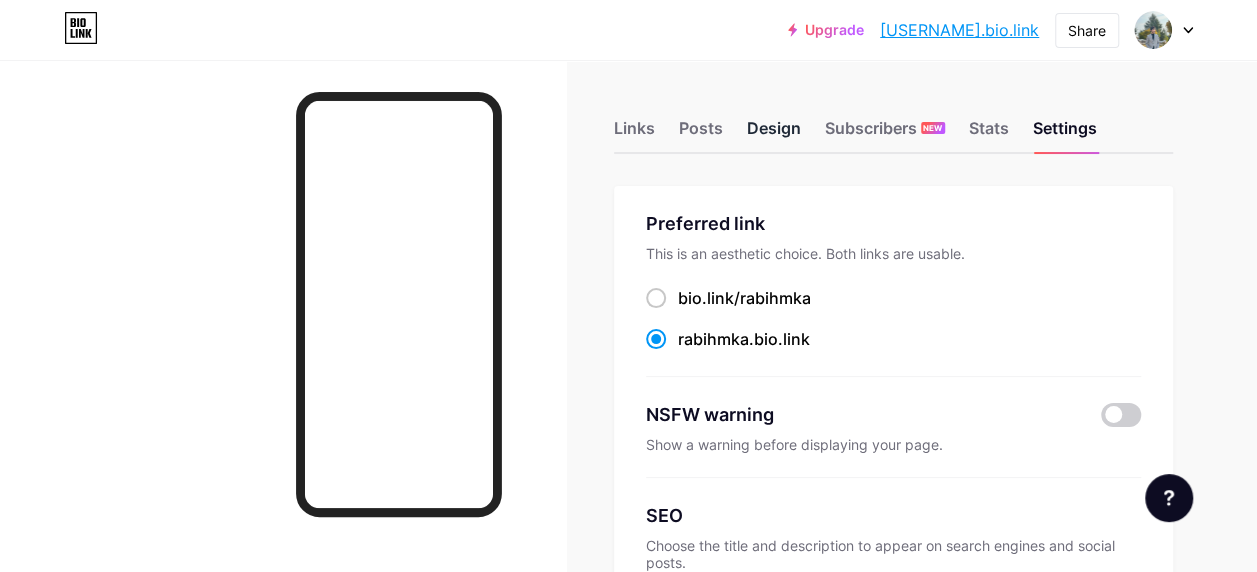 click on "Design" at bounding box center (774, 134) 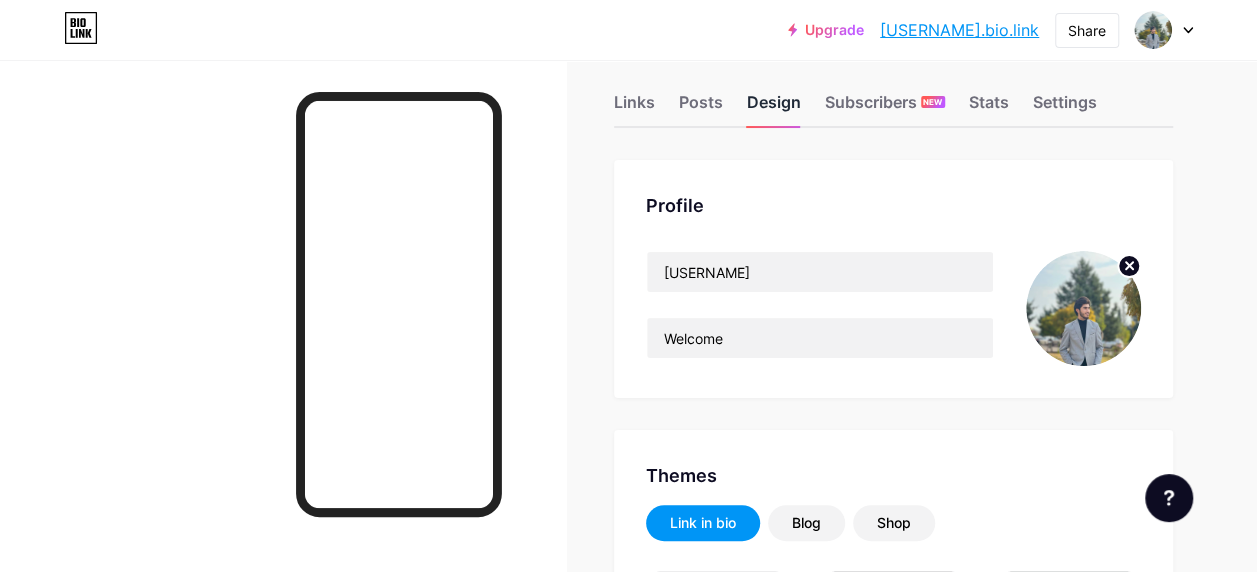 scroll, scrollTop: 28, scrollLeft: 0, axis: vertical 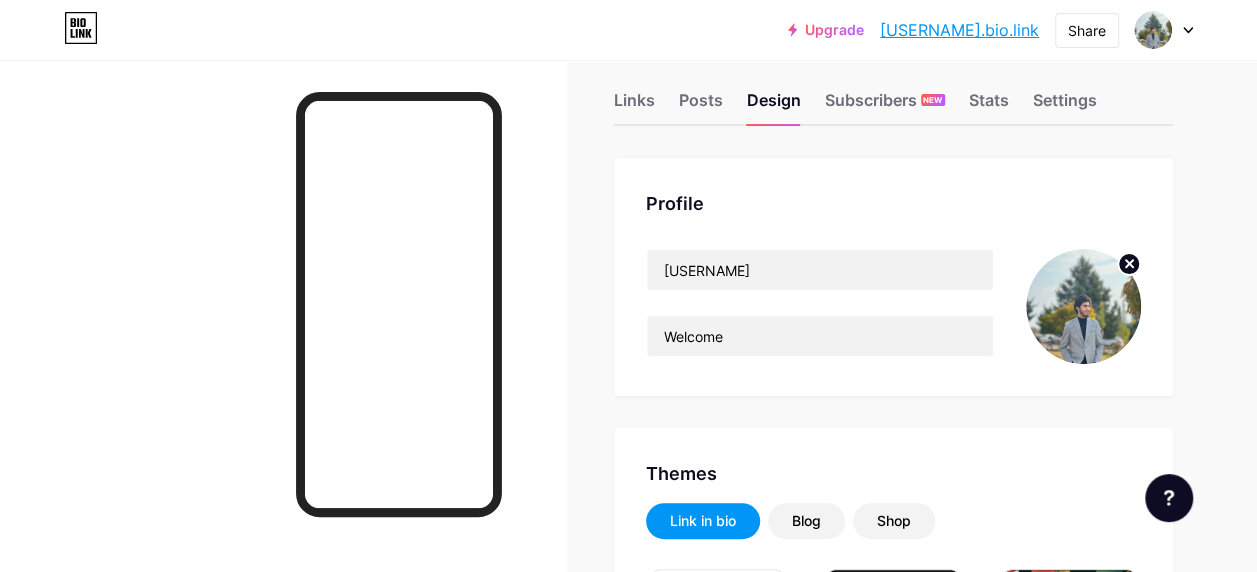 click at bounding box center [1083, 306] 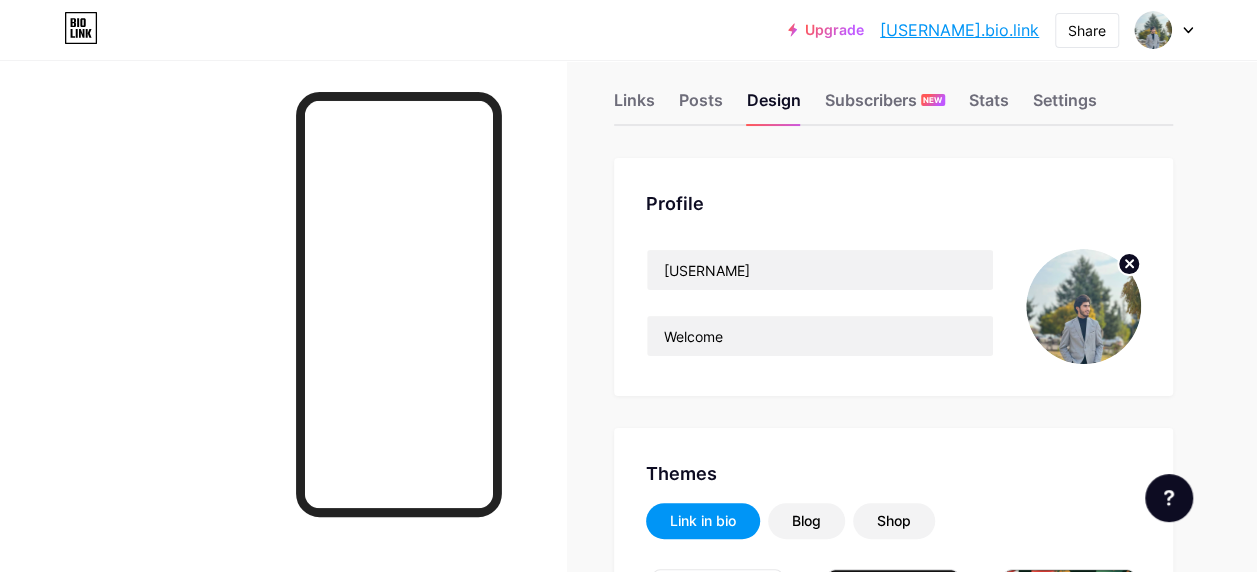 click 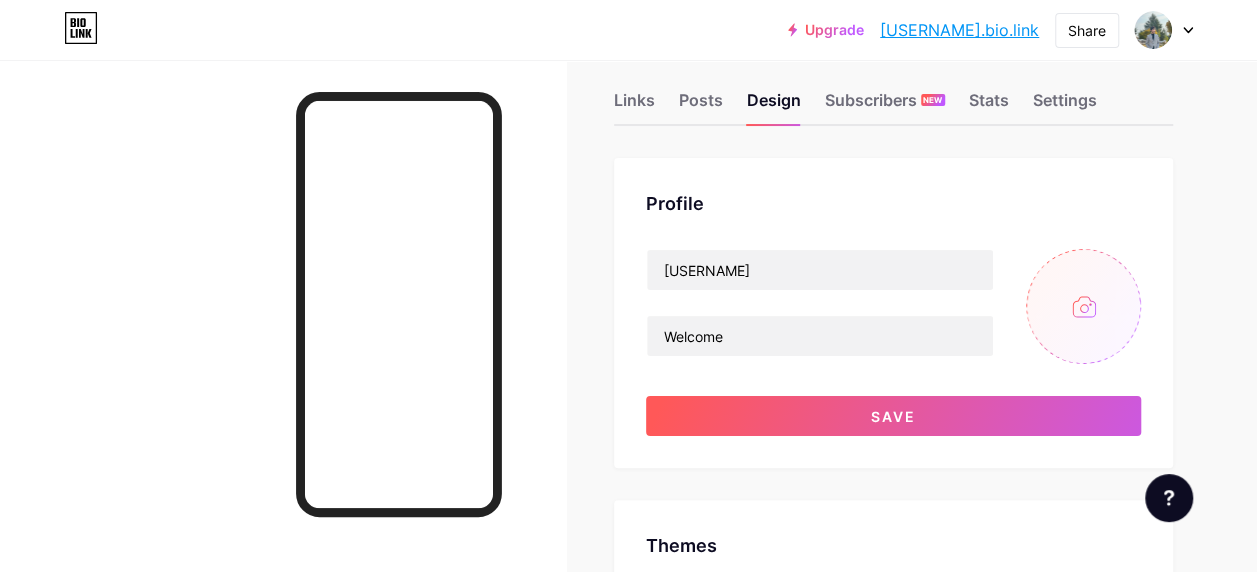 click at bounding box center (1083, 306) 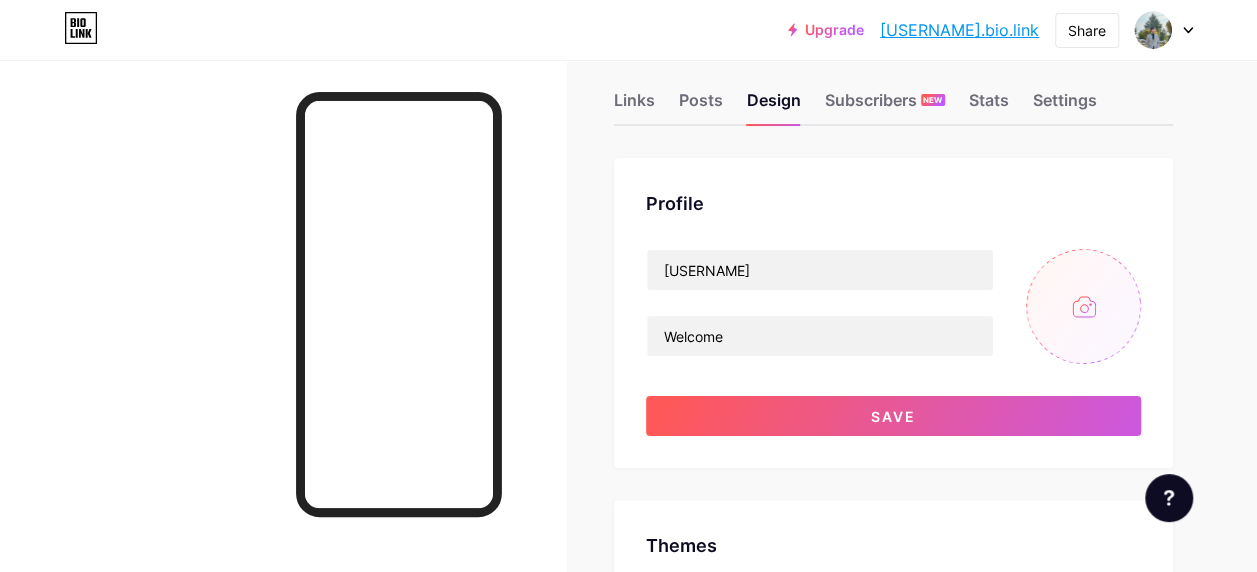 click at bounding box center [1083, 306] 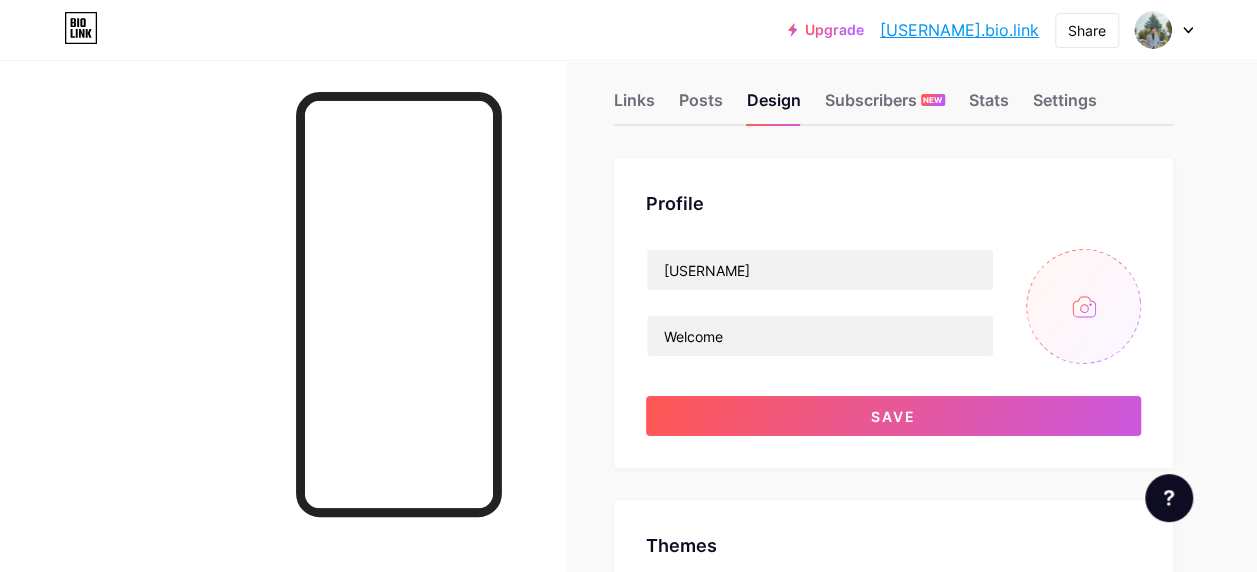 type on "C:\fakepath\photo_2024-12-15_17-40-02.jpg" 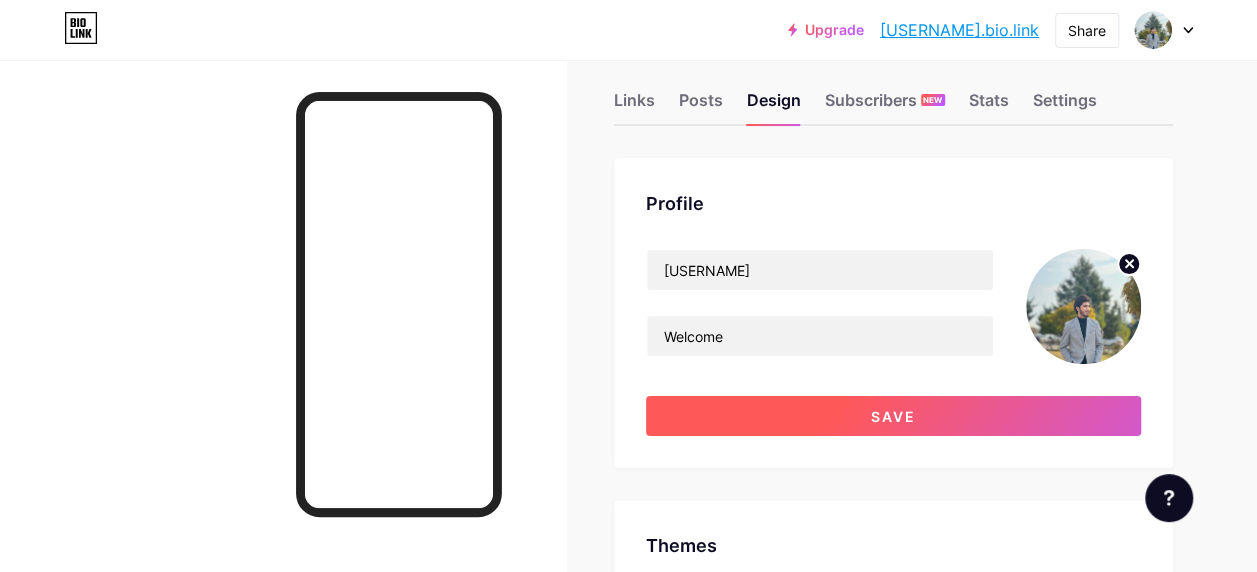 click on "Save" at bounding box center [893, 416] 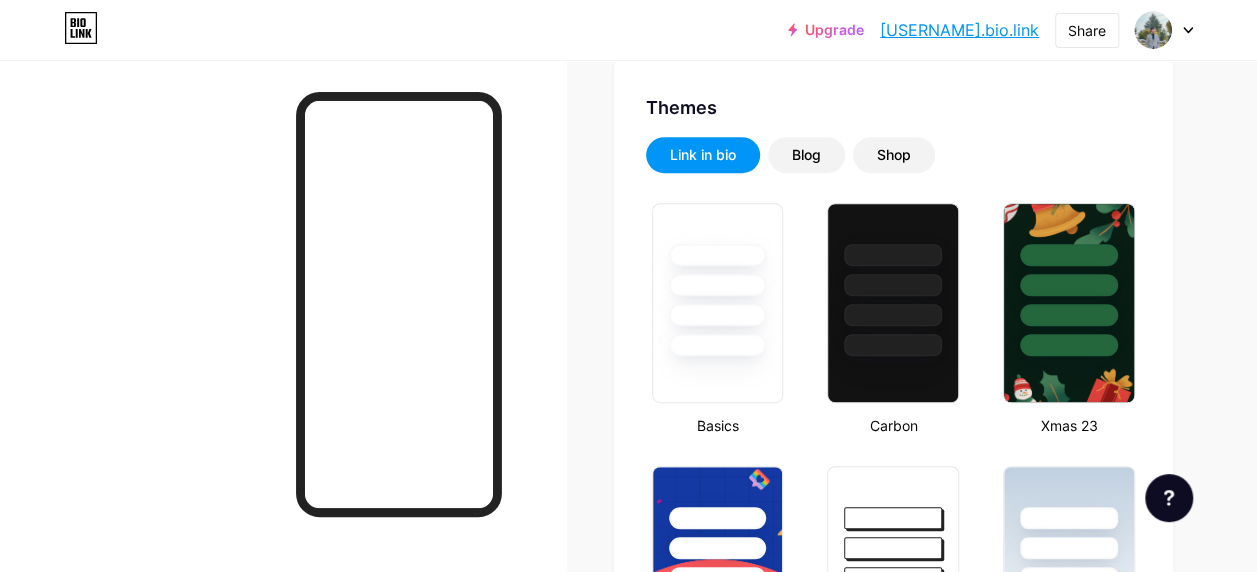 scroll, scrollTop: 454, scrollLeft: 0, axis: vertical 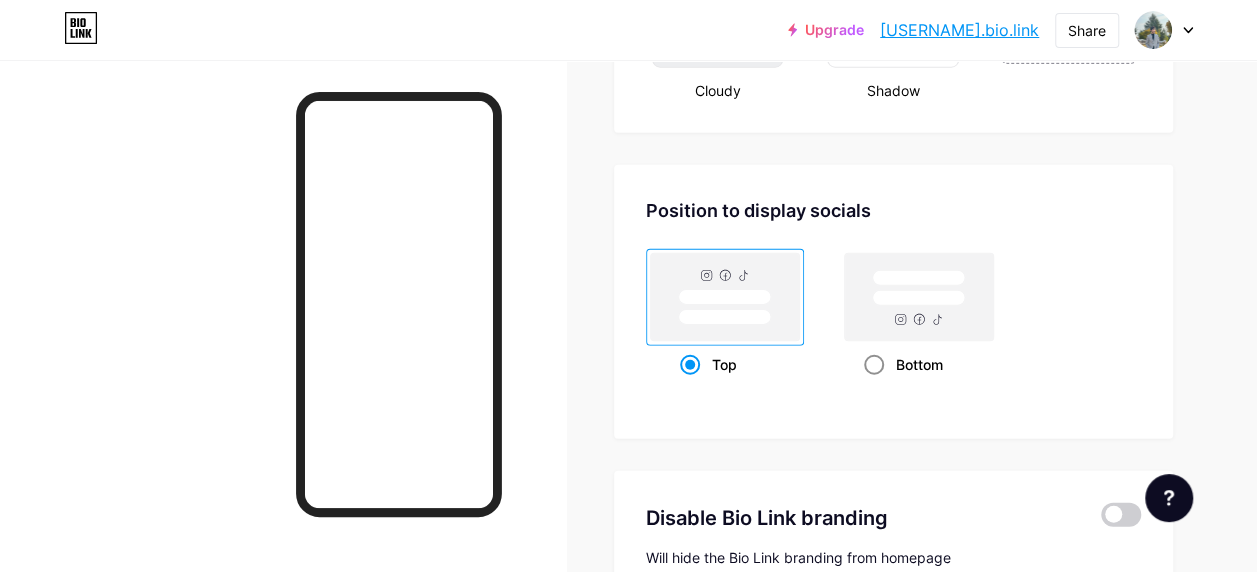 click at bounding box center (874, 365) 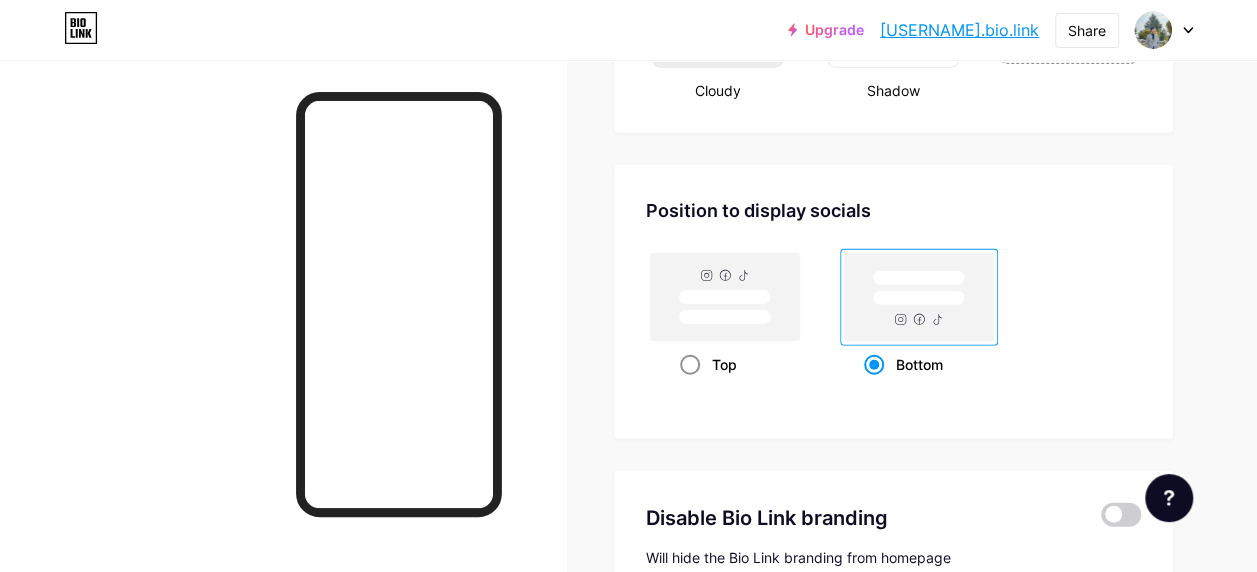 click at bounding box center (690, 365) 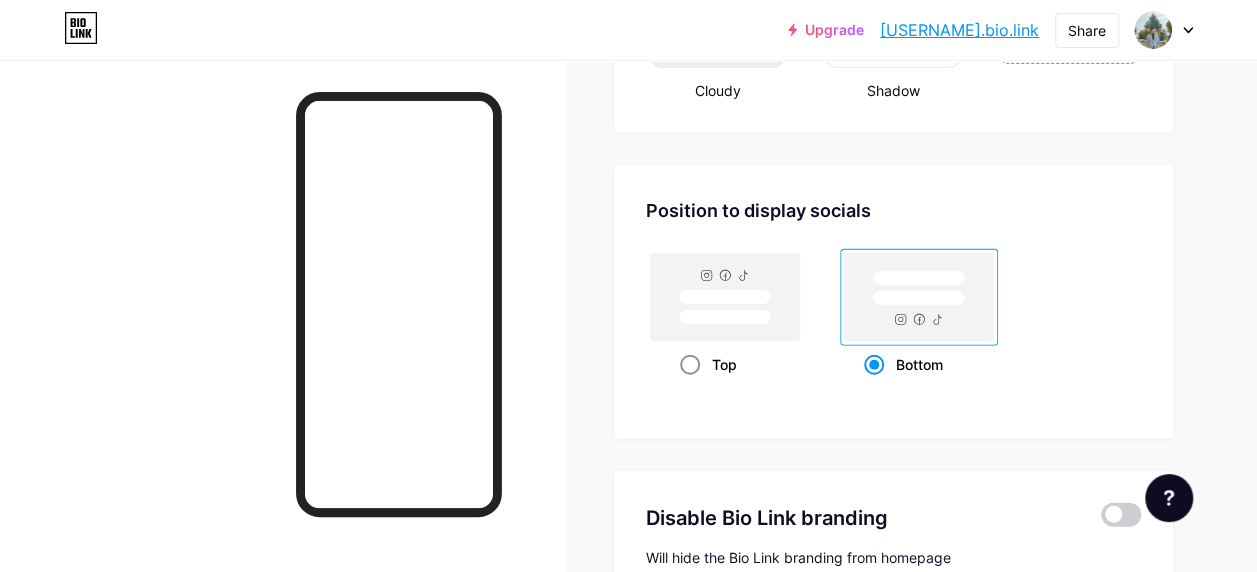 click on "Top" at bounding box center (686, 389) 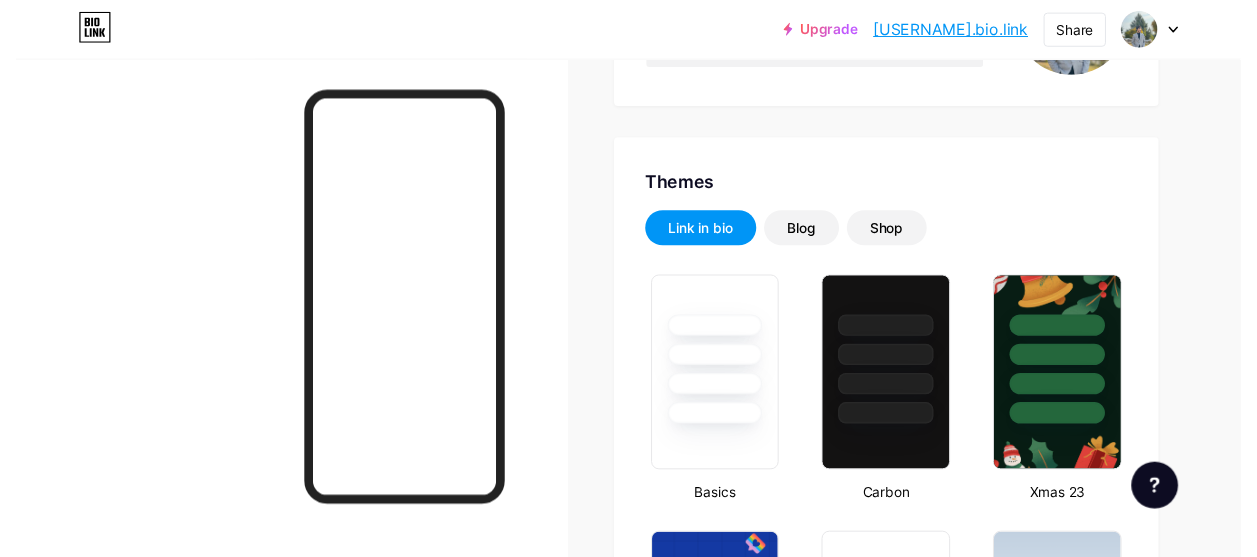 scroll, scrollTop: 0, scrollLeft: 0, axis: both 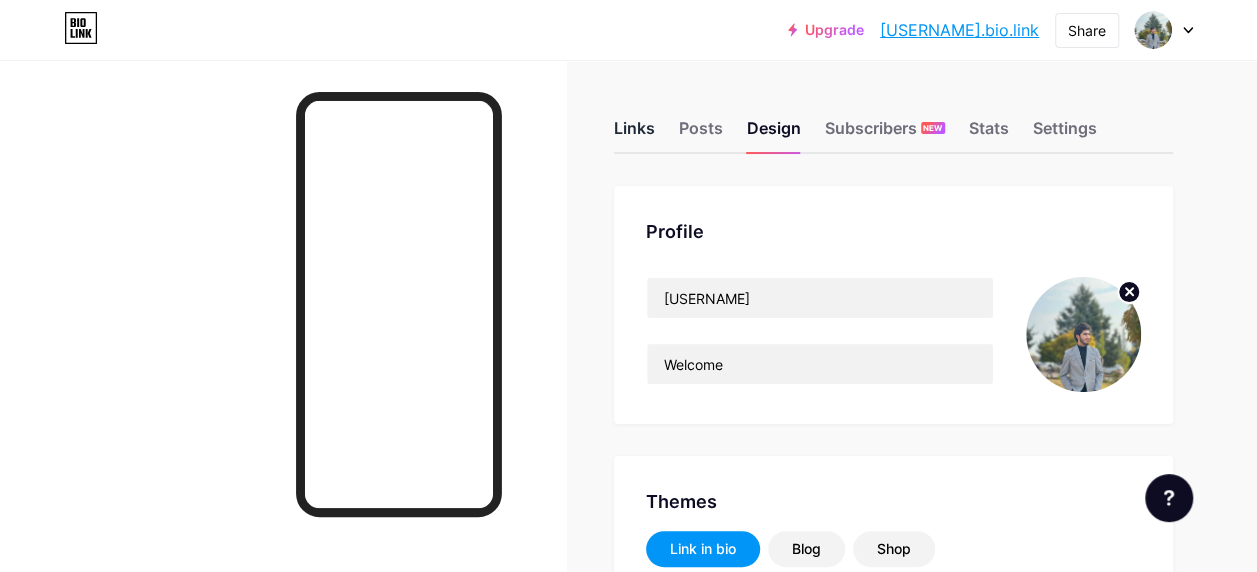 click on "Links" at bounding box center [634, 134] 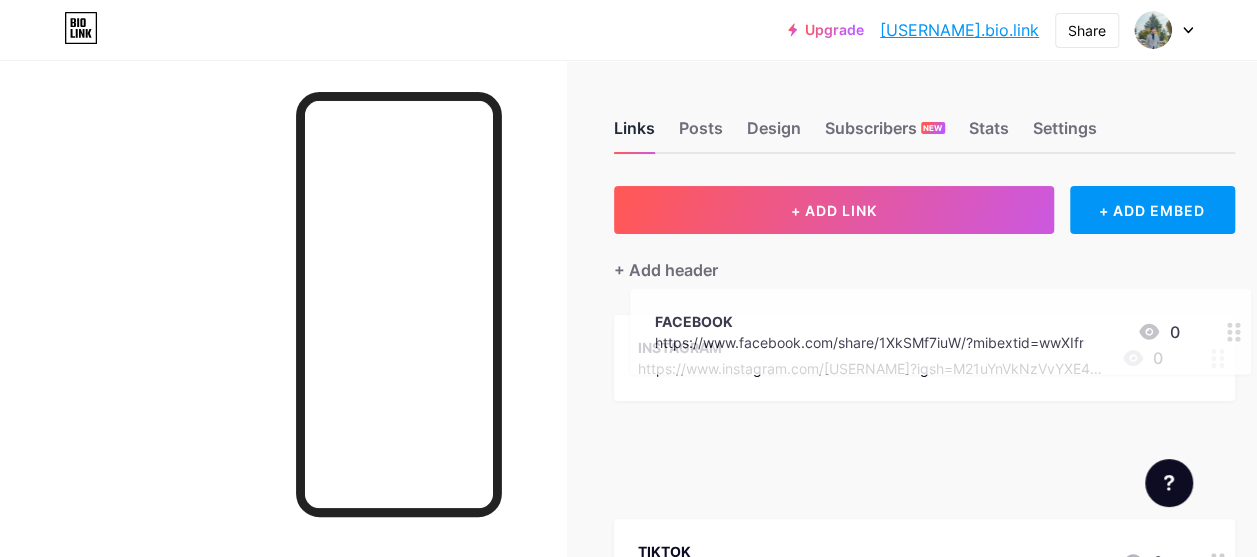 type 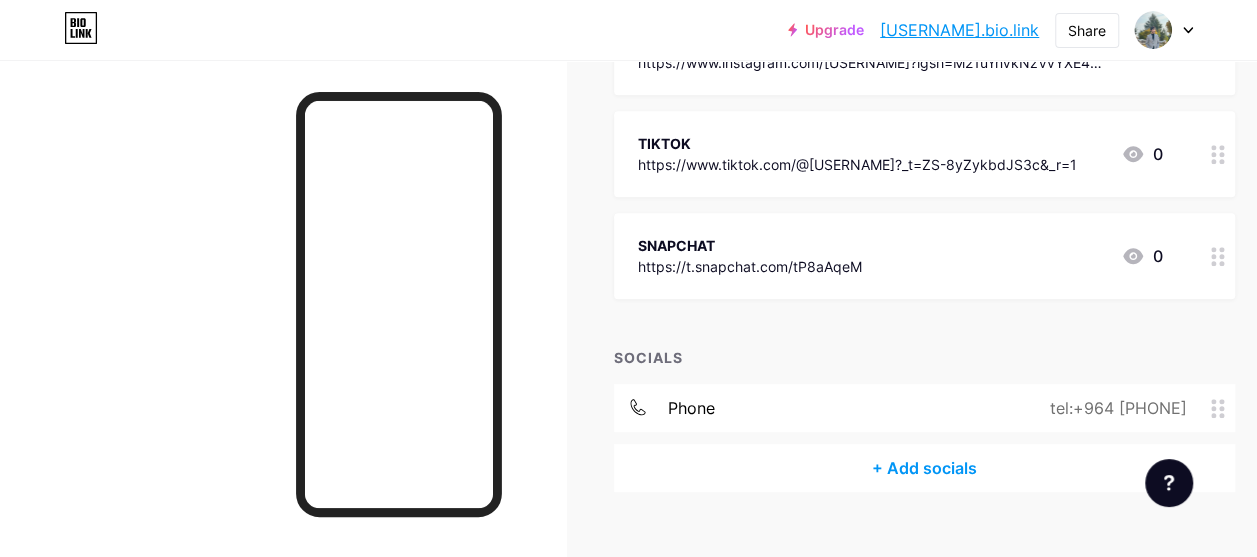 scroll, scrollTop: 442, scrollLeft: 0, axis: vertical 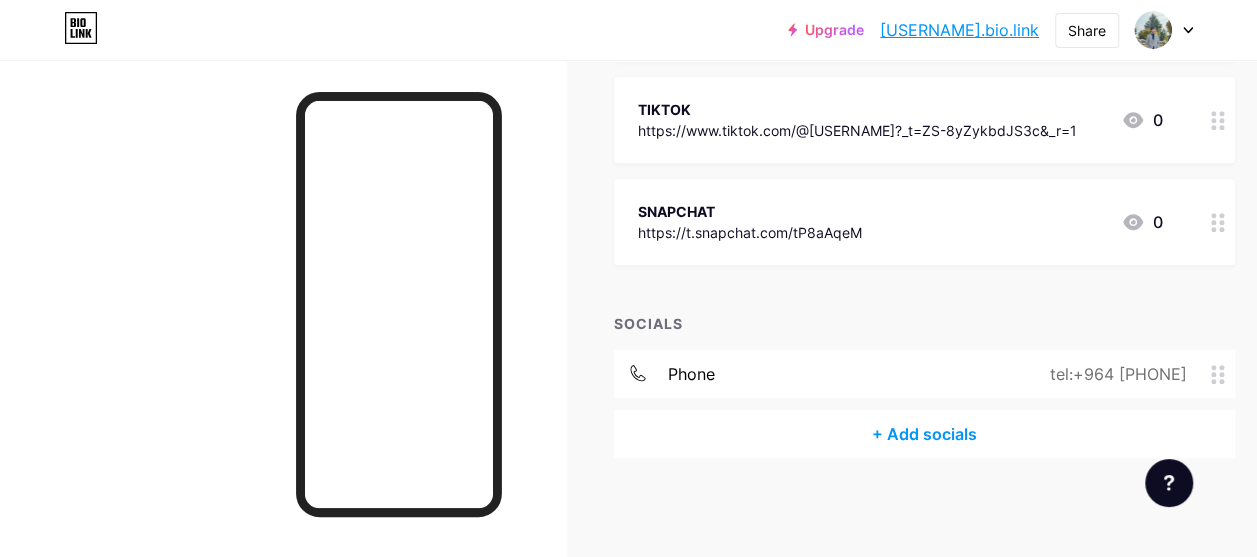 click on "+ Add socials" at bounding box center [924, 434] 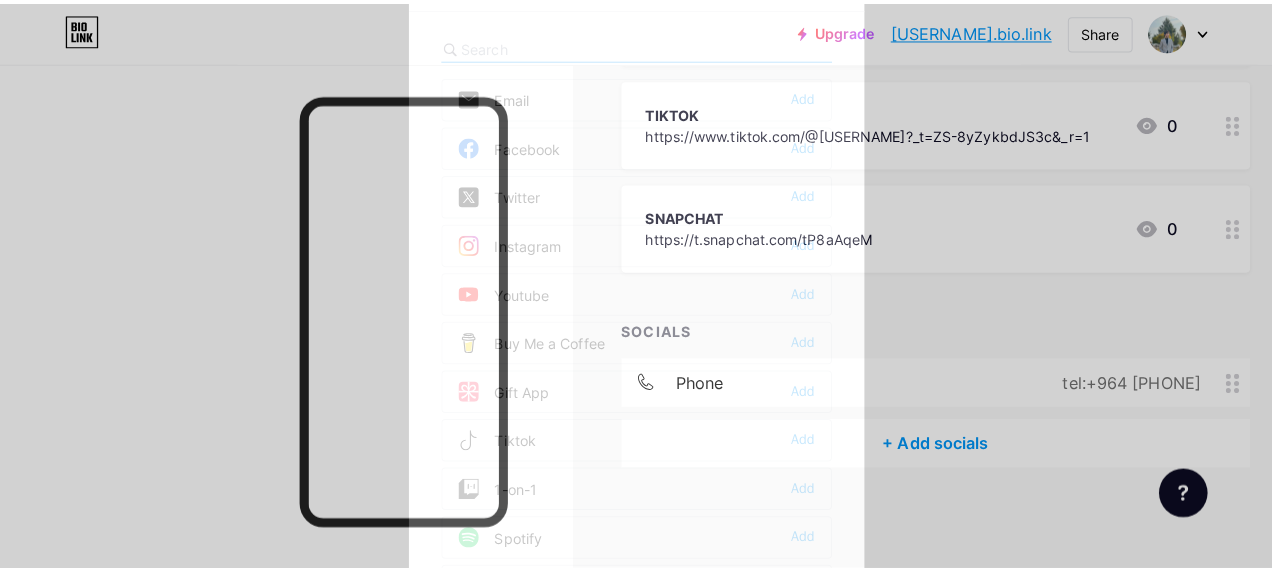 scroll, scrollTop: 427, scrollLeft: 0, axis: vertical 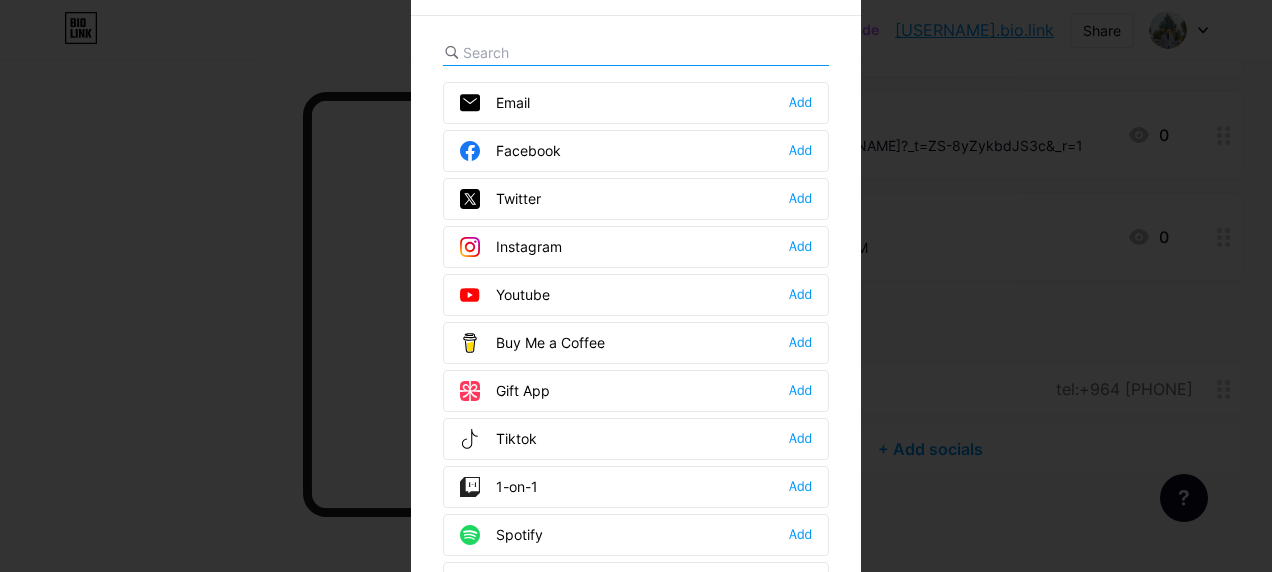click on "Email
Add" at bounding box center [636, 103] 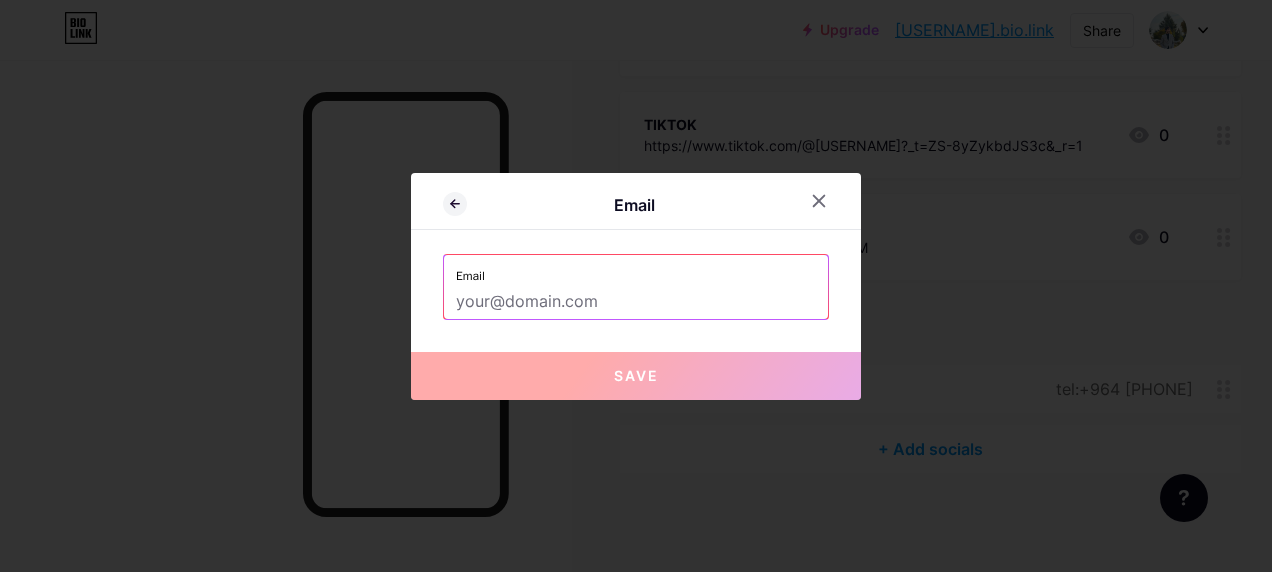 click at bounding box center (636, 302) 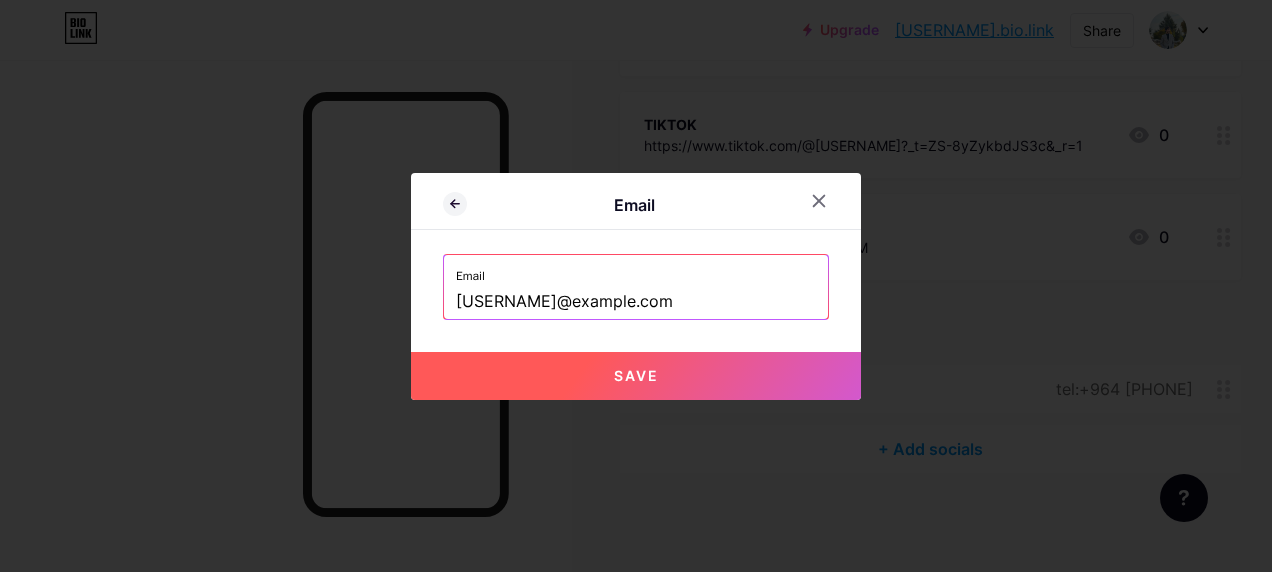 click on "Save" at bounding box center [636, 376] 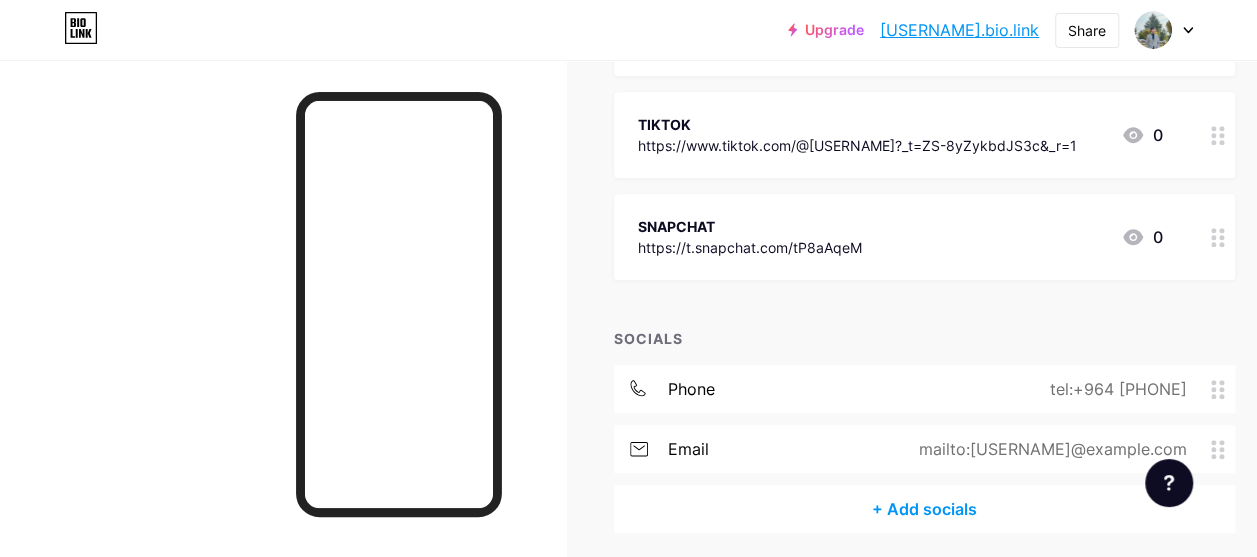 click on "+ Add socials" at bounding box center (924, 509) 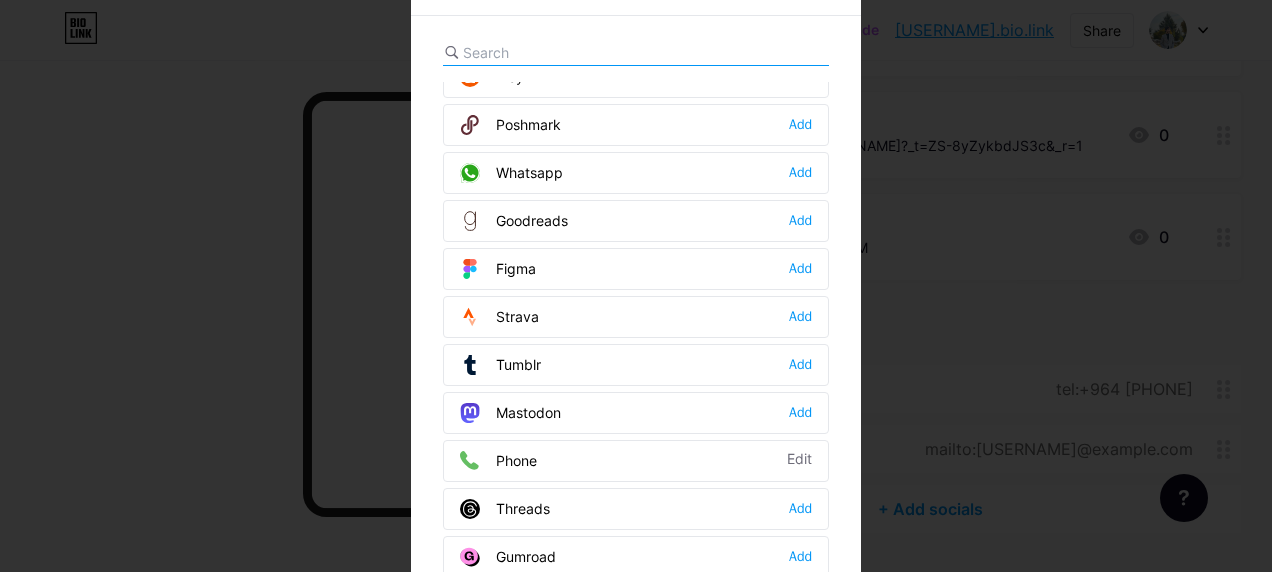 scroll, scrollTop: 1772, scrollLeft: 0, axis: vertical 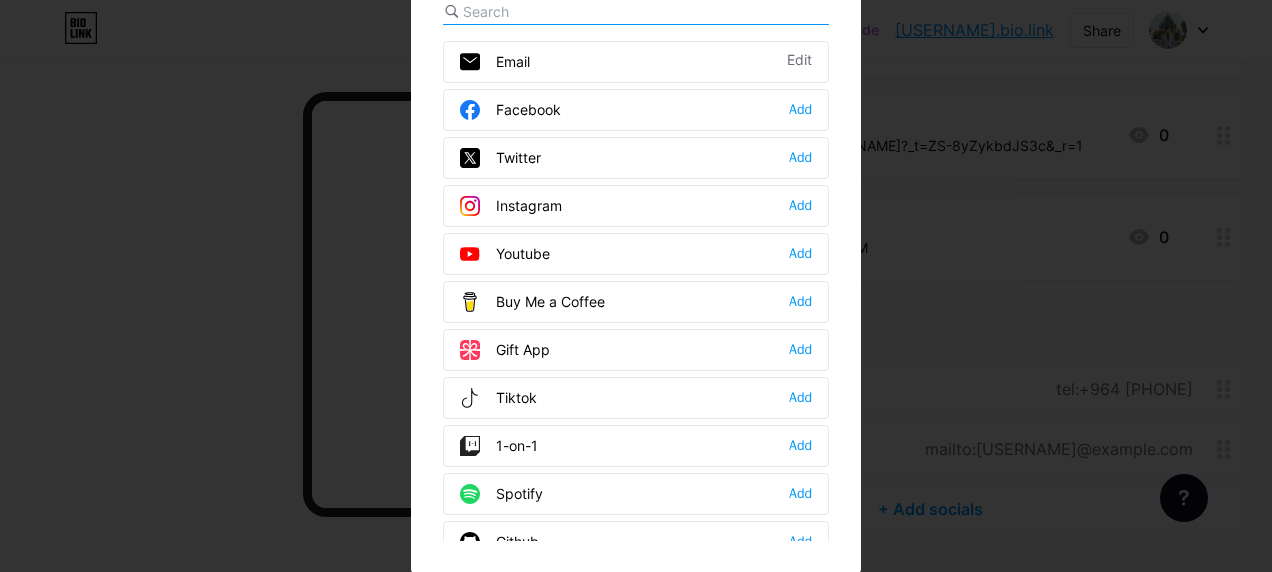 click at bounding box center [636, 245] 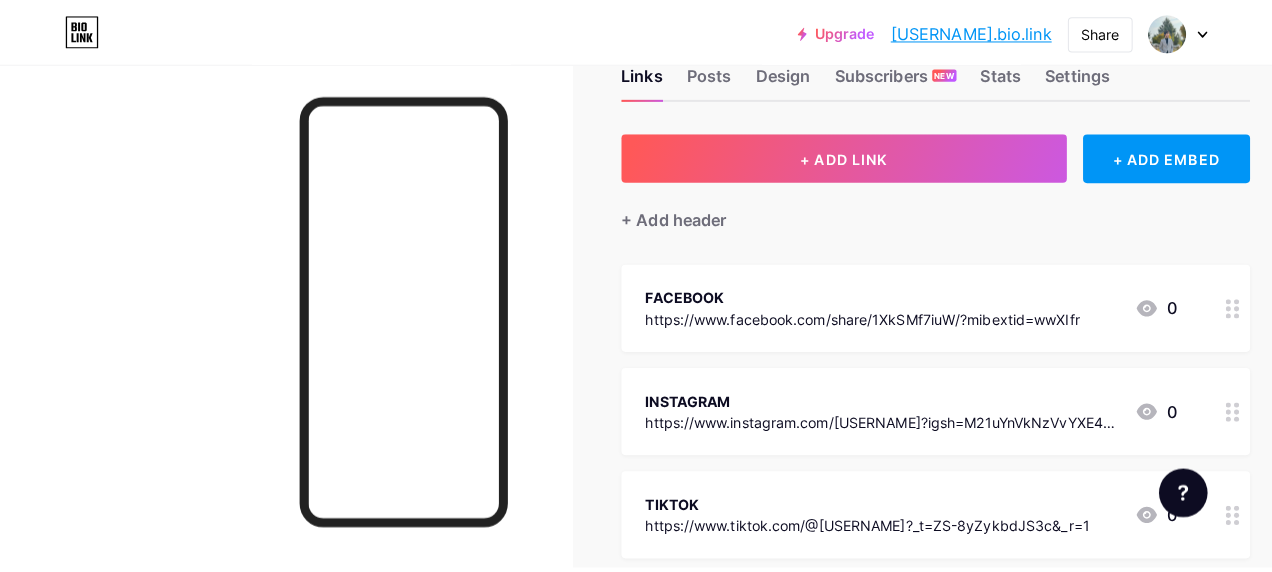 scroll, scrollTop: 21, scrollLeft: 0, axis: vertical 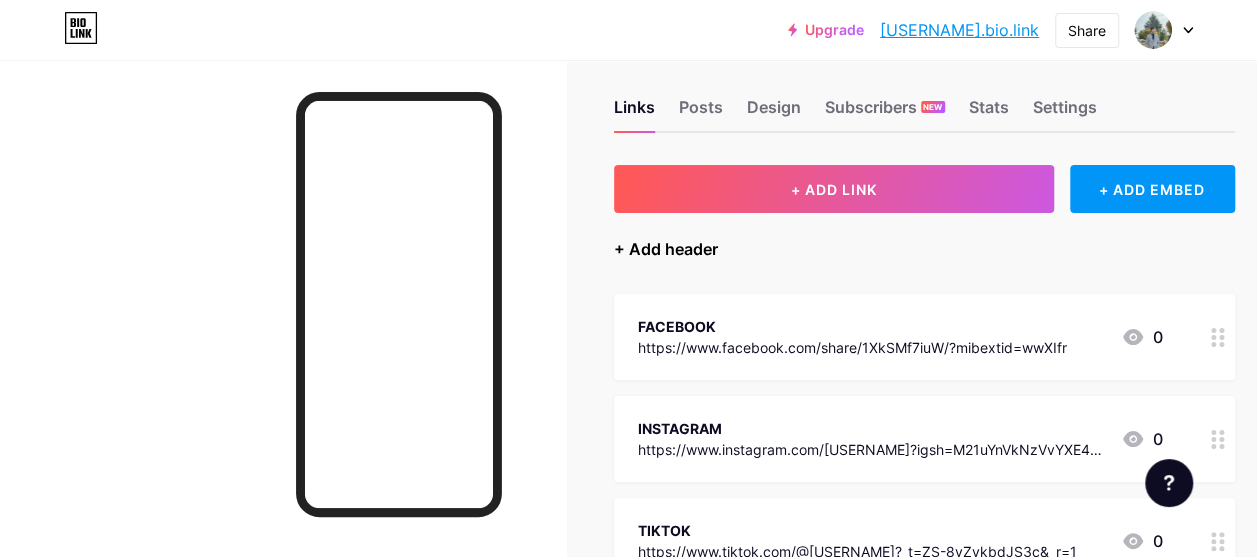 click on "+ Add header" at bounding box center [666, 249] 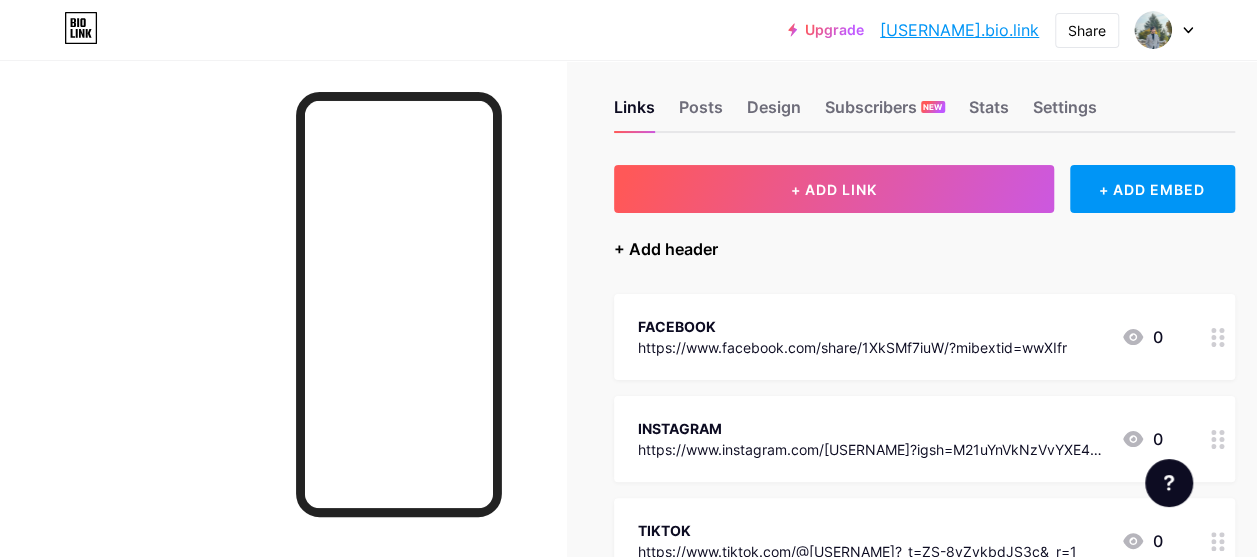 click on "+ Add header" at bounding box center [666, 249] 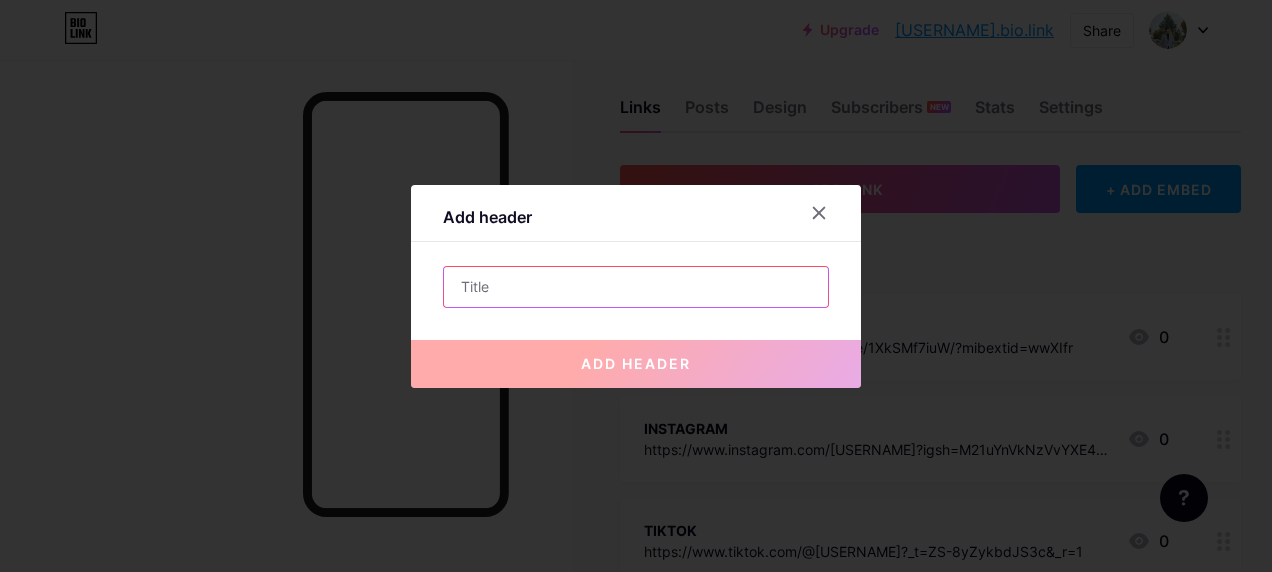 click at bounding box center (636, 287) 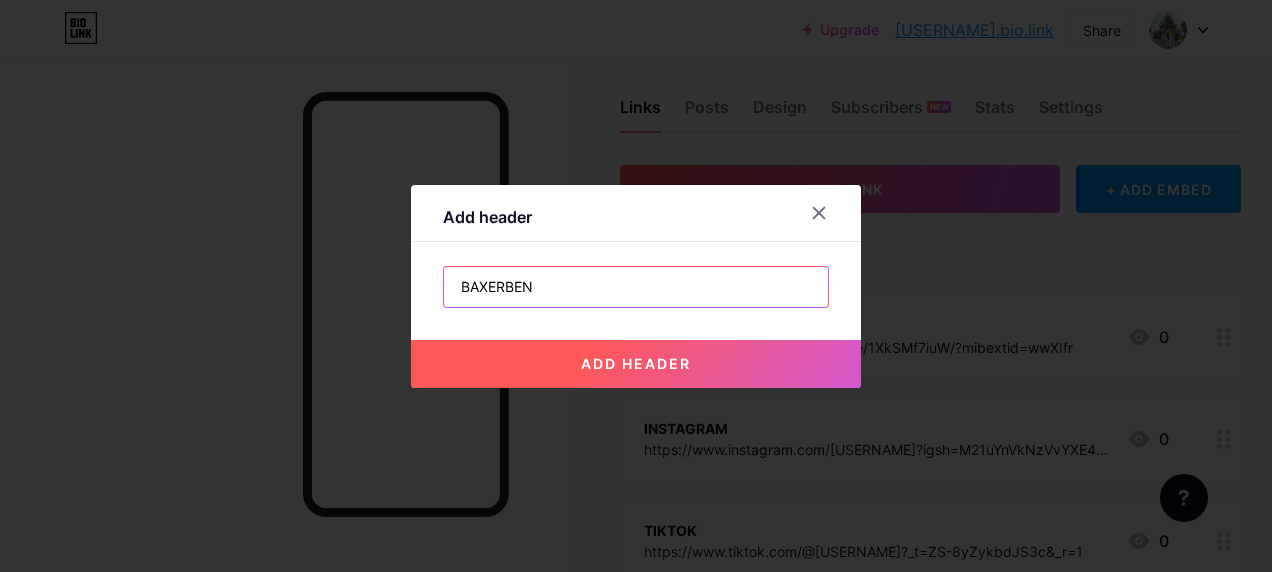 type on "BAXERBEN" 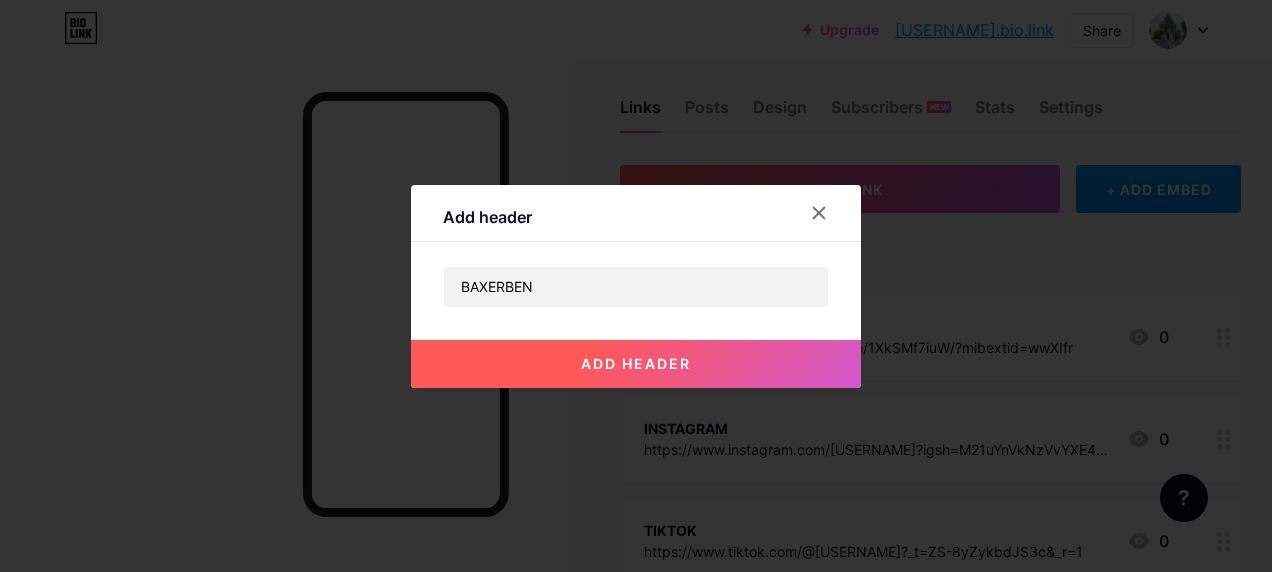 click on "add header" at bounding box center [636, 363] 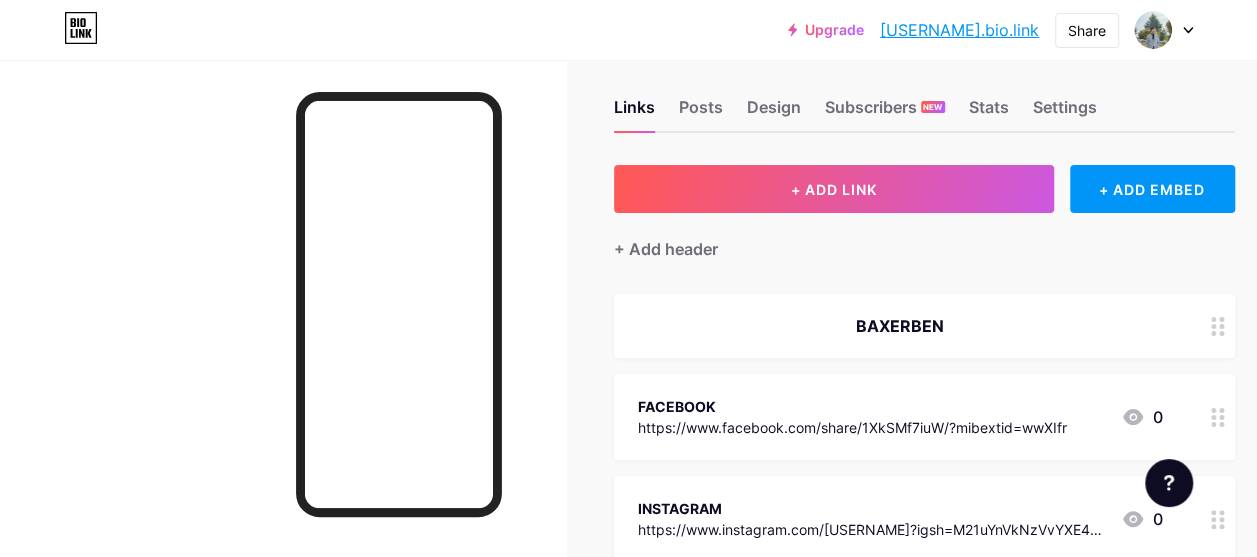 click 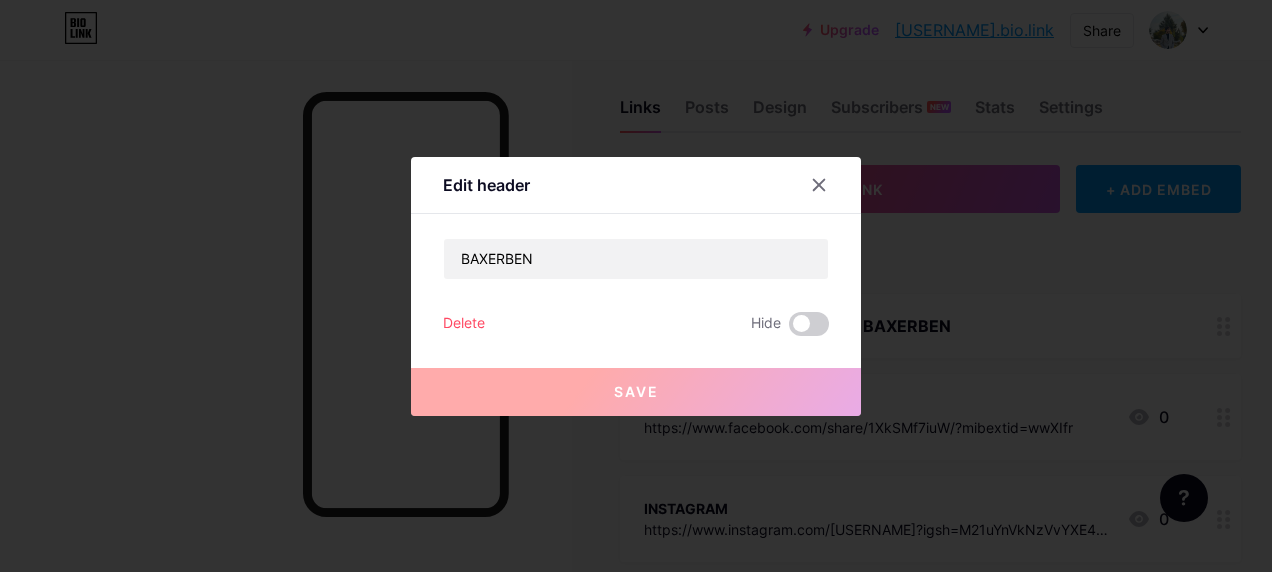 click on "Delete" at bounding box center (464, 324) 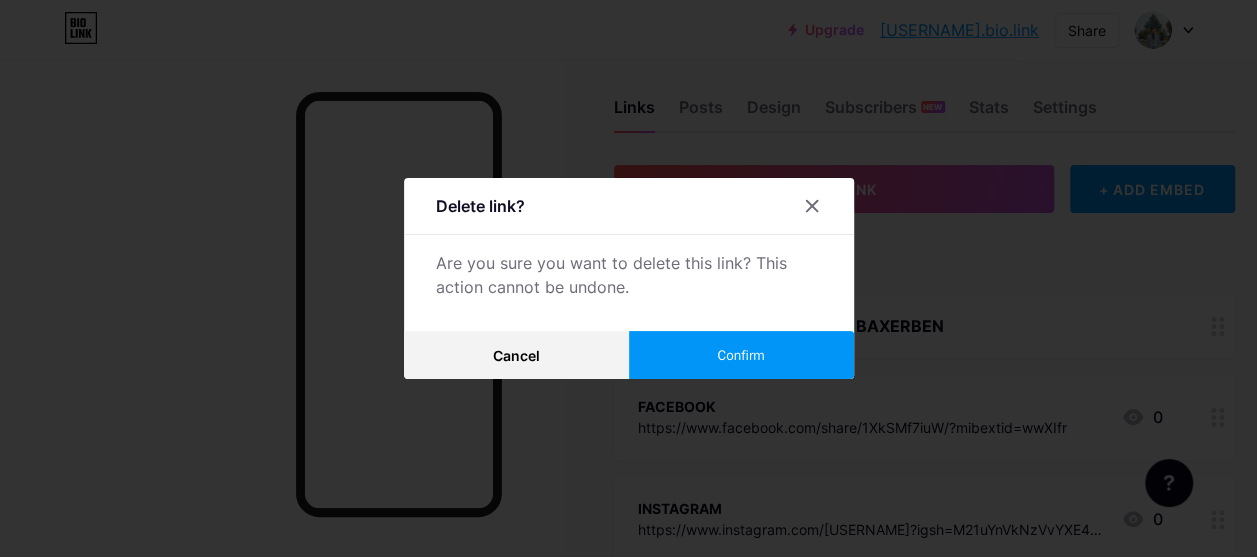 click on "Confirm" at bounding box center [741, 355] 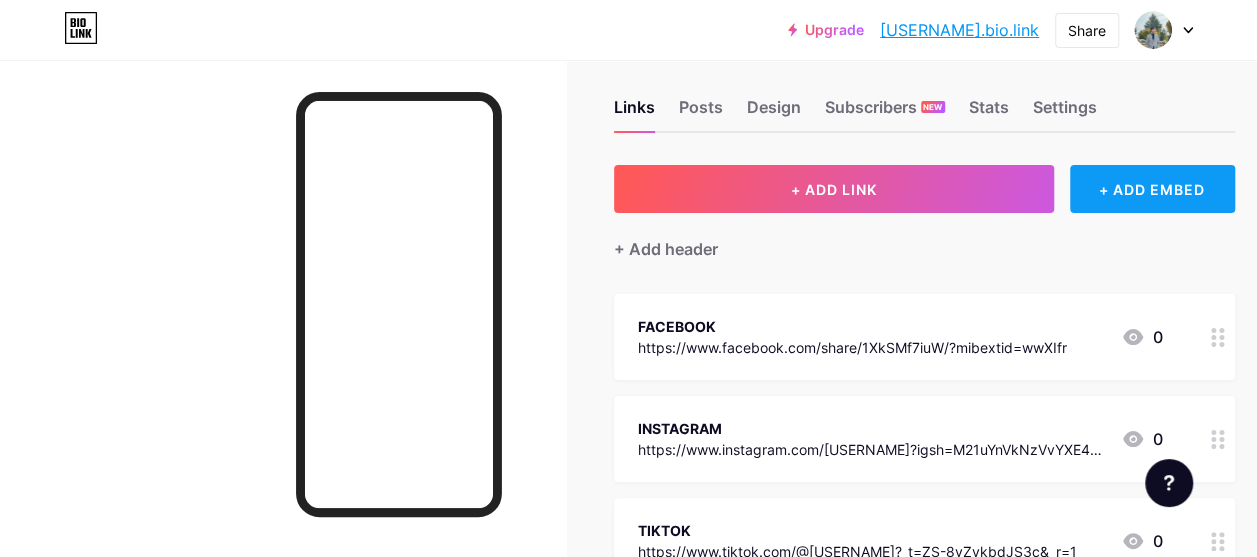 click on "+ ADD EMBED" at bounding box center [1152, 189] 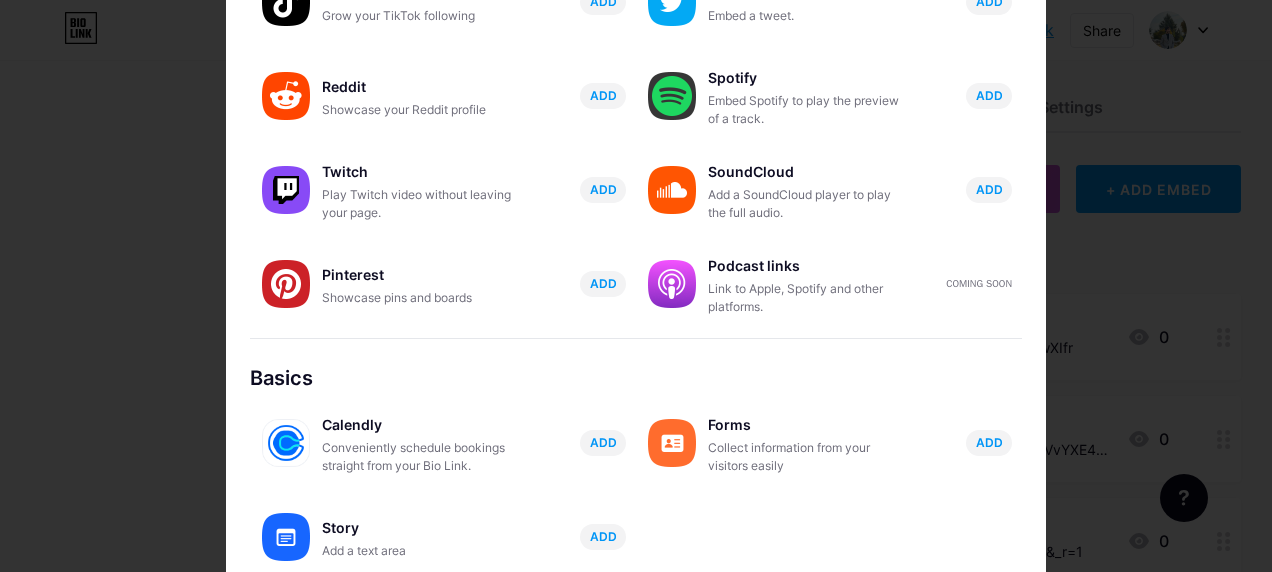 scroll, scrollTop: 0, scrollLeft: 0, axis: both 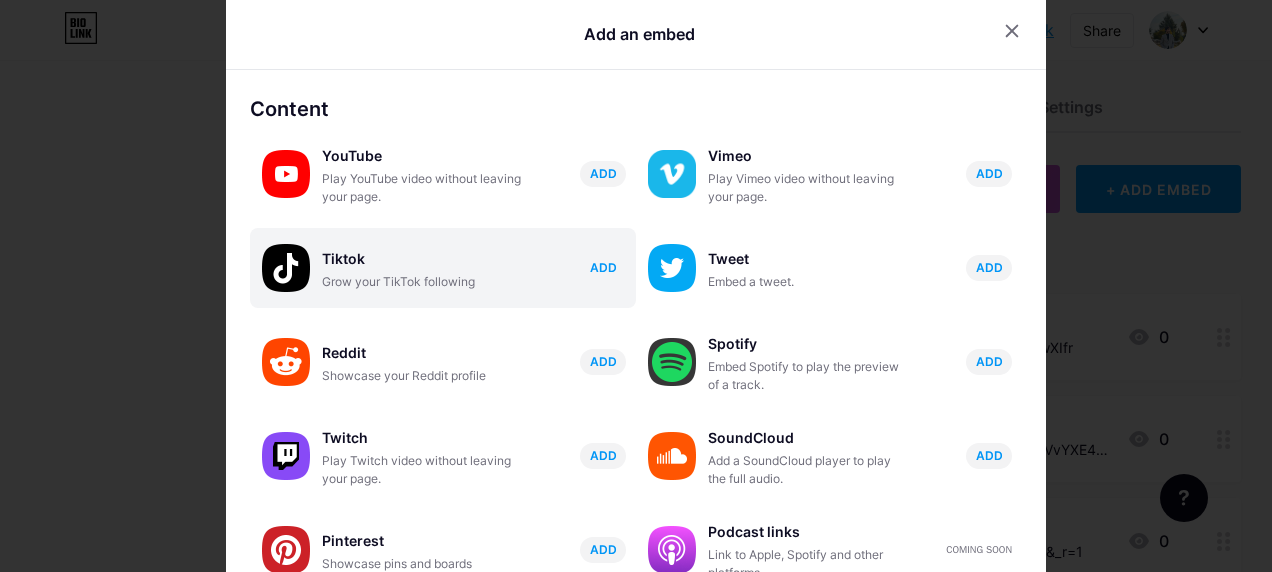 click on "ADD" at bounding box center (603, 268) 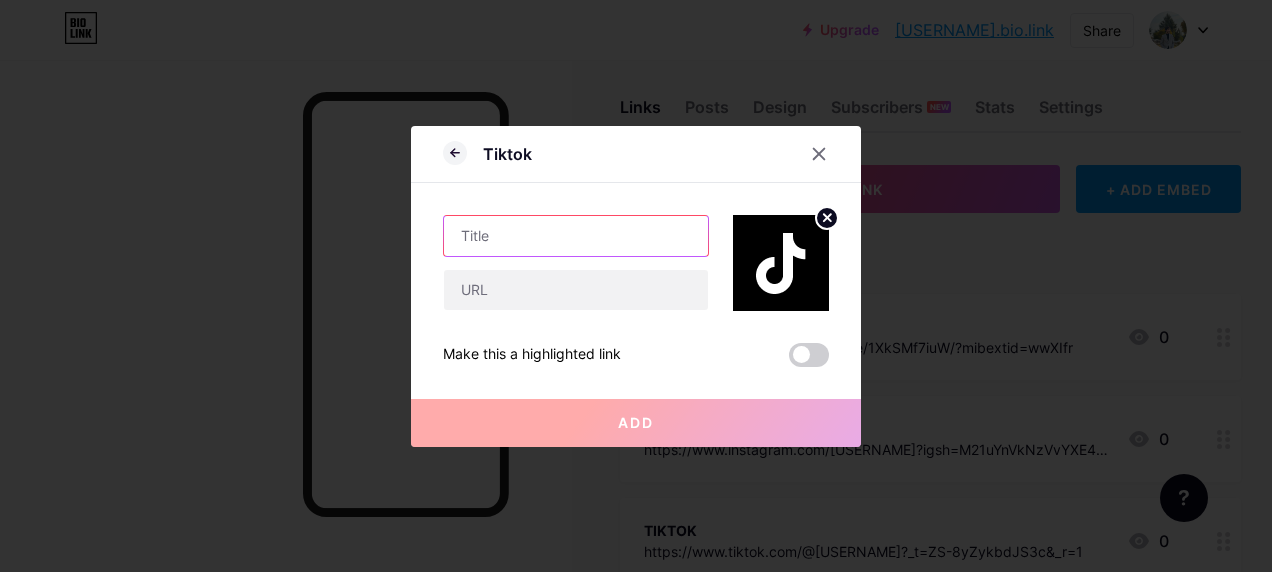 click at bounding box center (576, 236) 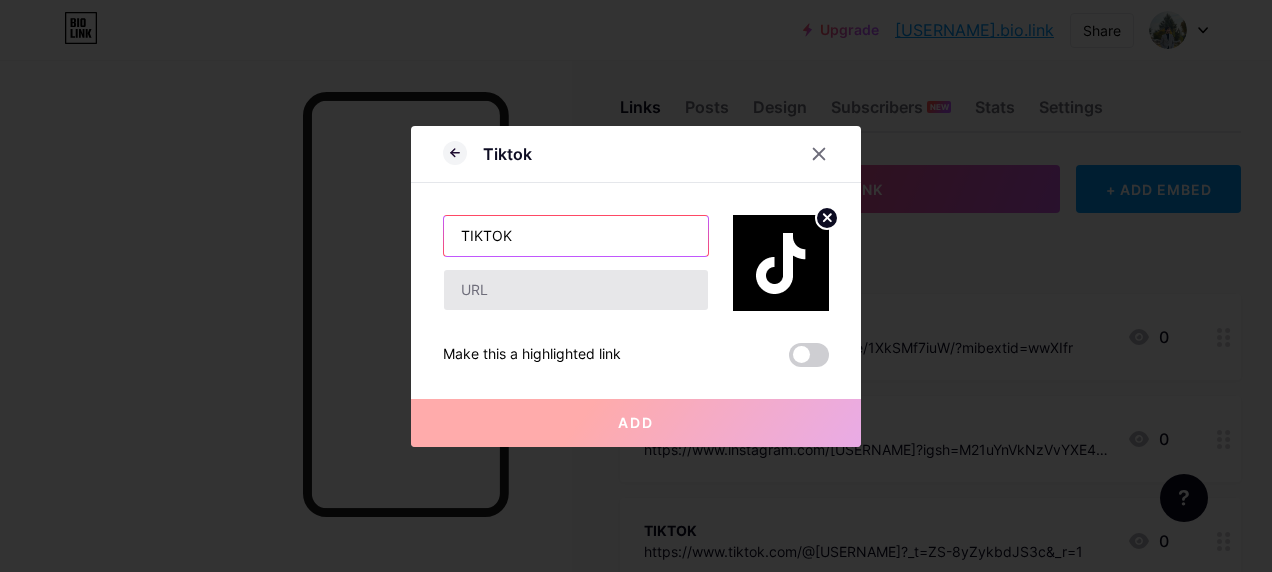 type on "TIKTOK" 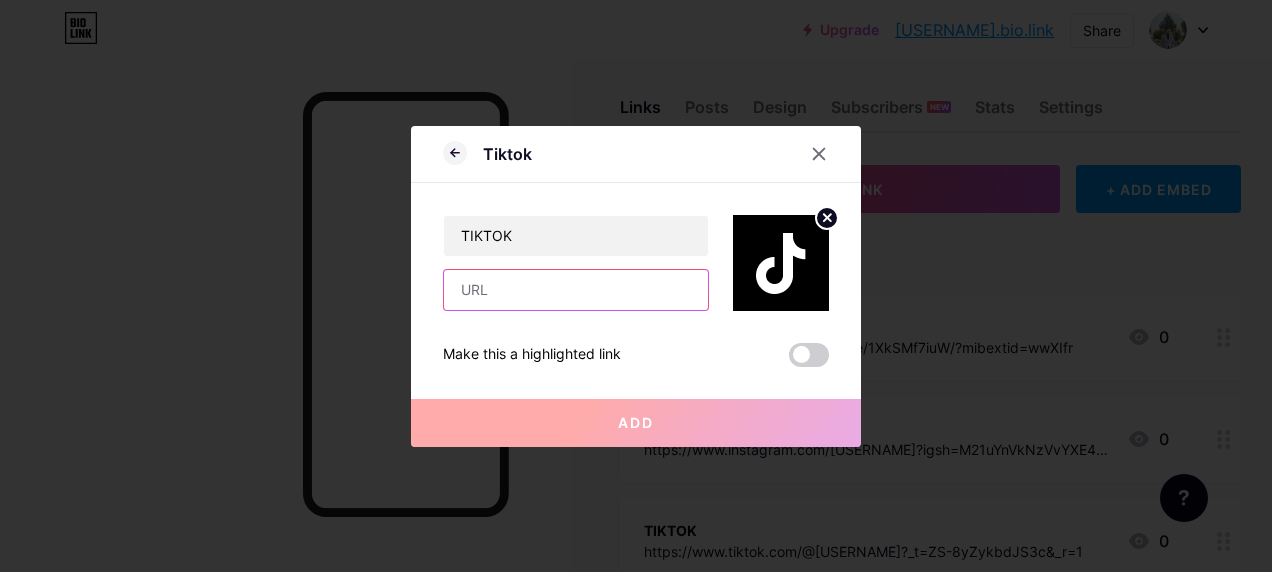 click at bounding box center [576, 290] 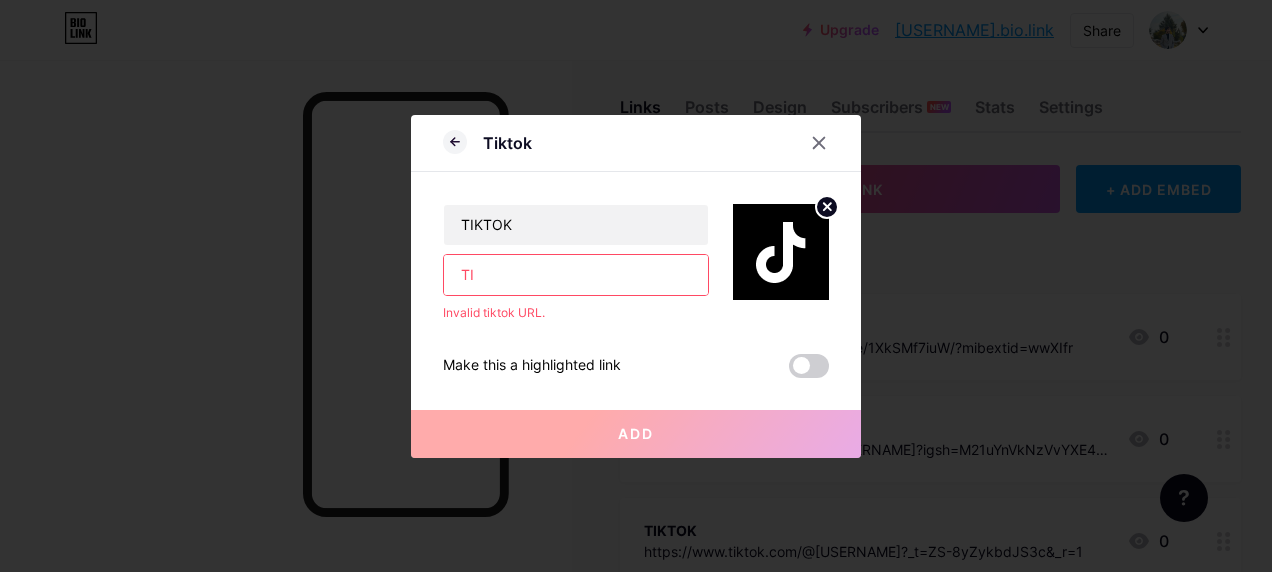 type on "T" 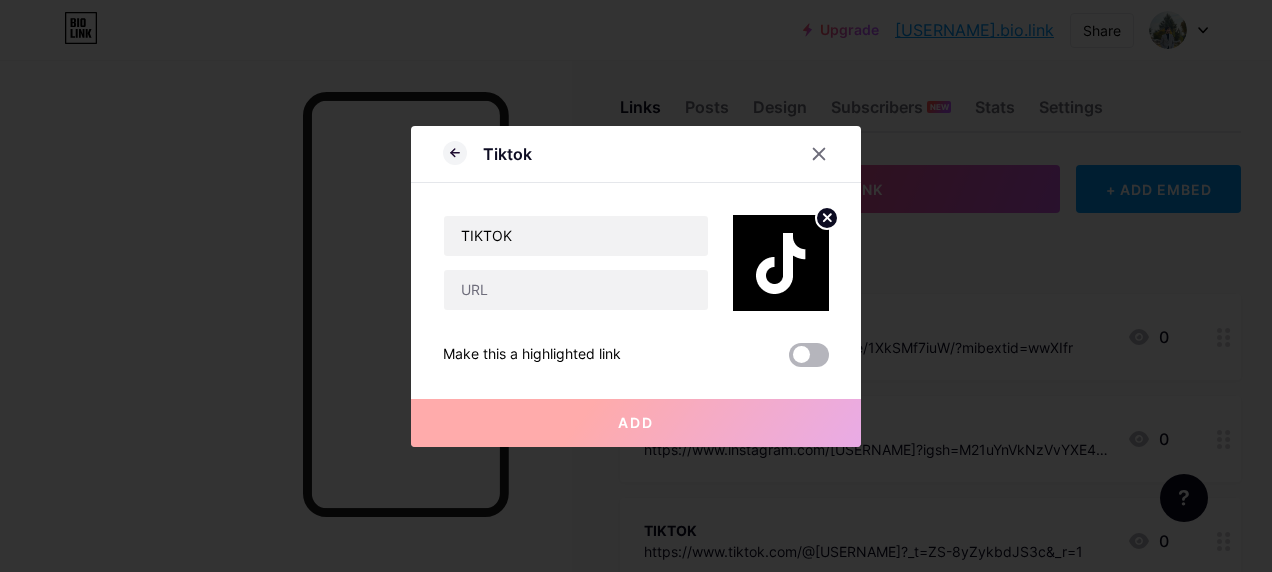 click at bounding box center [809, 355] 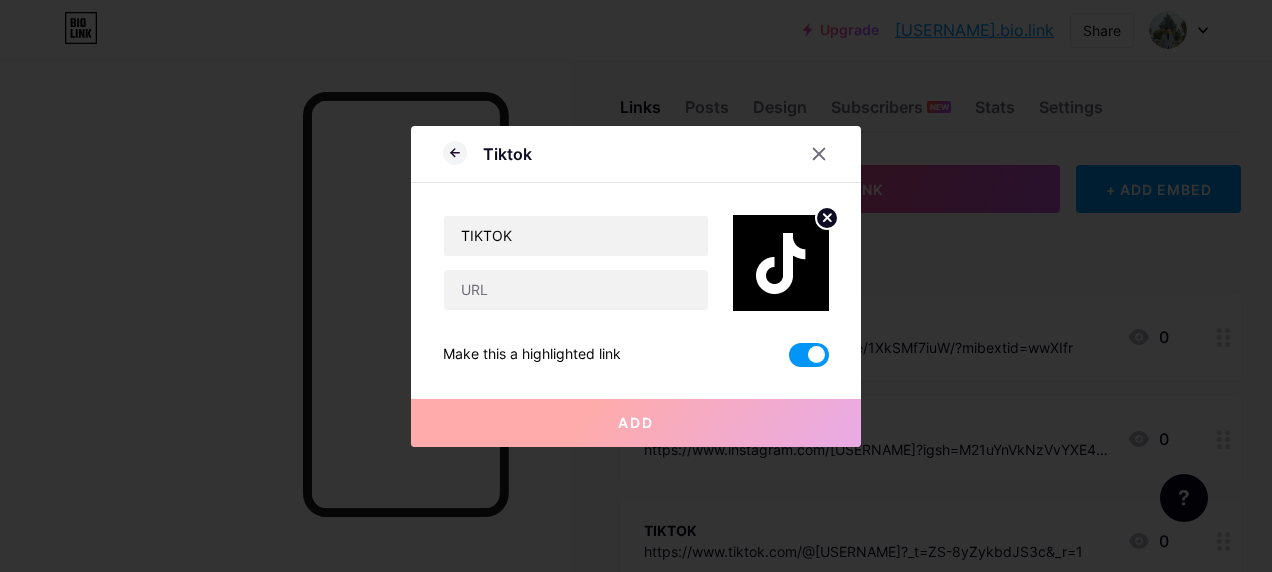 click on "Add" at bounding box center (636, 423) 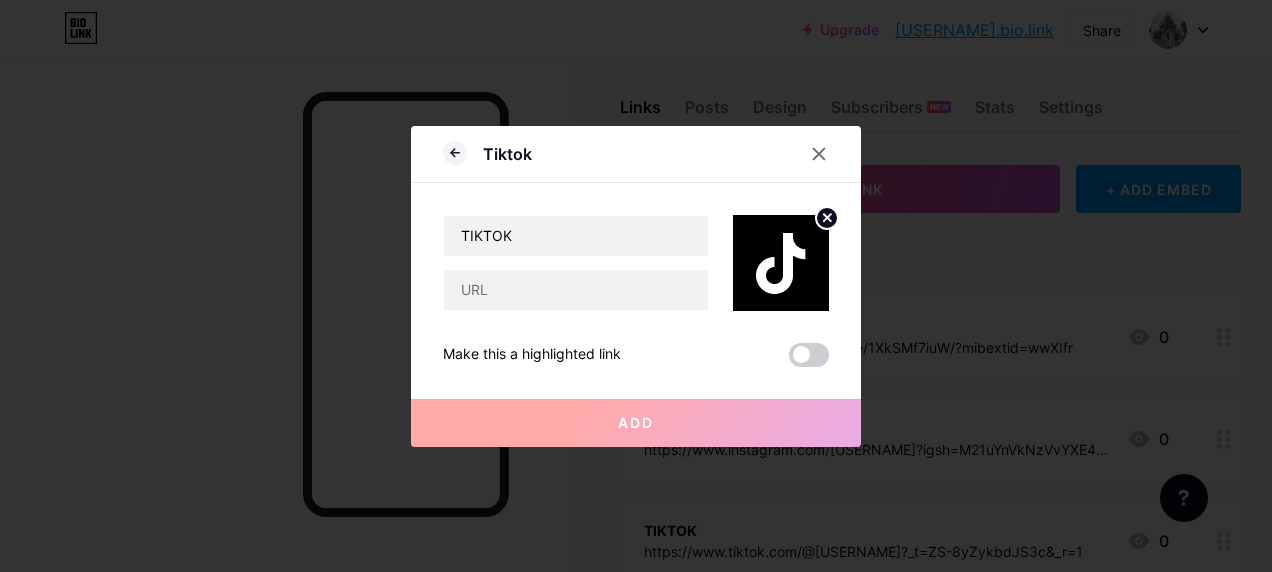 click on "Add" at bounding box center (636, 422) 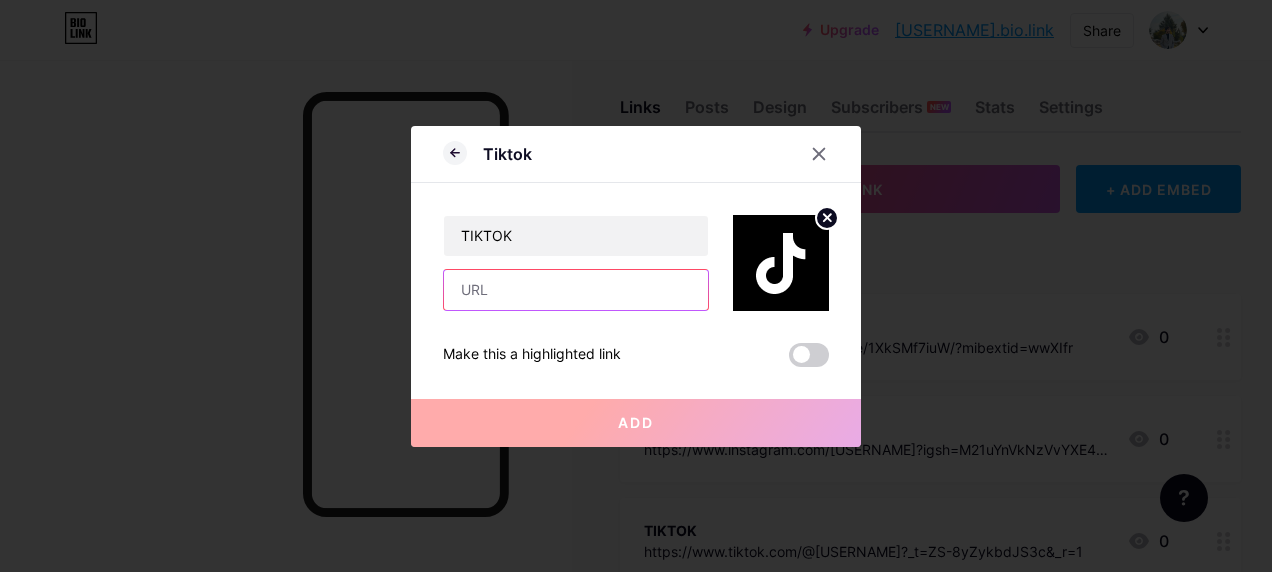 click at bounding box center [576, 290] 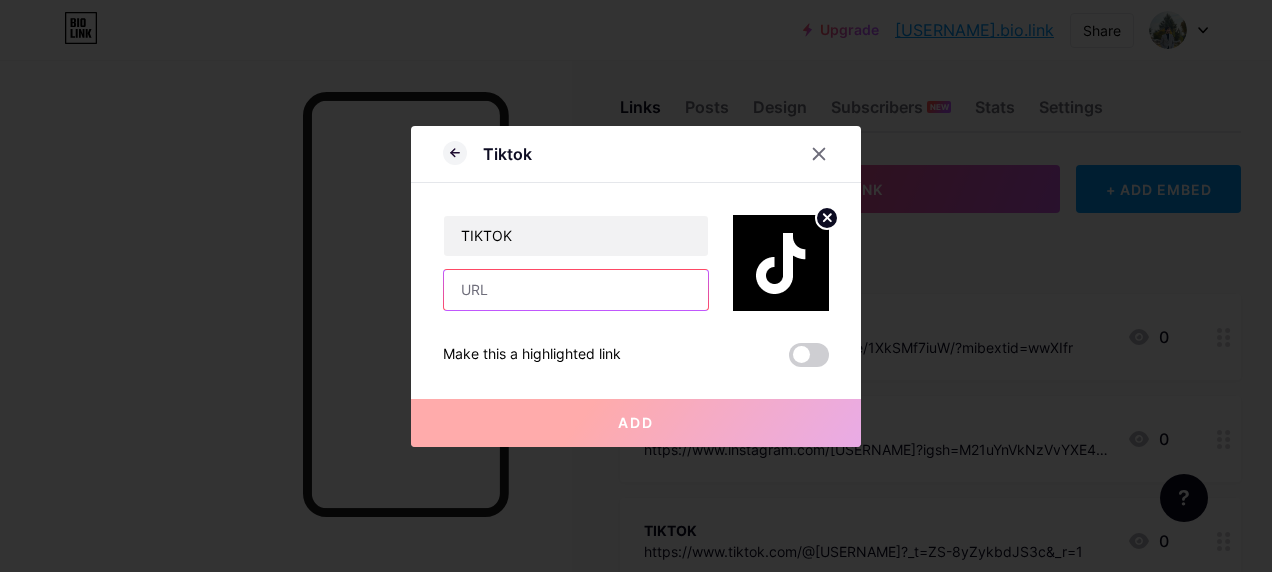 paste on "https://www.tiktok.com/@[USERNAME]?_t=ZS-8yZykbdJS3c&_r=1" 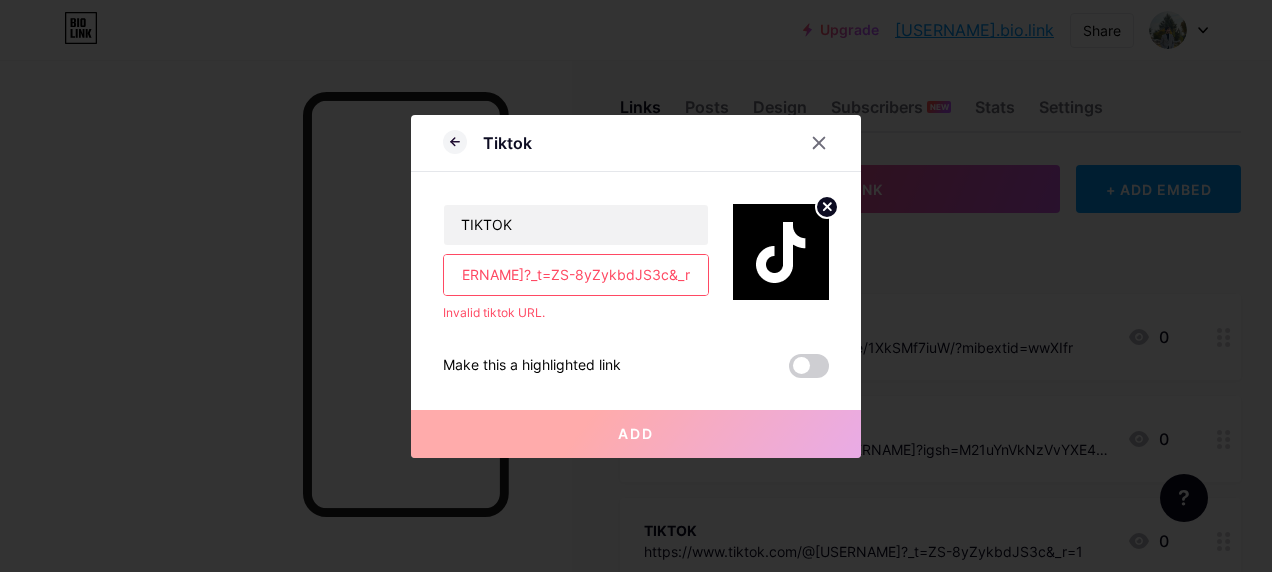 scroll, scrollTop: 0, scrollLeft: 201, axis: horizontal 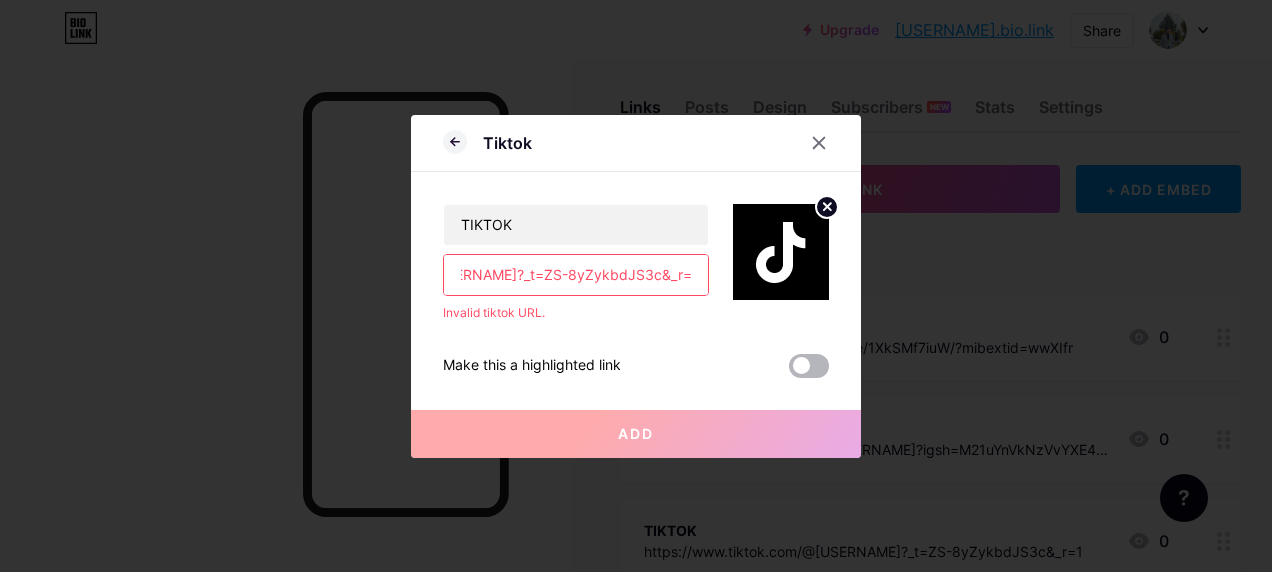 type on "https://www.tiktok.com/@[USERNAME]?_t=ZS-8yZykbdJS3c&_r=1" 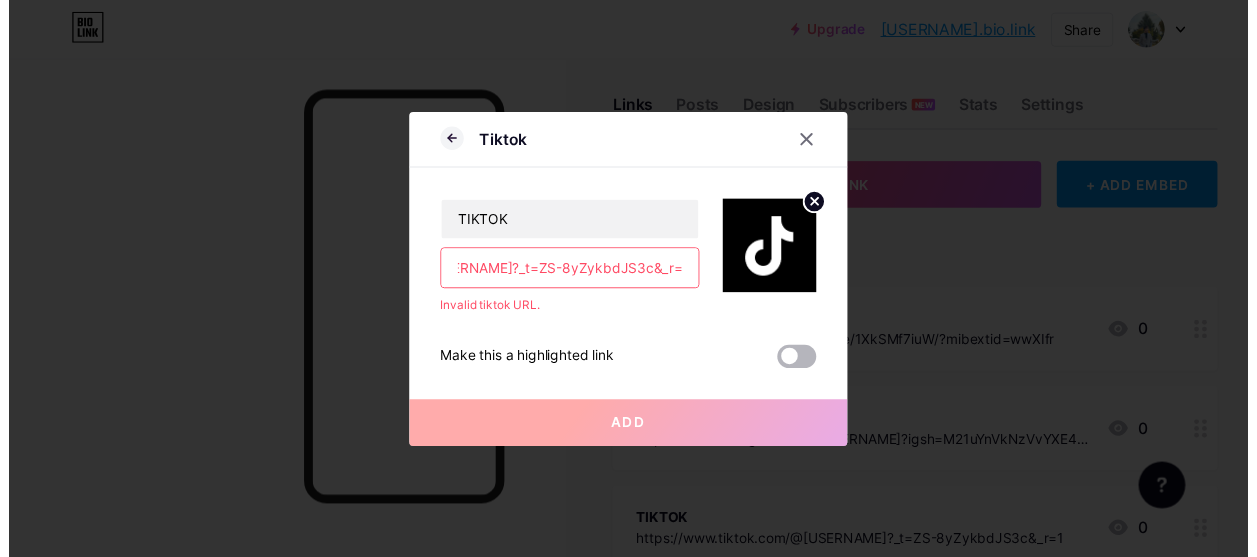 scroll, scrollTop: 0, scrollLeft: 0, axis: both 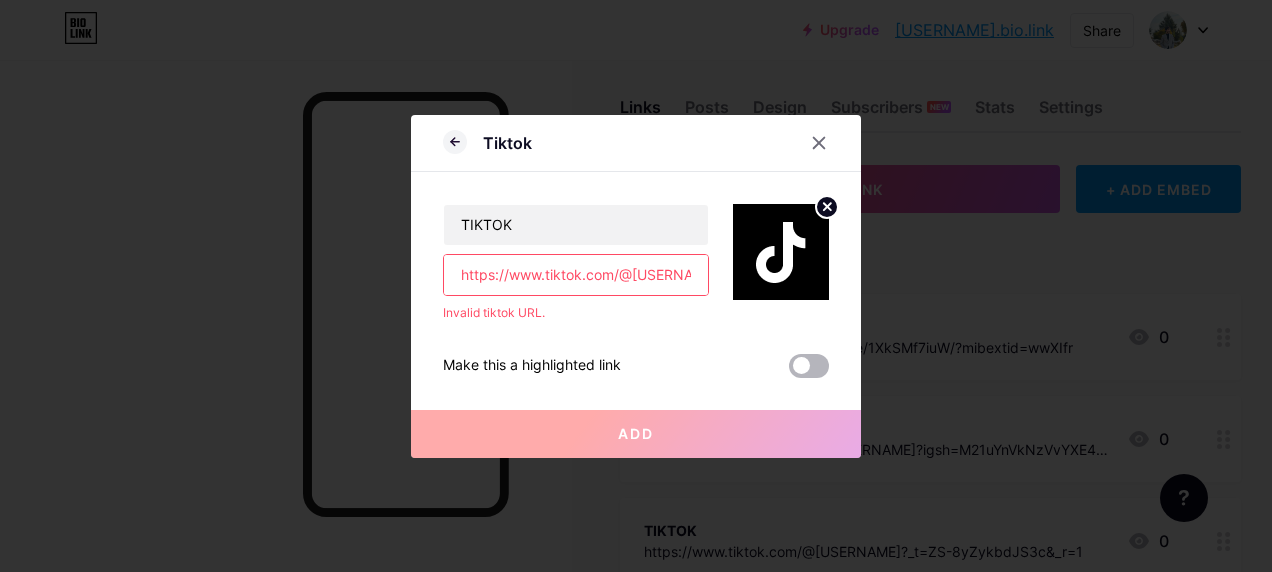 click at bounding box center [809, 366] 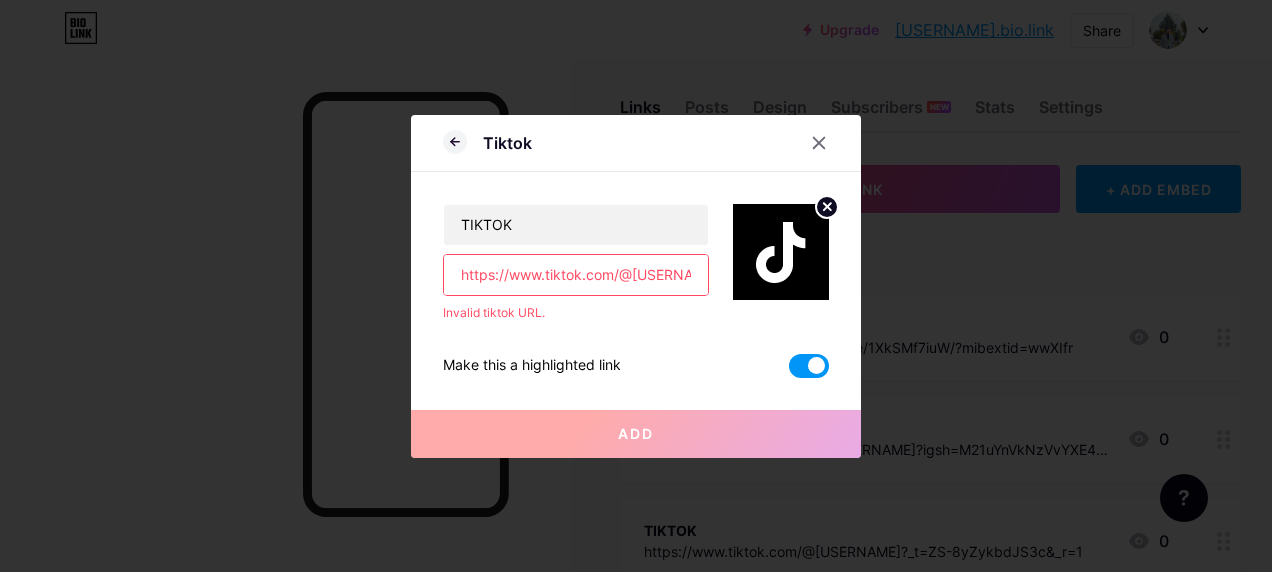click at bounding box center (809, 366) 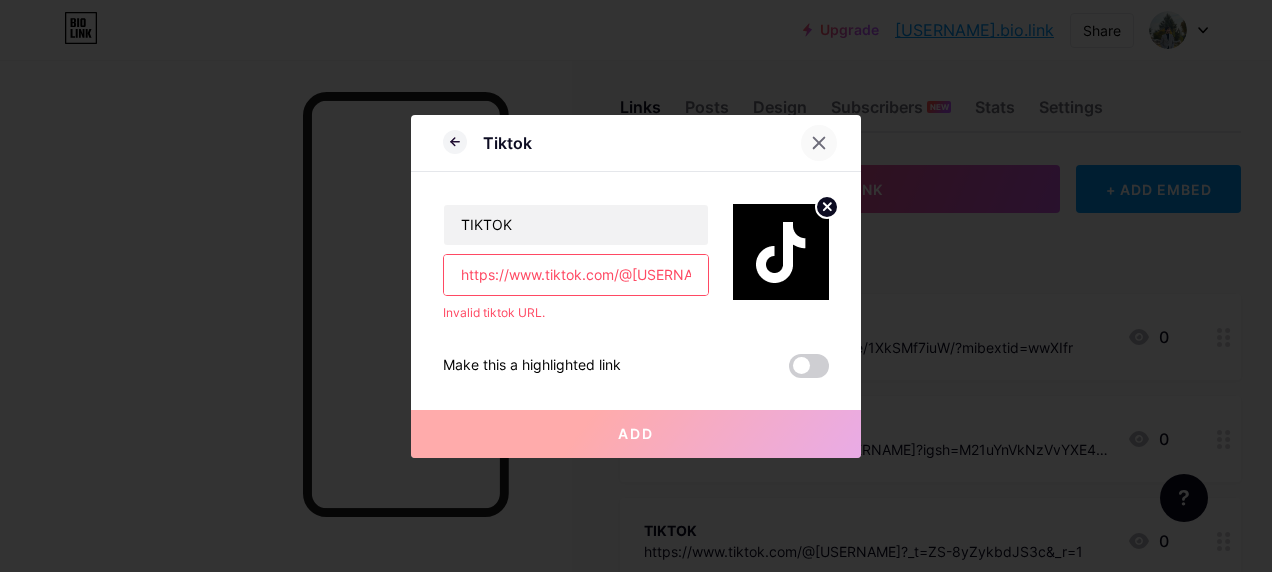 click 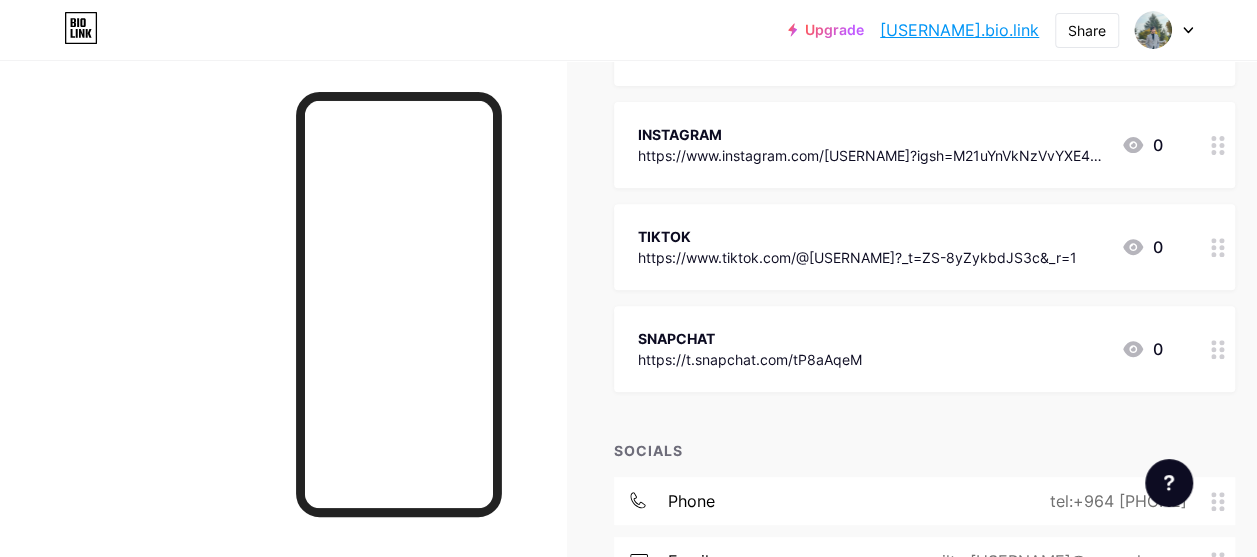 scroll, scrollTop: 341, scrollLeft: 0, axis: vertical 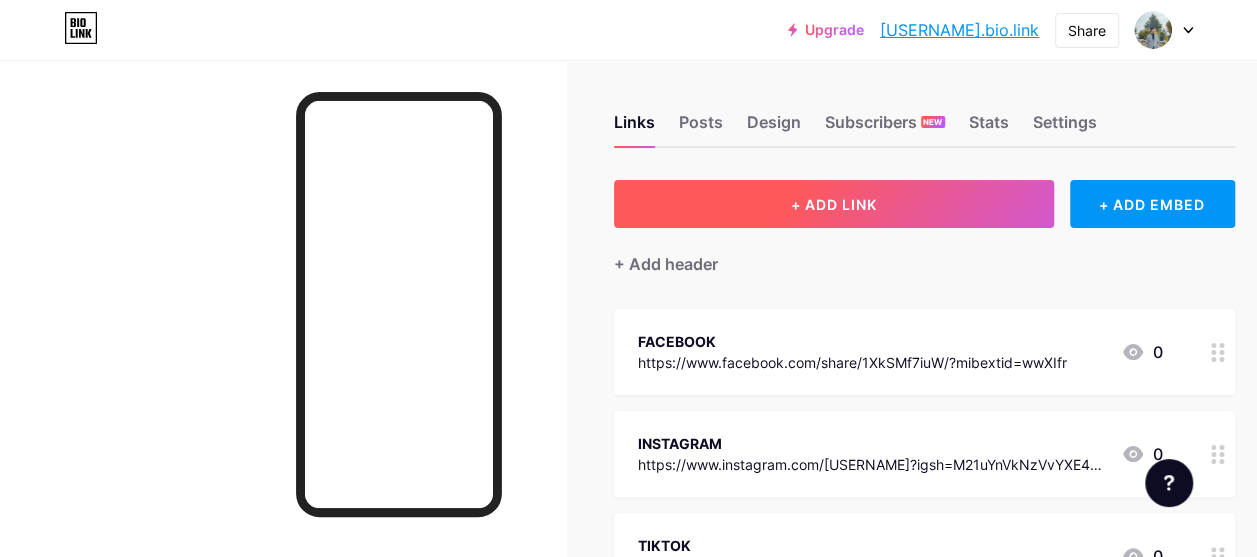 click on "+ ADD LINK" at bounding box center [834, 204] 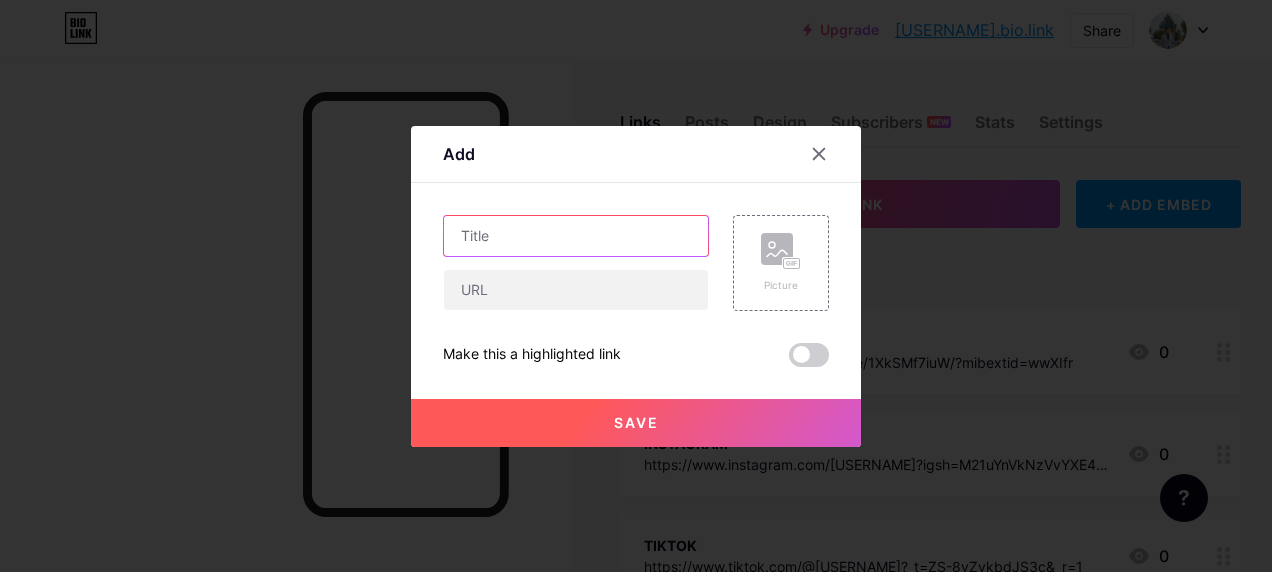click at bounding box center [576, 236] 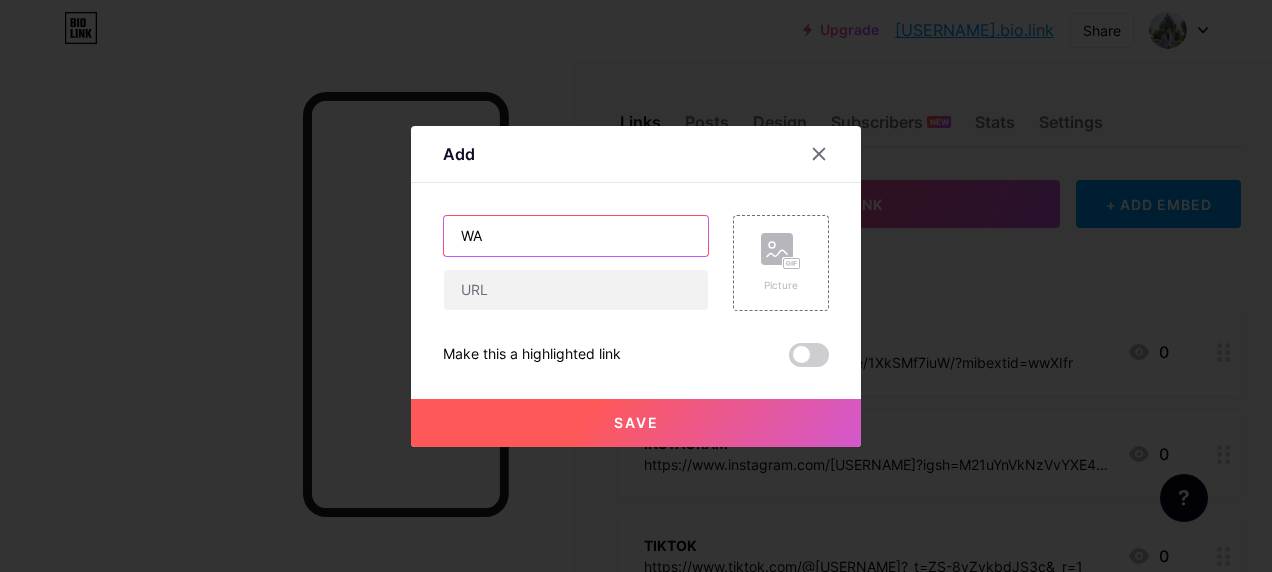 type on "W" 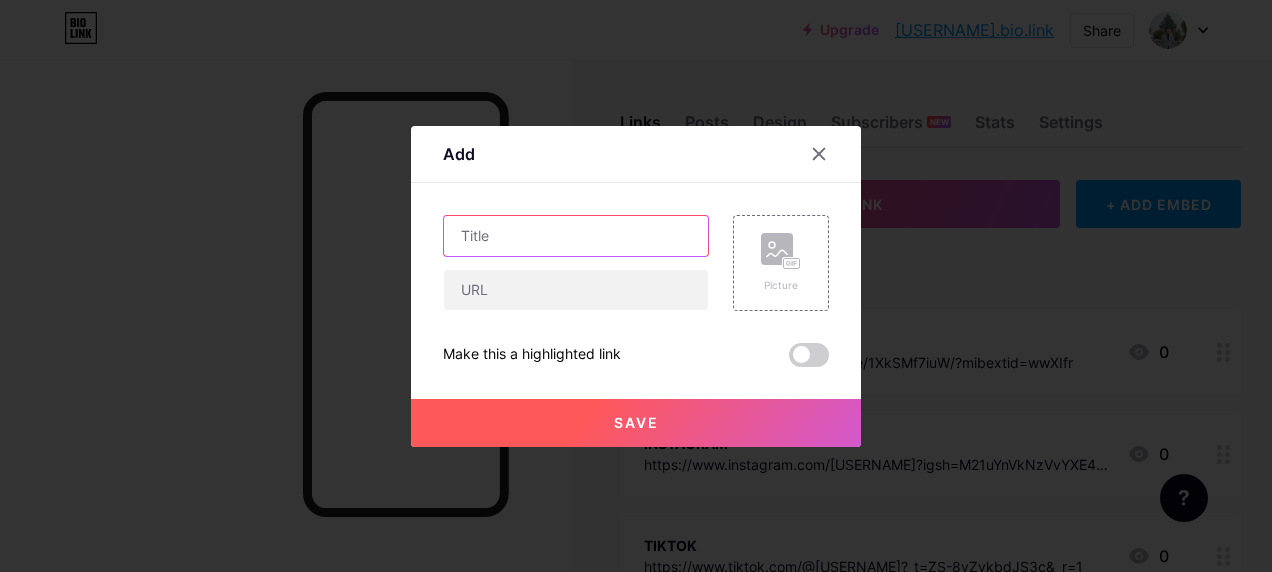 type on "w" 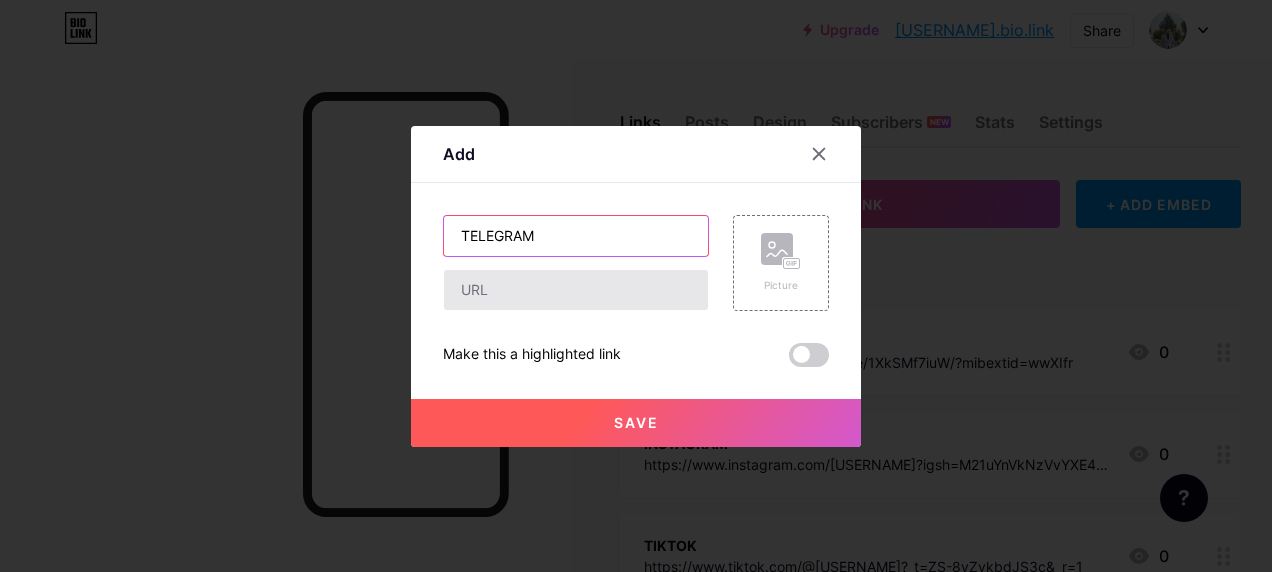 type on "TELEGRAM" 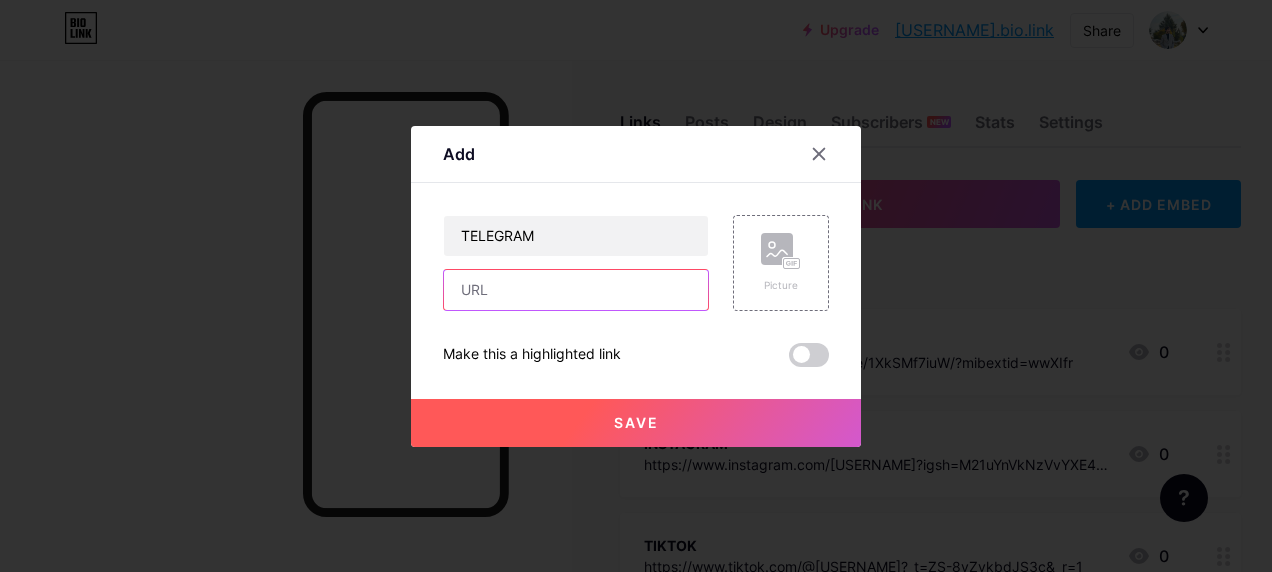 click at bounding box center [576, 290] 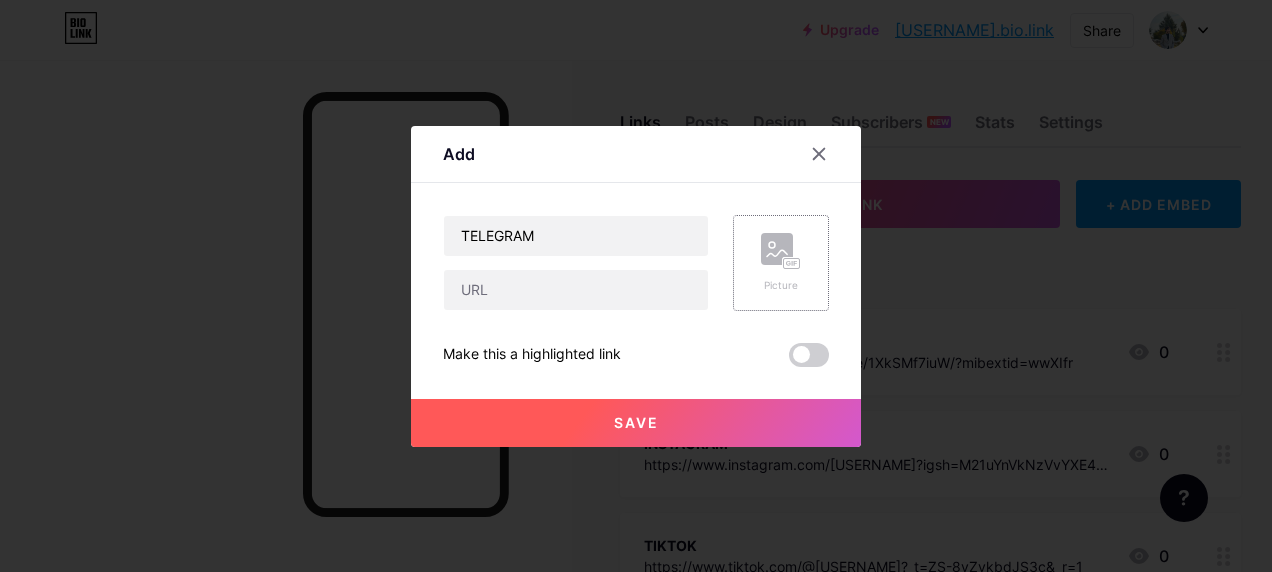 click 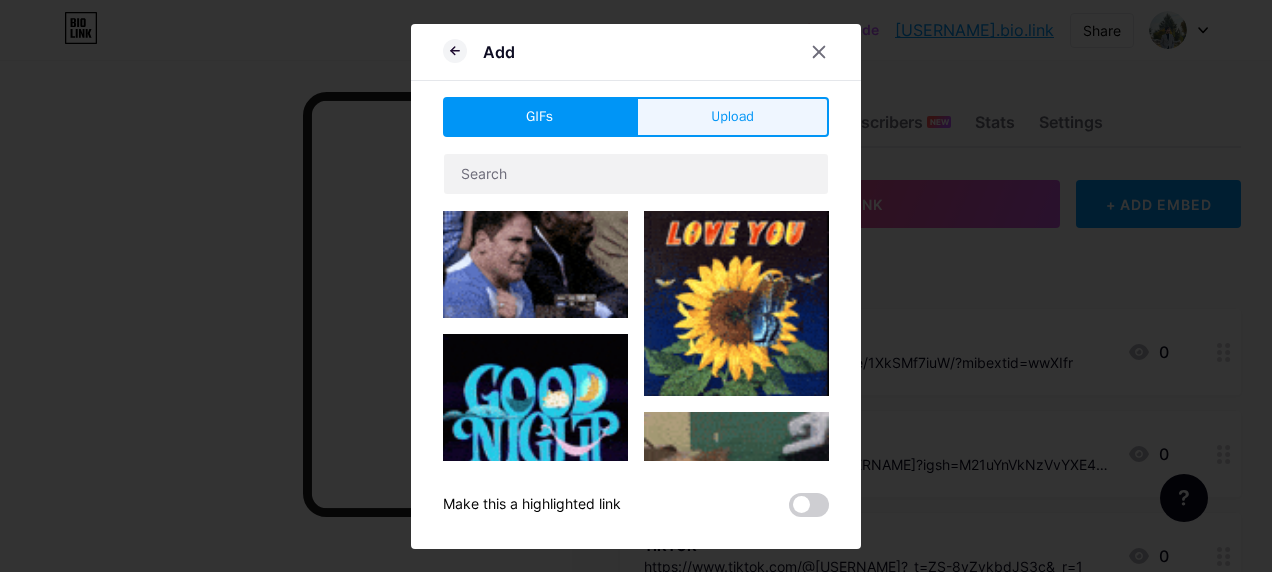 click on "Upload" at bounding box center (732, 116) 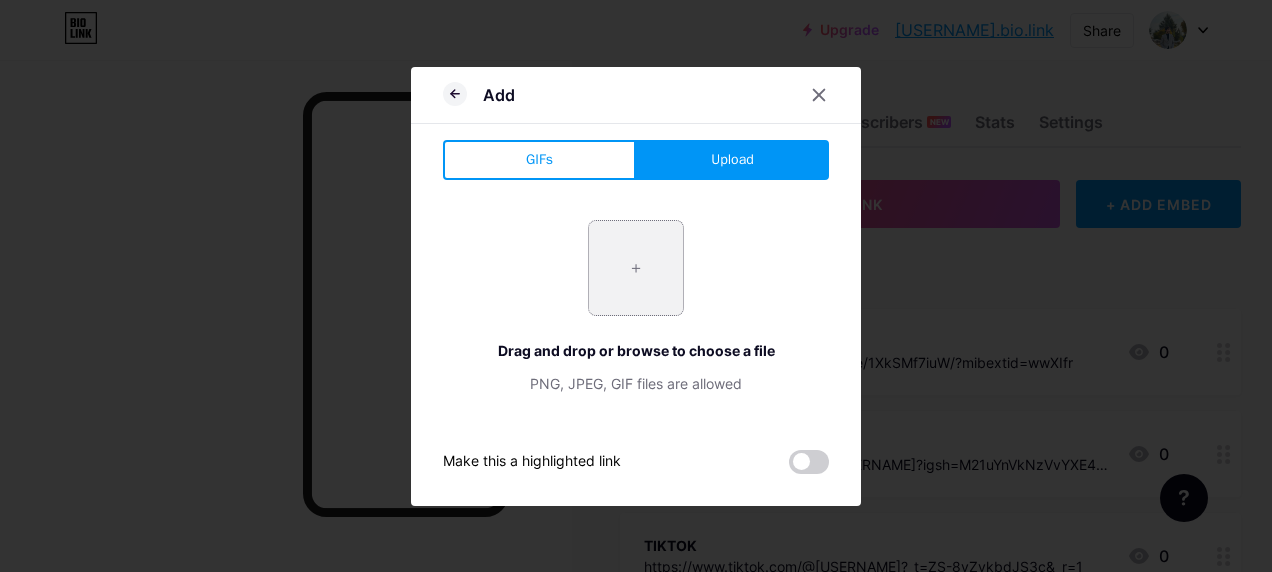 click at bounding box center [636, 268] 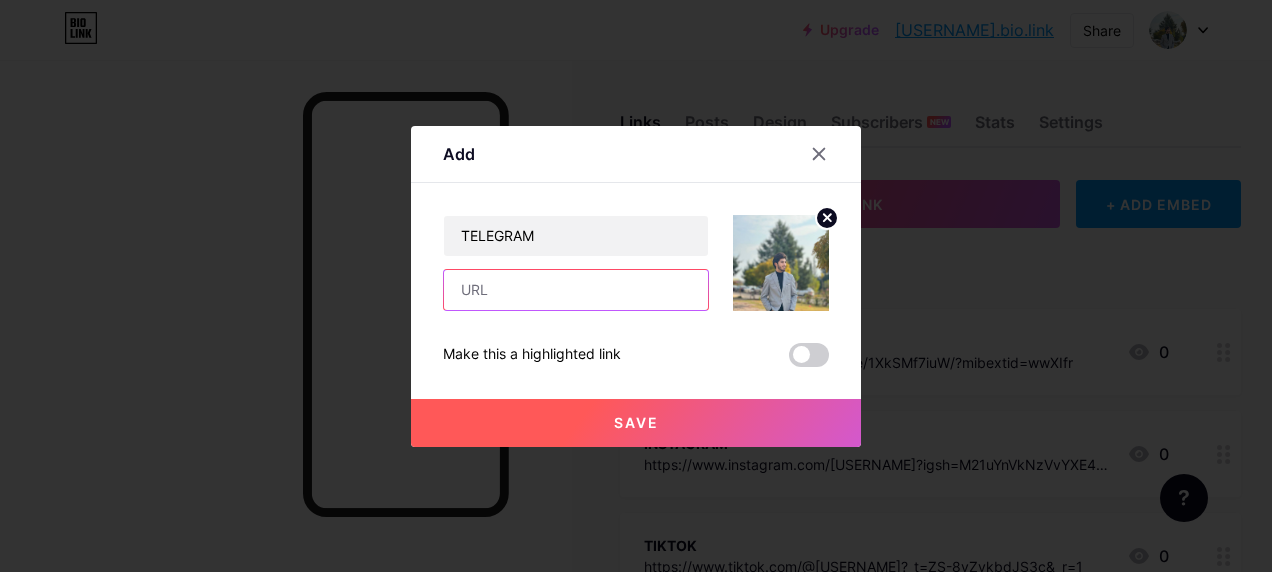 click at bounding box center (576, 290) 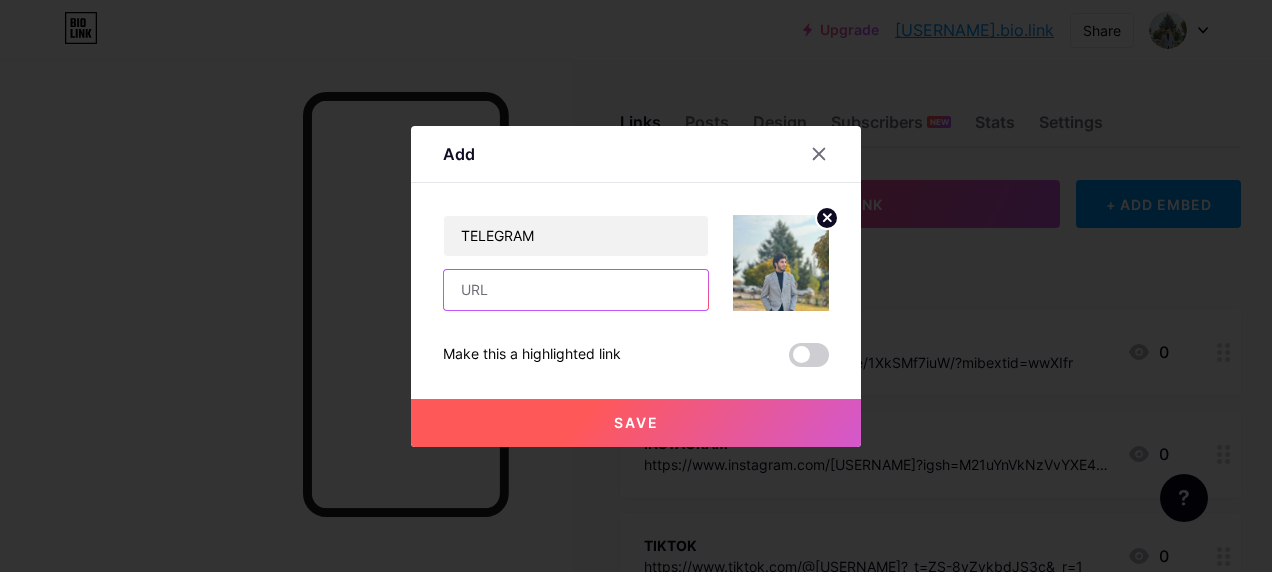 paste on "https://t.me/c/2624908733/236" 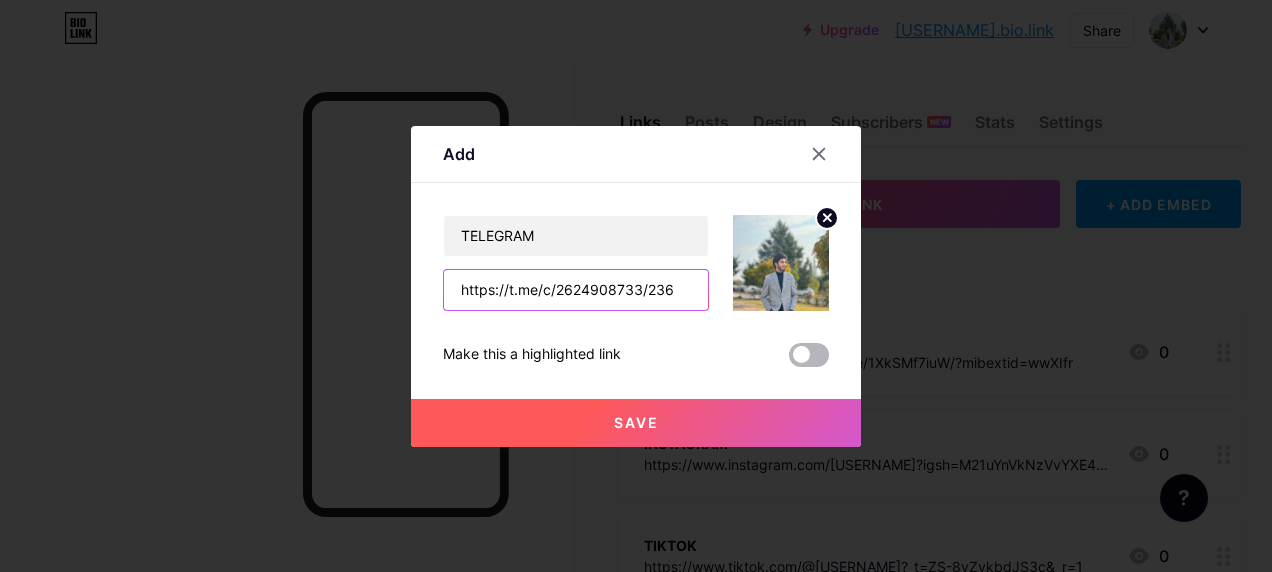 type on "https://t.me/c/2624908733/236" 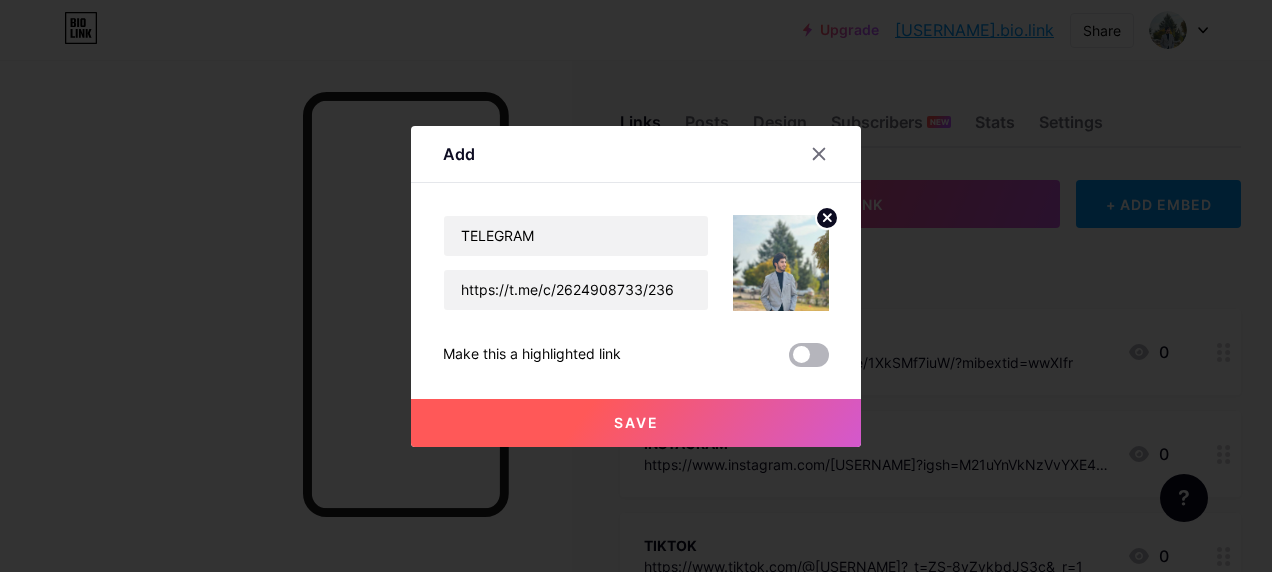 click at bounding box center [809, 355] 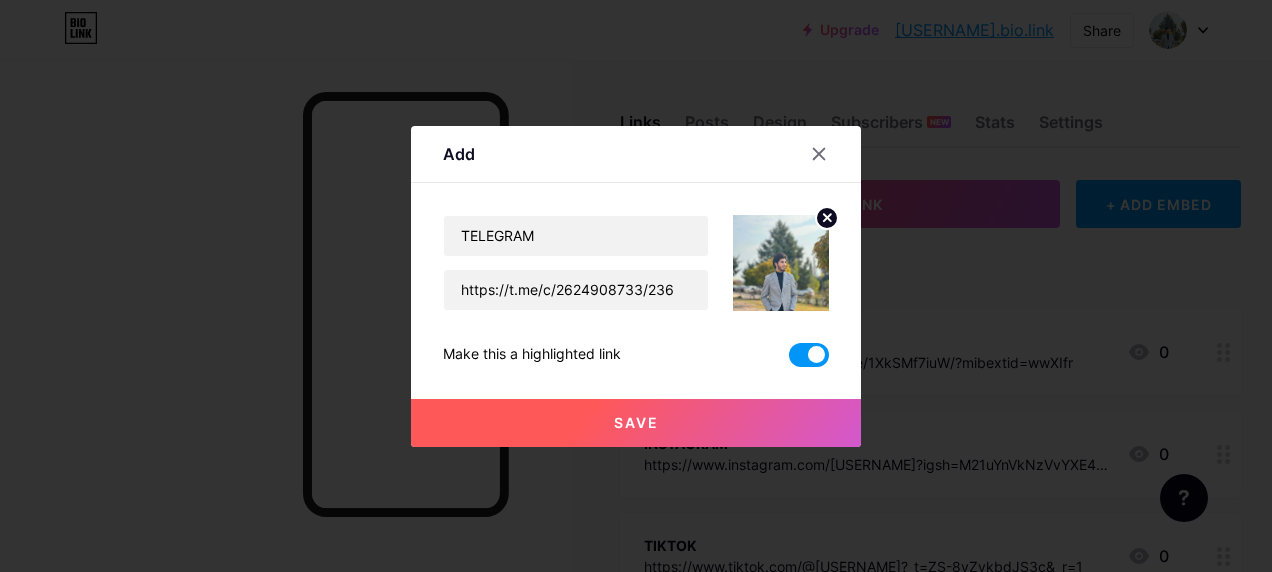 click on "Save" at bounding box center (636, 423) 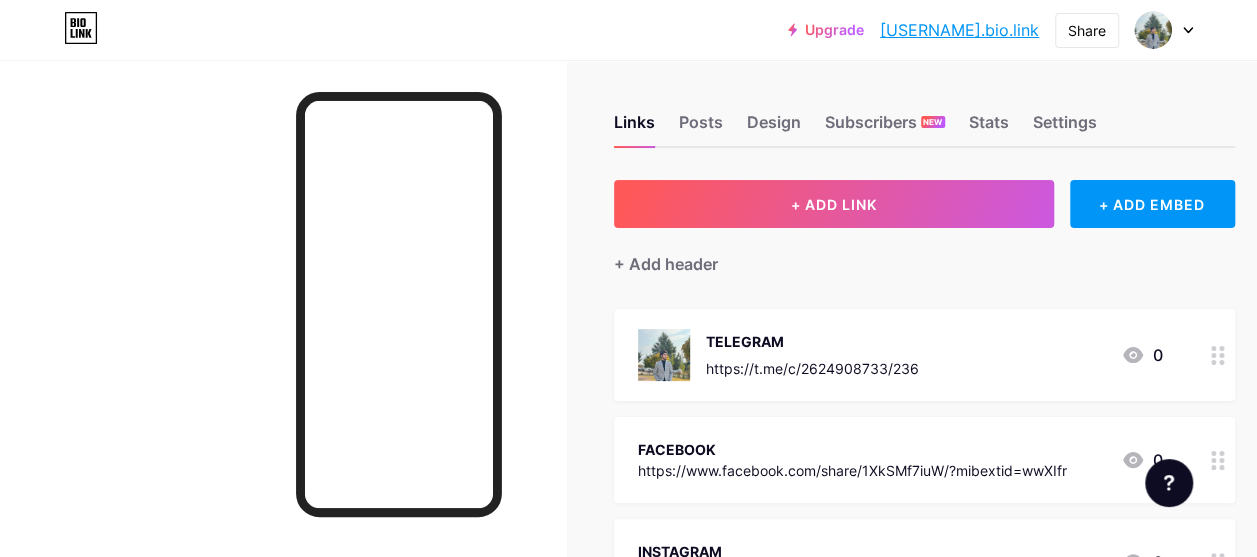 click at bounding box center (664, 355) 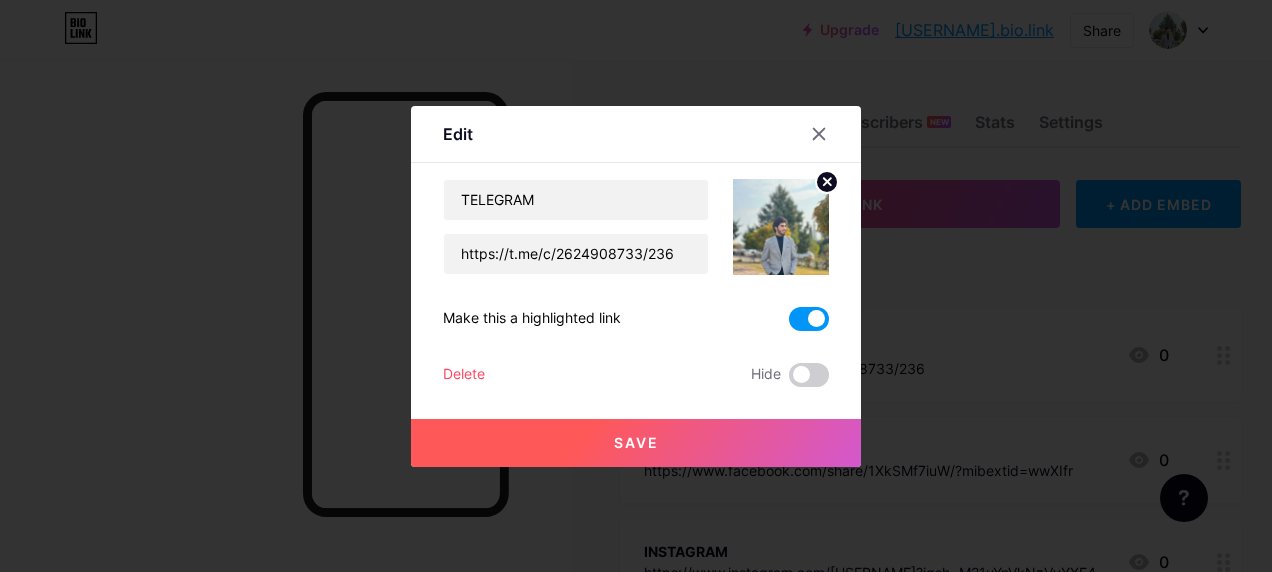 click 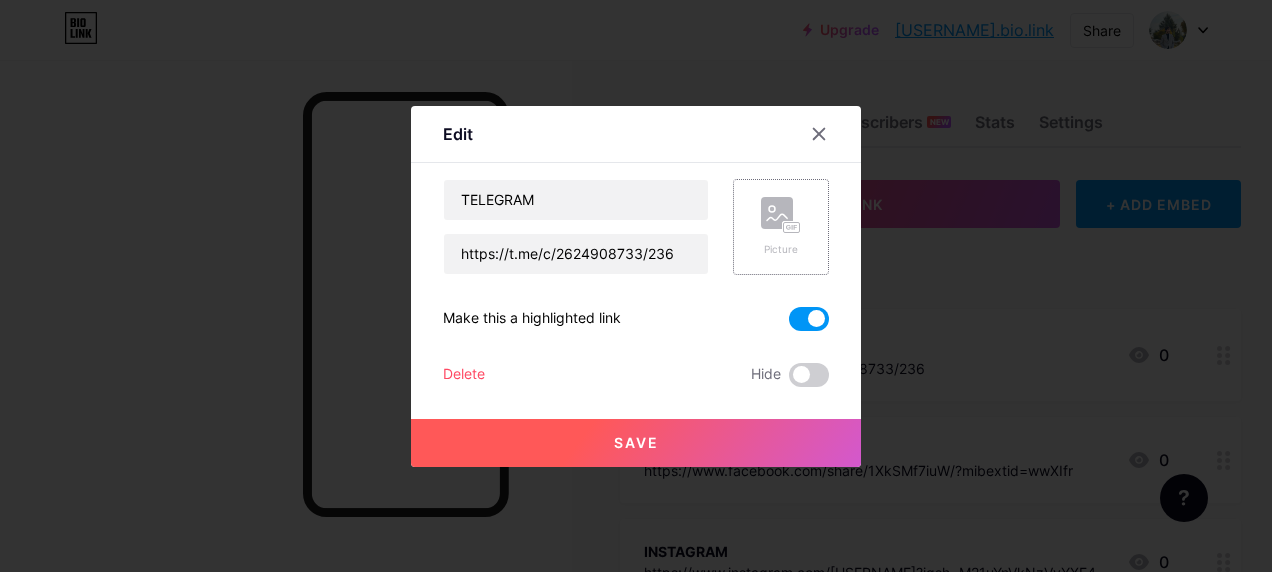 click on "Save" at bounding box center [636, 442] 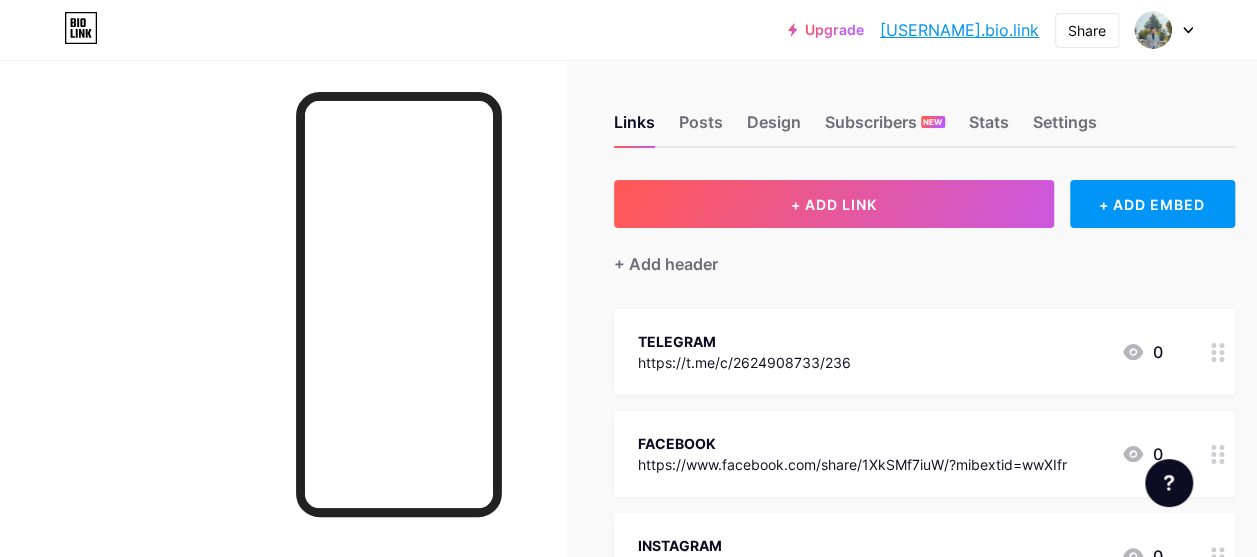 click at bounding box center (1218, 352) 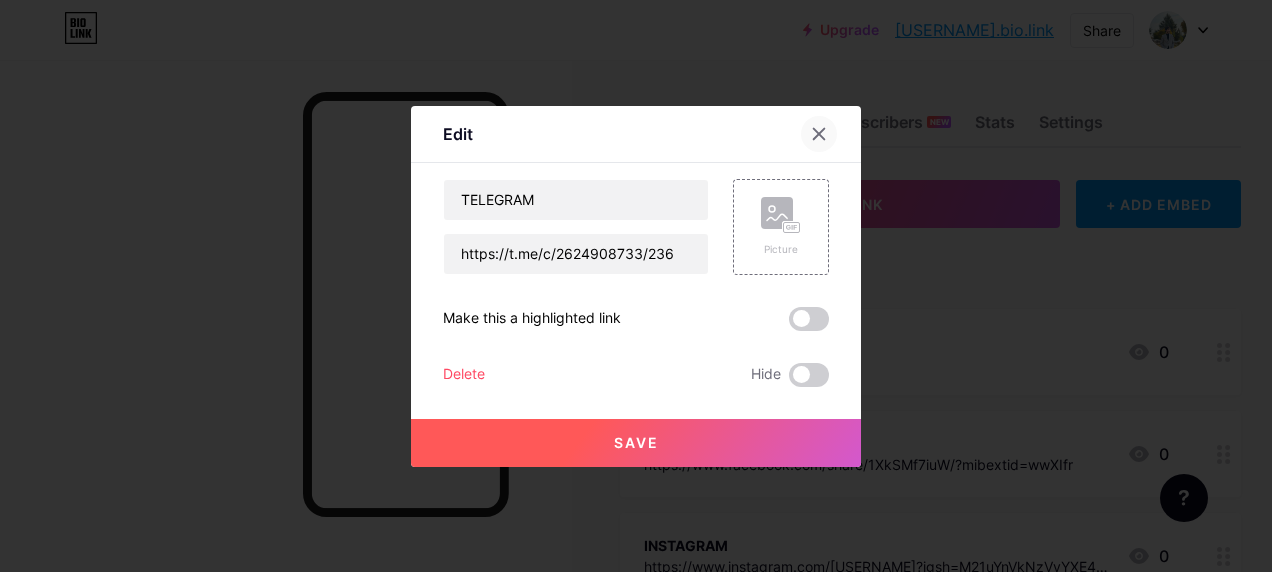 click at bounding box center [819, 134] 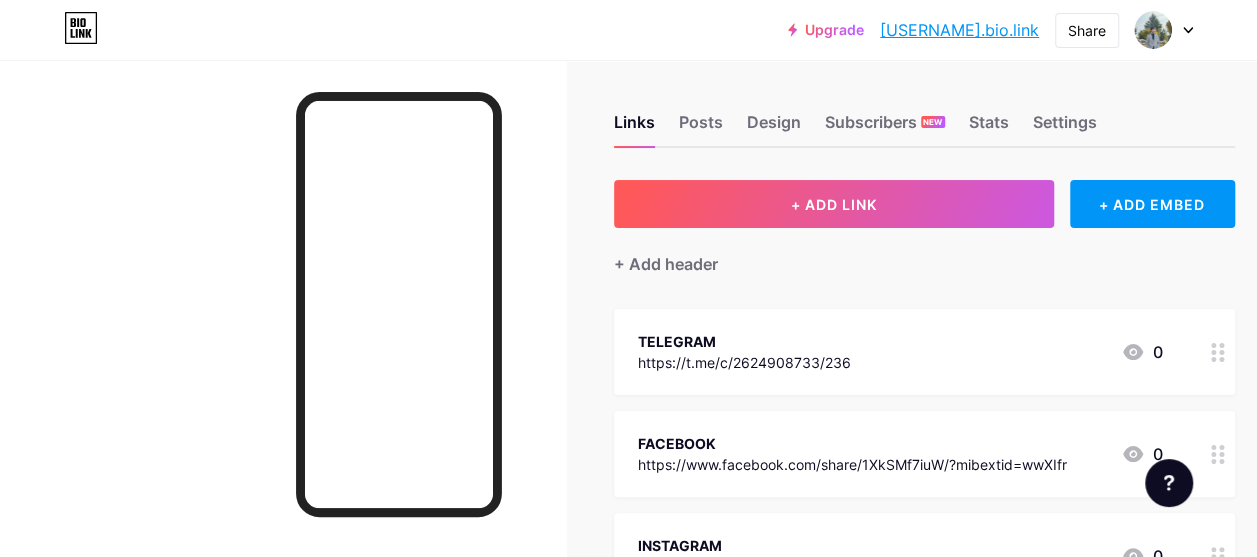 click at bounding box center [1218, 352] 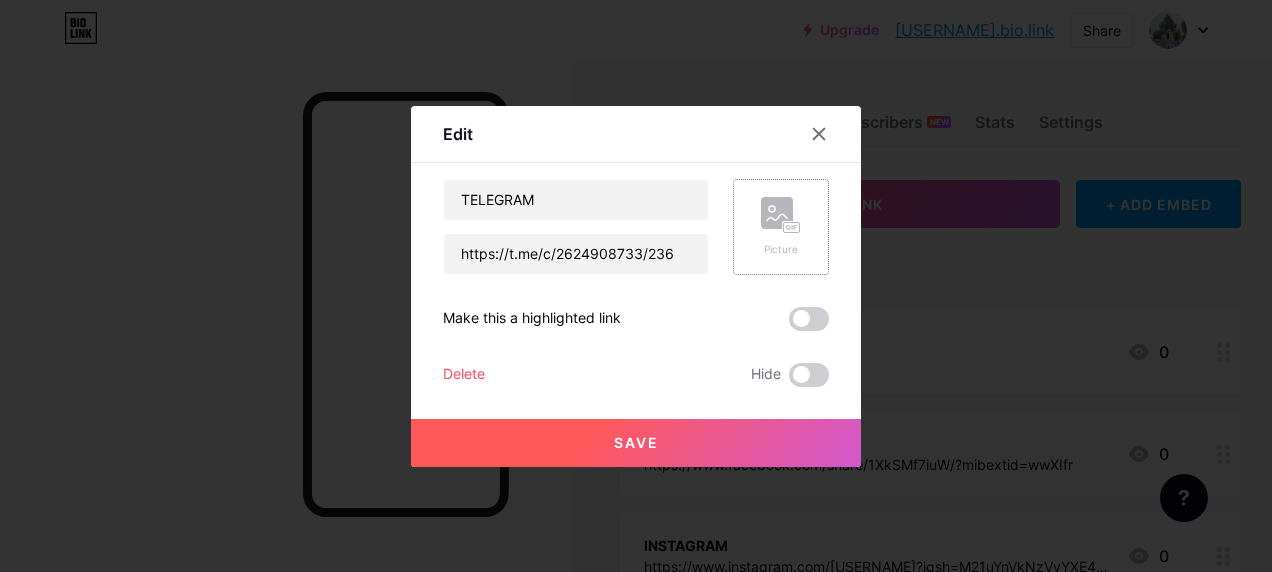 click 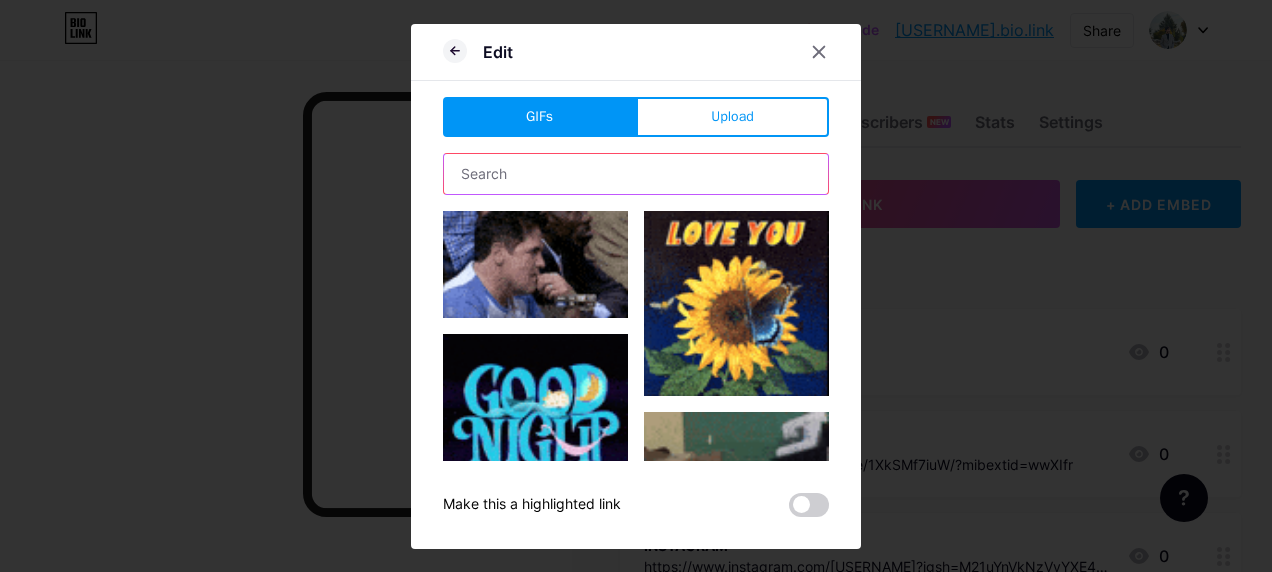 click at bounding box center (636, 174) 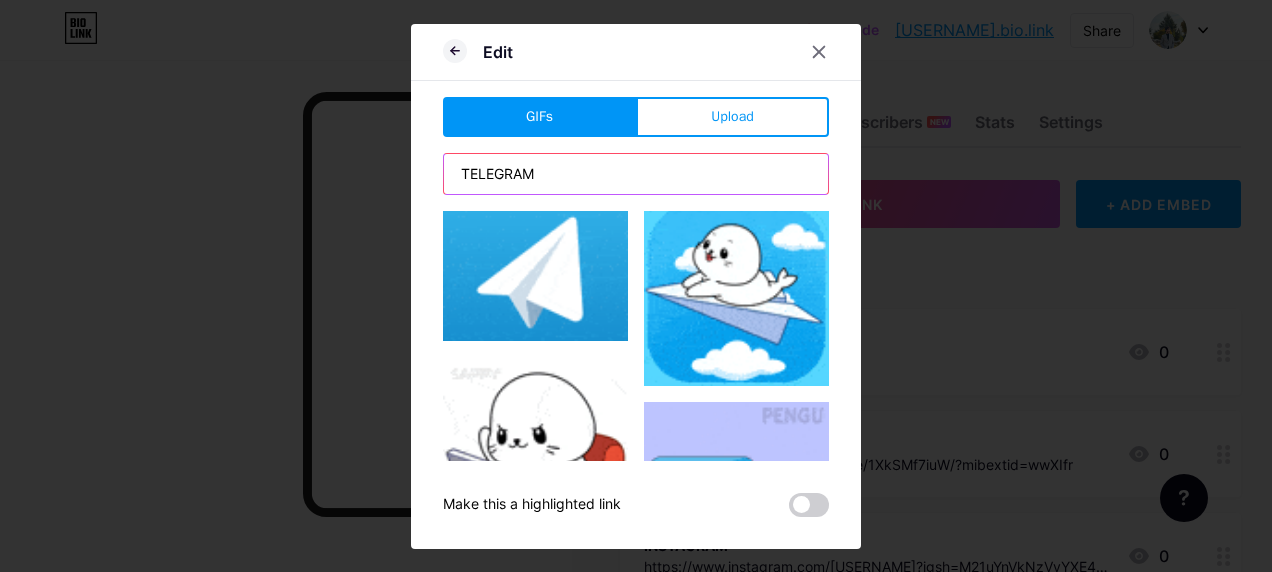 scroll, scrollTop: 178, scrollLeft: 0, axis: vertical 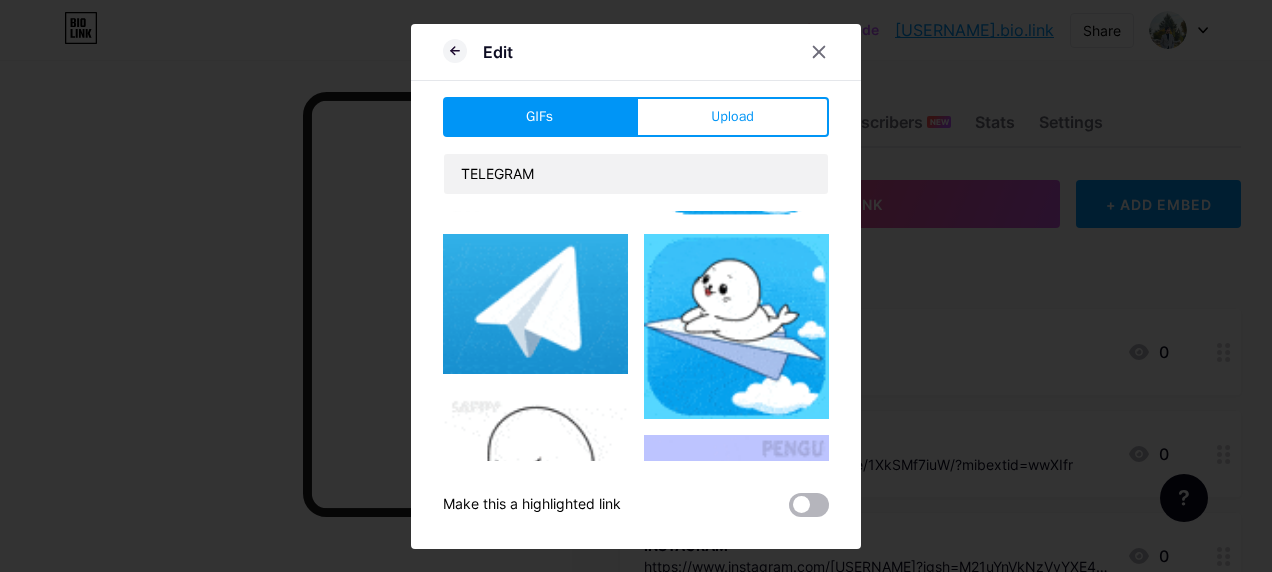 click at bounding box center (809, 505) 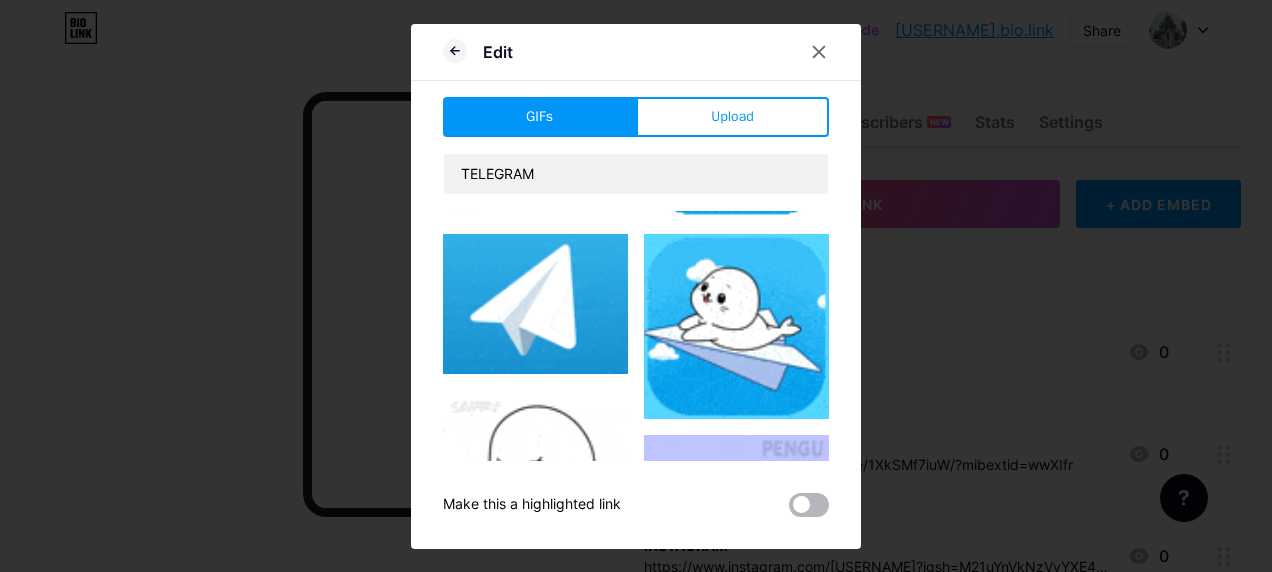 click at bounding box center [789, 510] 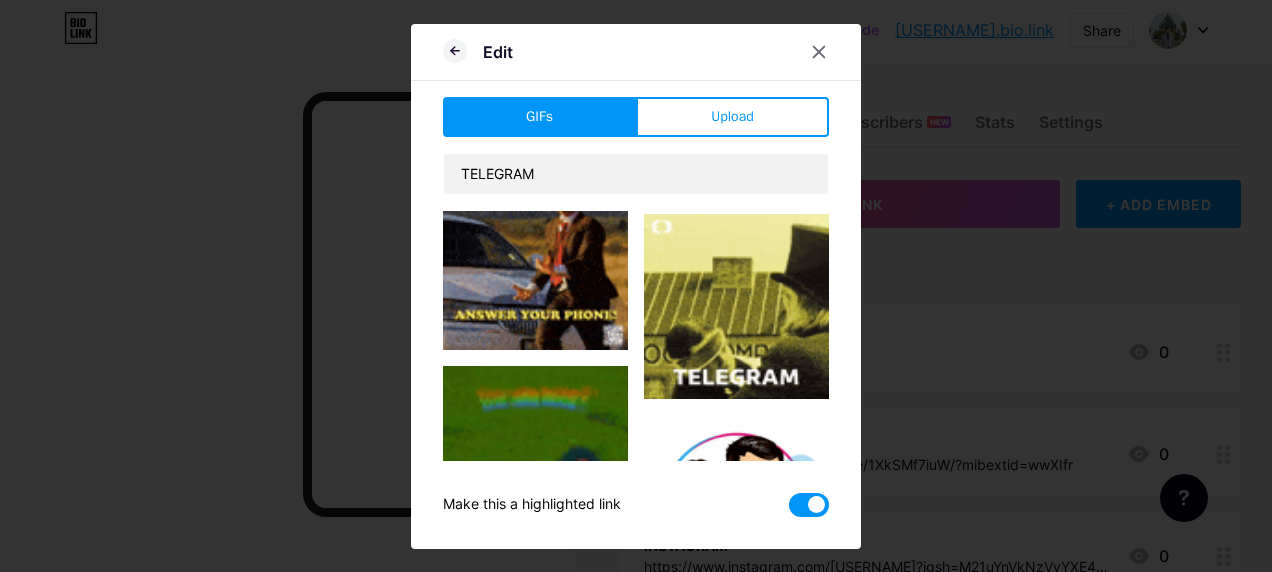 scroll, scrollTop: 1371, scrollLeft: 0, axis: vertical 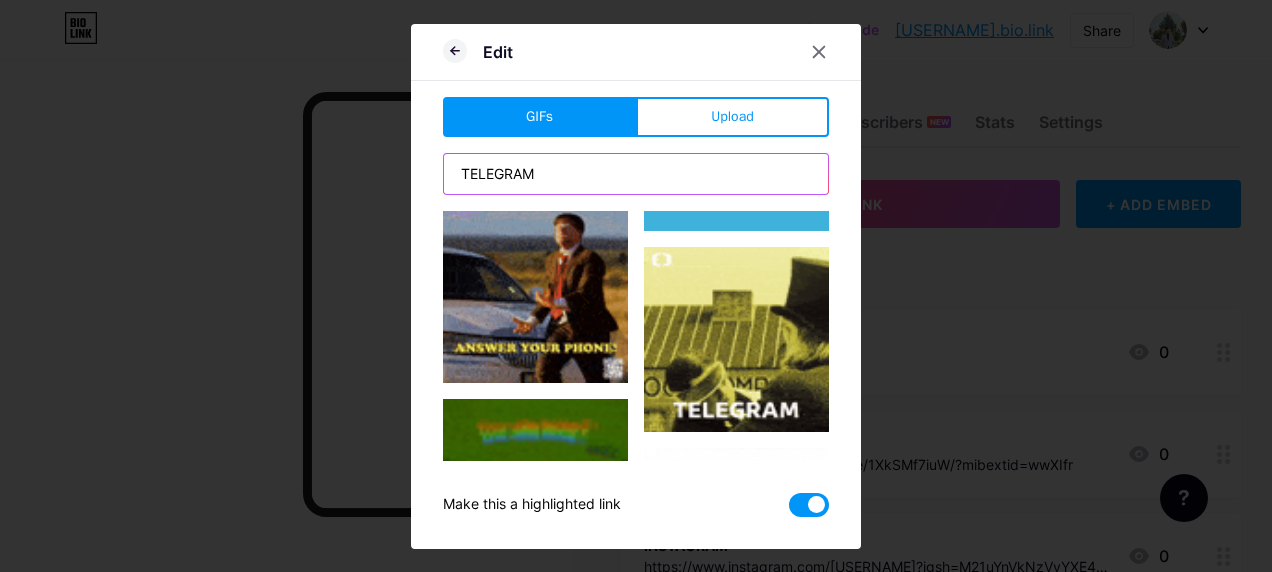 click on "TELEGRAM" at bounding box center [636, 174] 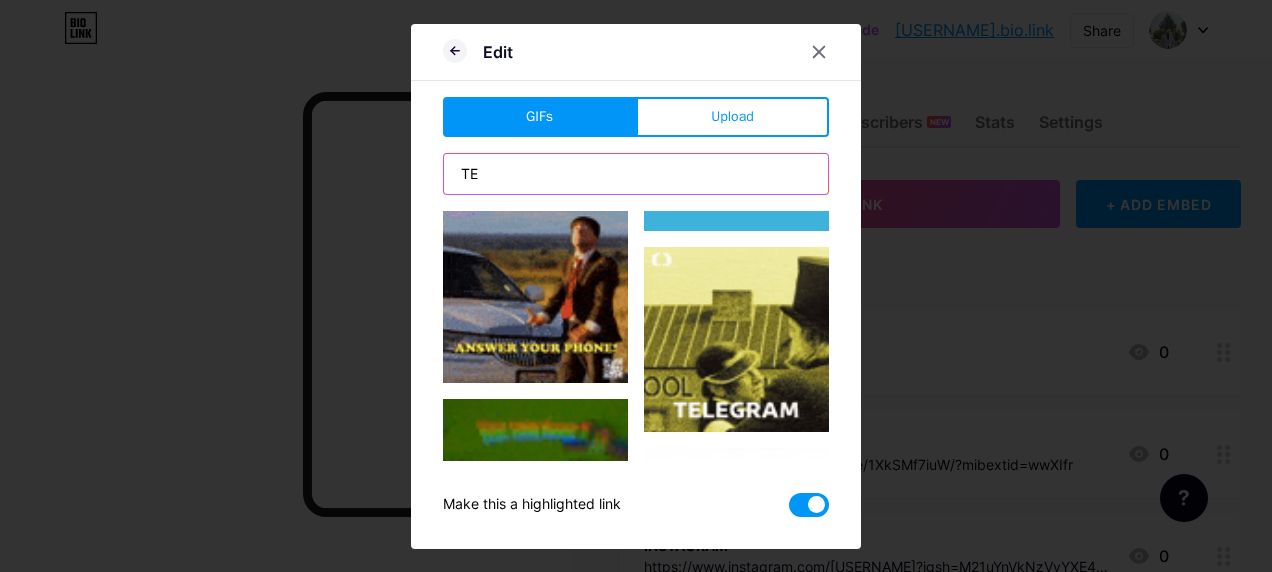 type on "T" 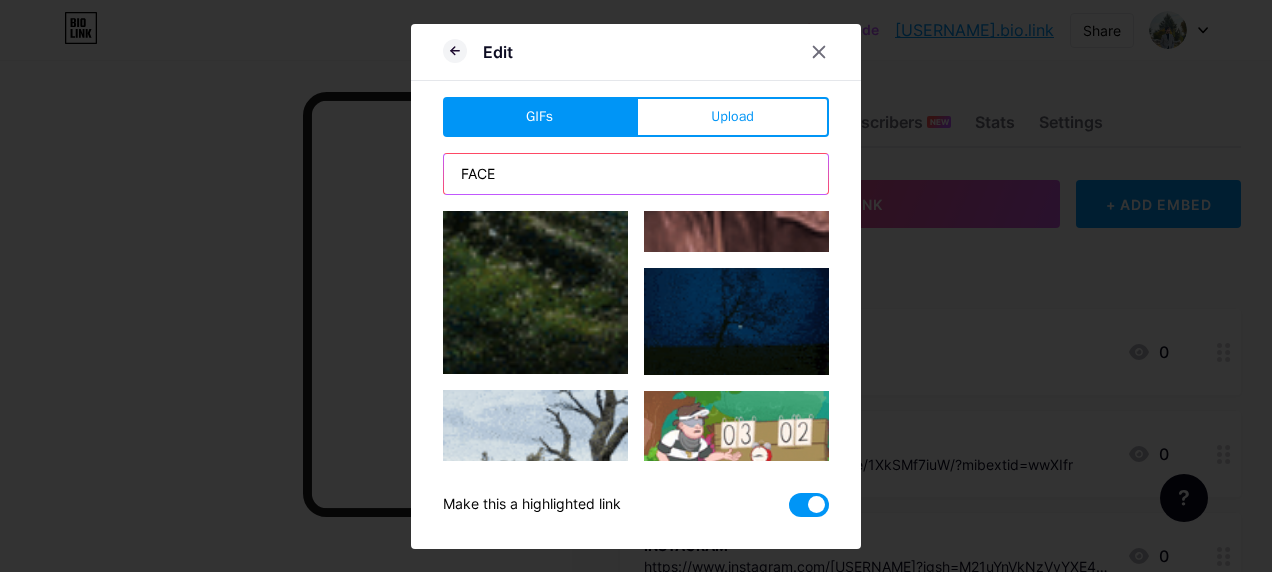 scroll, scrollTop: 0, scrollLeft: 0, axis: both 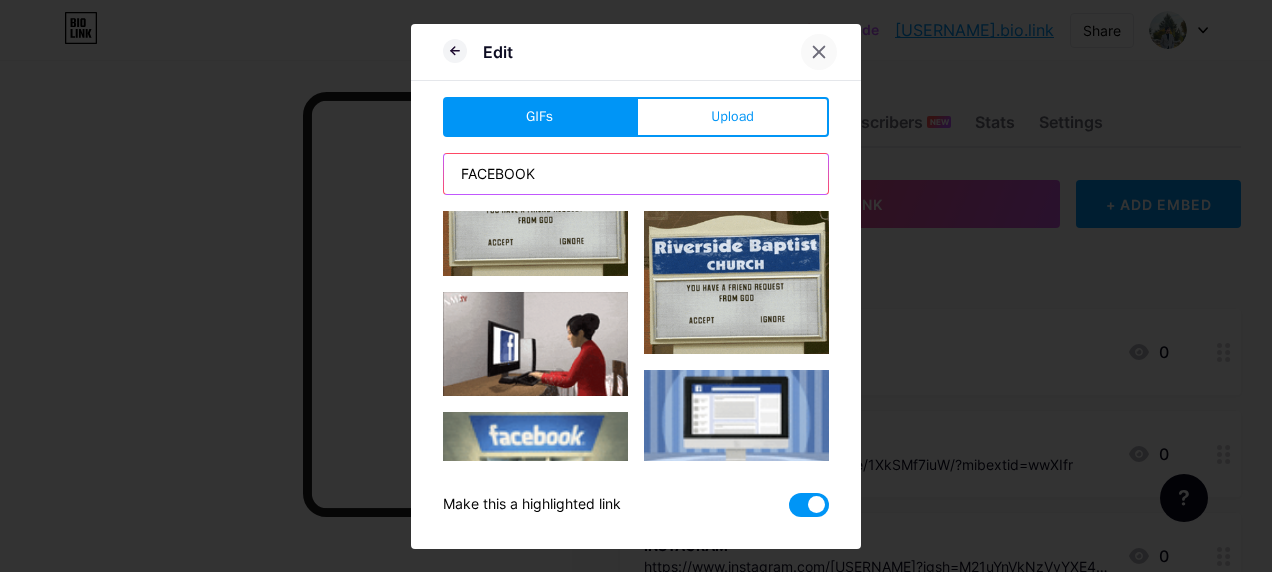 type on "FACEBOOK" 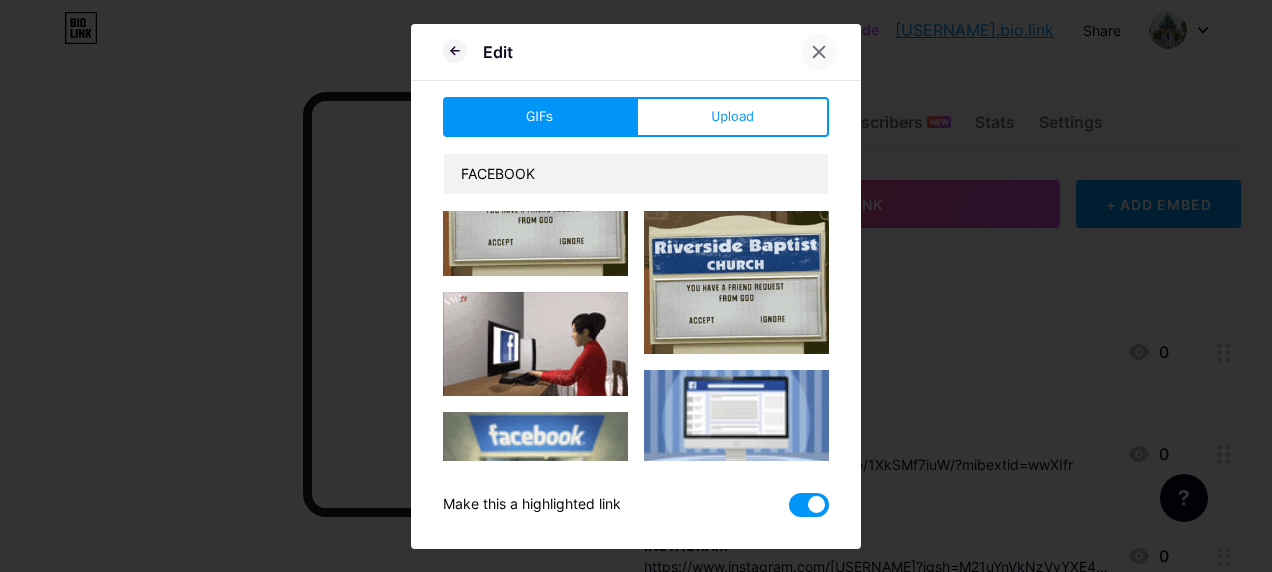 click 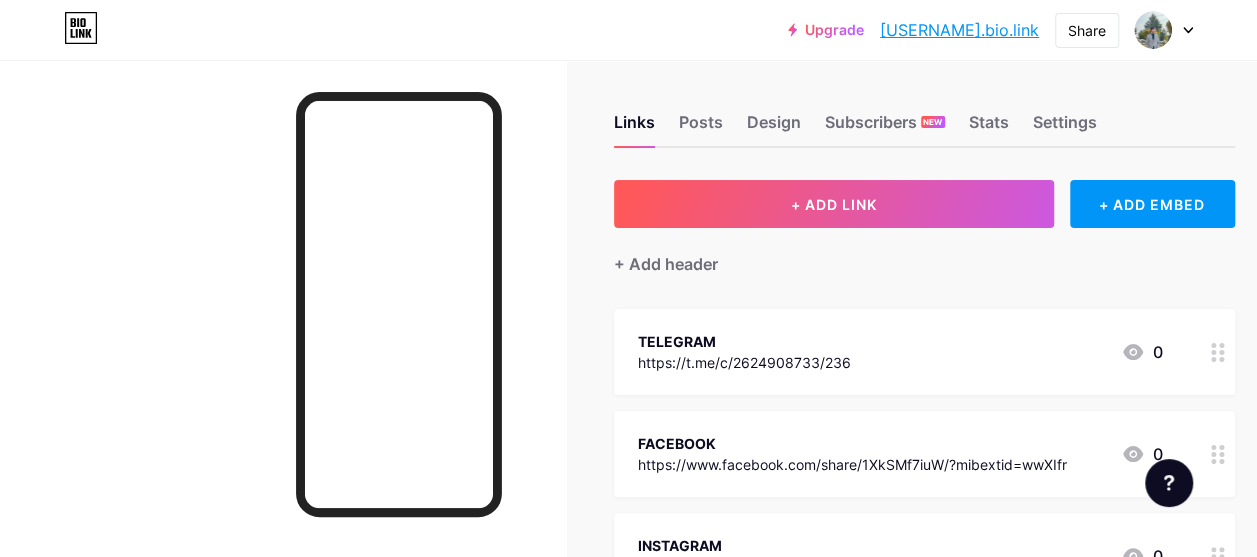 click at bounding box center (1218, 454) 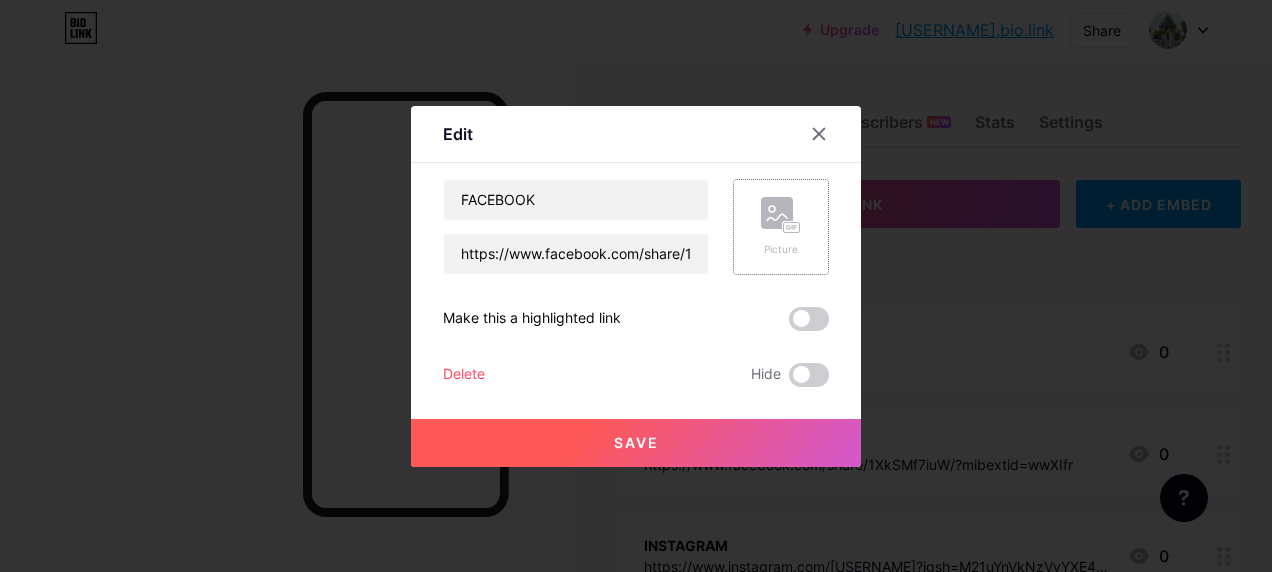 click 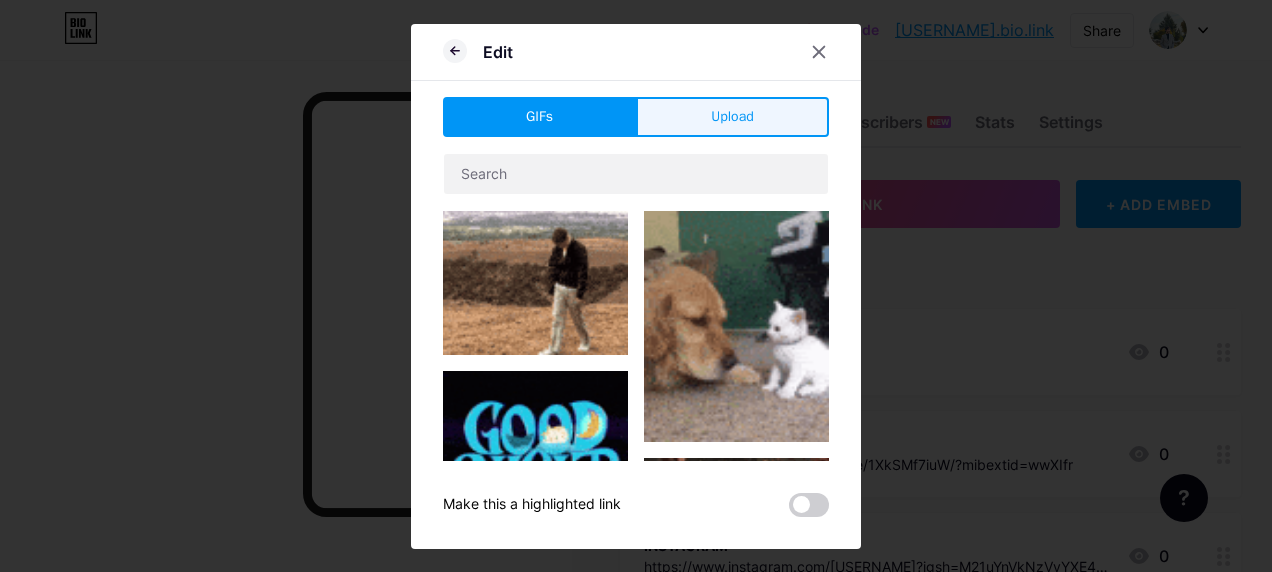 click on "Upload" at bounding box center (732, 116) 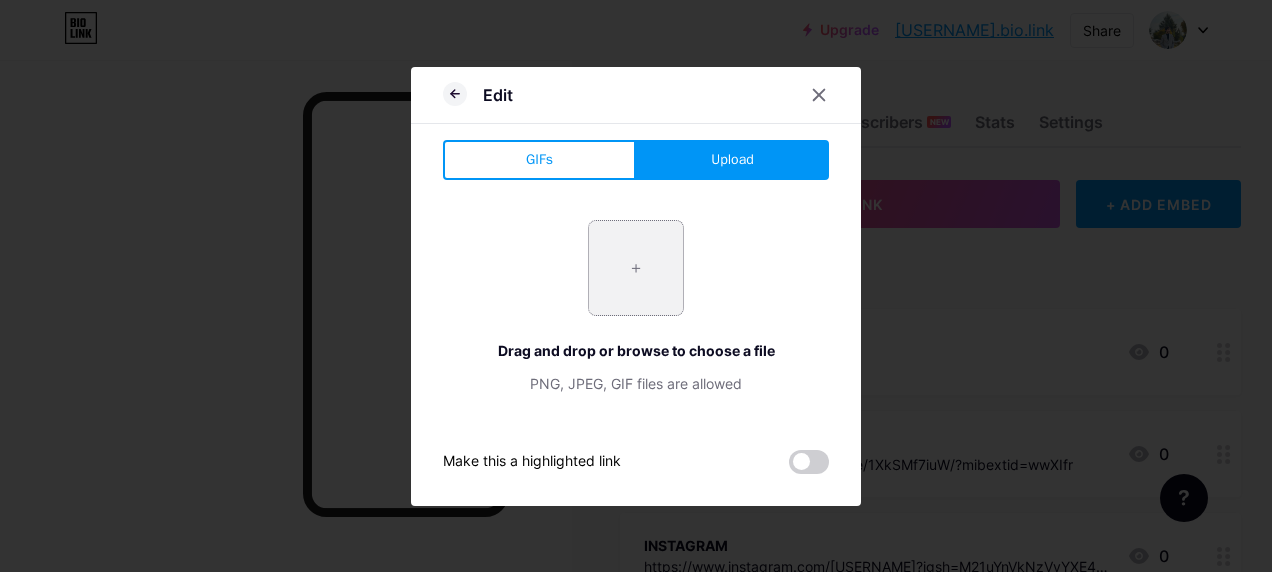 click at bounding box center [636, 268] 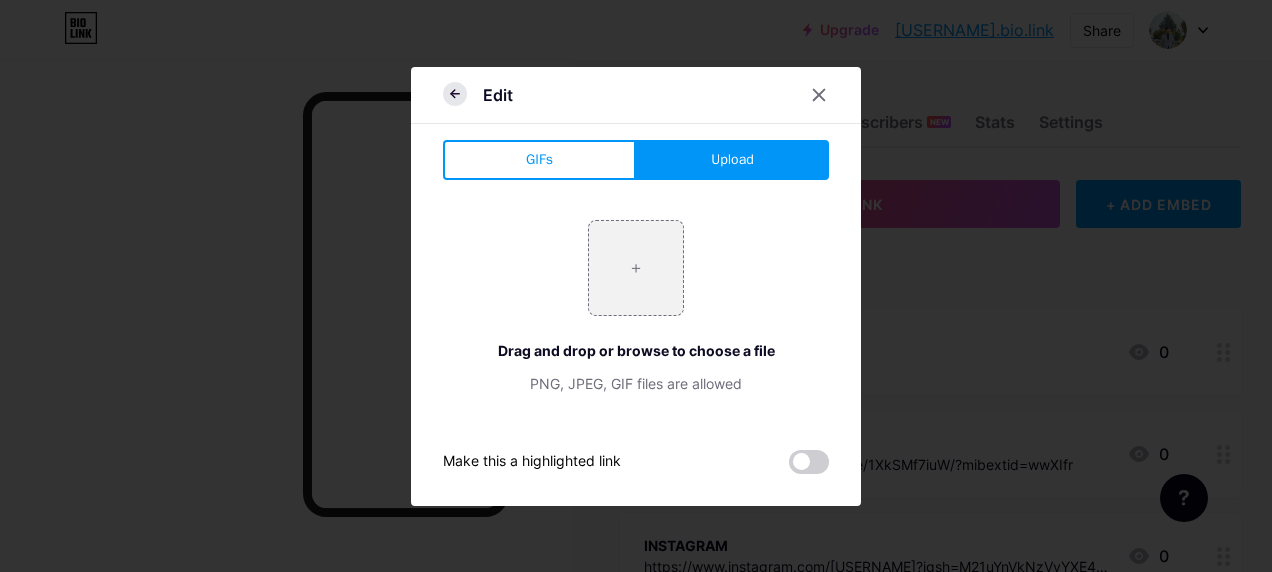 click 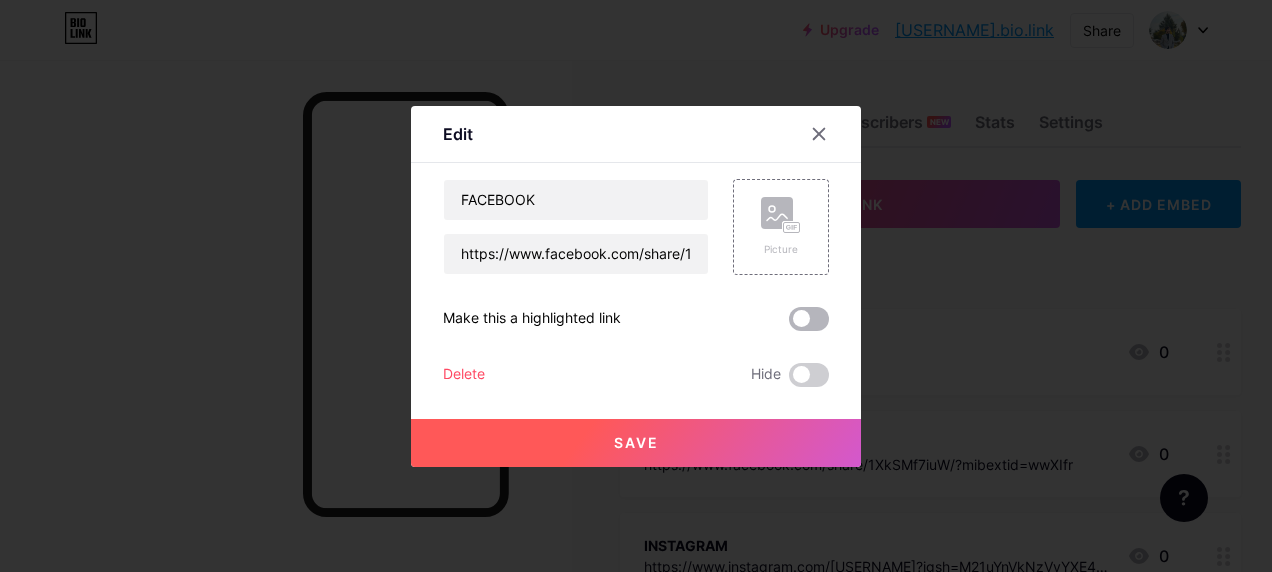 click at bounding box center (809, 319) 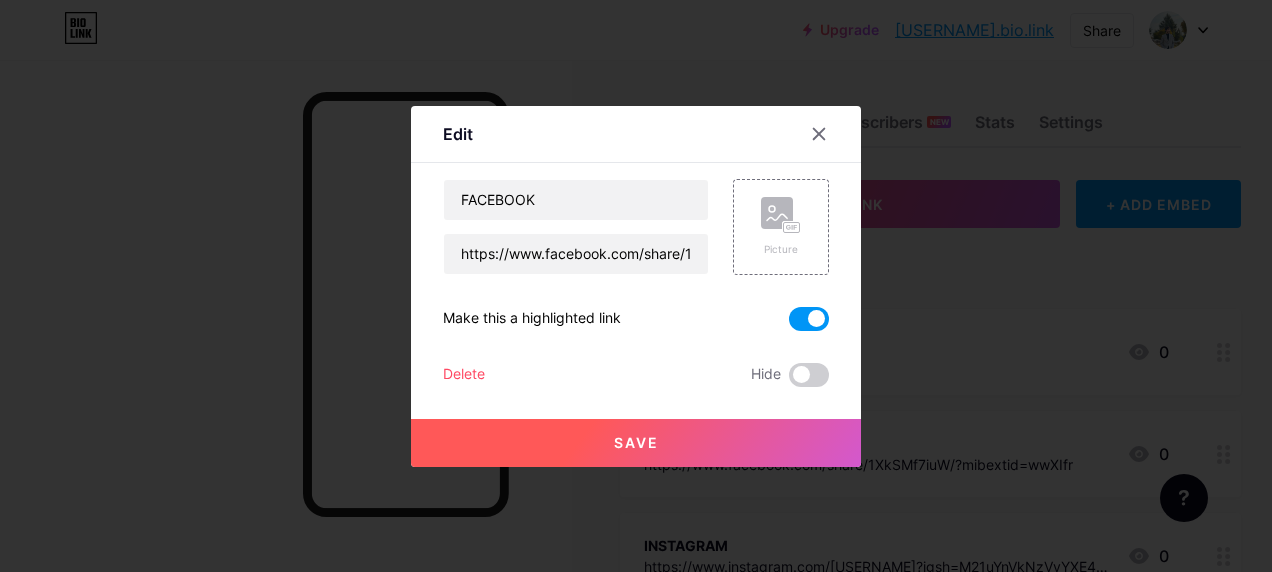 click at bounding box center (809, 319) 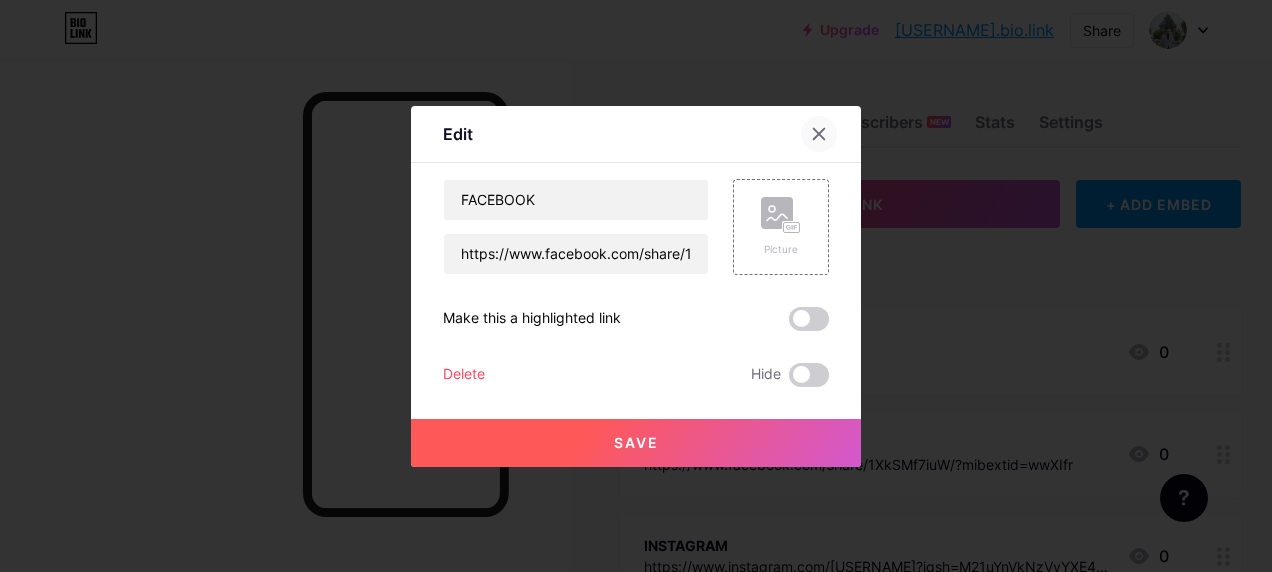 click 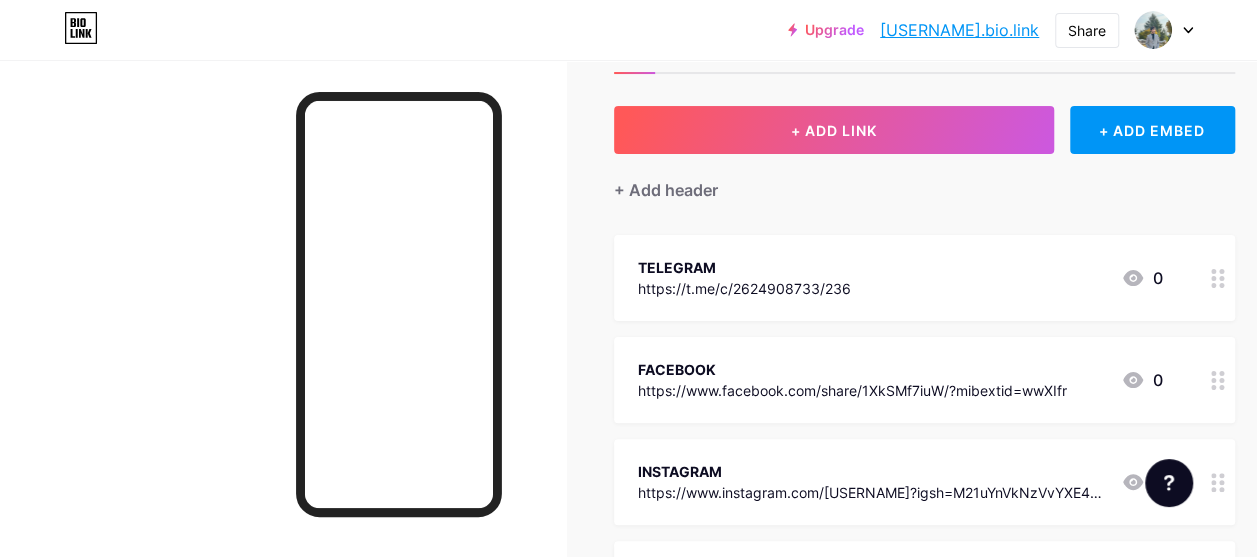 scroll, scrollTop: 84, scrollLeft: 0, axis: vertical 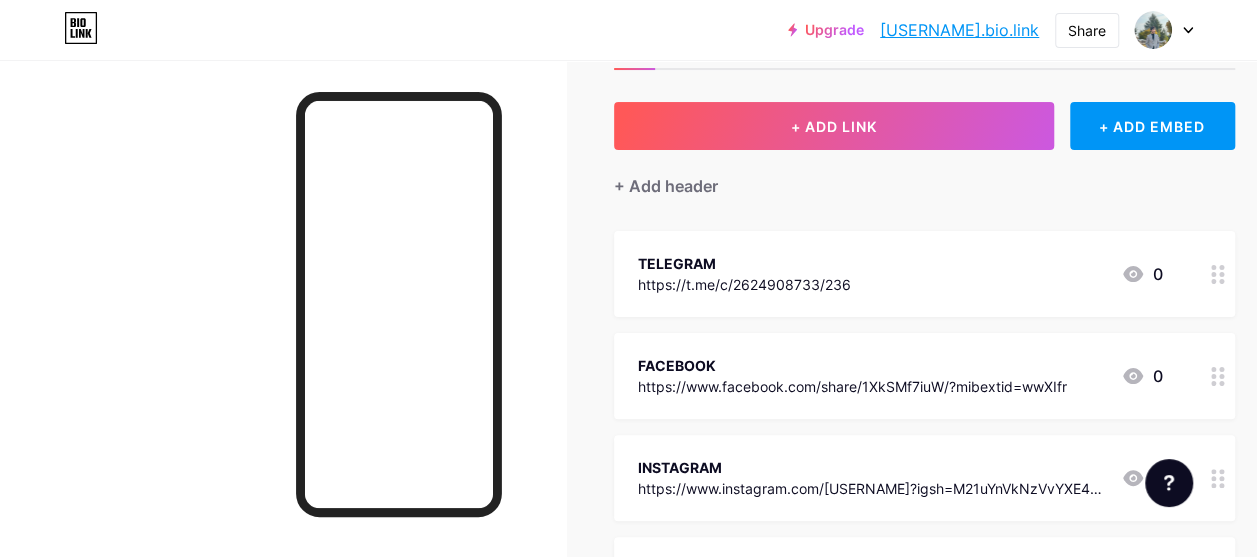 click at bounding box center (1218, 376) 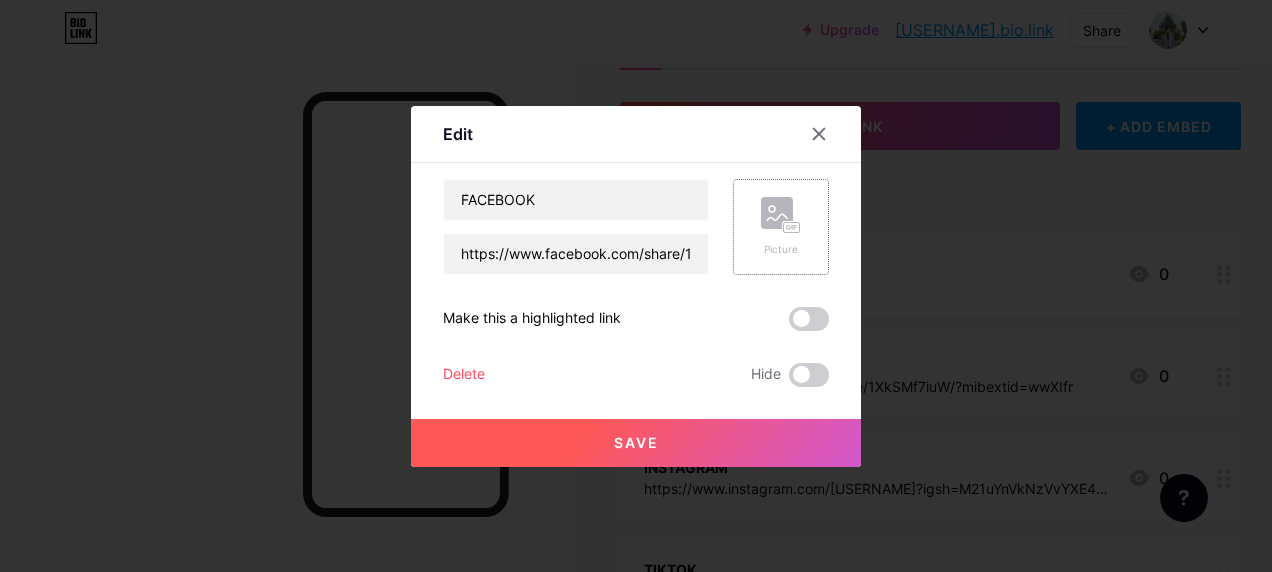 click 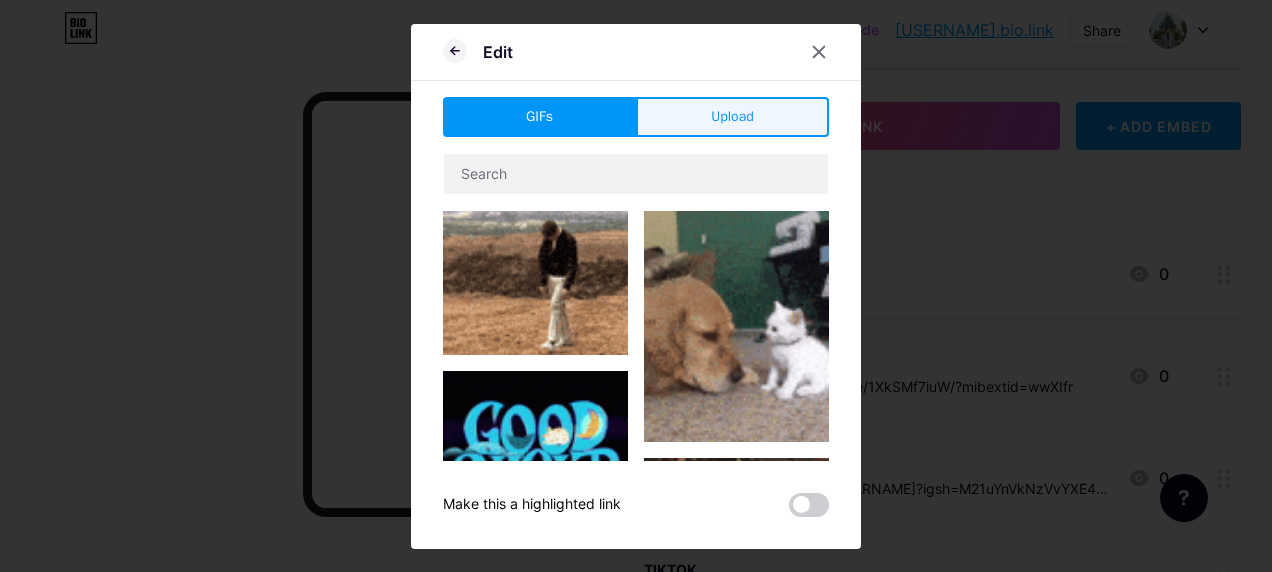 click on "Upload" at bounding box center (732, 116) 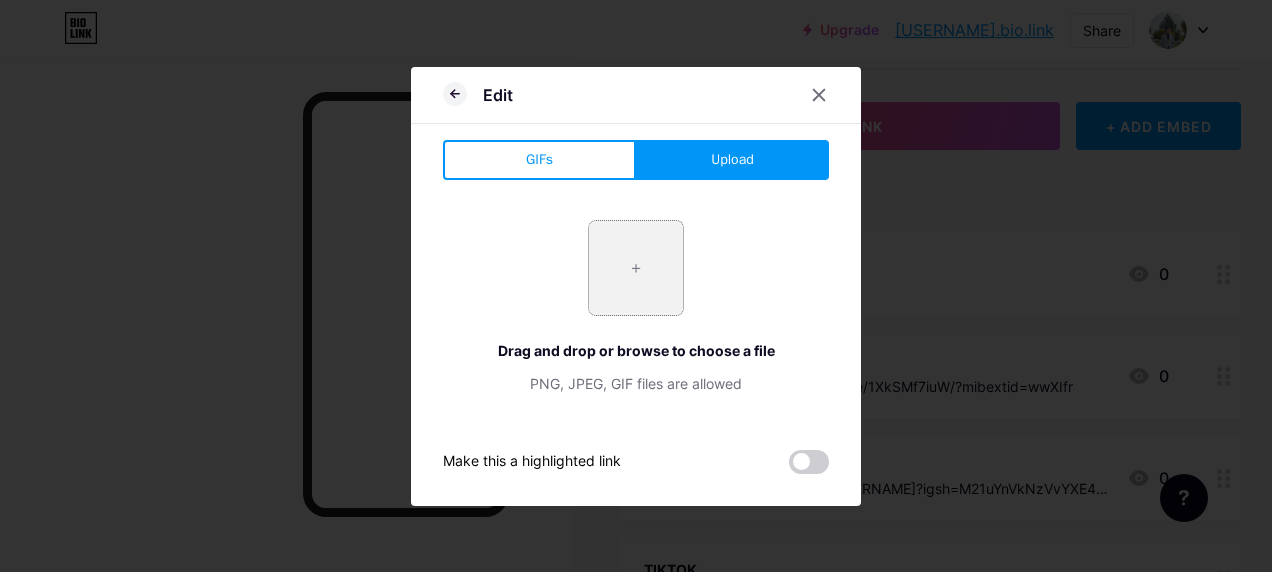 click at bounding box center (636, 268) 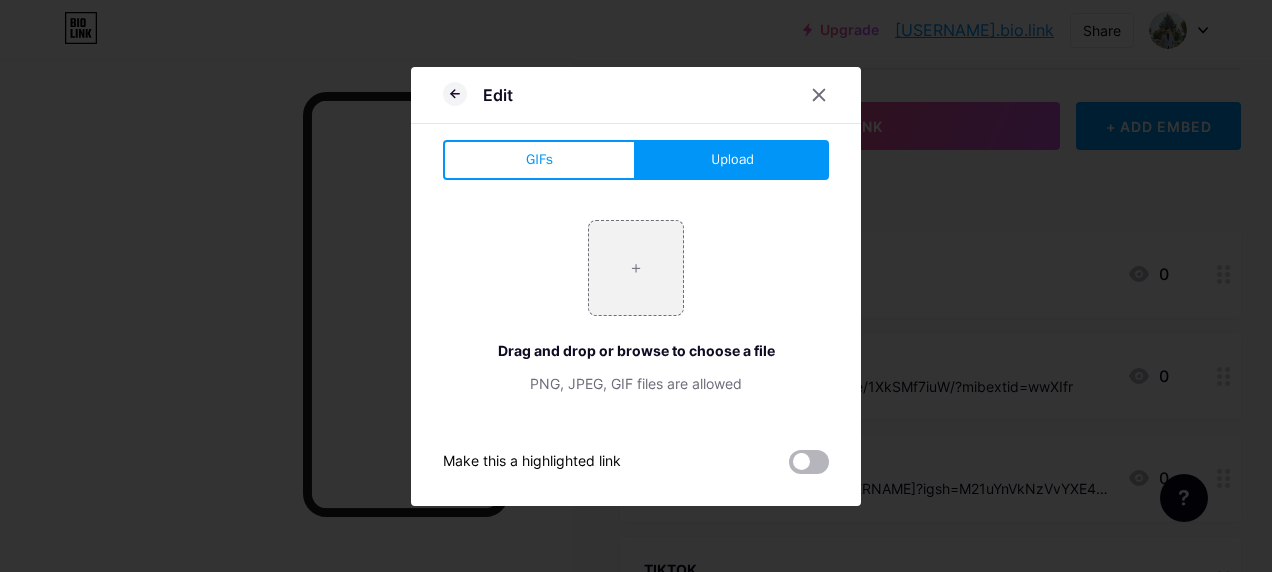 click at bounding box center (809, 462) 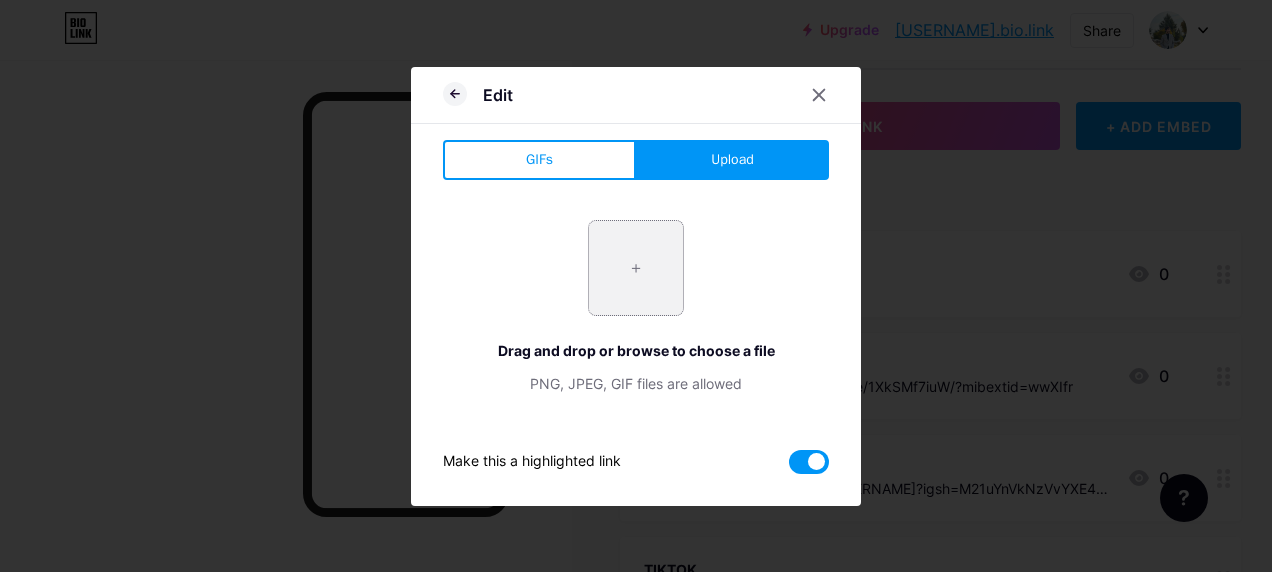 click at bounding box center [636, 268] 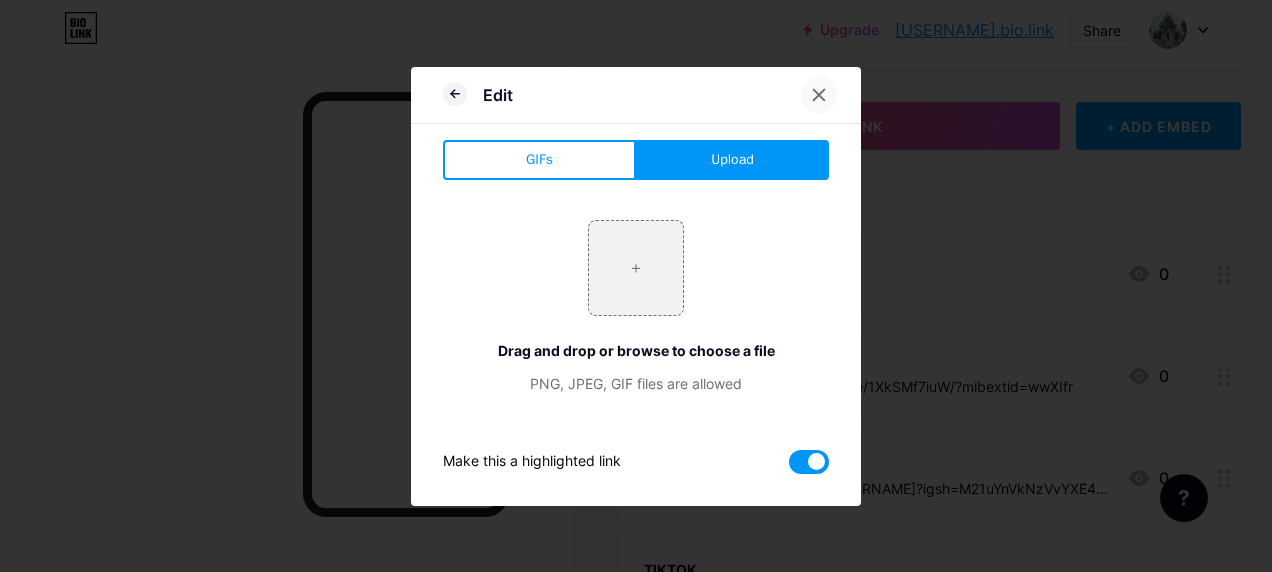 click at bounding box center [819, 95] 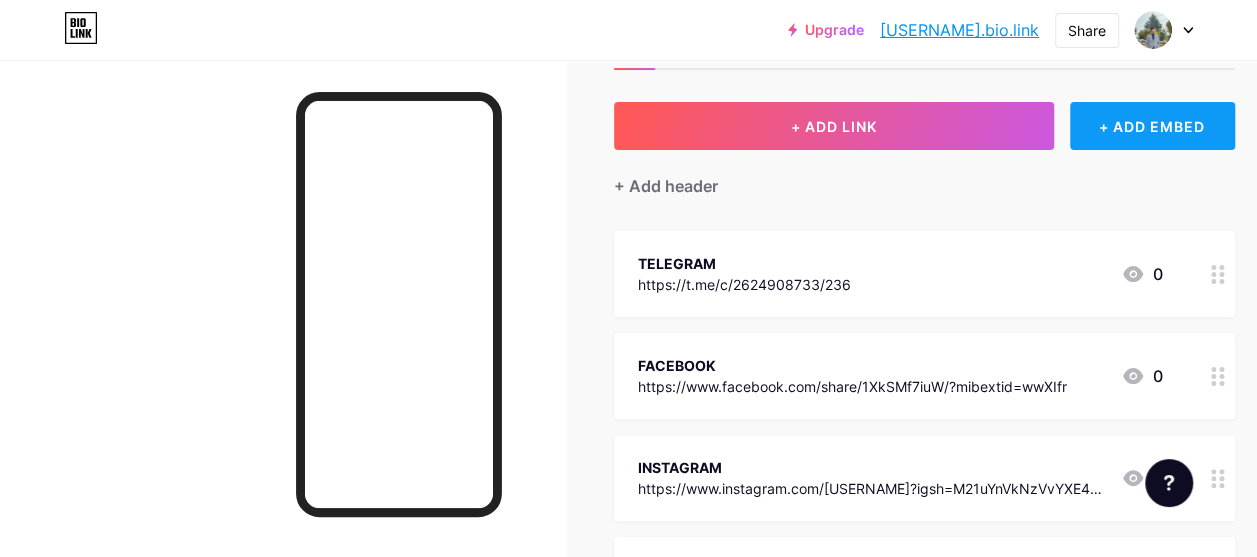 click on "+ ADD EMBED" at bounding box center [1152, 126] 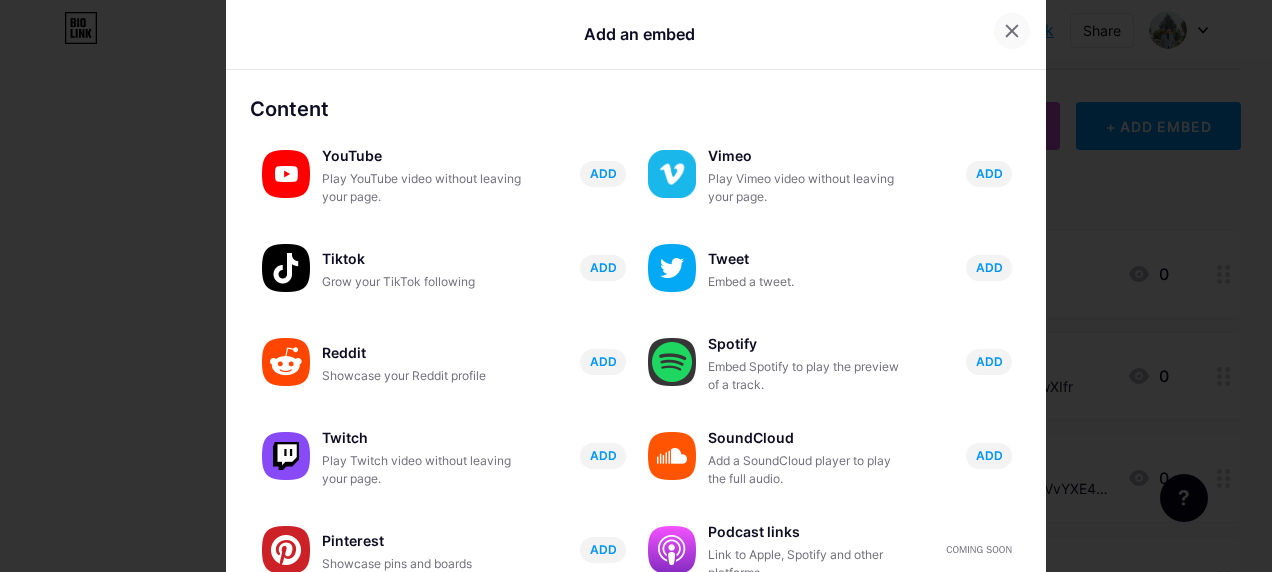 click 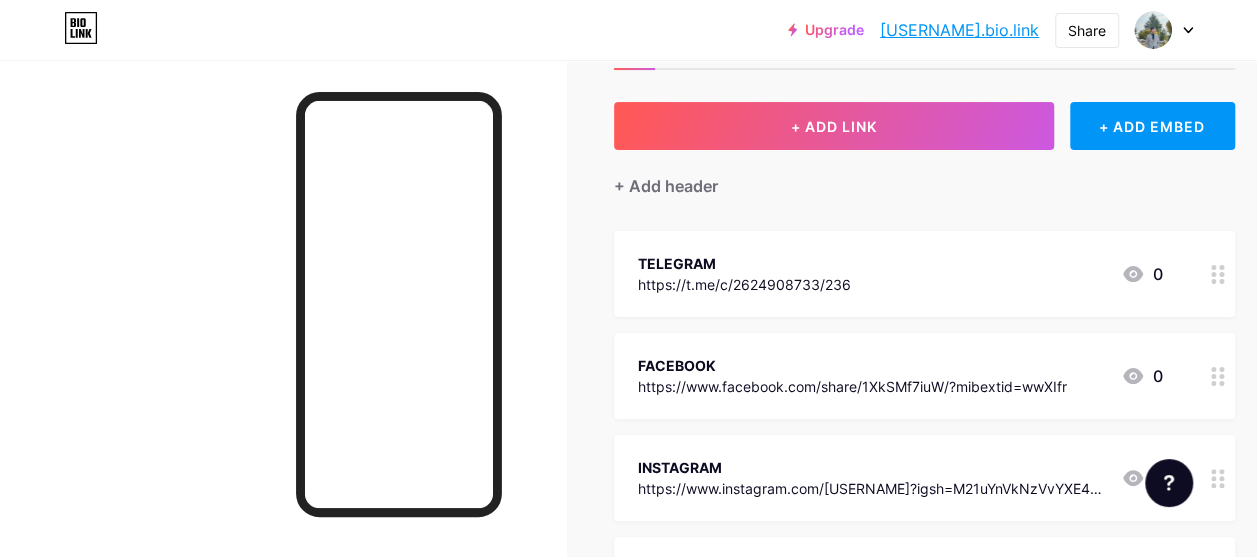 click 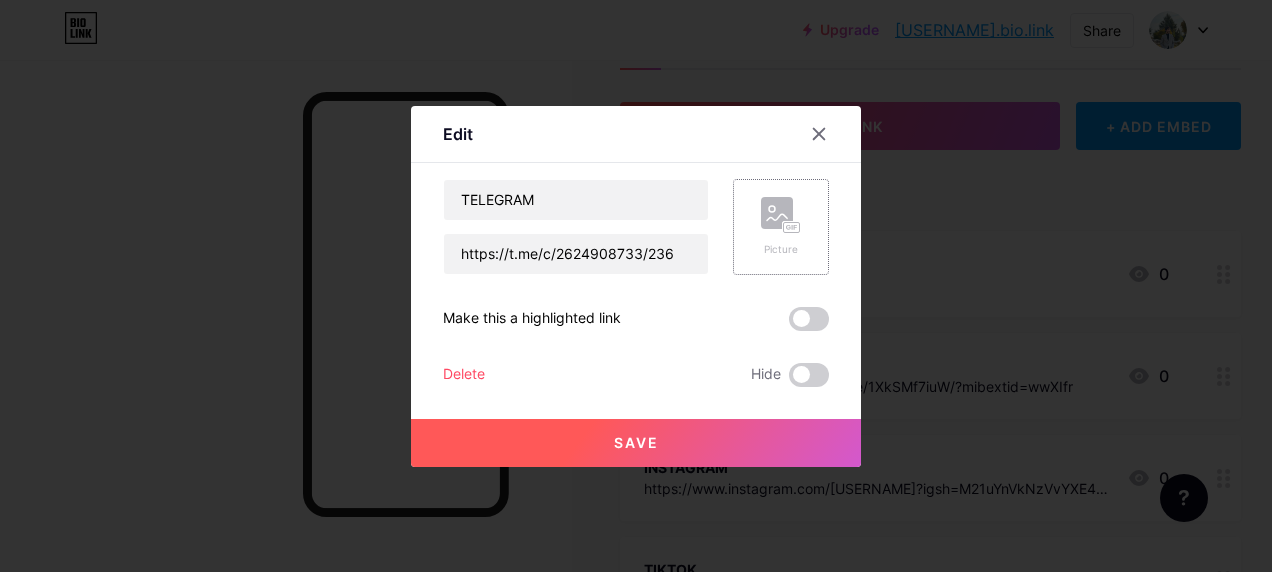 click 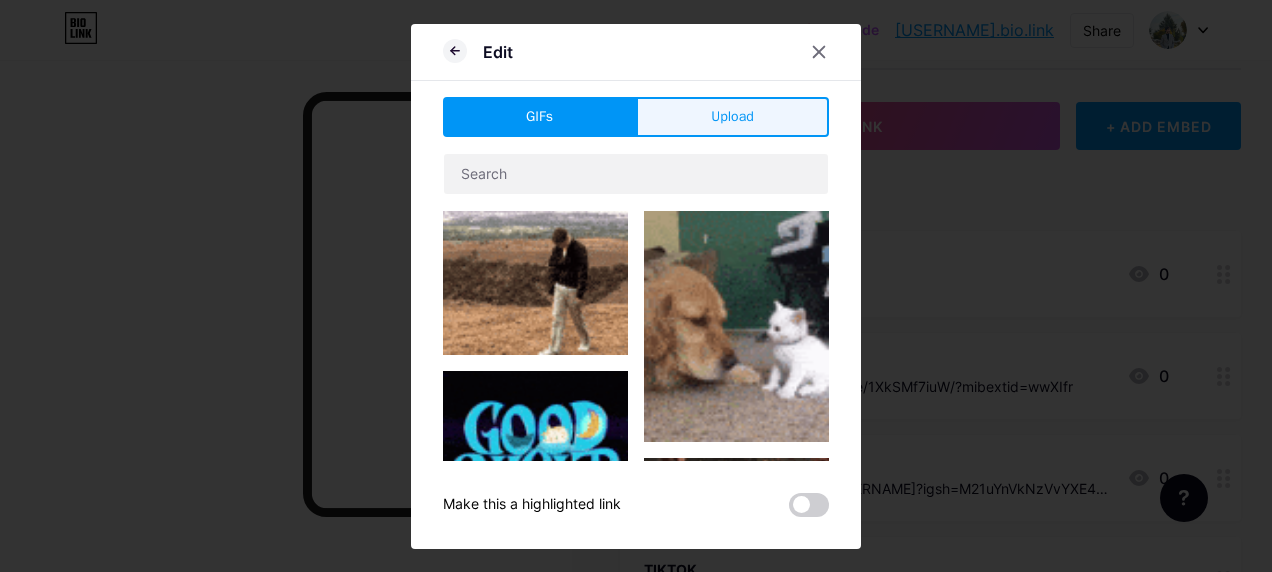 click on "Upload" at bounding box center [732, 116] 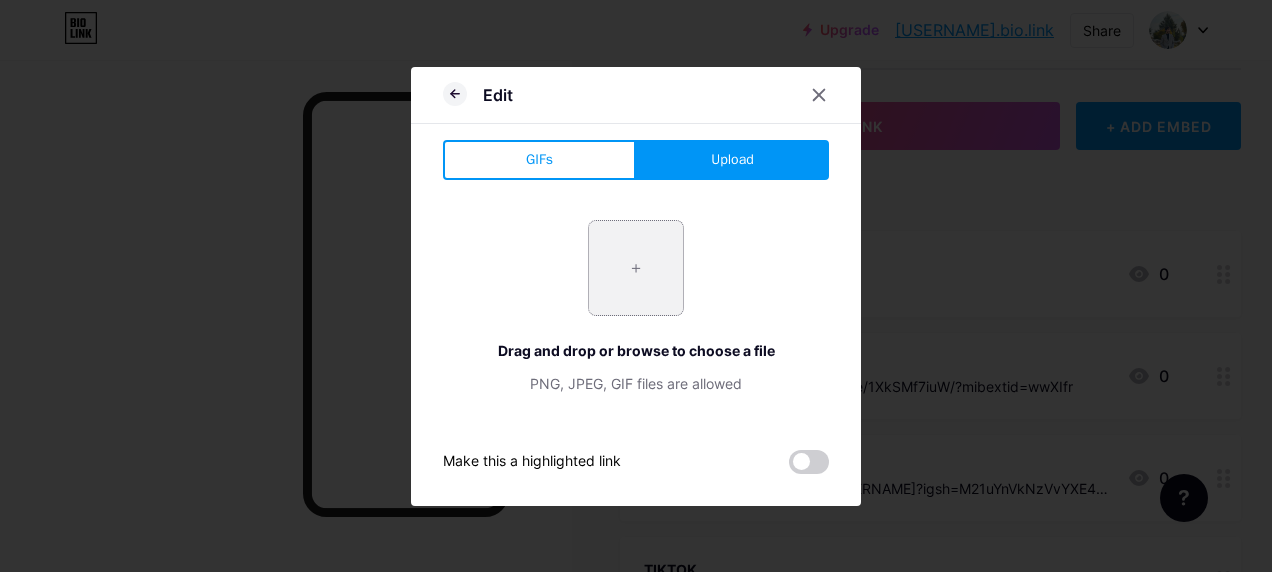 click at bounding box center (636, 268) 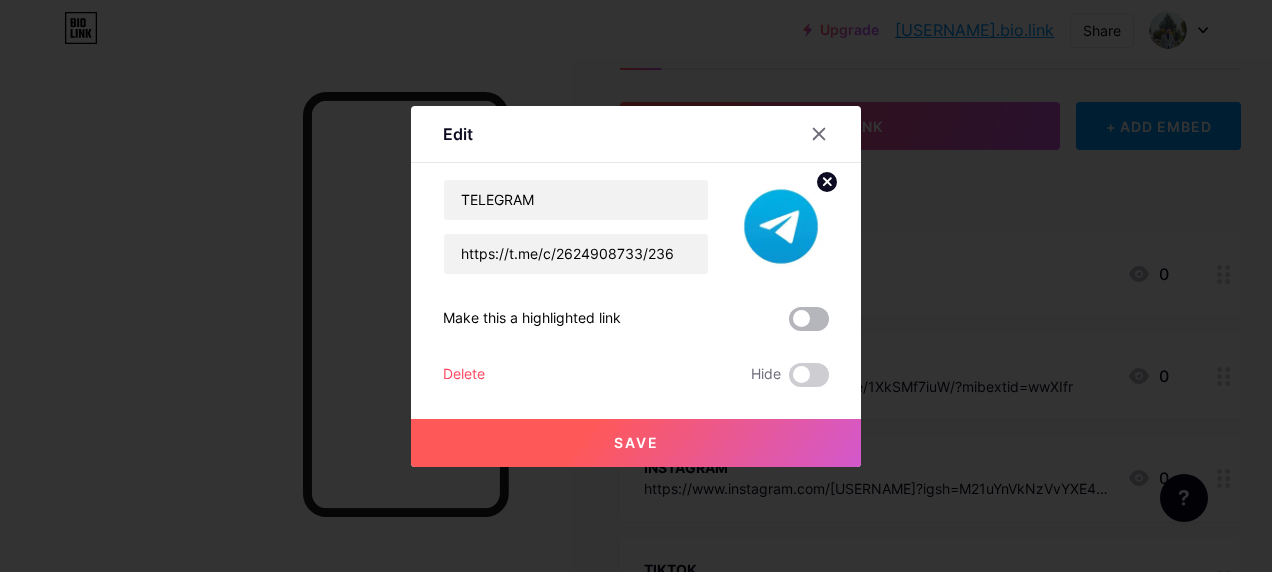 click at bounding box center [809, 319] 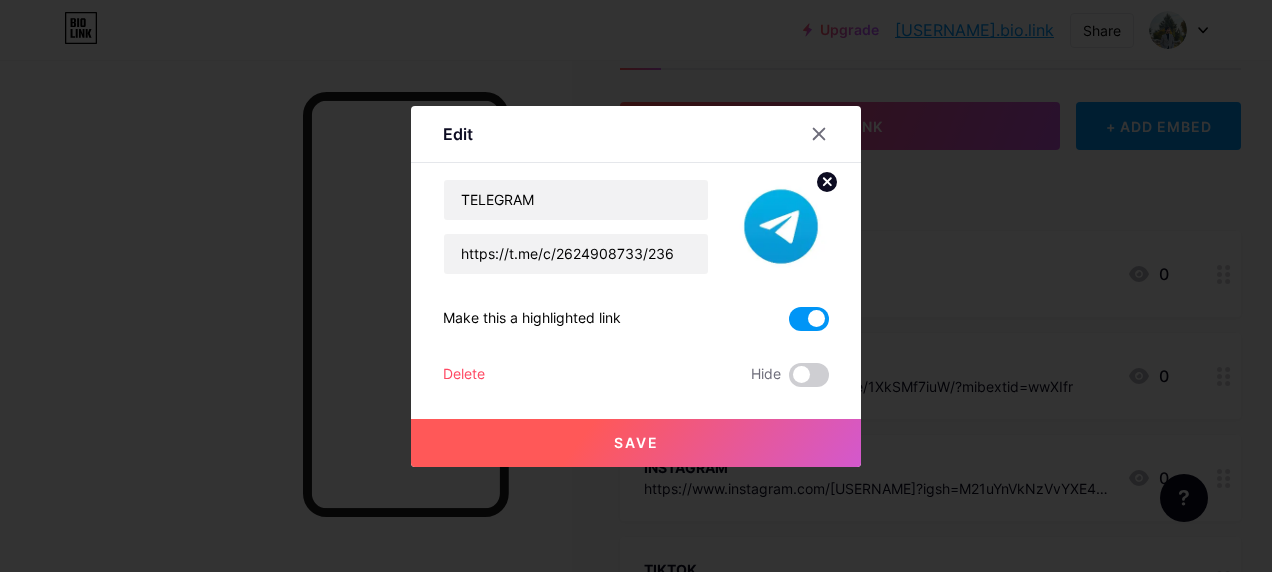 click on "Save" at bounding box center (636, 443) 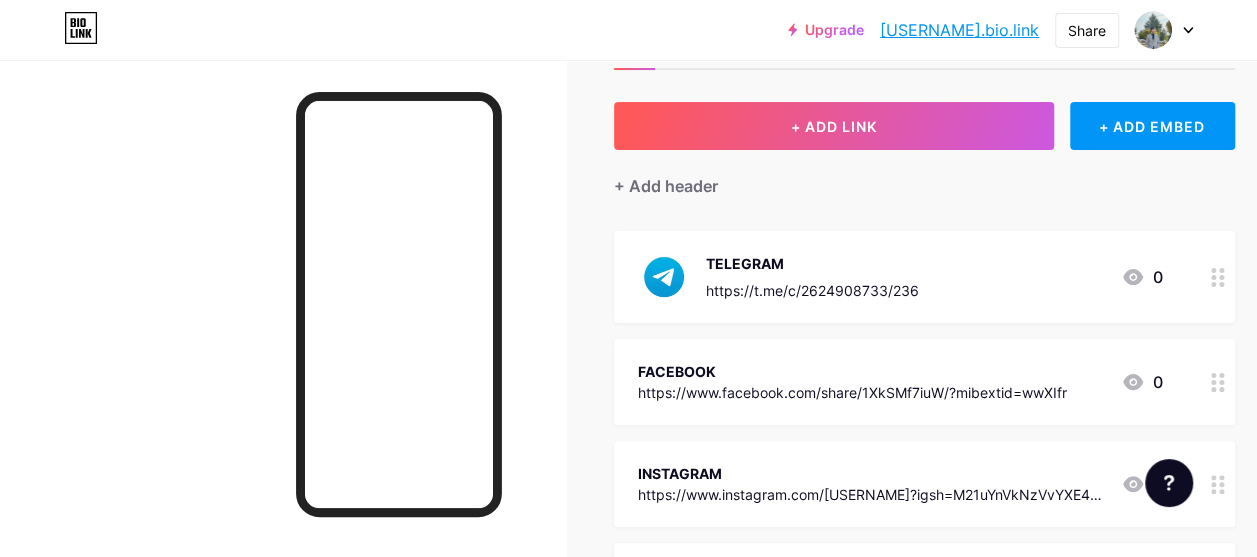 click 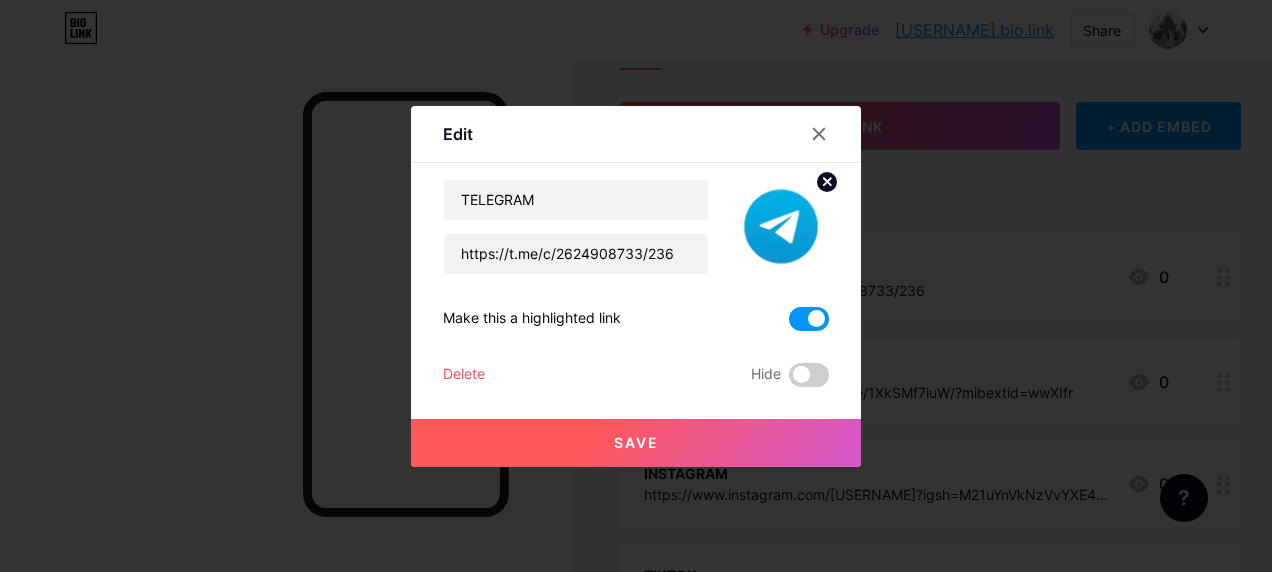 click at bounding box center [809, 319] 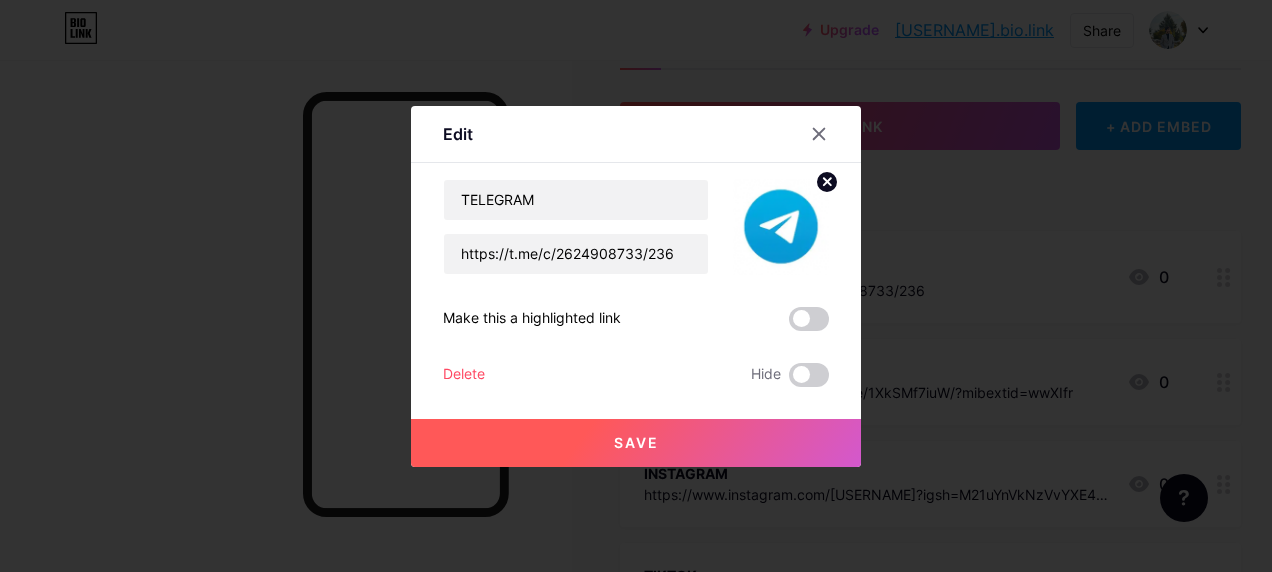 click on "Save" at bounding box center [636, 443] 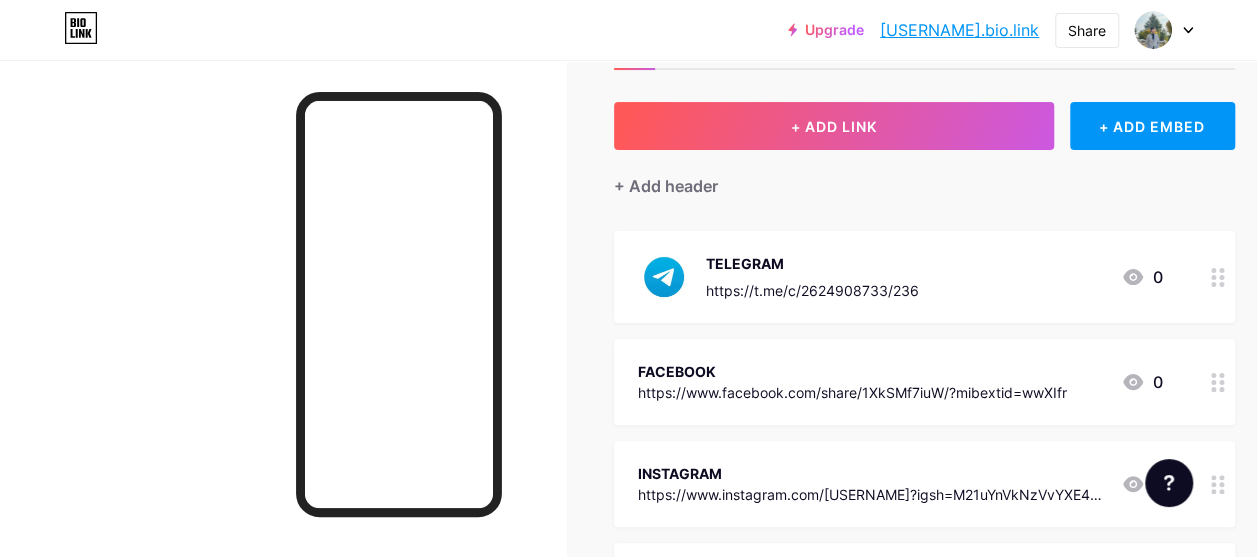 click 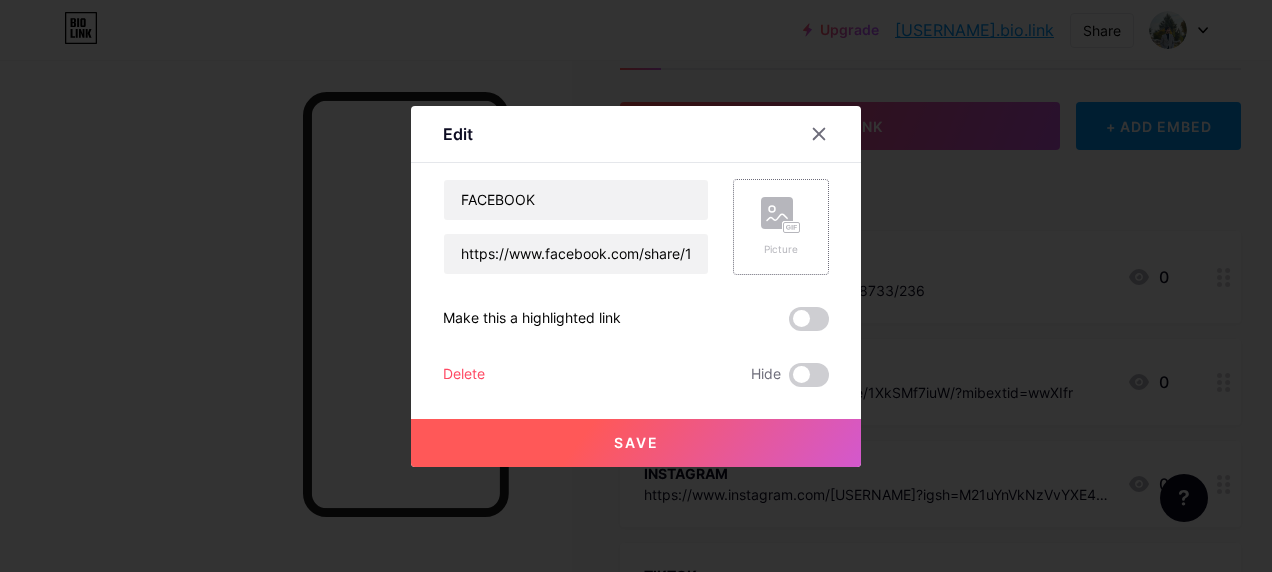 click on "Picture" at bounding box center [781, 227] 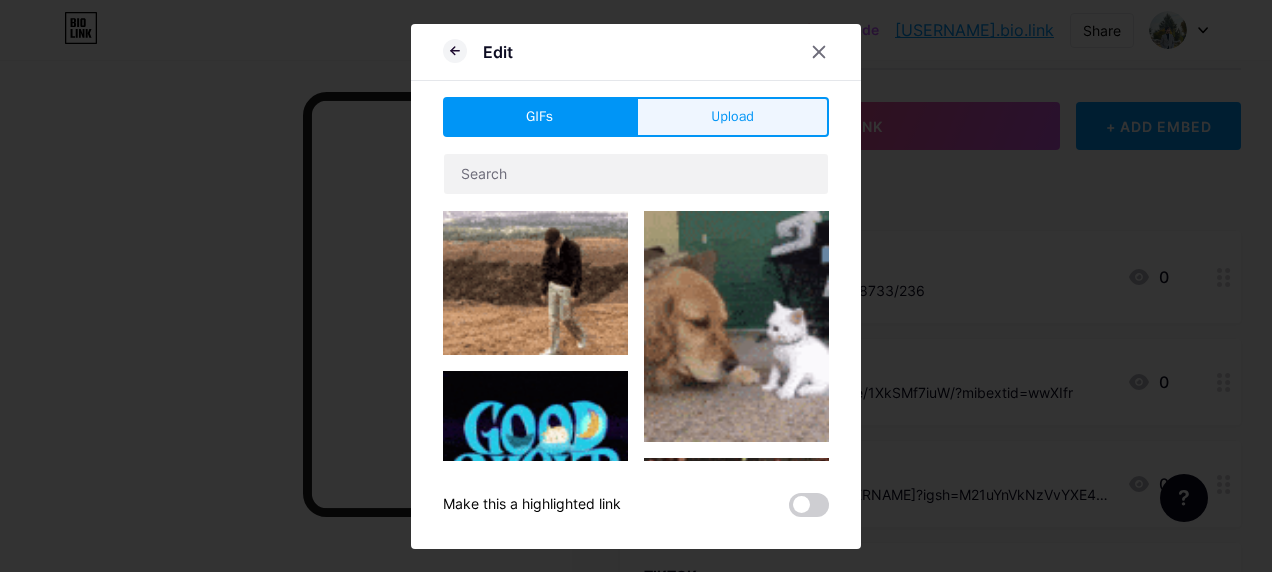 click on "Upload" at bounding box center [732, 117] 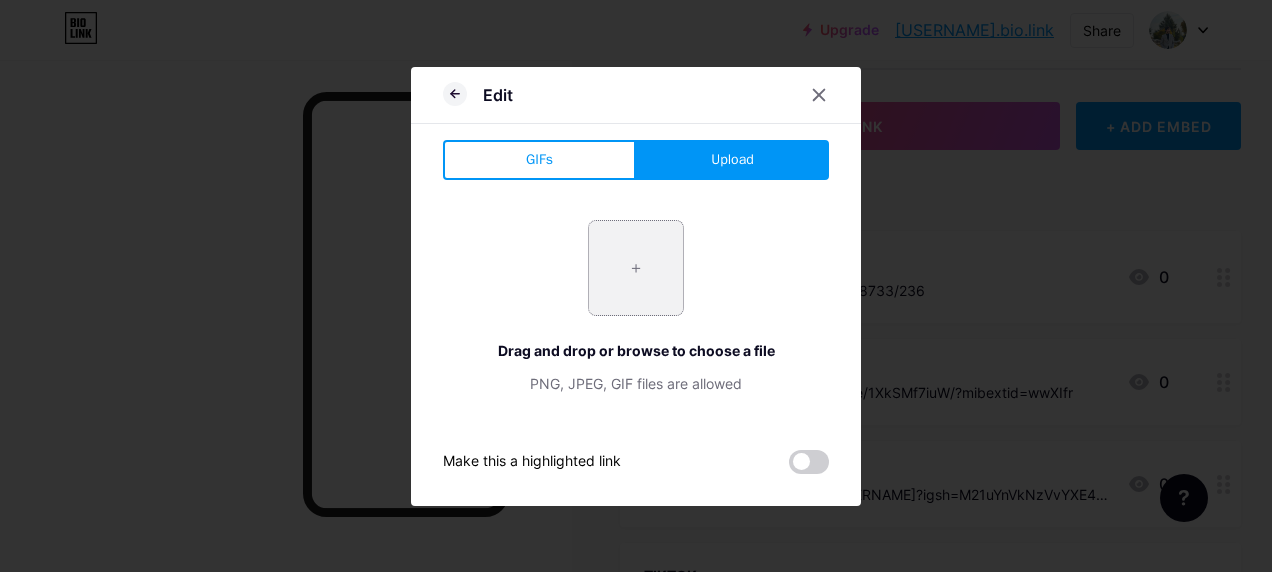 click at bounding box center (636, 268) 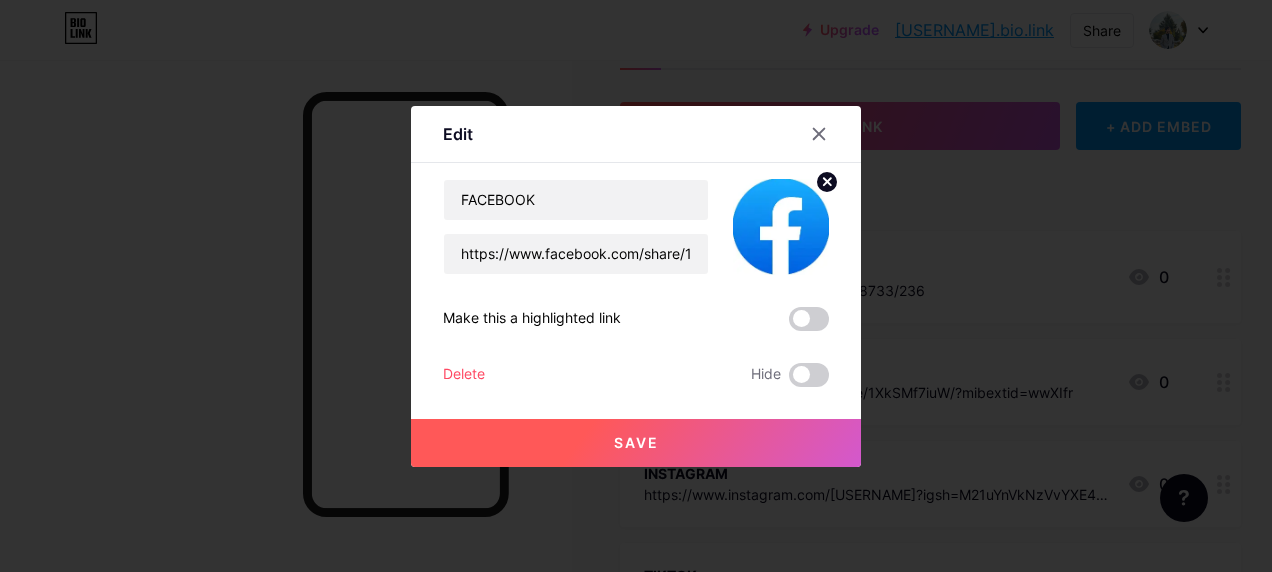 click on "Save" at bounding box center [636, 443] 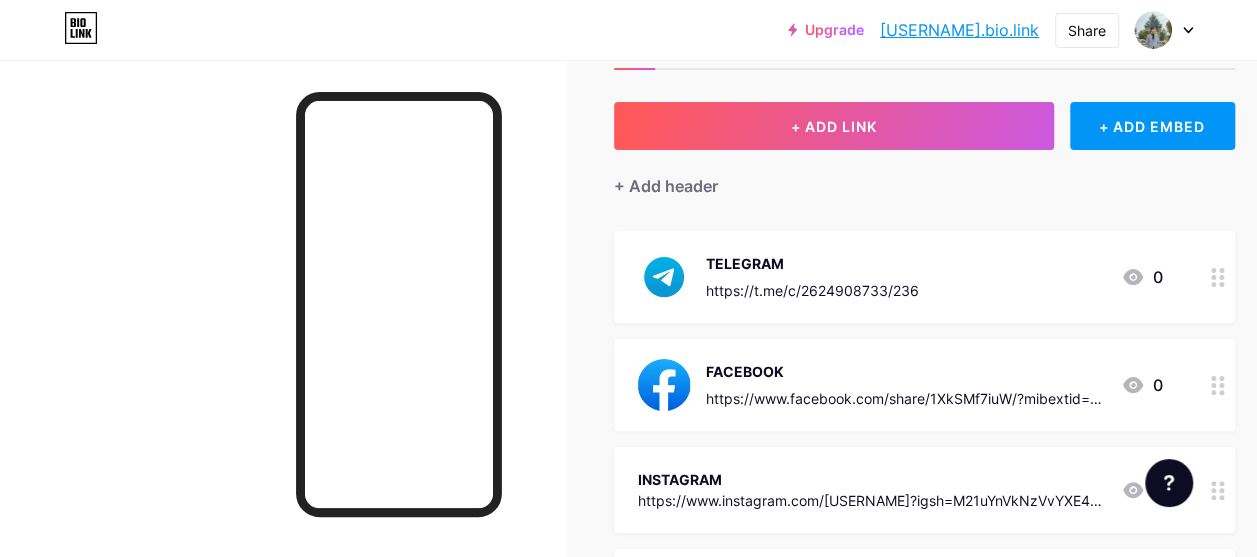 click 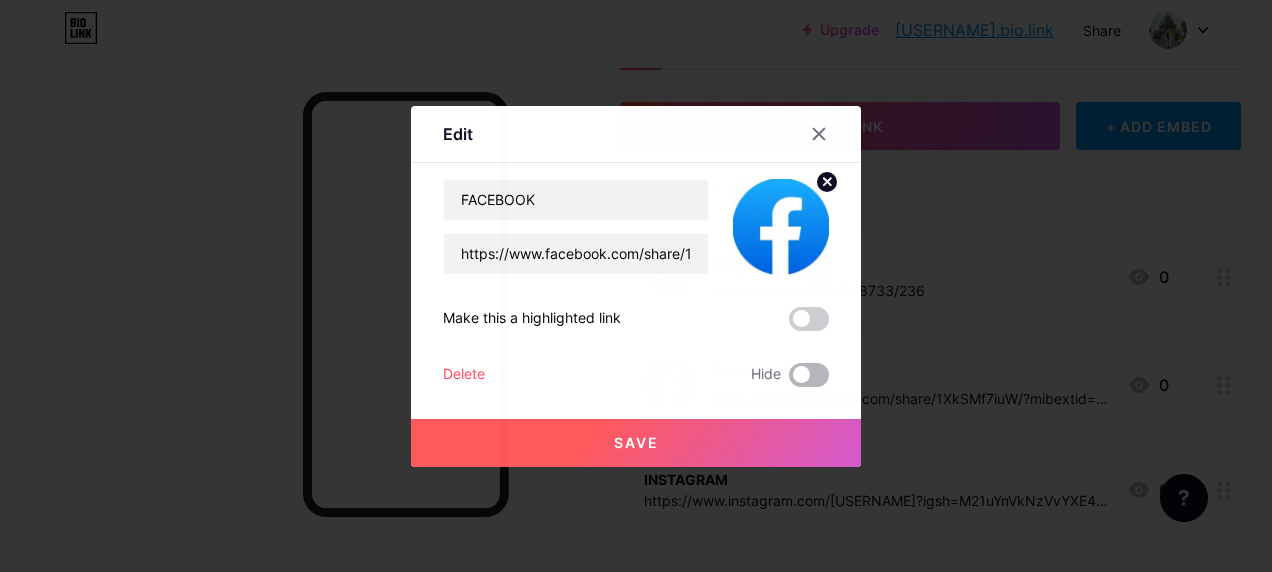 click at bounding box center (809, 375) 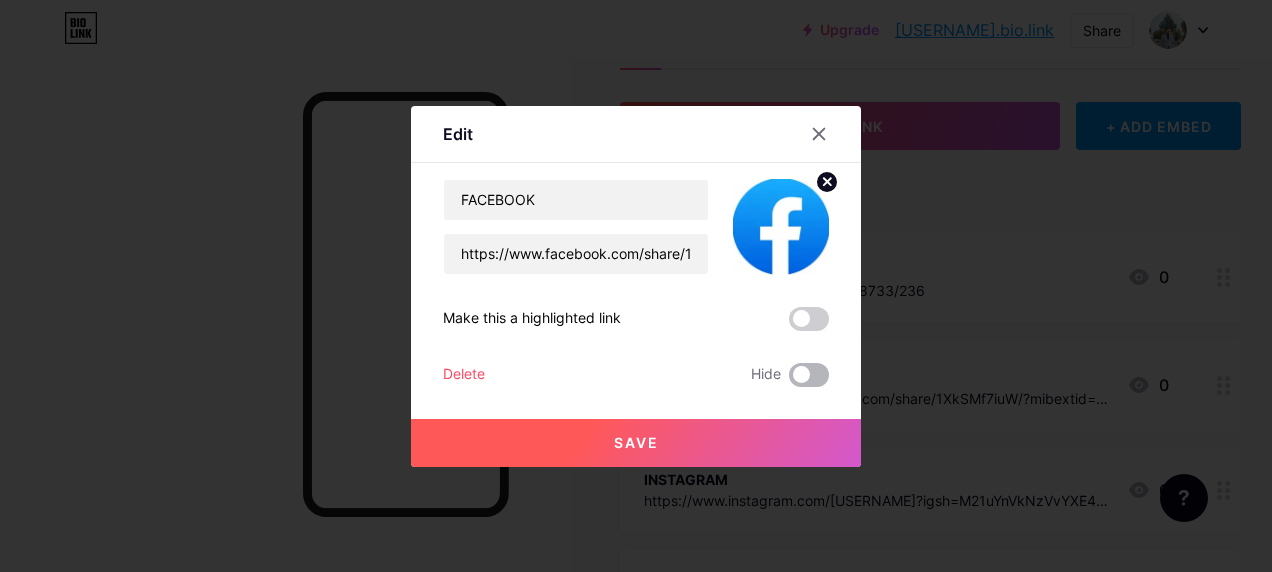 click at bounding box center (789, 380) 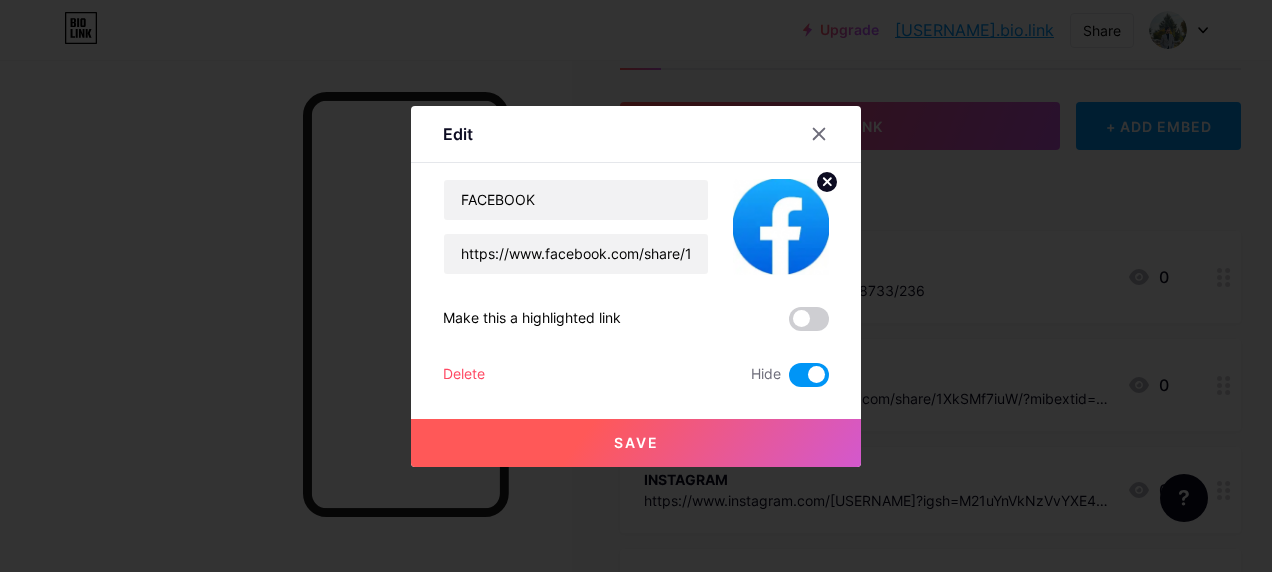 click on "Save" at bounding box center (636, 443) 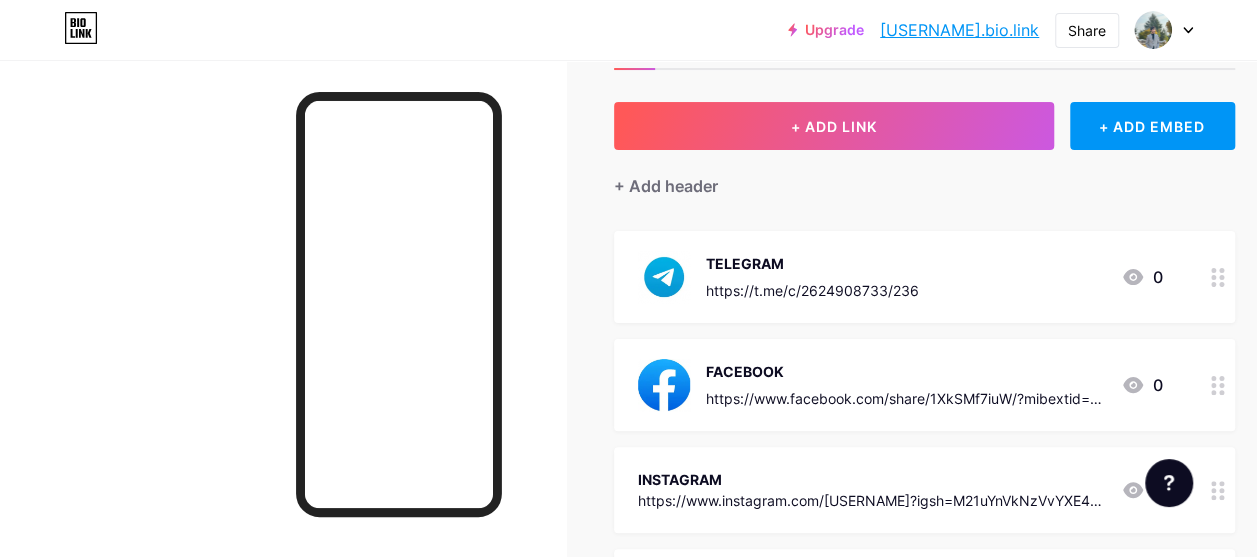 click 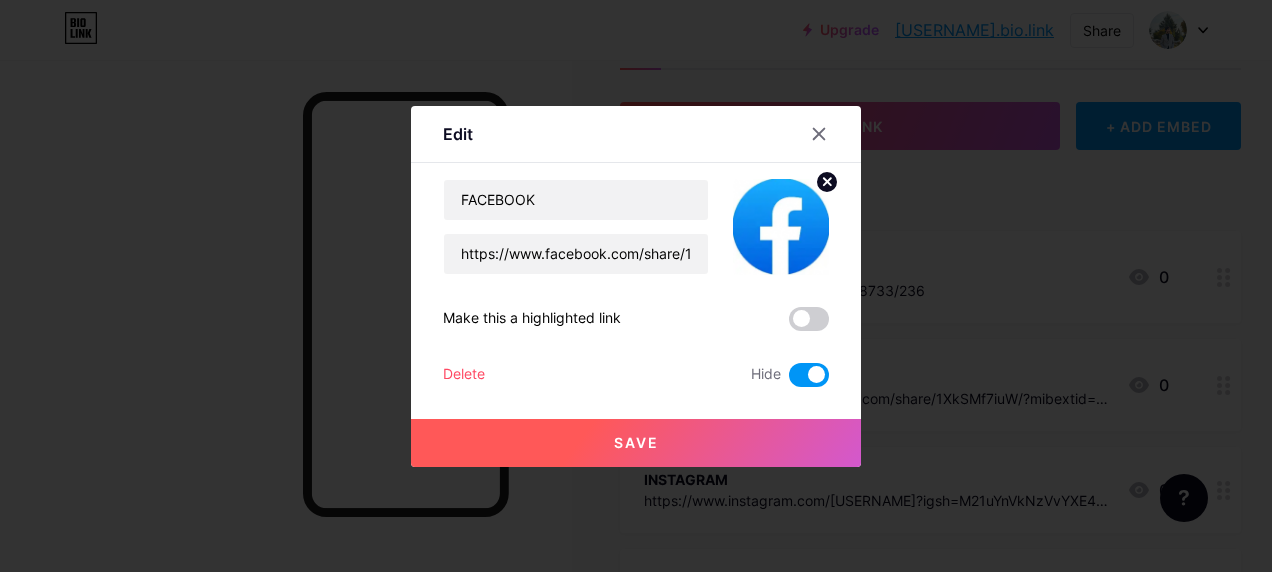 click at bounding box center [809, 375] 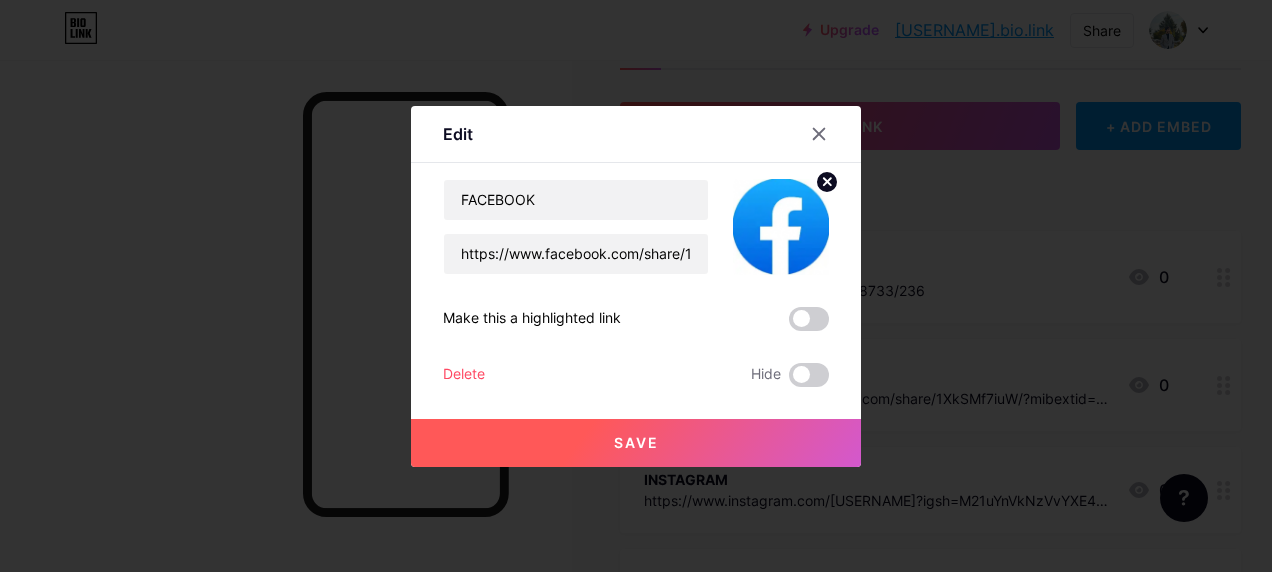 click on "Save" at bounding box center [636, 443] 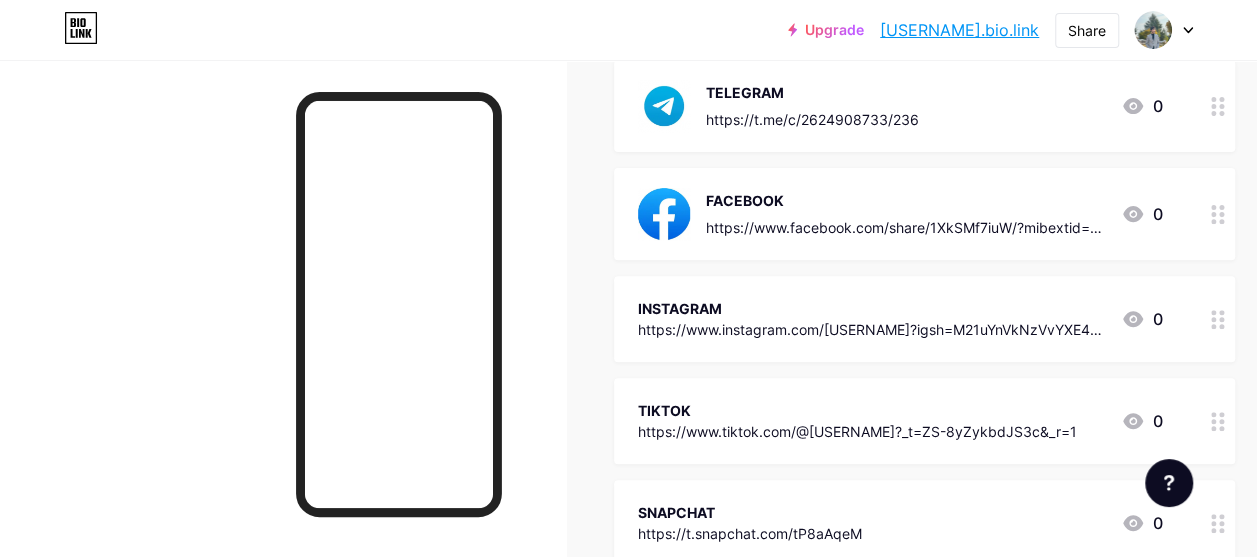 scroll, scrollTop: 257, scrollLeft: 0, axis: vertical 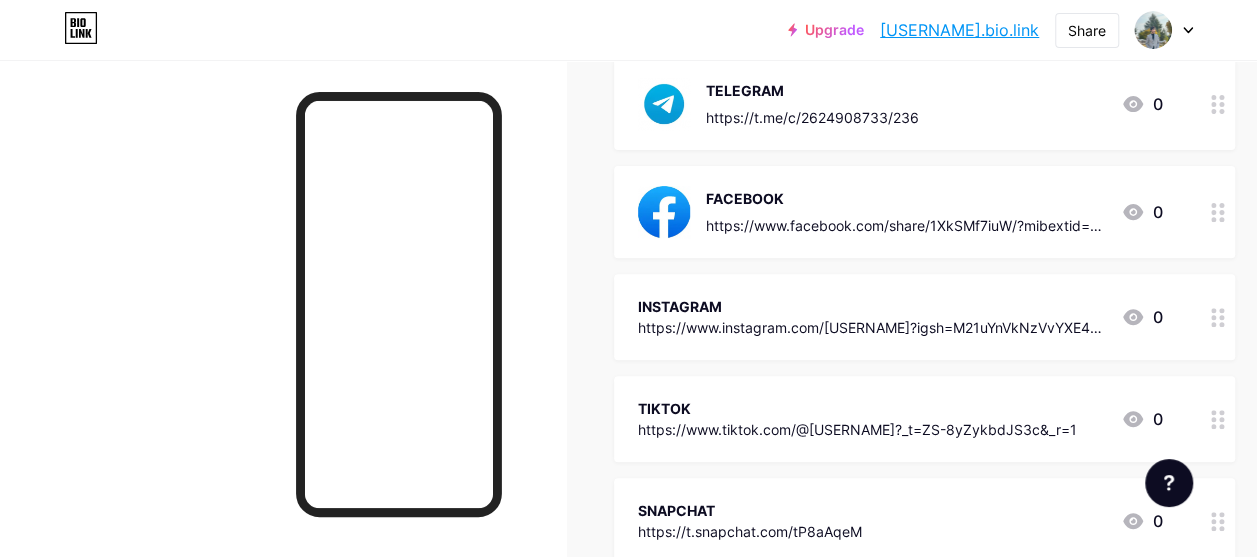 click 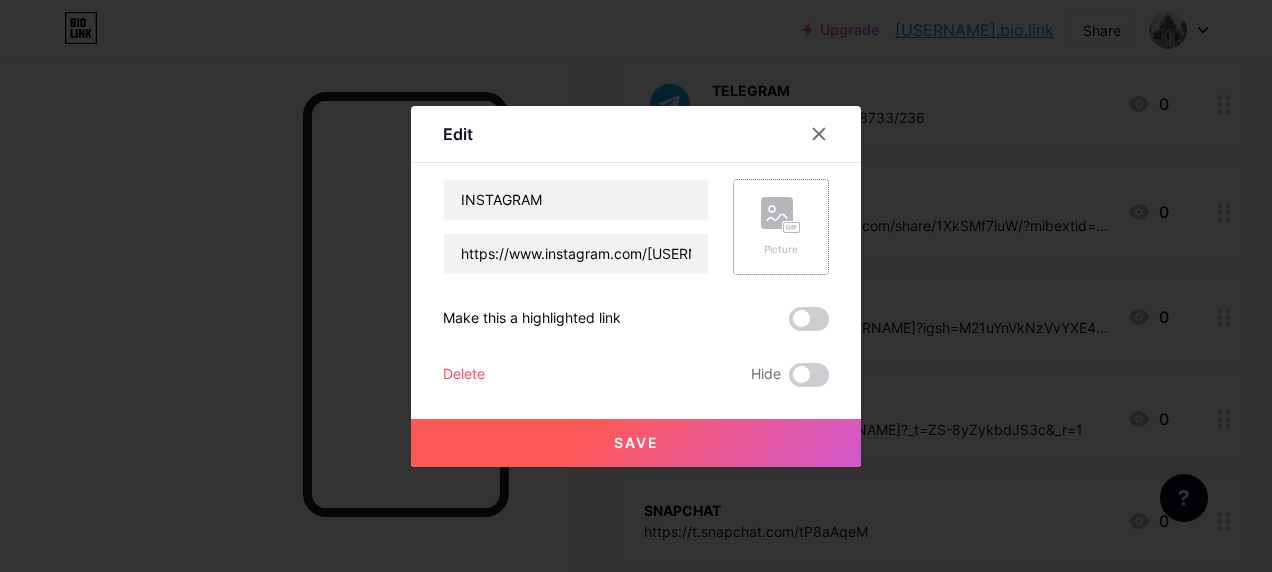 click 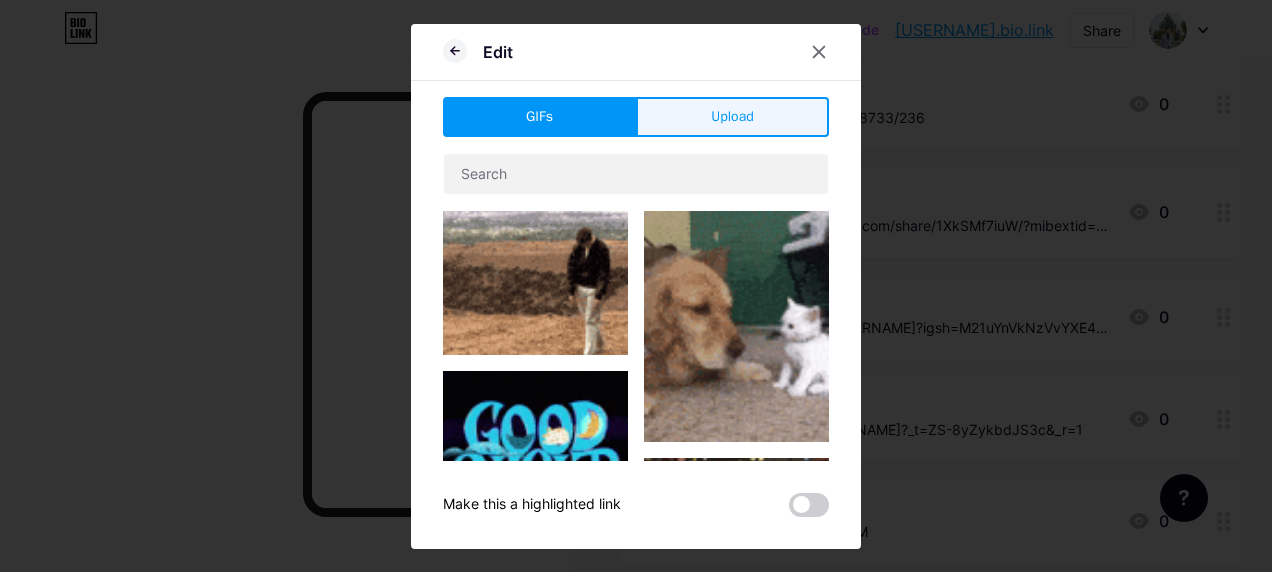 click on "Upload" at bounding box center [732, 116] 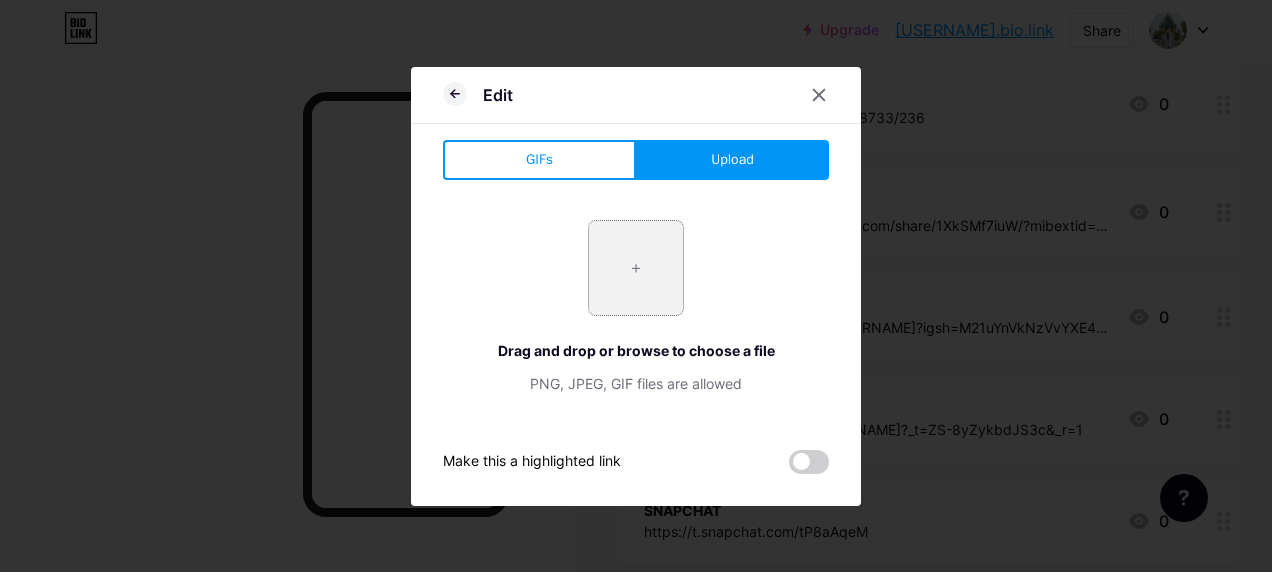 click at bounding box center (636, 268) 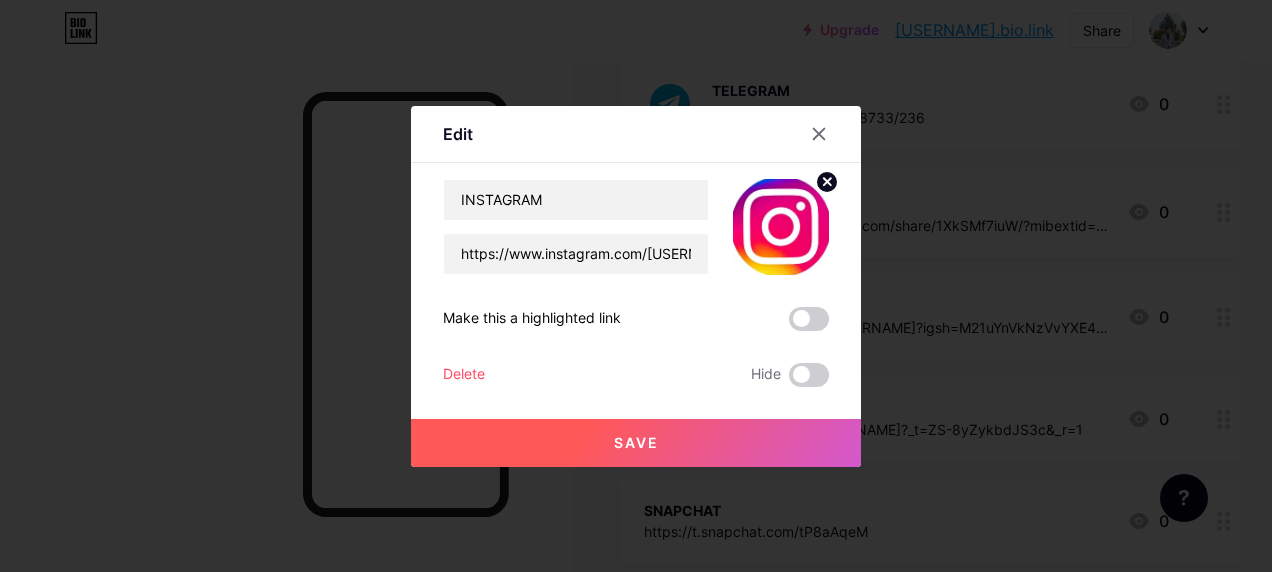 click on "Save" at bounding box center [636, 443] 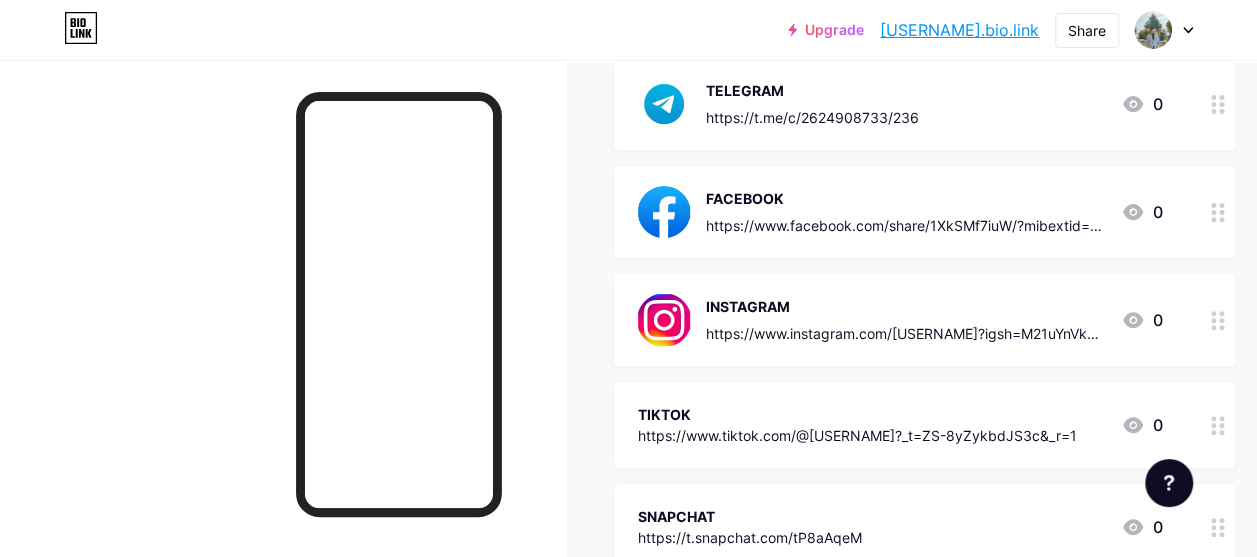 click at bounding box center (1218, 425) 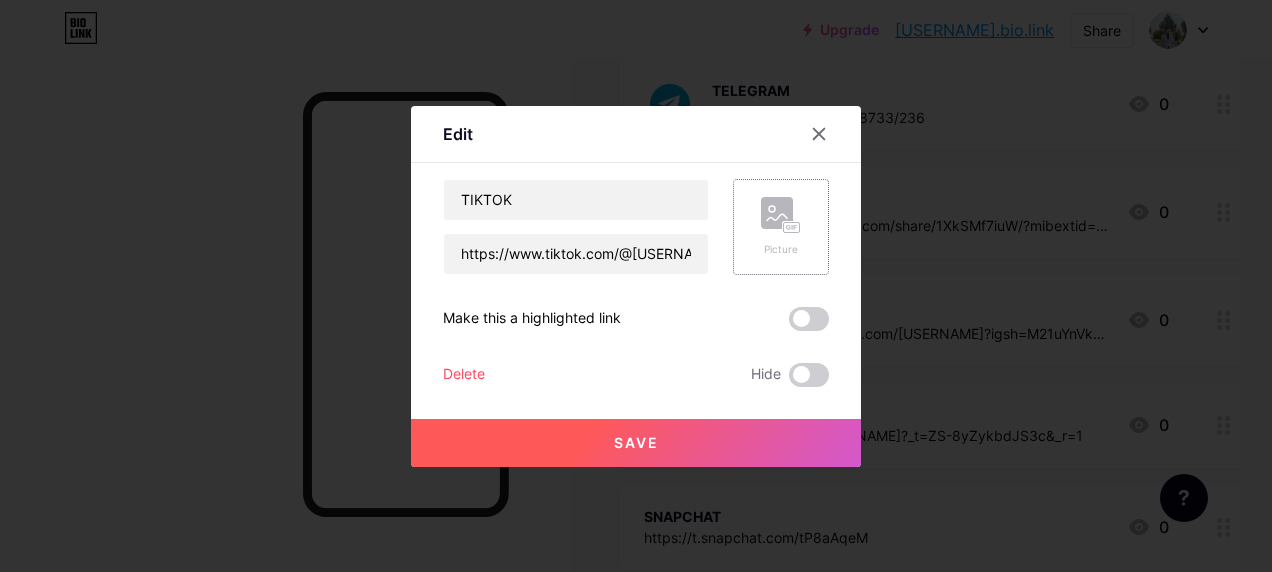 click on "Picture" at bounding box center [781, 249] 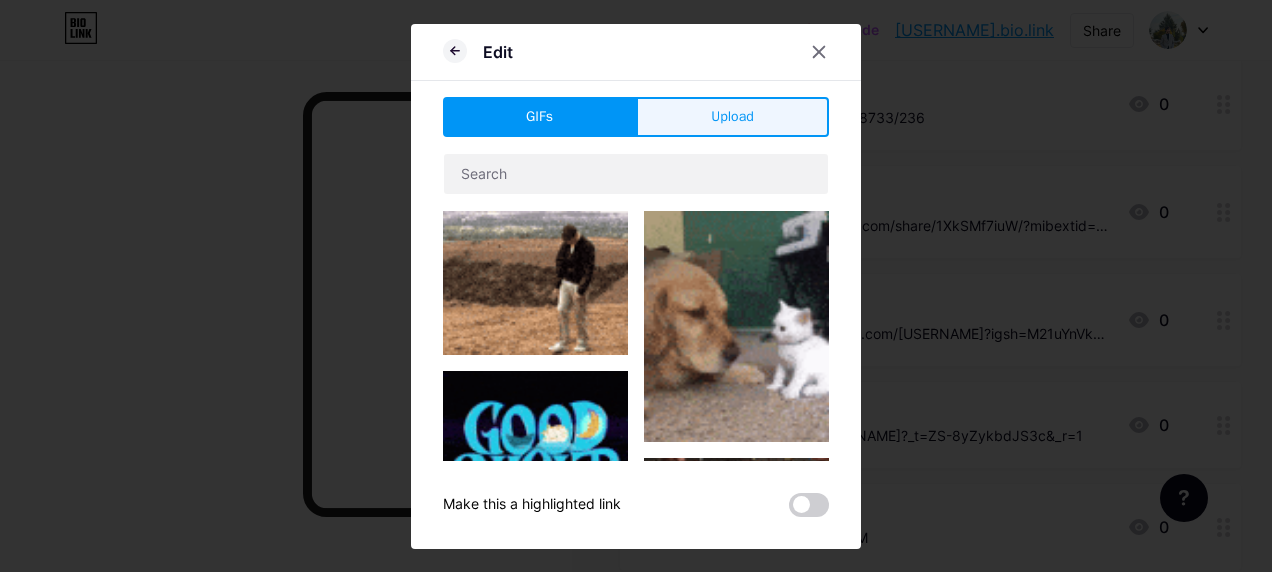 click on "Upload" at bounding box center (732, 117) 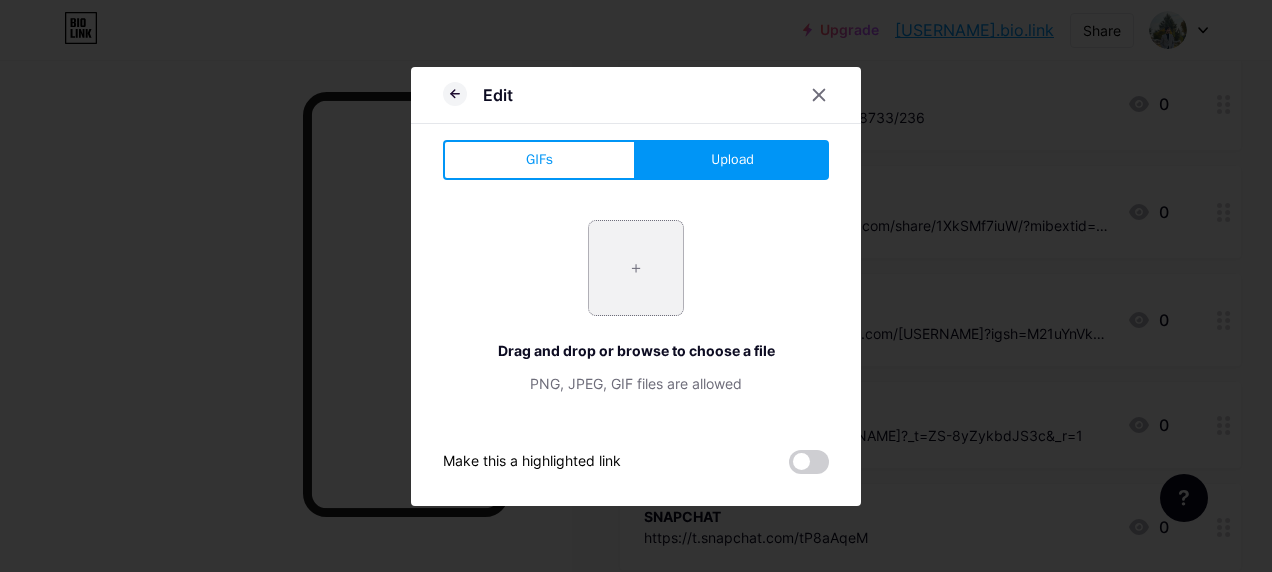 click at bounding box center [636, 268] 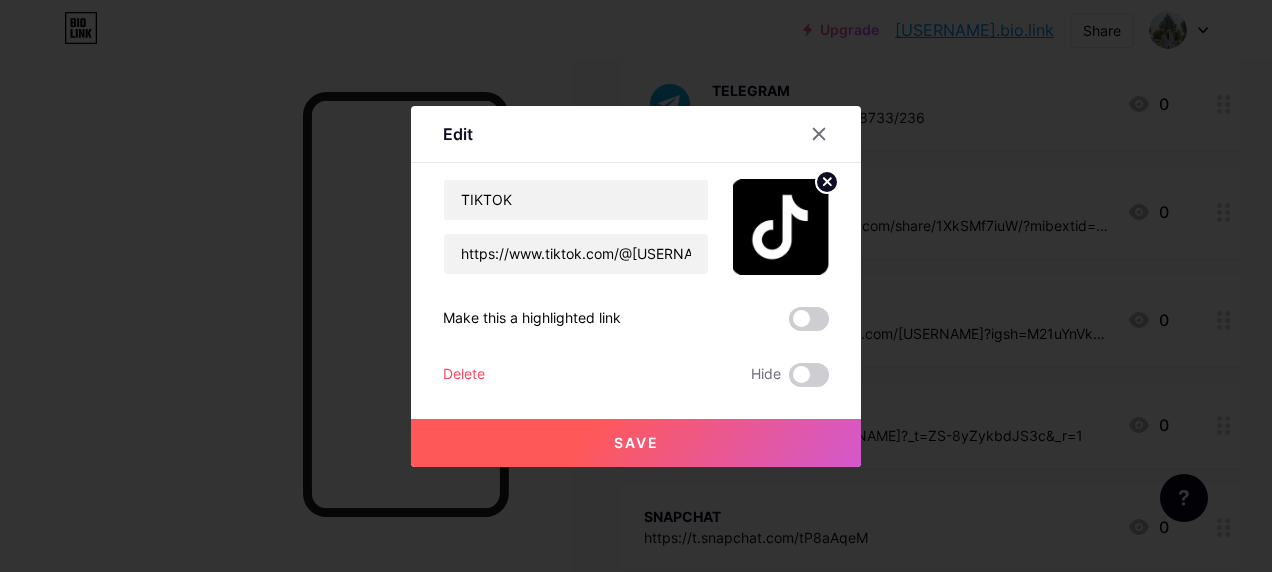 click on "Save" at bounding box center [636, 443] 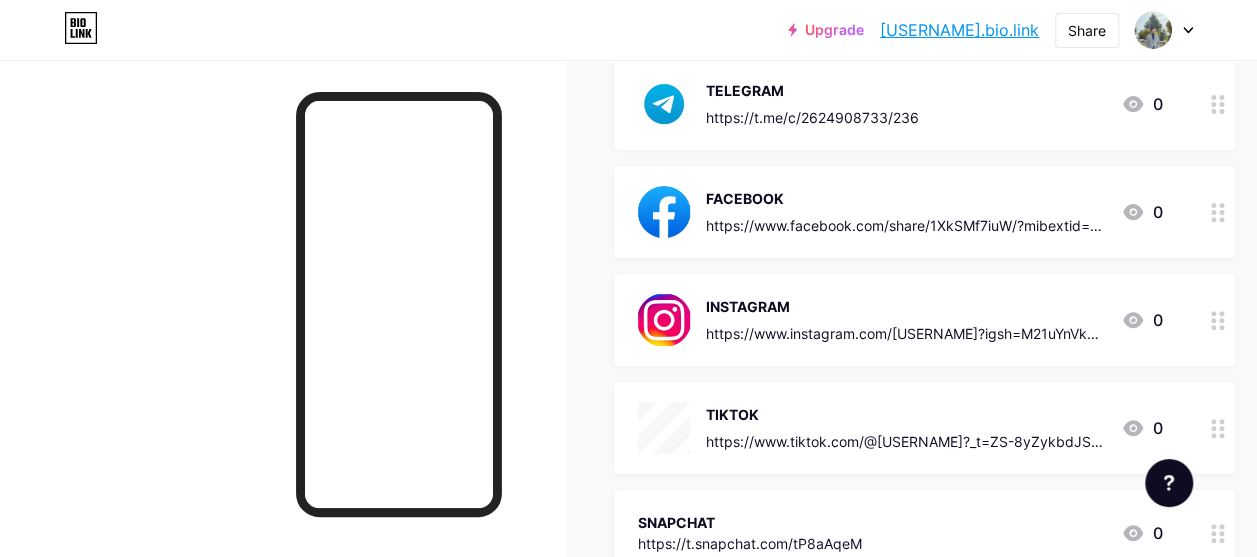 click 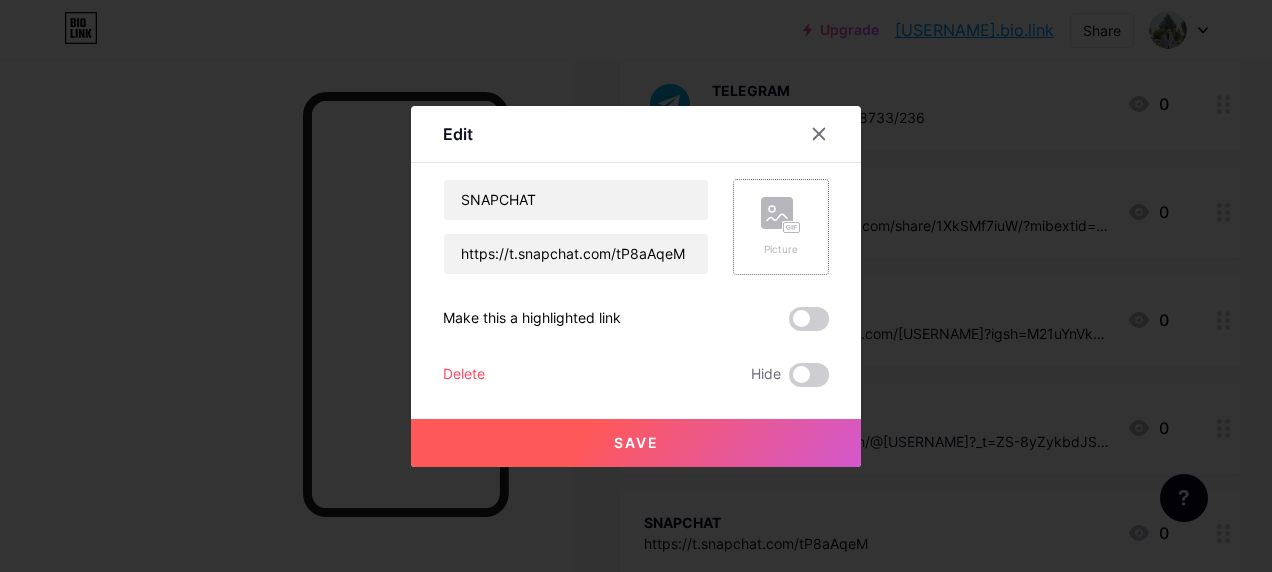 click on "Picture" at bounding box center [781, 227] 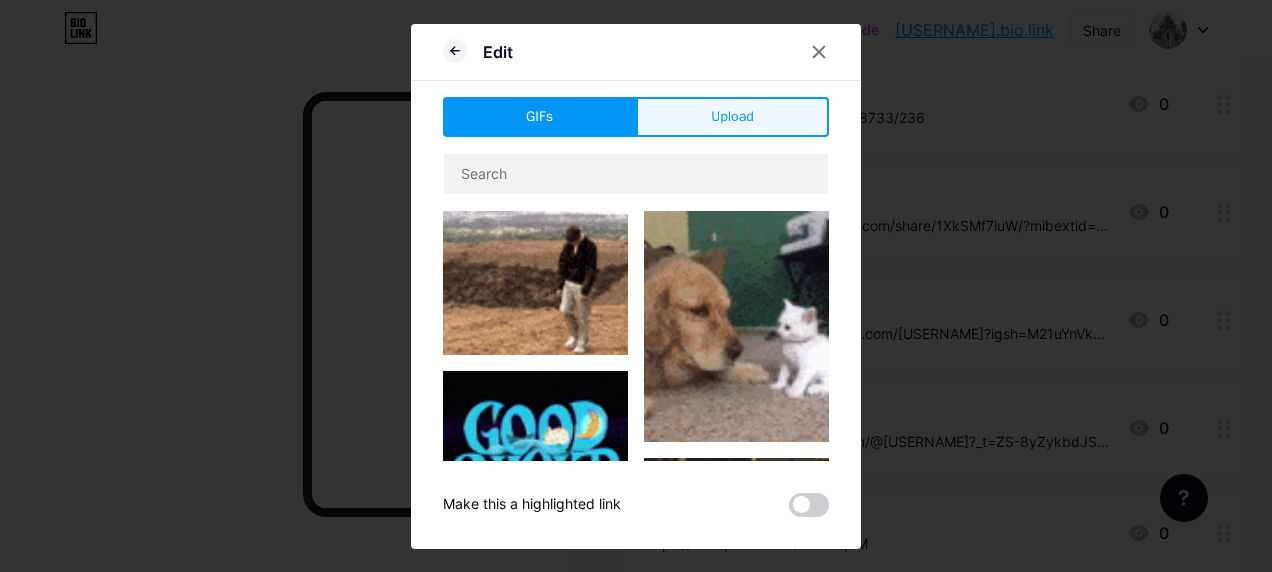 click on "Upload" at bounding box center [732, 116] 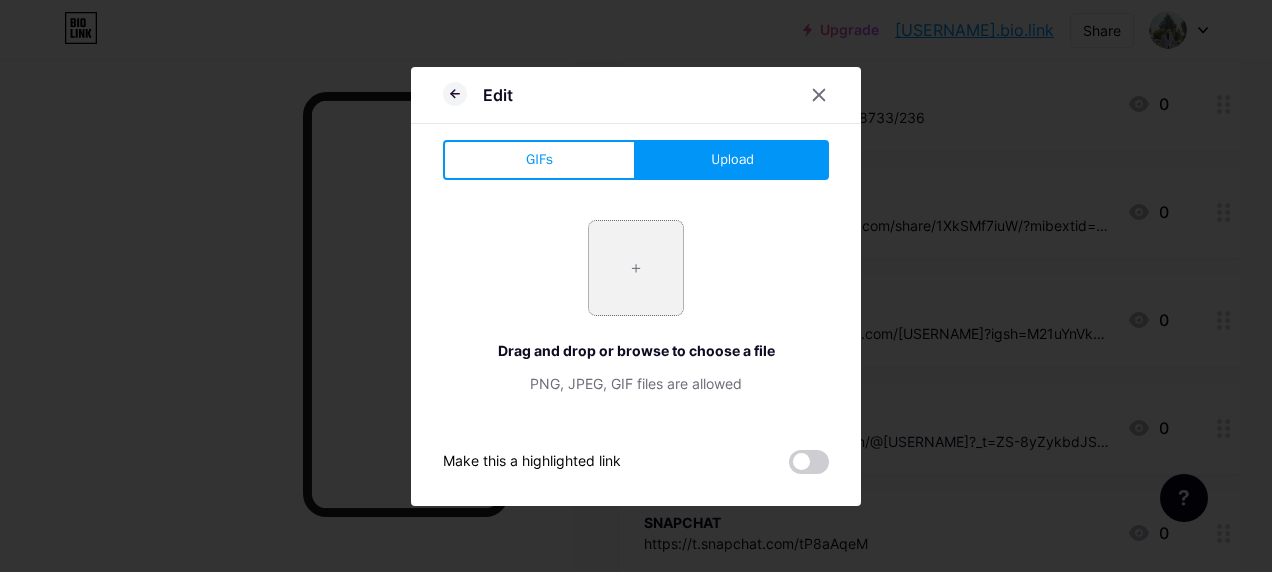 click at bounding box center [636, 268] 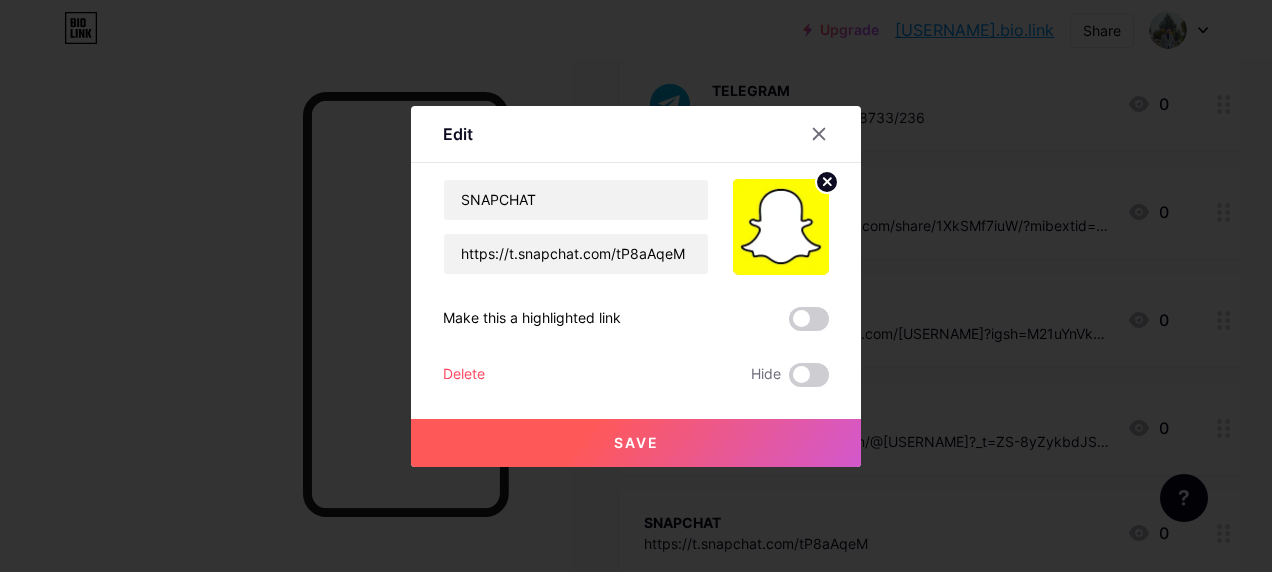 click on "Save" at bounding box center (636, 443) 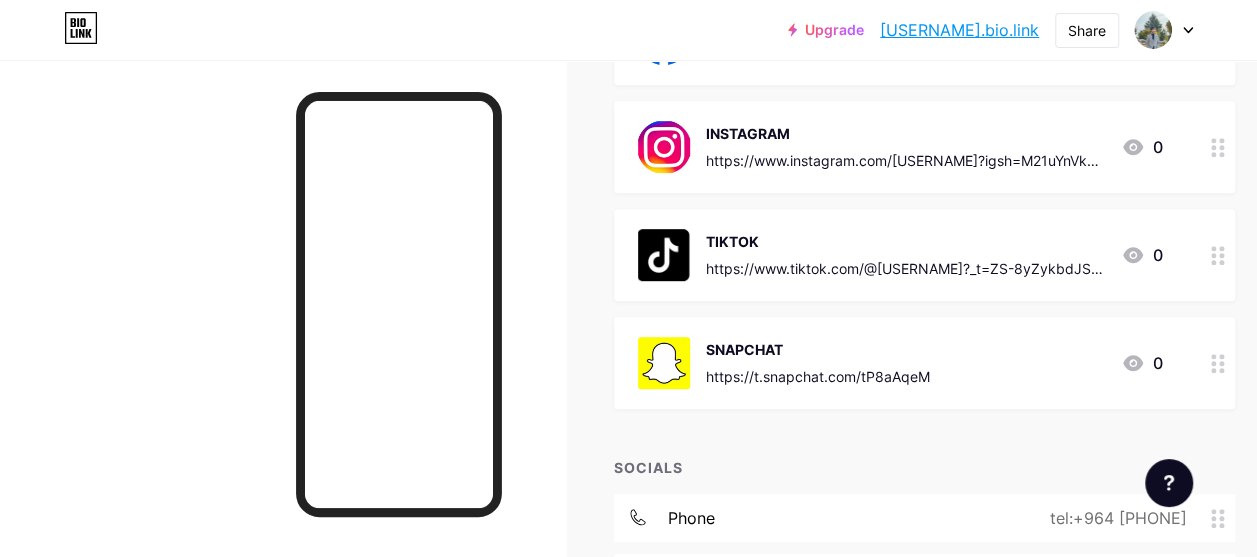 scroll, scrollTop: 634, scrollLeft: 0, axis: vertical 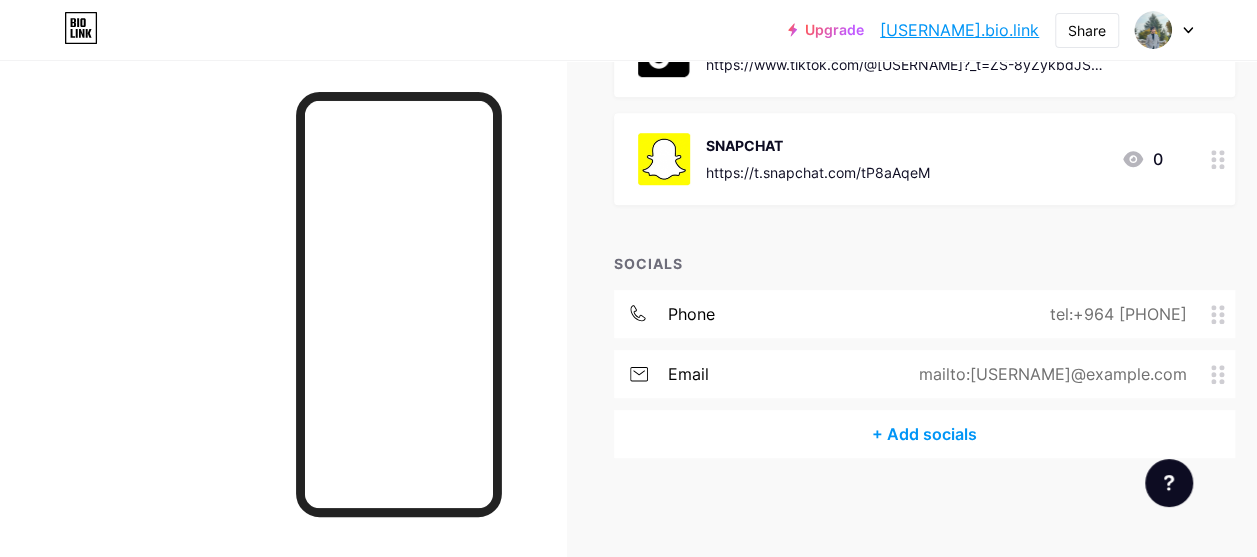 click 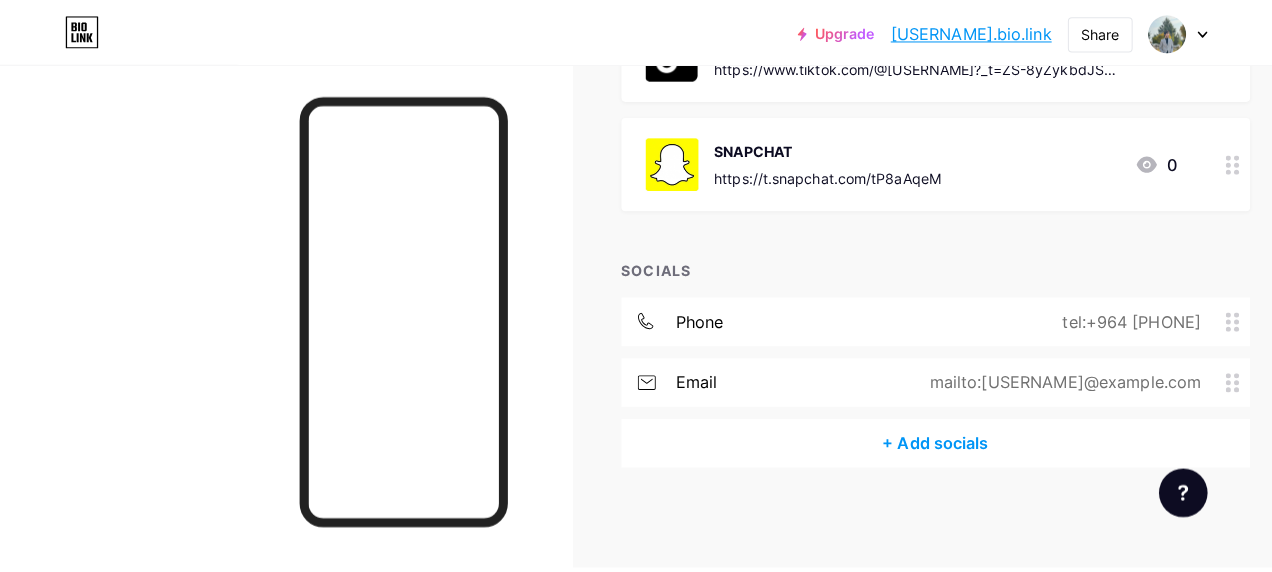 scroll, scrollTop: 619, scrollLeft: 0, axis: vertical 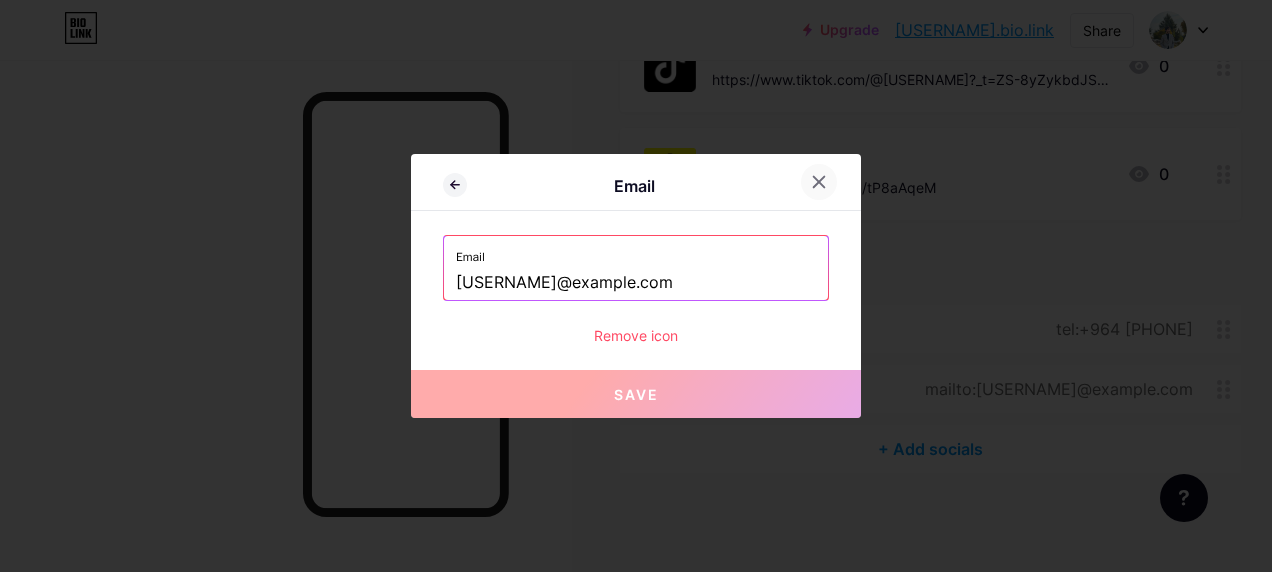 click 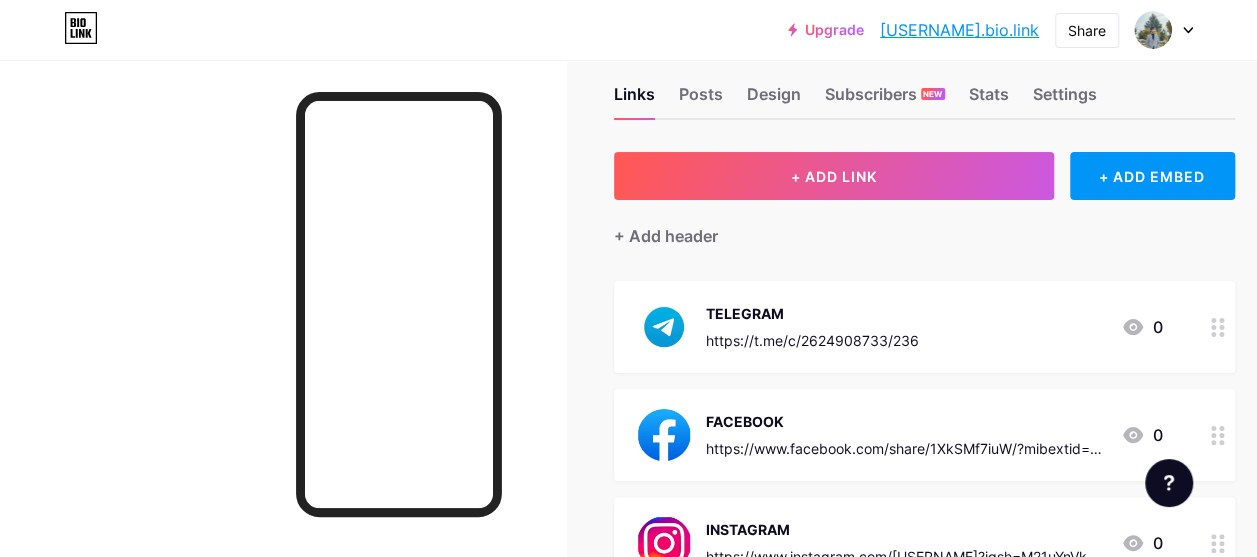 scroll, scrollTop: 3, scrollLeft: 0, axis: vertical 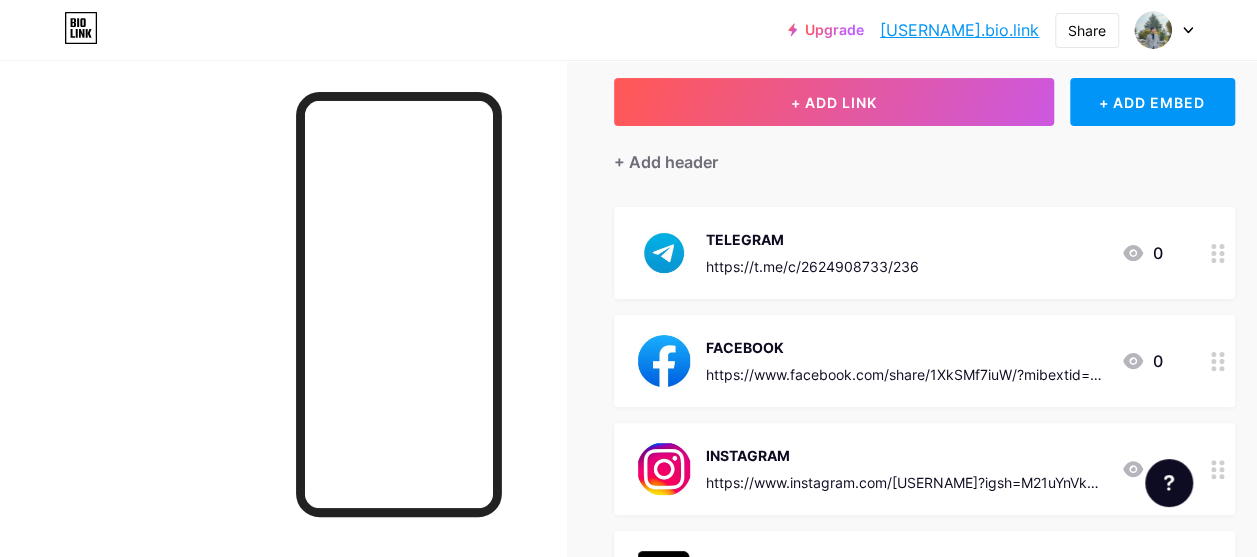 drag, startPoint x: 1078, startPoint y: 233, endPoint x: 1040, endPoint y: 376, distance: 147.96283 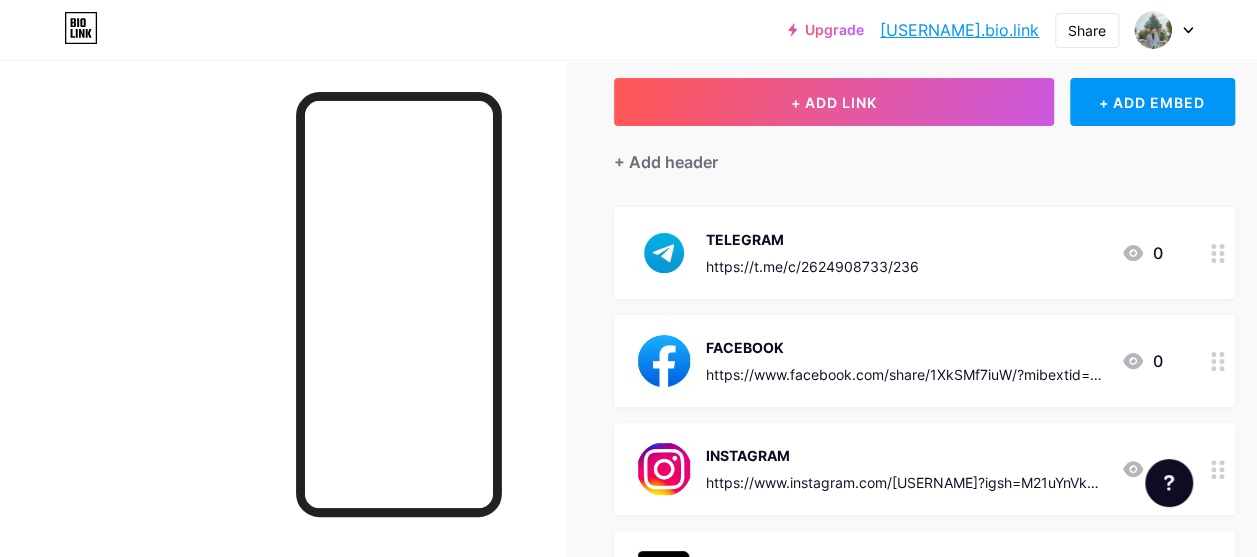 click on "TELEGRAM https://t.me/c/2624908733/236 0 FACEBOOK https://www.facebook.com/share/1XkSMf7iuW/?mibextid=wwXIfr 0 INSTAGRAM https://www.instagram.com/[USERNAME]?igsh=M21uYnVkNzVvYXE4&utm_source=qr 0 TIKTOK https://www.tiktok.com/@[USERNAME]?_t=ZS-8yZykbdJS3c&_r=1 0 SNAPCHAT https://t.snapchat.com/tP8aAqeM 0" at bounding box center (924, 469) 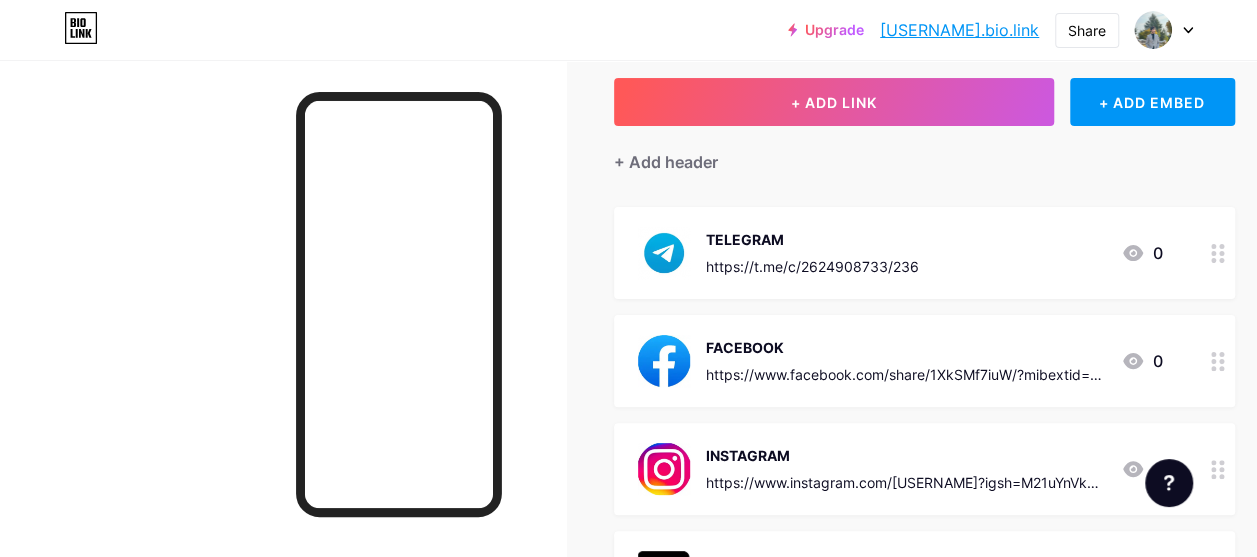 drag, startPoint x: 1040, startPoint y: 376, endPoint x: 1058, endPoint y: 168, distance: 208.77739 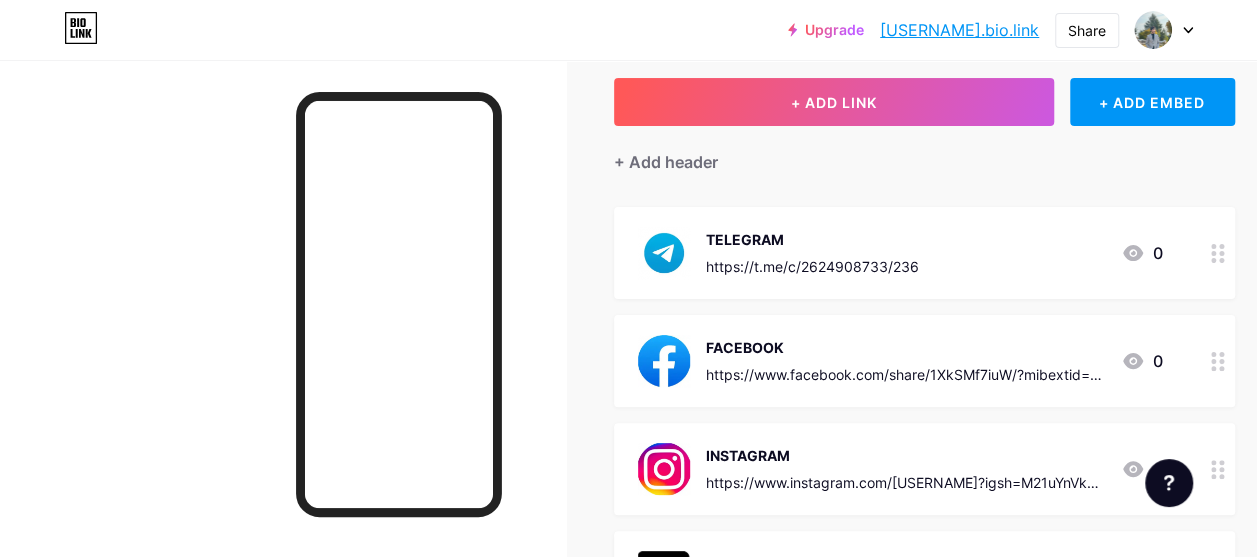 drag, startPoint x: 1019, startPoint y: 274, endPoint x: 1068, endPoint y: 304, distance: 57.45433 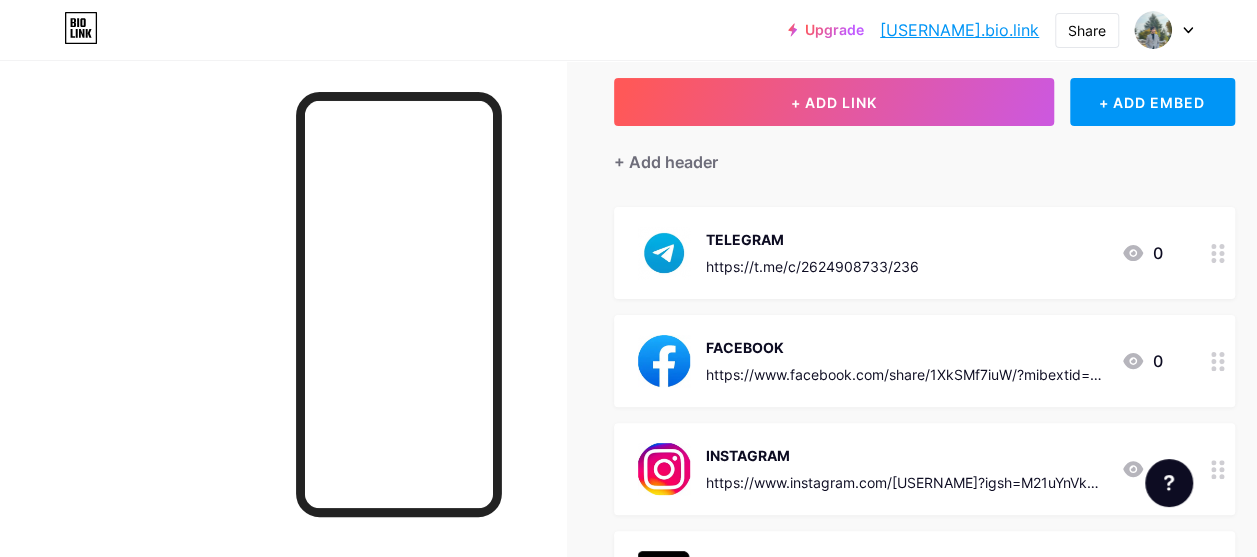 drag, startPoint x: 1068, startPoint y: 304, endPoint x: 1005, endPoint y: 166, distance: 151.70036 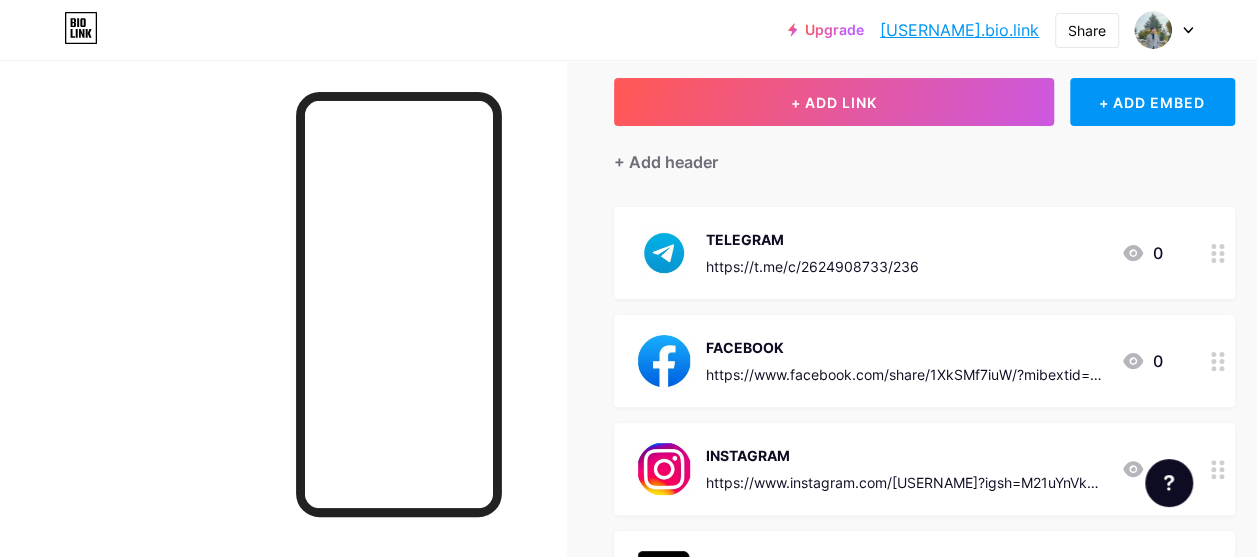 click on "+ Add header" at bounding box center (924, 150) 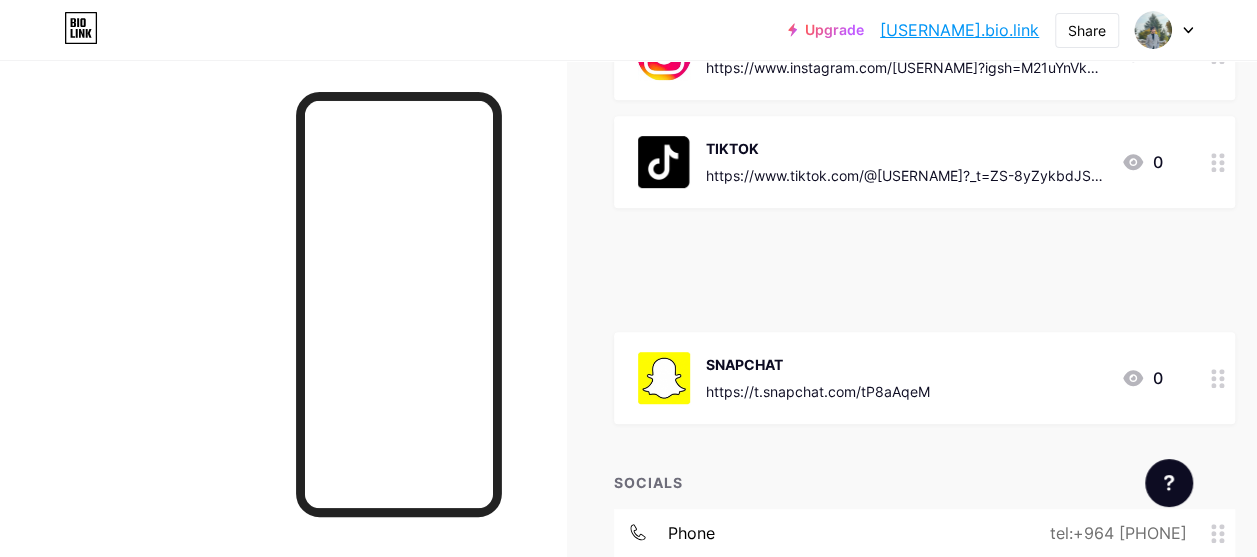 scroll, scrollTop: 420, scrollLeft: 0, axis: vertical 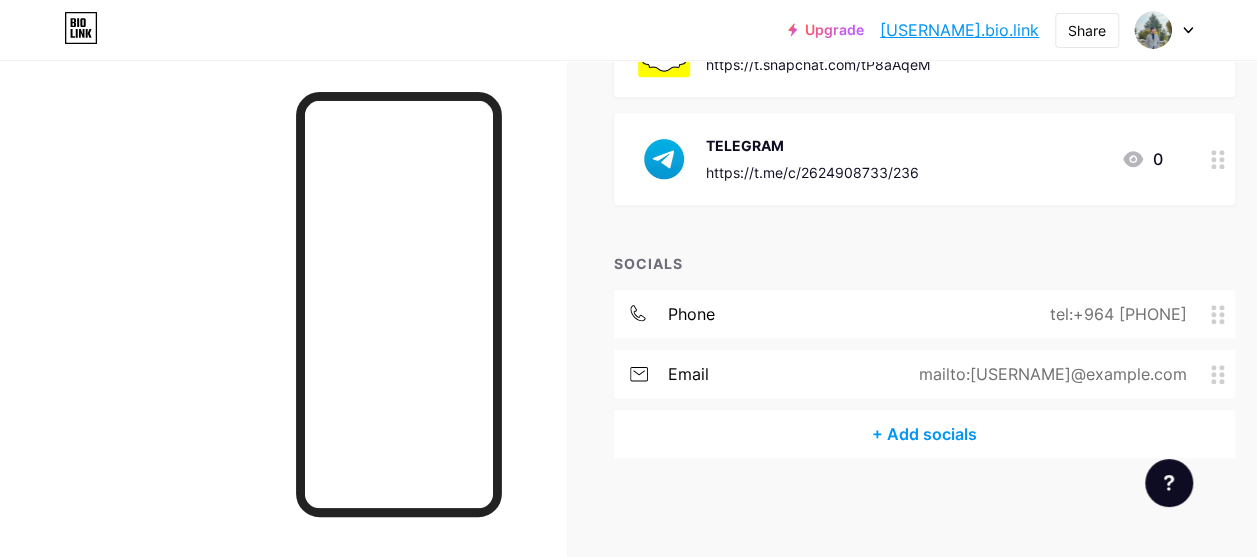 click on "https://t.me/c/2624908733/236" at bounding box center [812, 172] 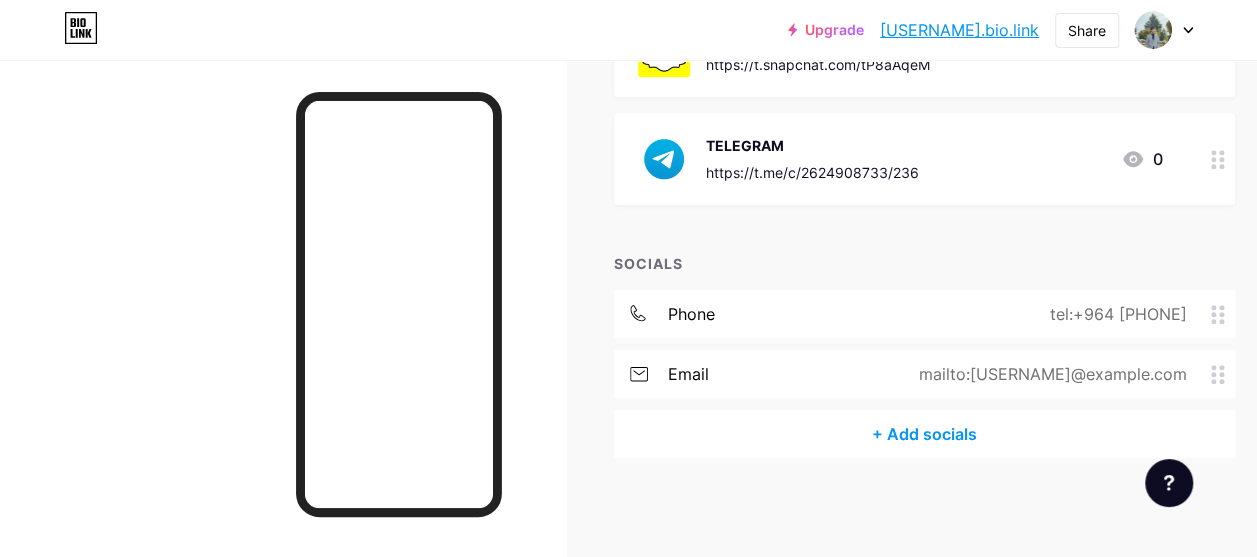 scroll, scrollTop: 619, scrollLeft: 0, axis: vertical 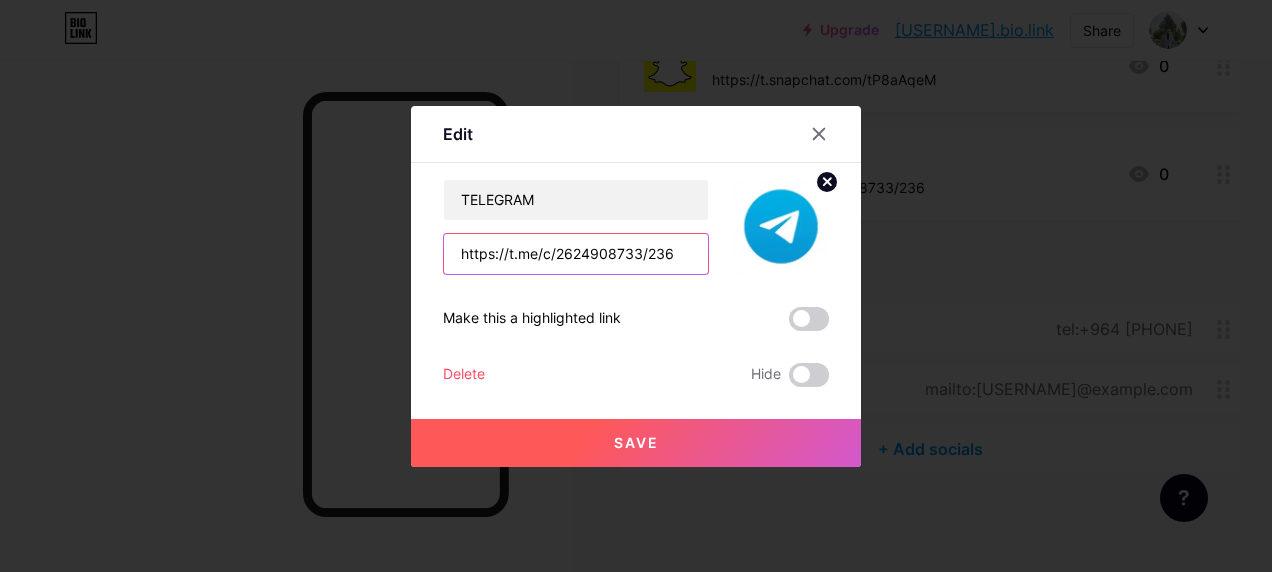 click on "https://t.me/c/2624908733/236" at bounding box center (576, 254) 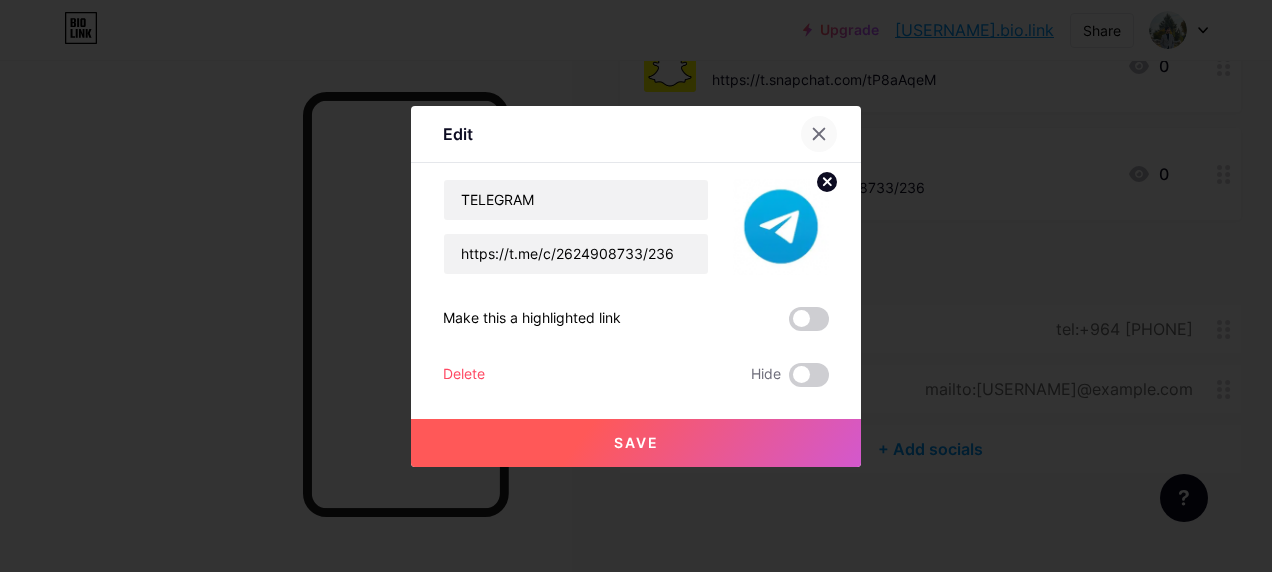 click 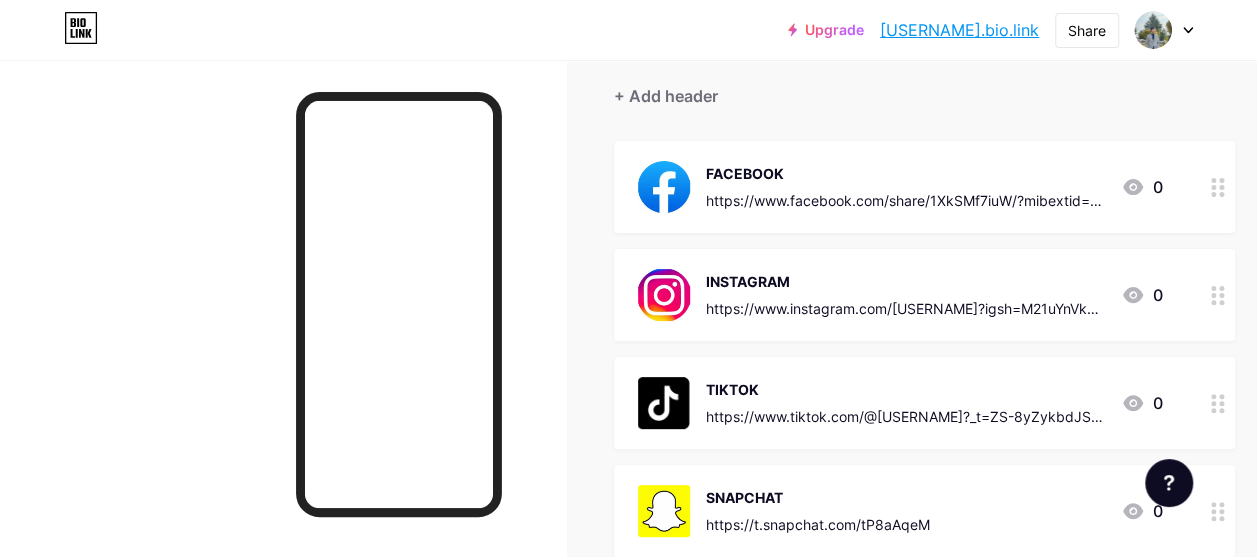 scroll, scrollTop: 110, scrollLeft: 0, axis: vertical 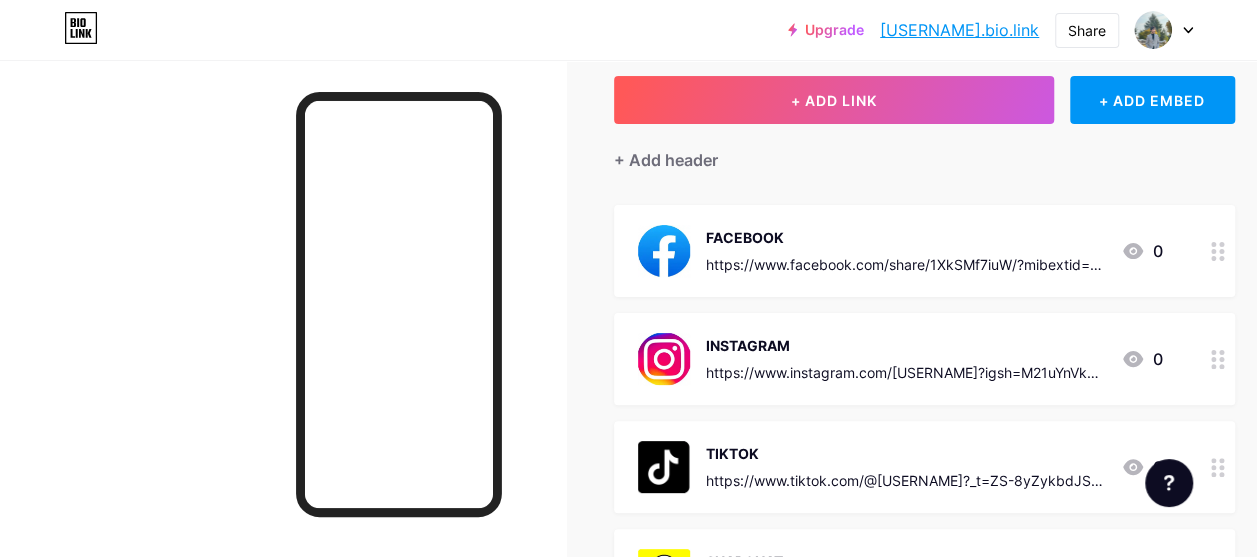 click 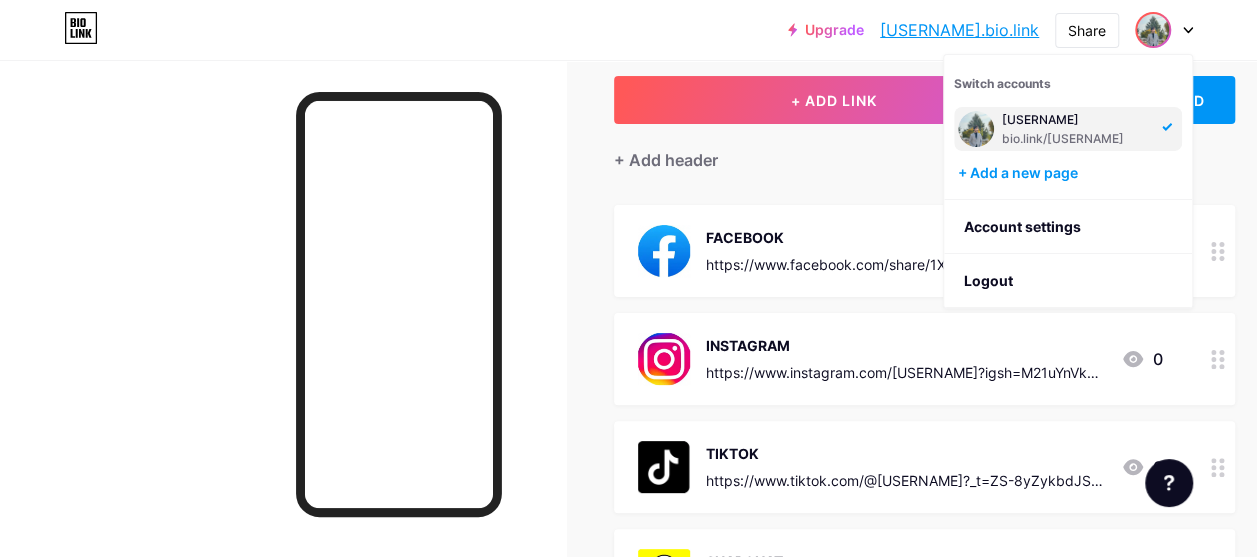 click 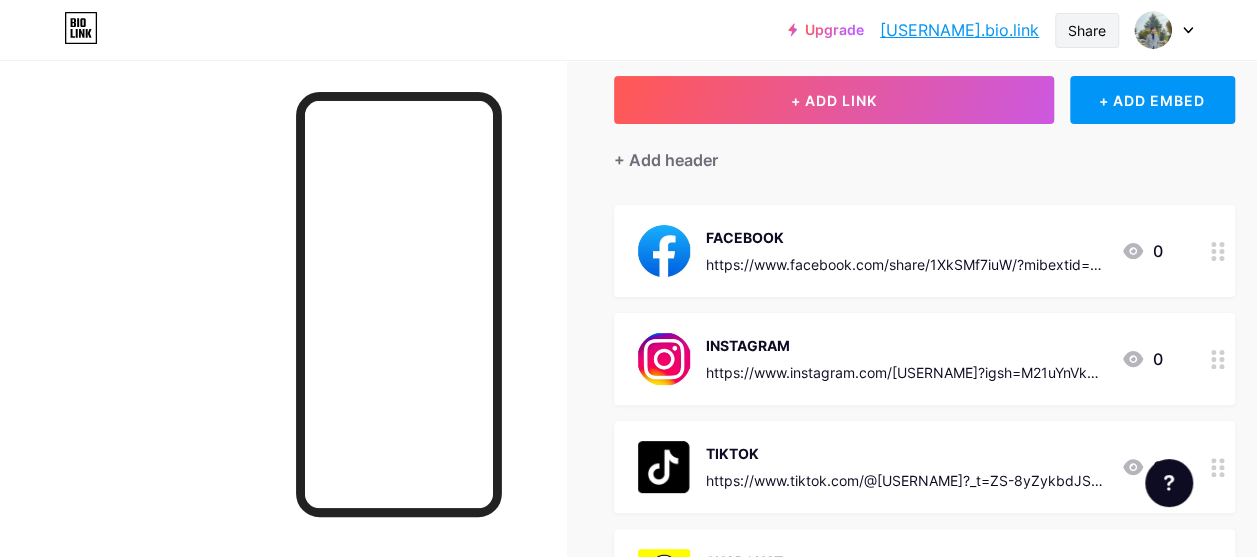 click on "Share" at bounding box center [1087, 30] 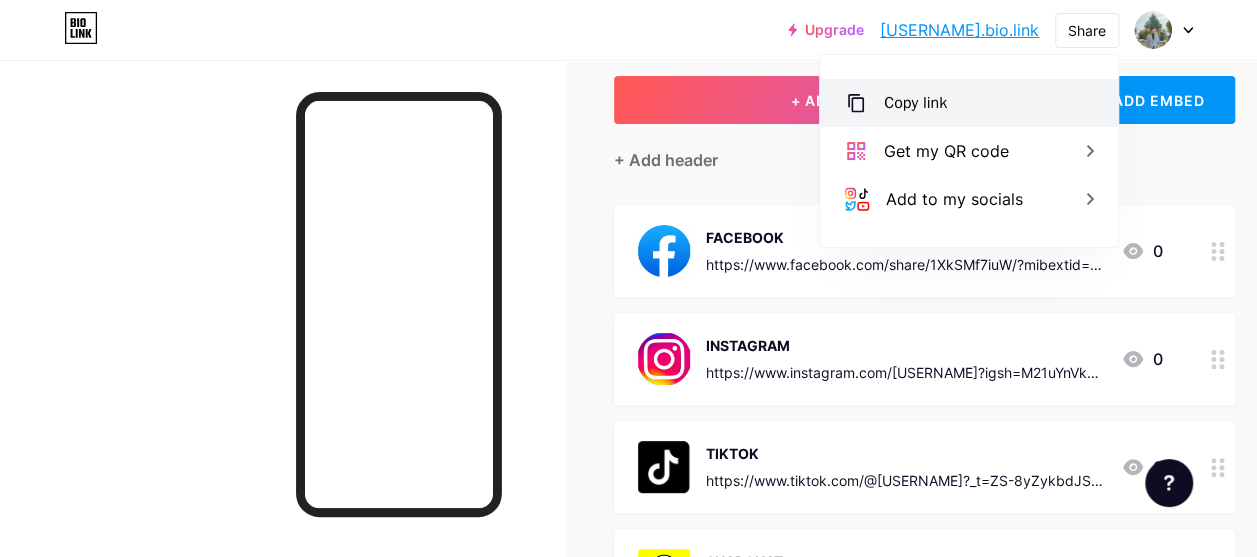click on "Copy link" at bounding box center [915, 103] 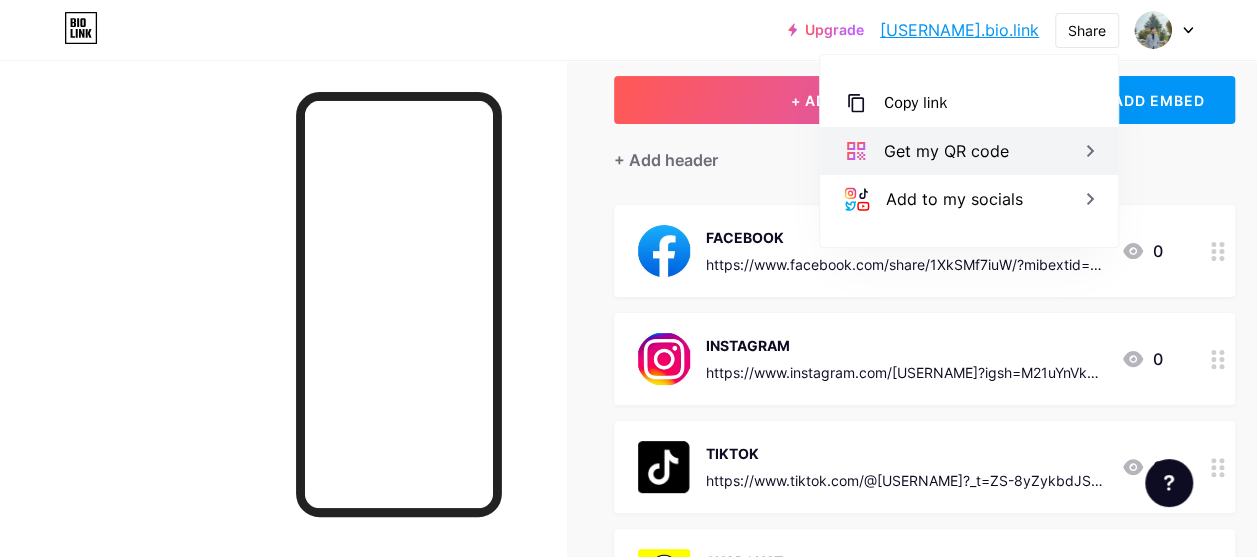 click on "Get my QR code" at bounding box center (946, 151) 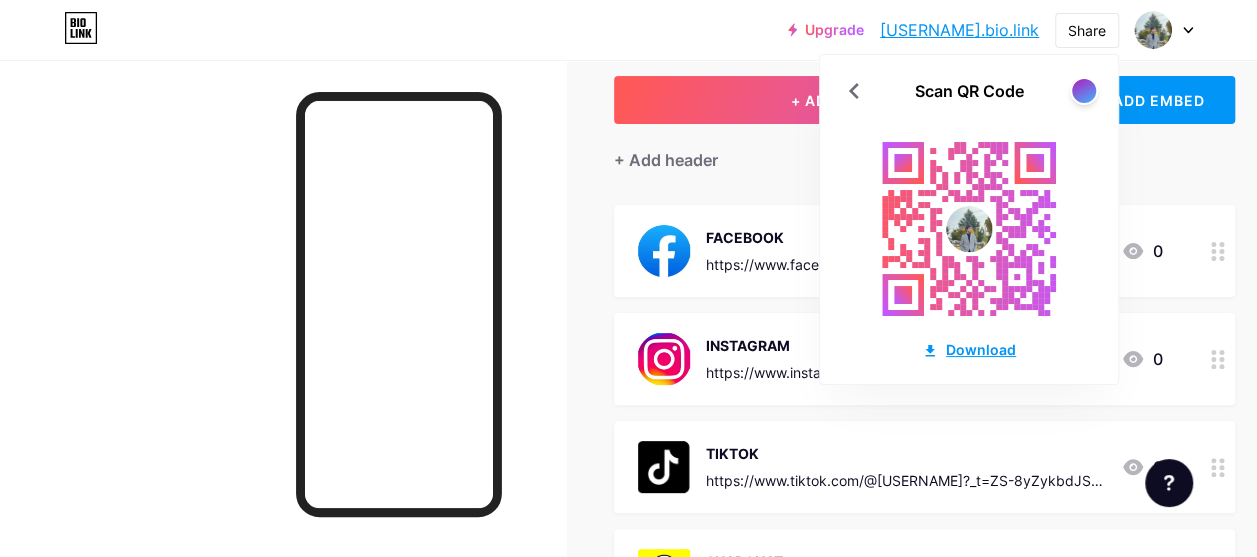 click 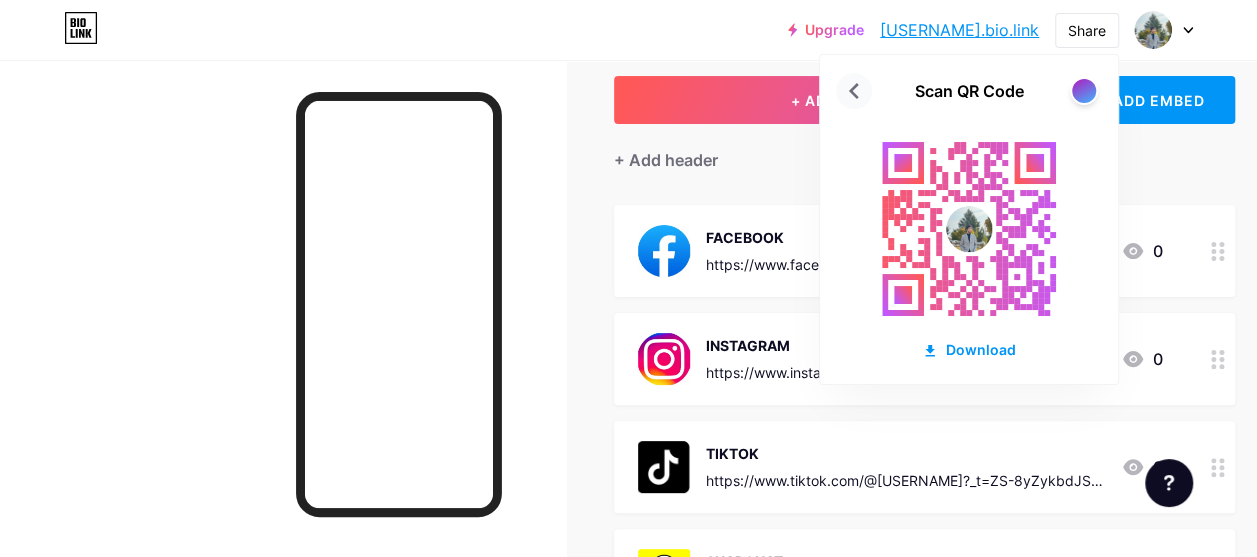 click 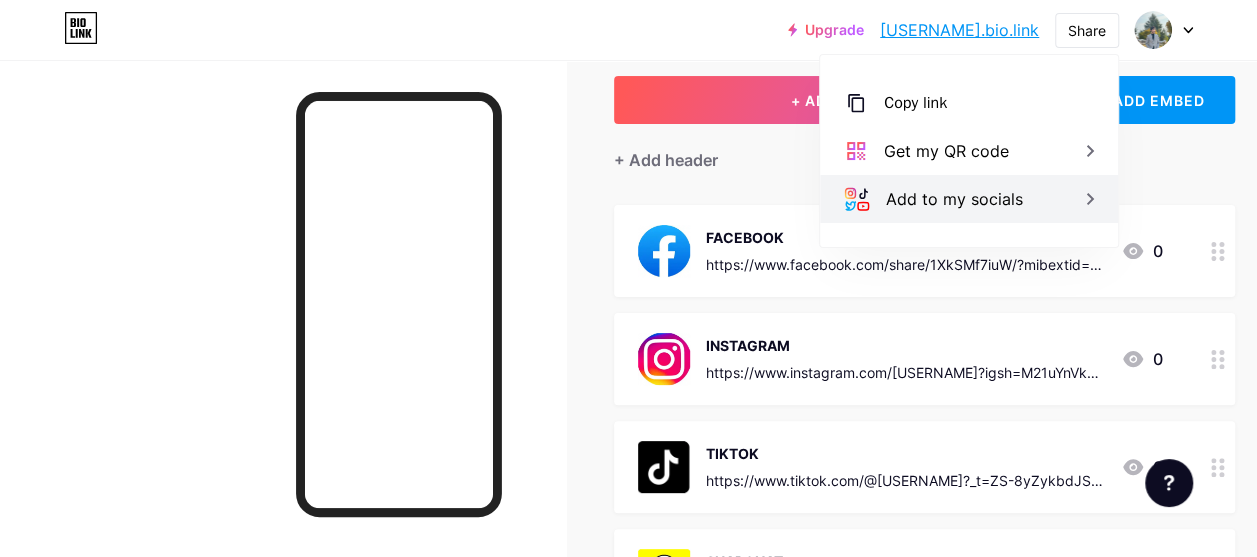 click on "Add to my socials" at bounding box center [954, 199] 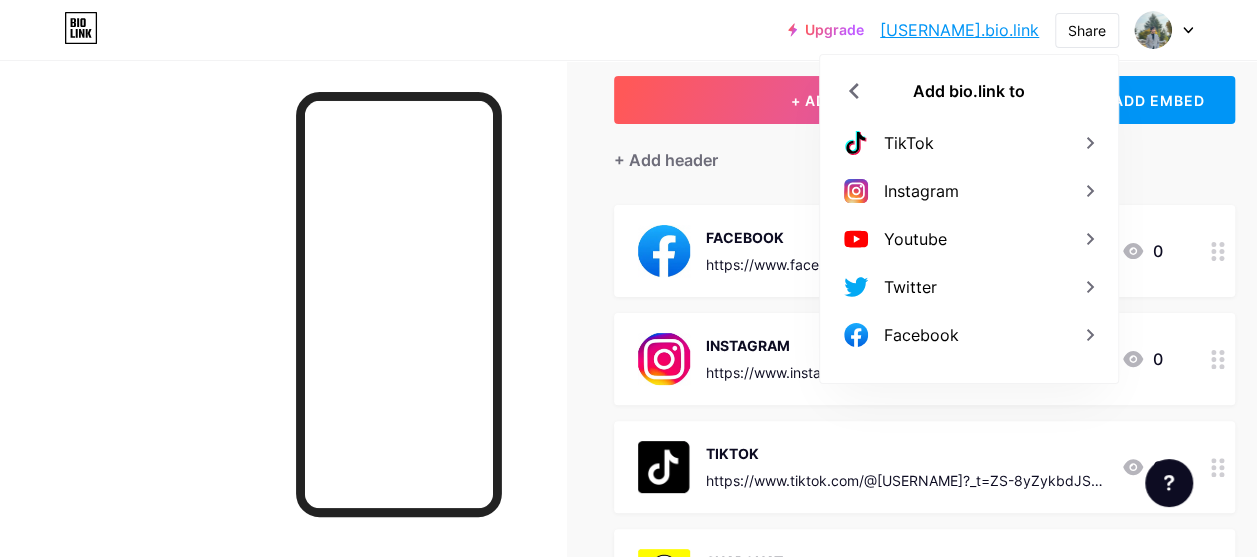 click on "Upgrade [USERNAME].bio.li... [USERNAME].bio.link Share Add bio.link to TikTok Instagram Youtube Twitter Facebook Switch accounts [USERNAME] bio.link/[USERNAME] + Add a new page Account settings Logout" at bounding box center (628, 30) 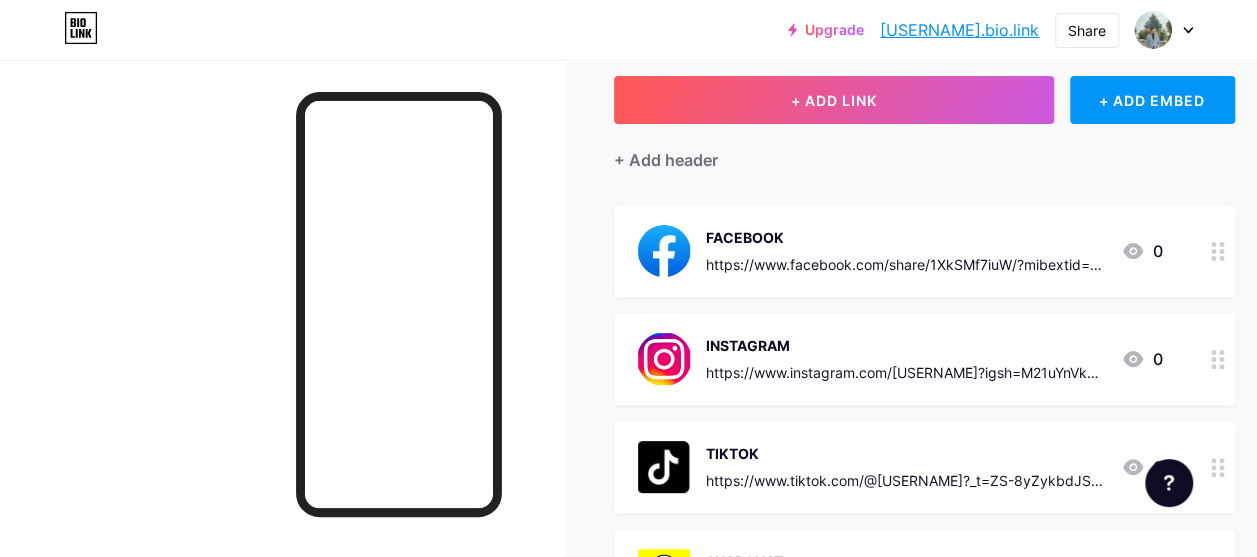 click on "Upgrade" at bounding box center (826, 30) 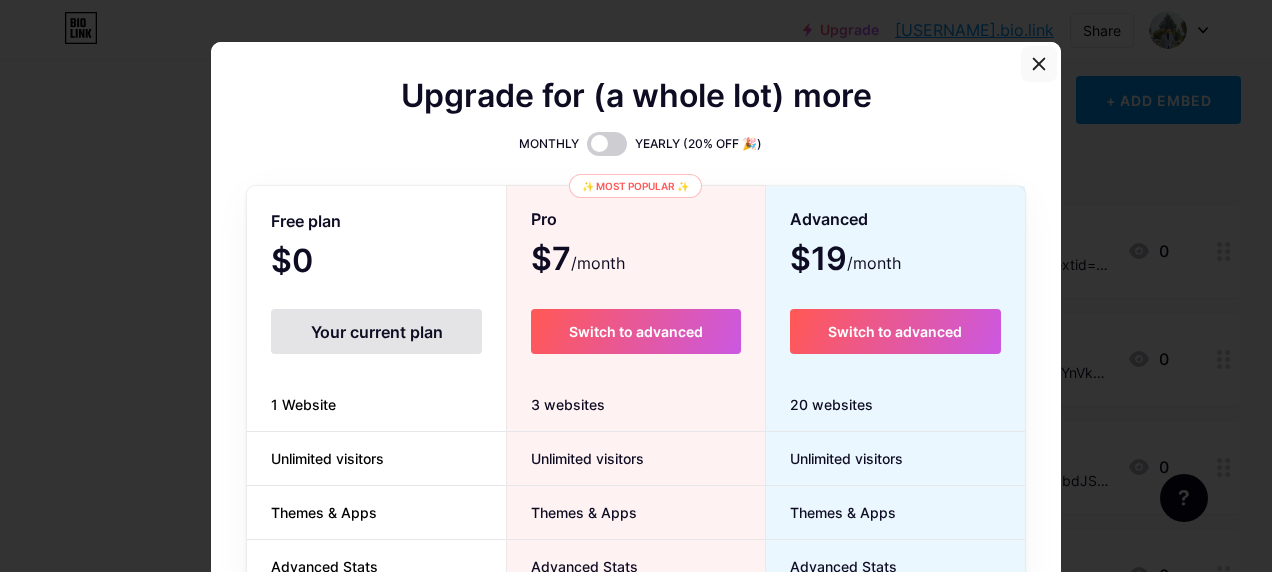click 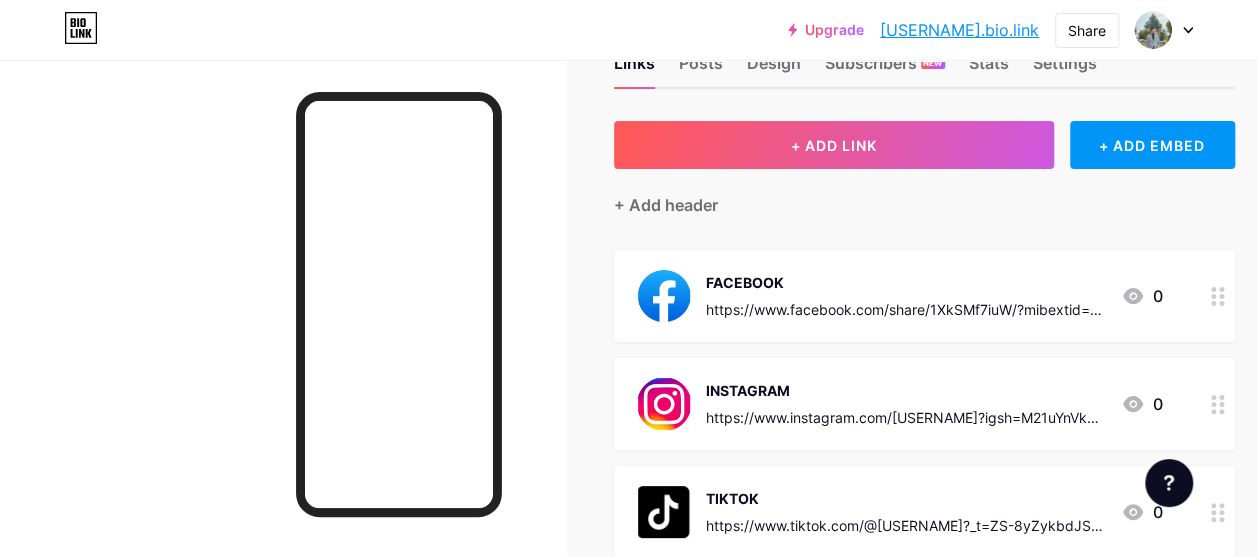 scroll, scrollTop: 64, scrollLeft: 0, axis: vertical 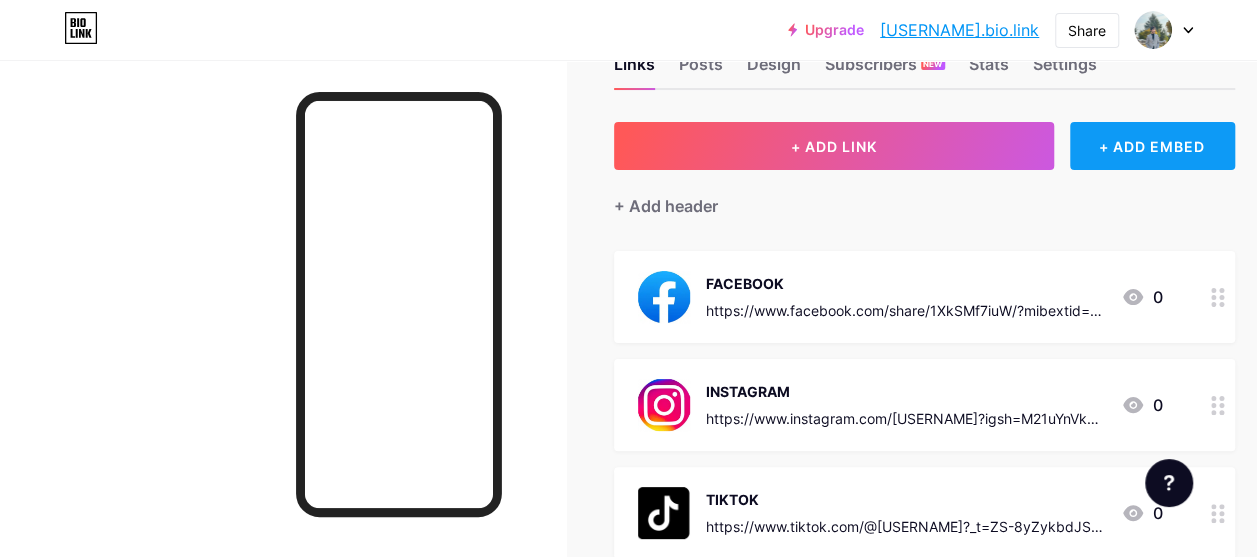 click on "+ ADD EMBED" at bounding box center [1152, 146] 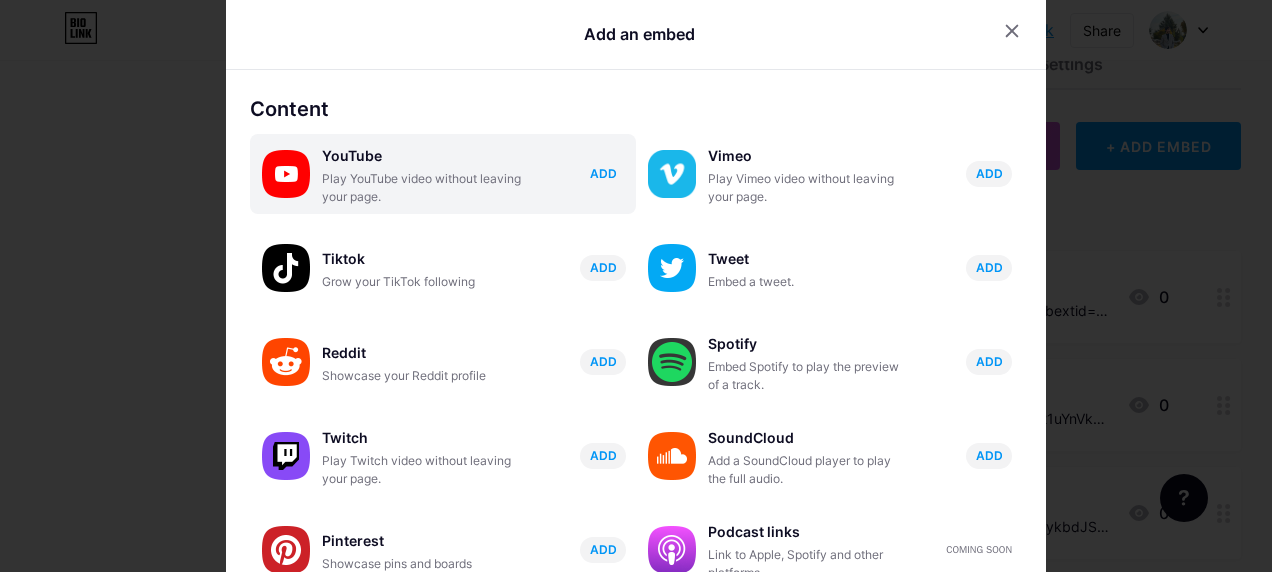 click on "ADD" at bounding box center [603, 173] 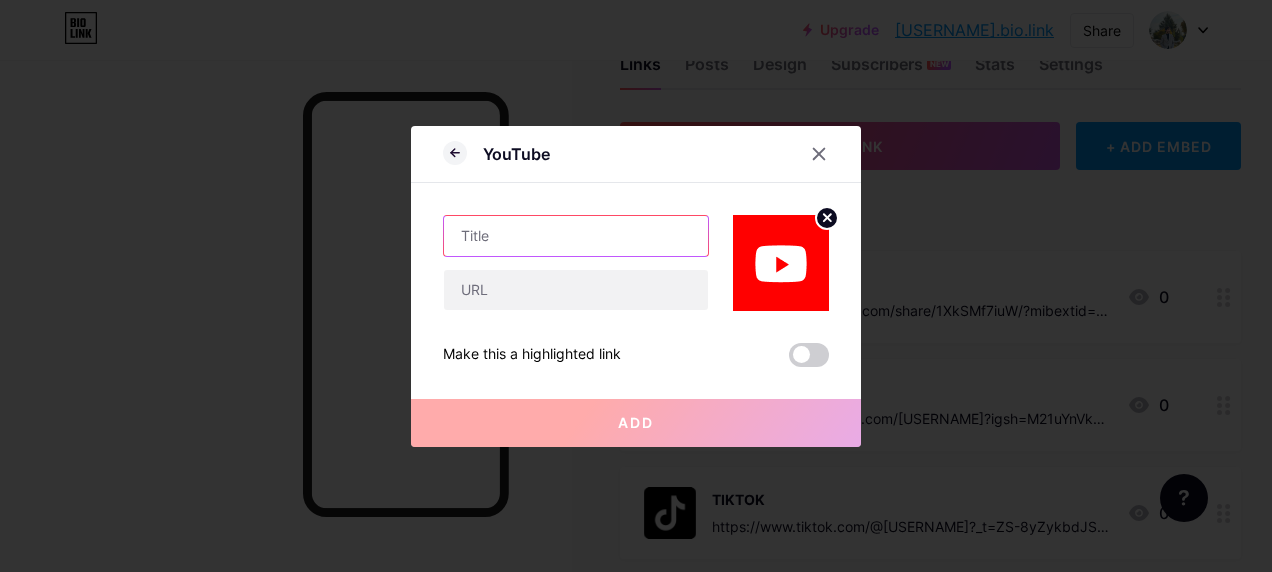 click at bounding box center [576, 236] 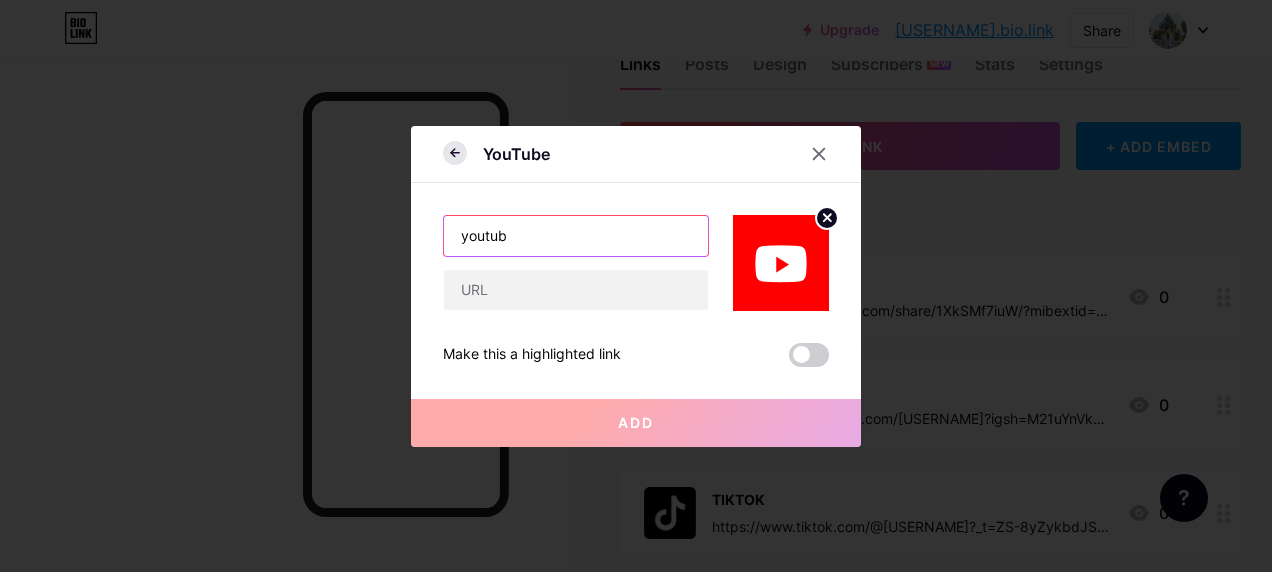 type on "youtub" 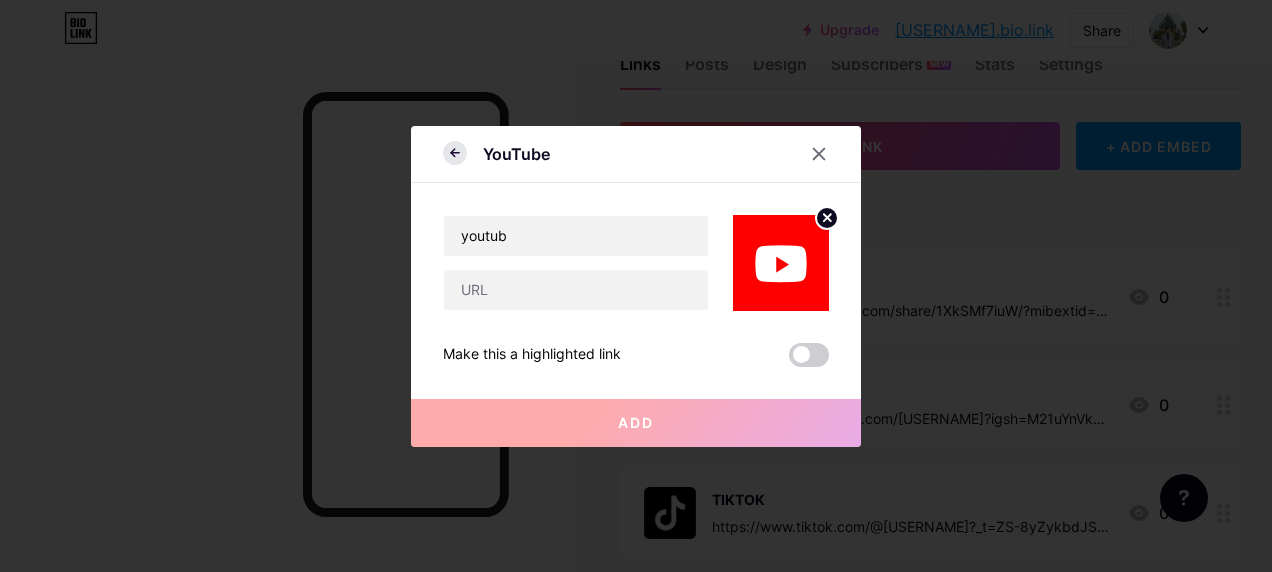 click 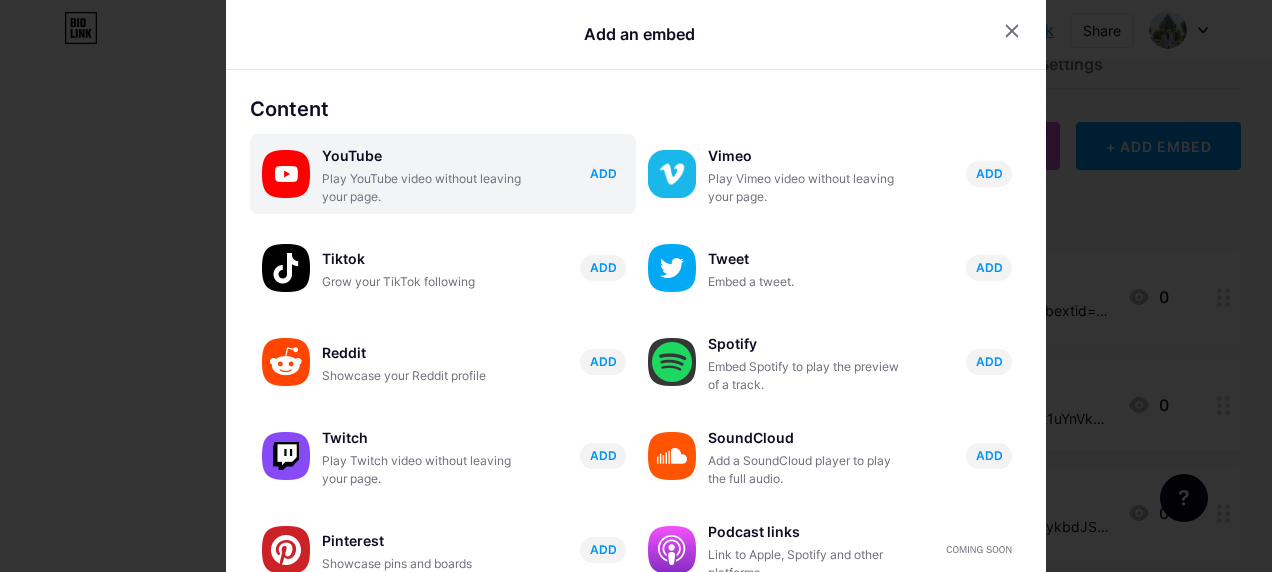 click on "ADD" at bounding box center (603, 173) 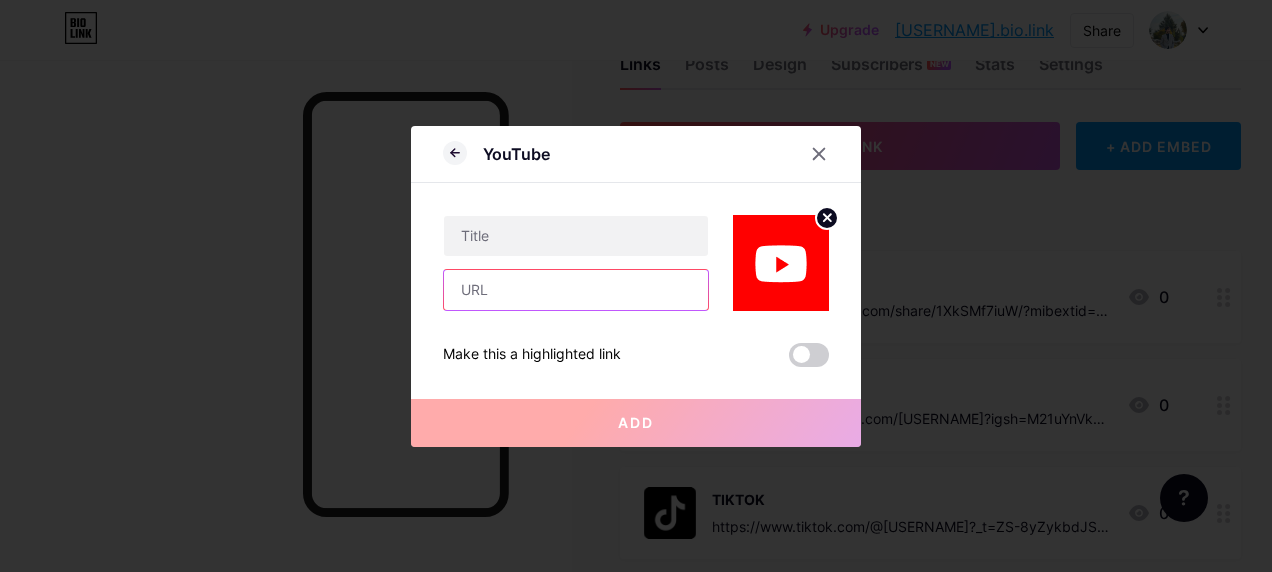 click at bounding box center [576, 290] 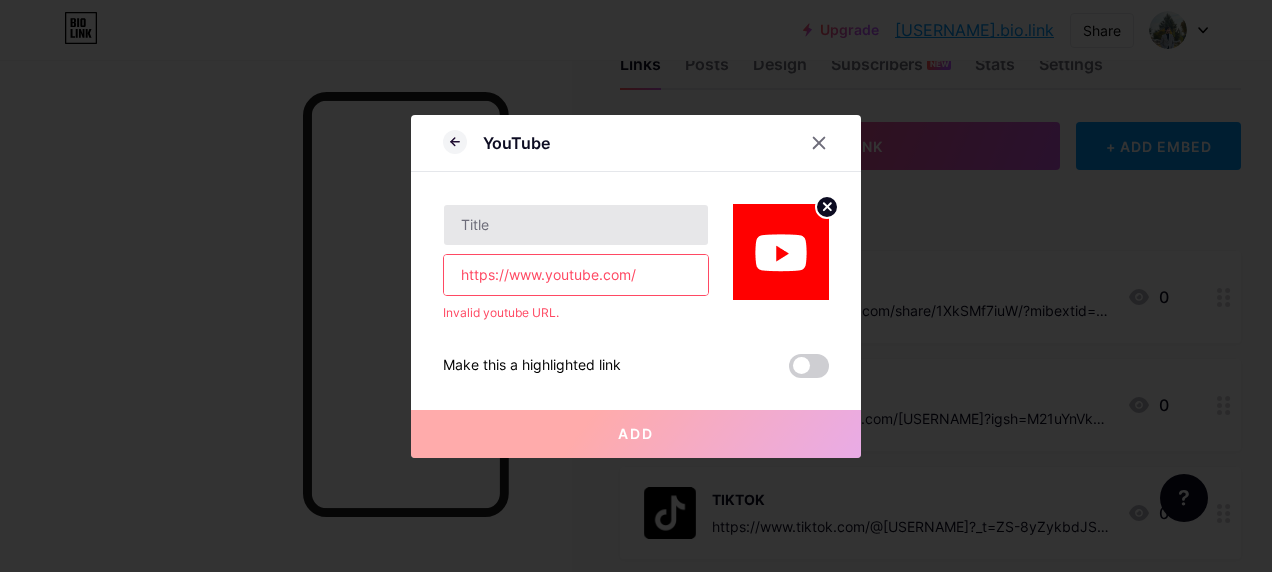type on "https://www.youtube.com/" 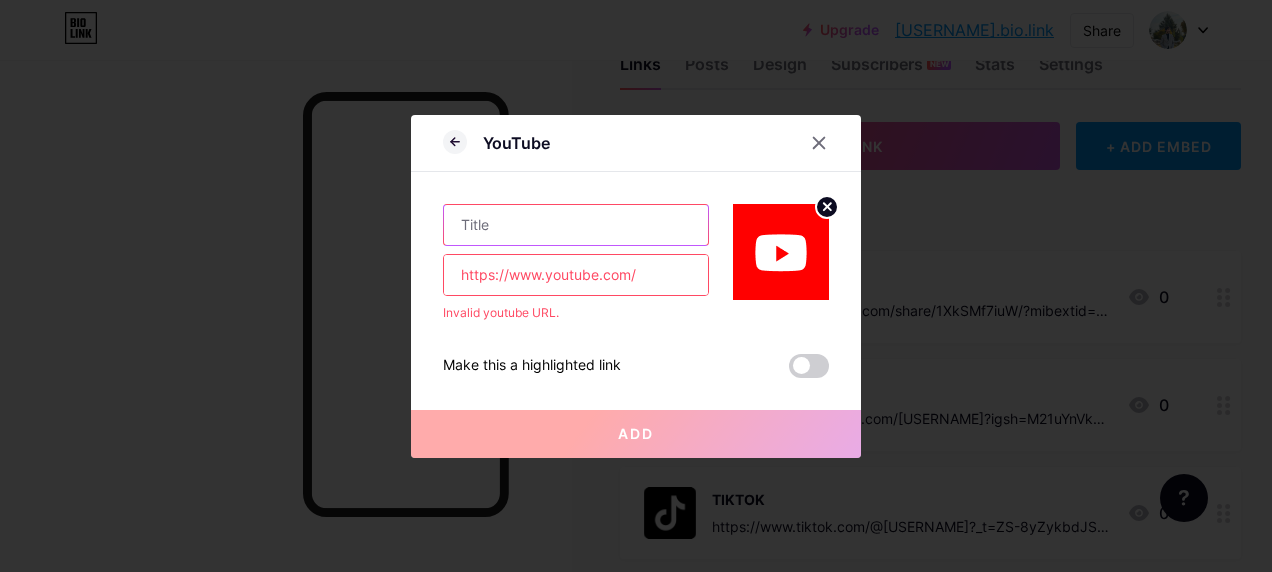 click at bounding box center [576, 225] 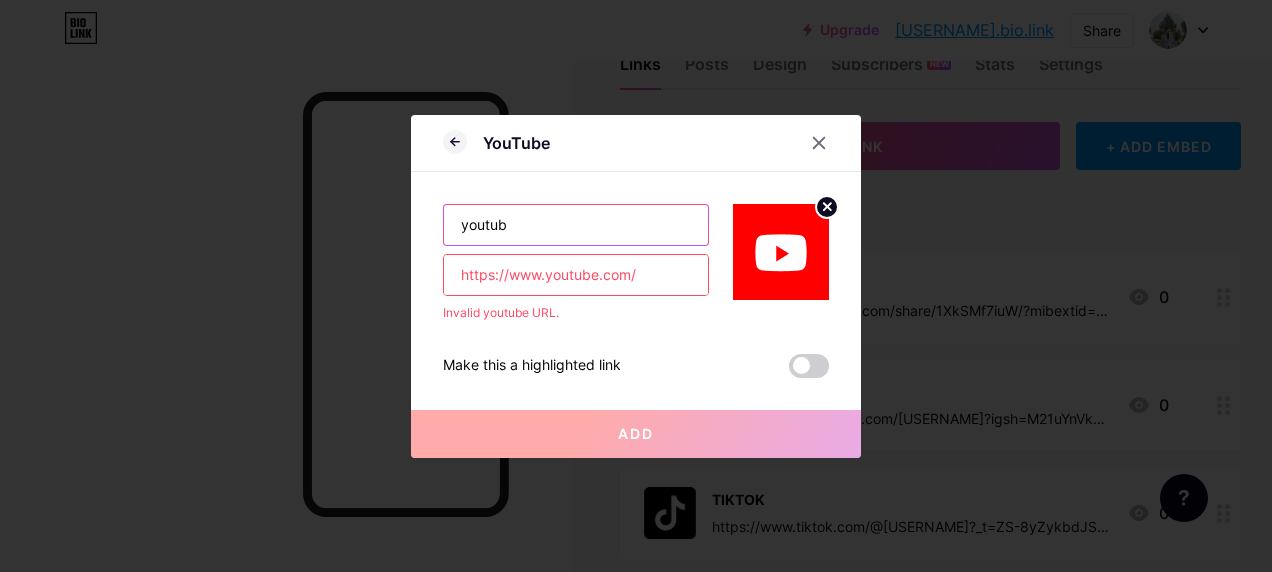type on "youtub" 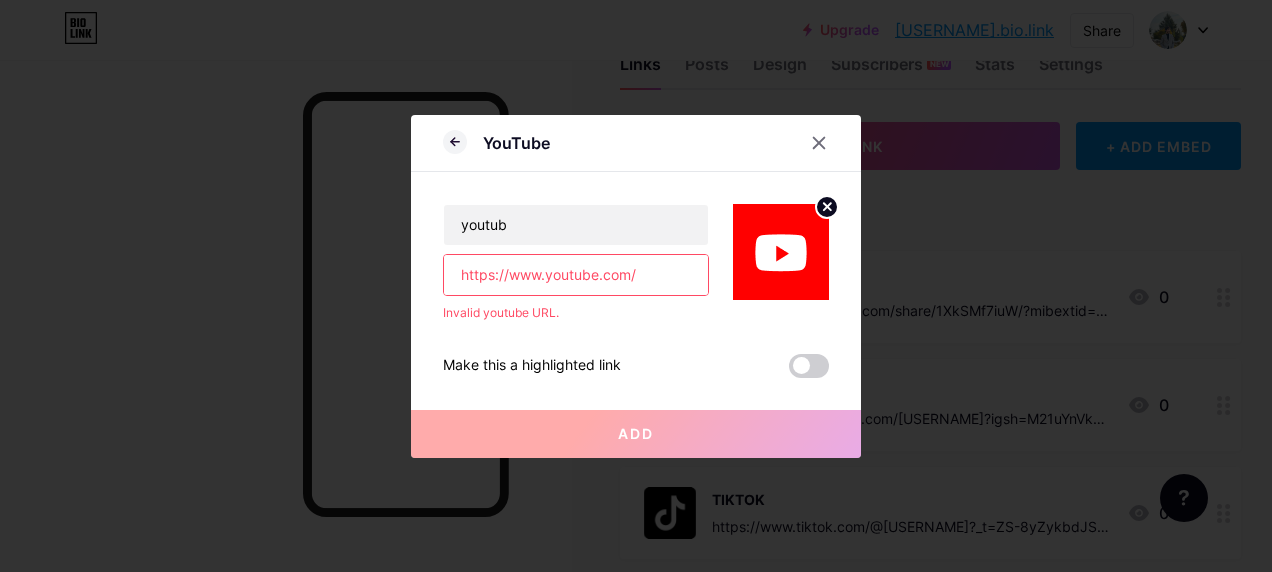 click on "Add" at bounding box center (636, 434) 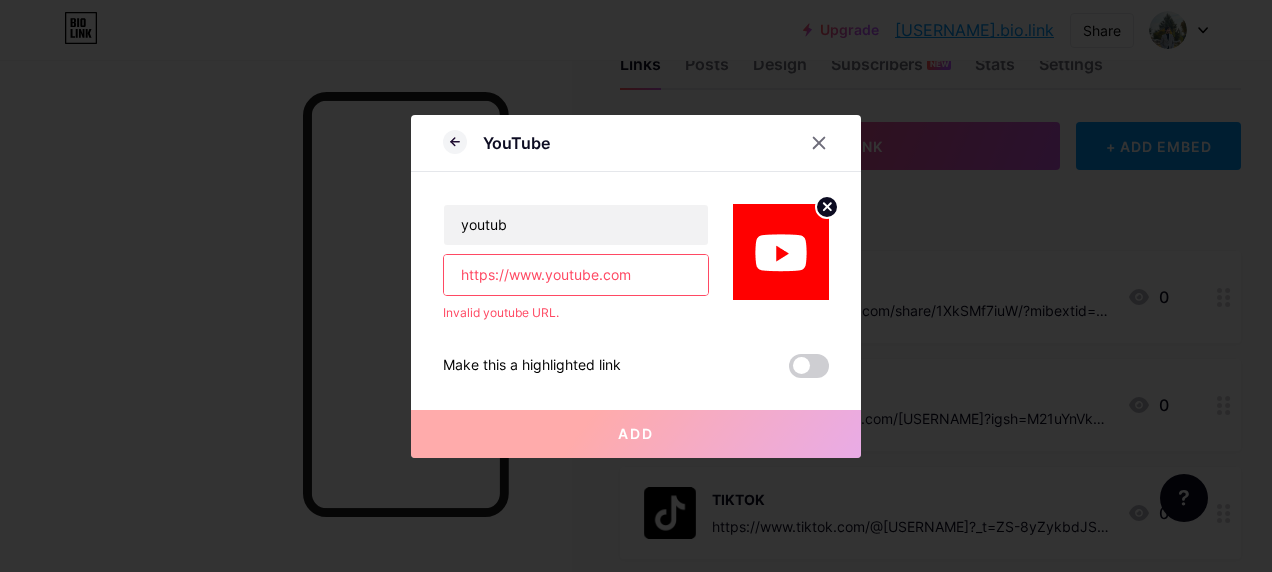 drag, startPoint x: 596, startPoint y: 282, endPoint x: 610, endPoint y: 278, distance: 14.56022 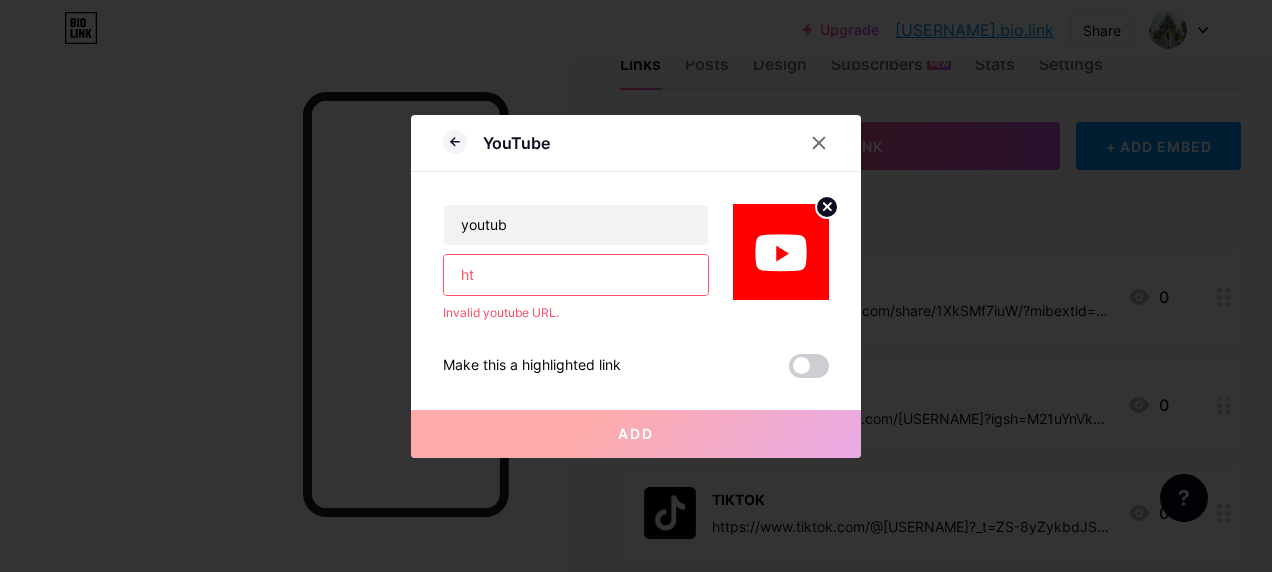 type on "h" 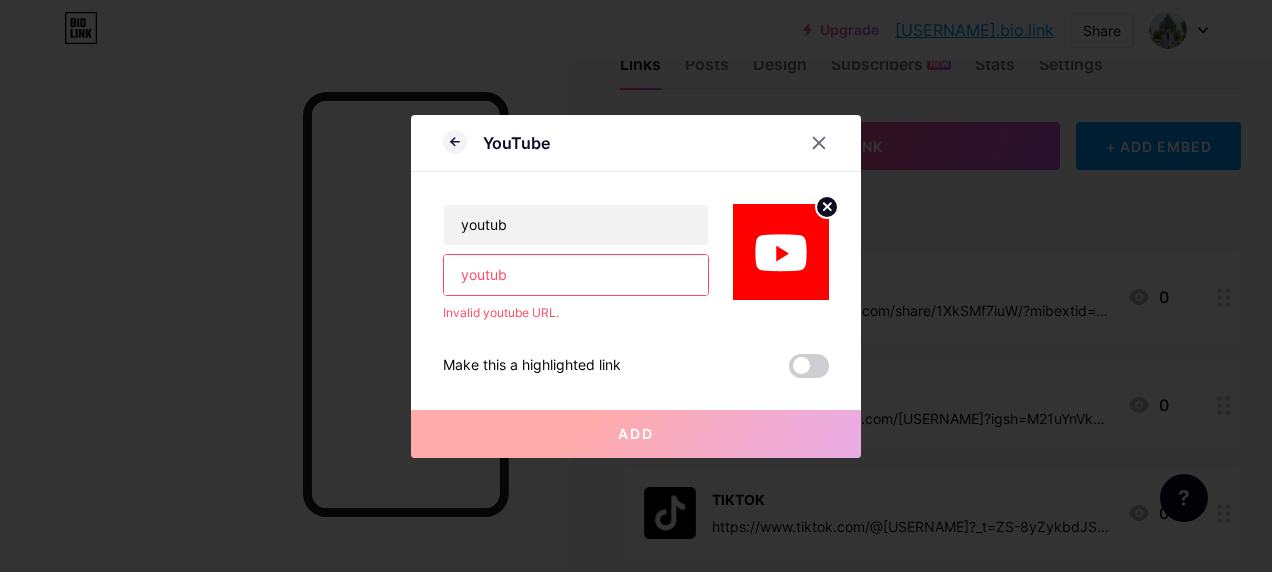 type on "youtub" 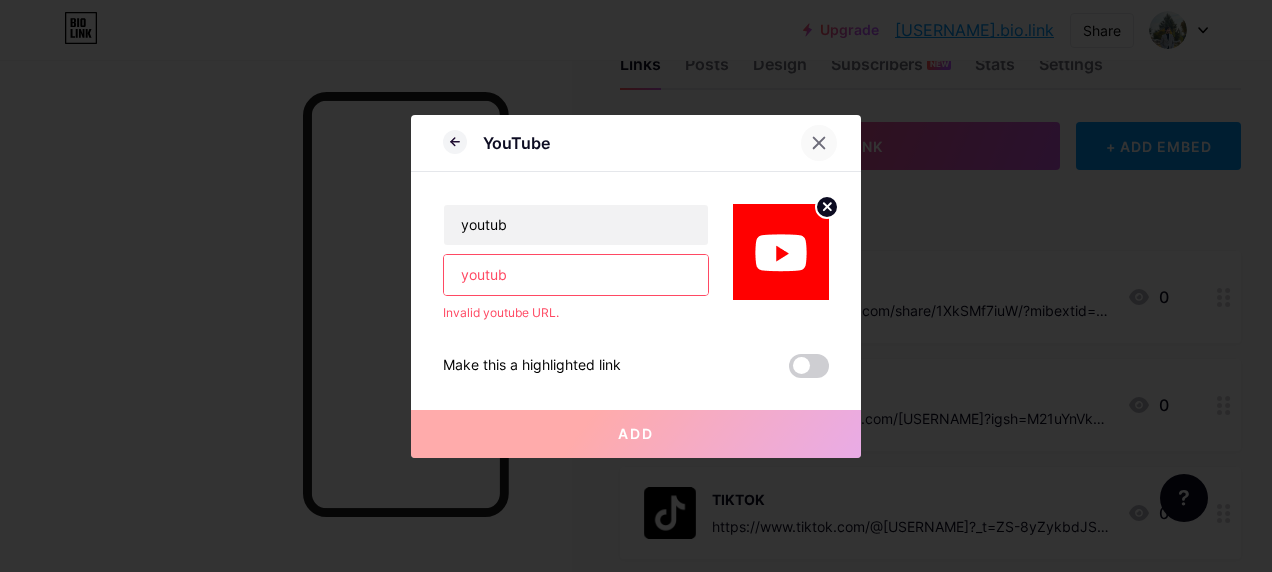 click at bounding box center (819, 143) 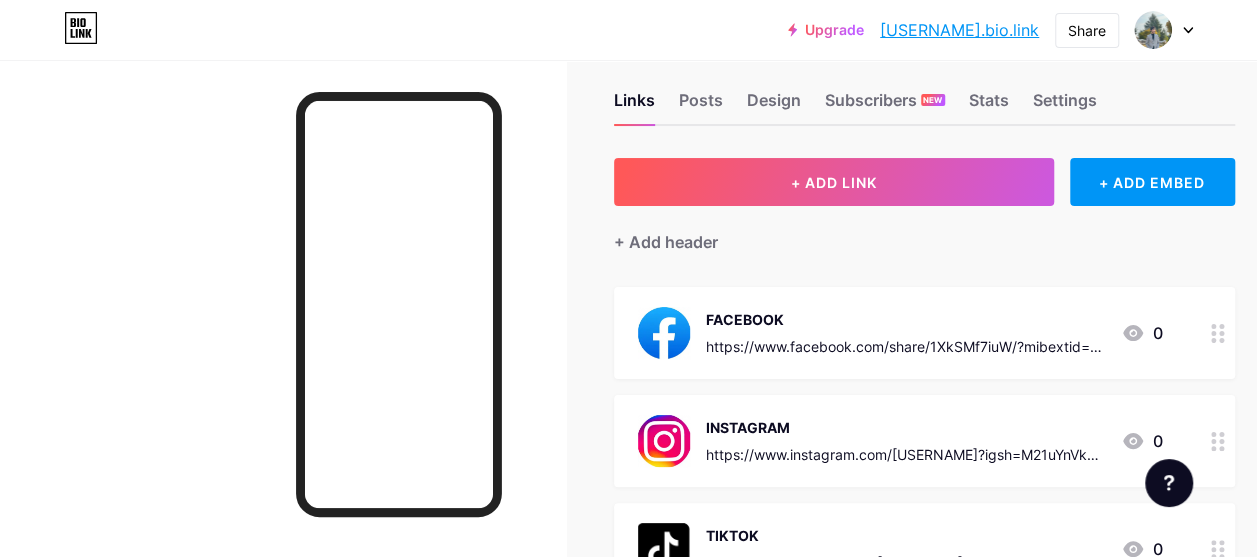 scroll, scrollTop: 16, scrollLeft: 0, axis: vertical 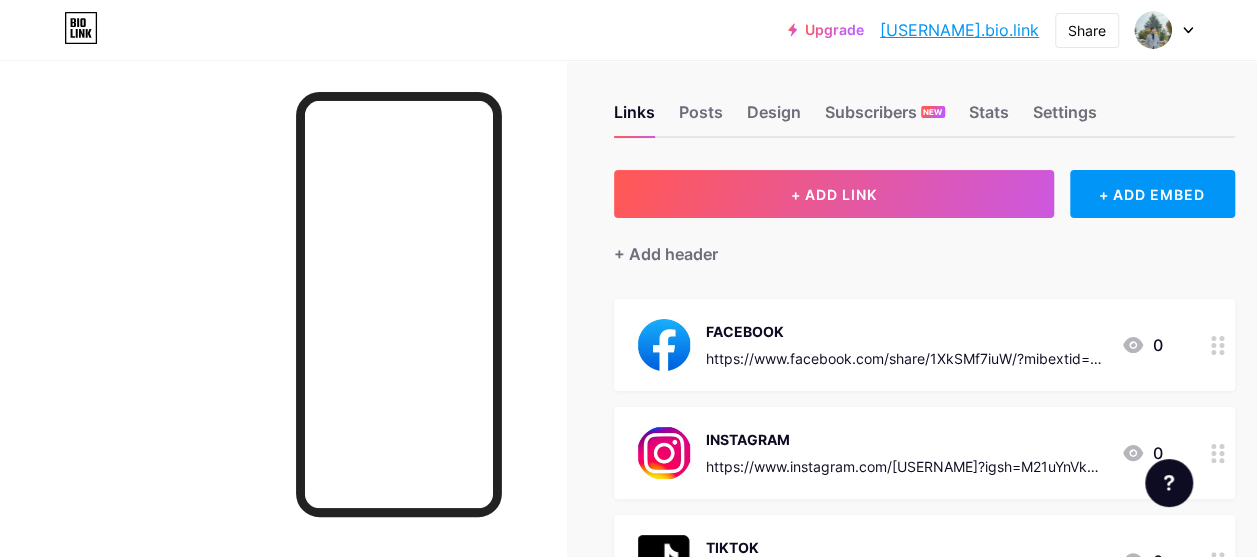 click 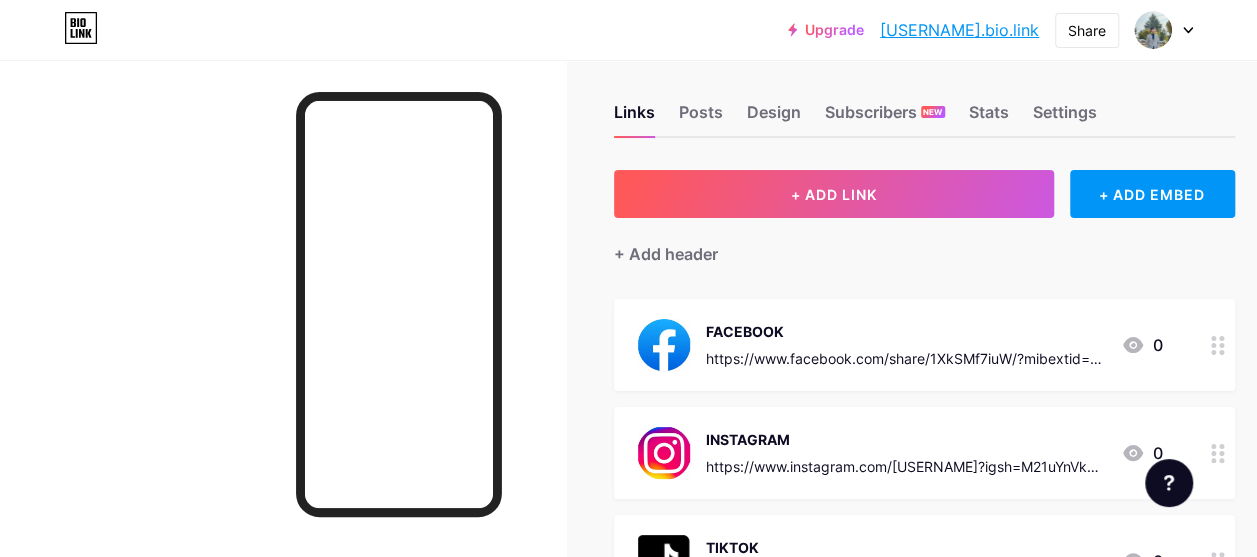 click 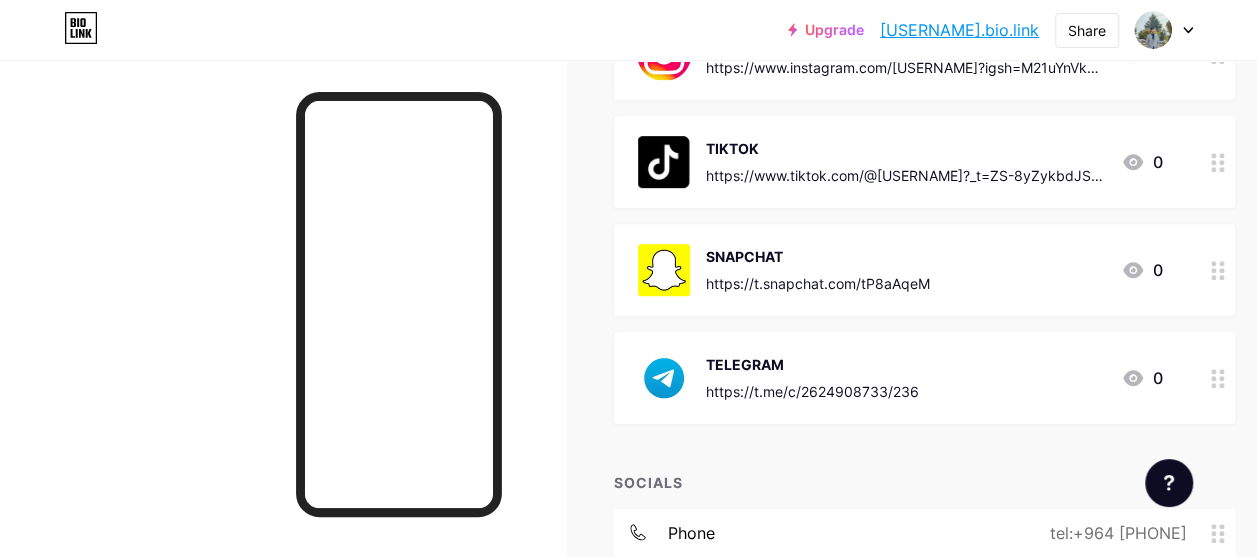 scroll, scrollTop: 420, scrollLeft: 0, axis: vertical 